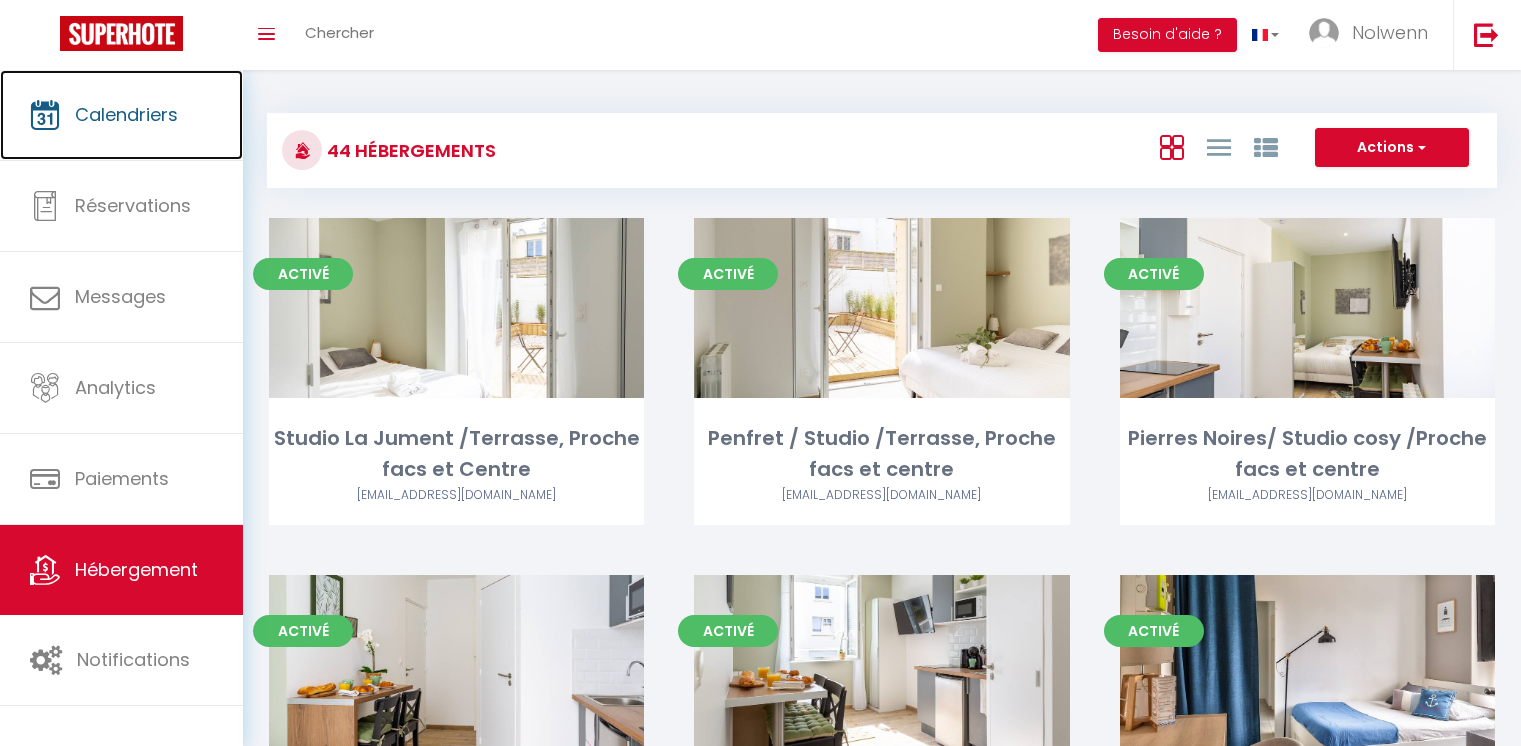 click on "Calendriers" at bounding box center (126, 114) 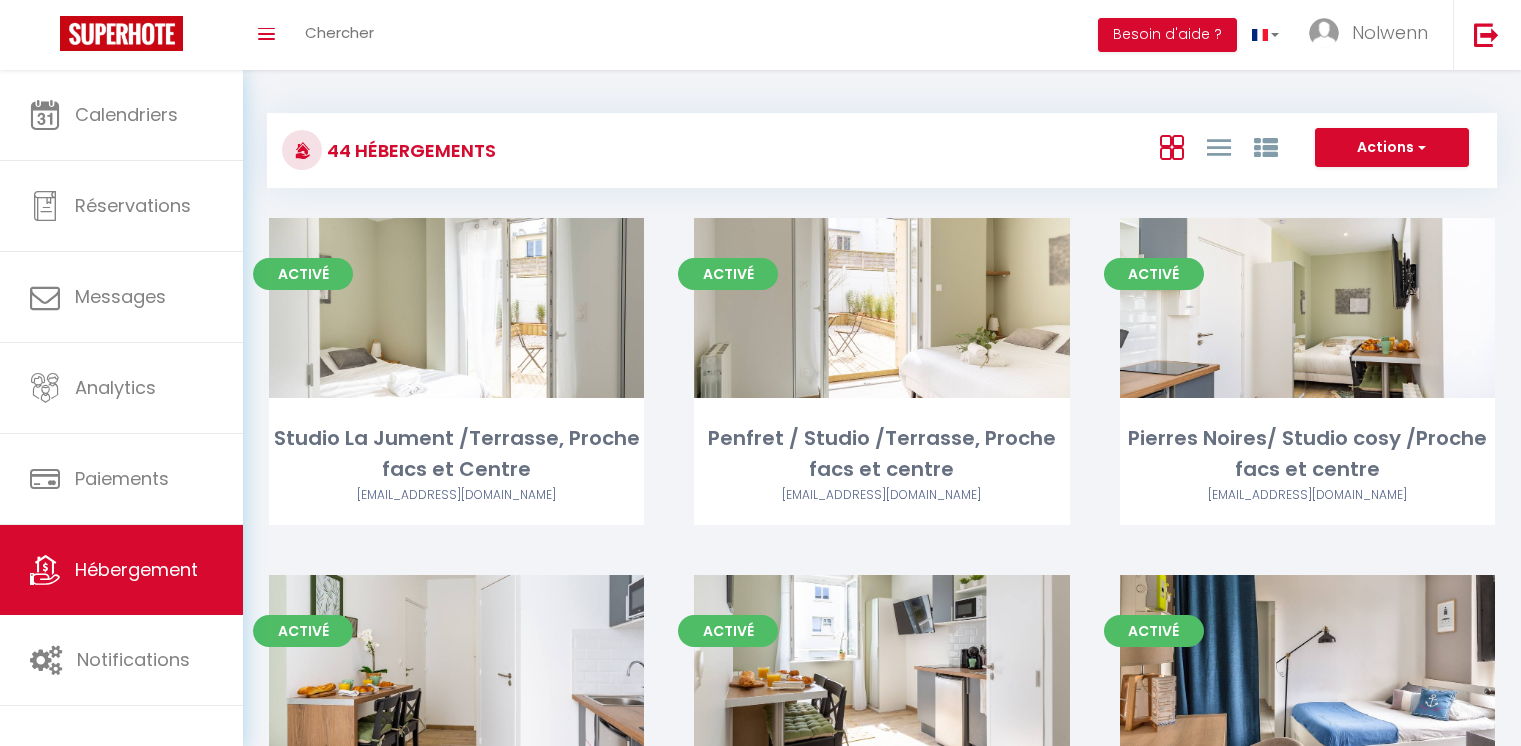 scroll, scrollTop: 0, scrollLeft: 0, axis: both 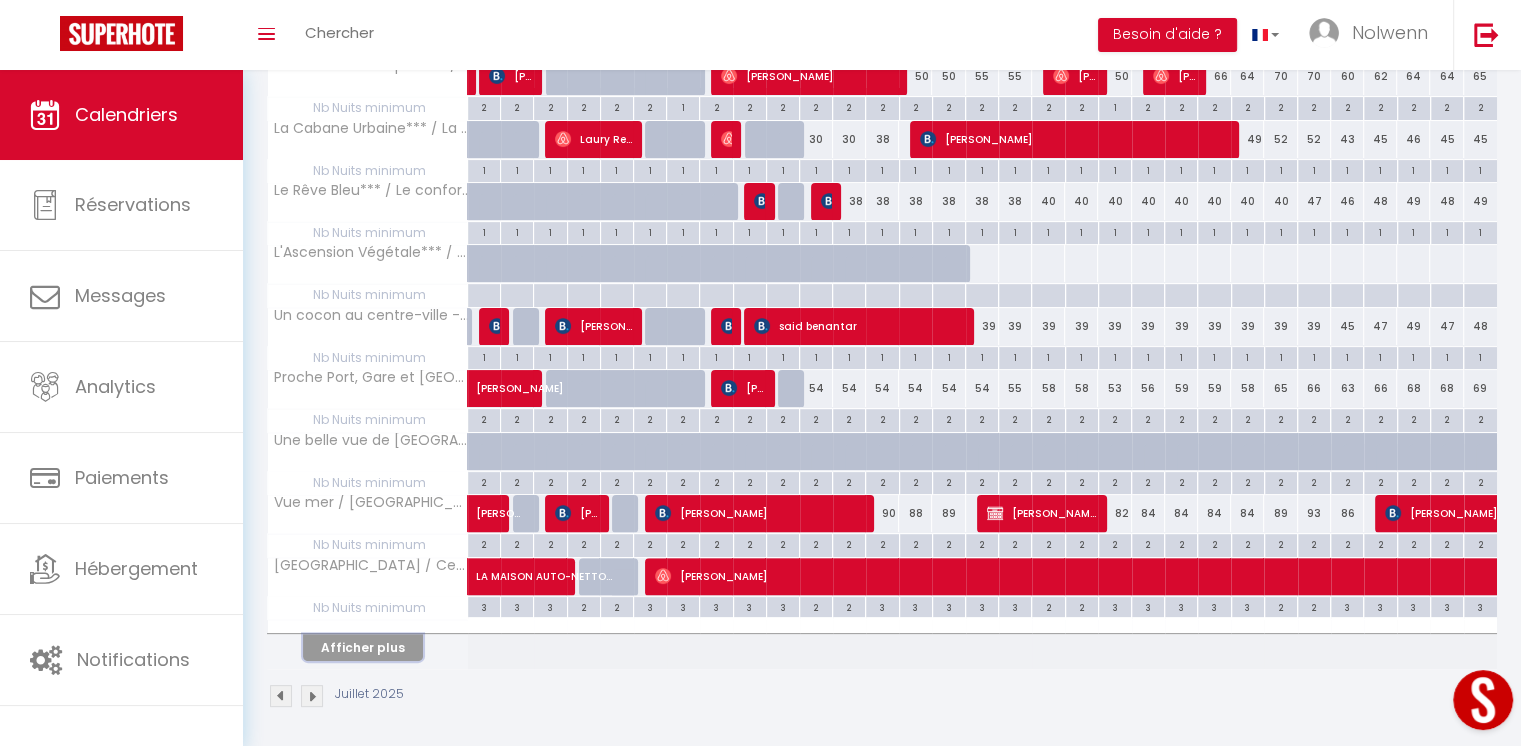 click on "Afficher plus" at bounding box center (363, 647) 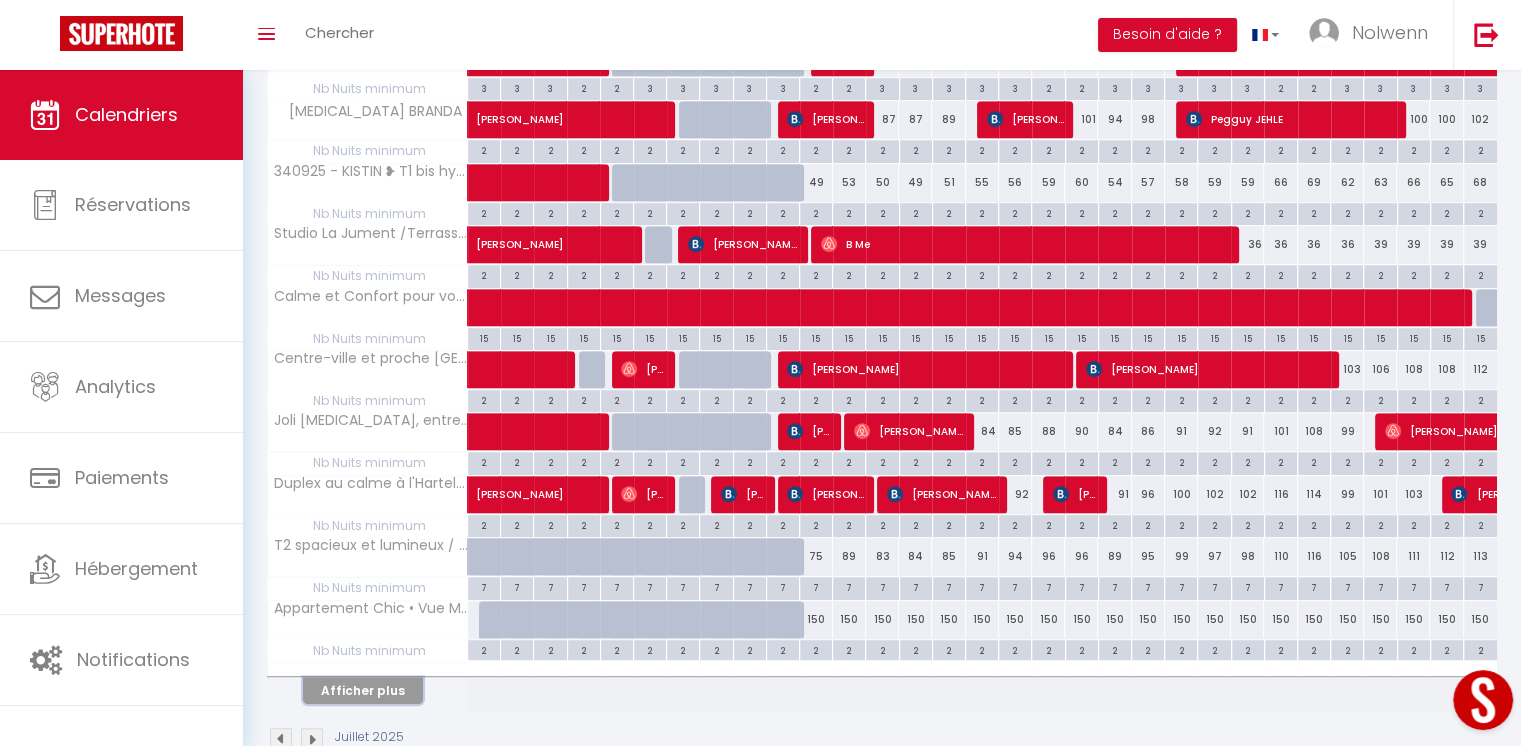 scroll, scrollTop: 1028, scrollLeft: 0, axis: vertical 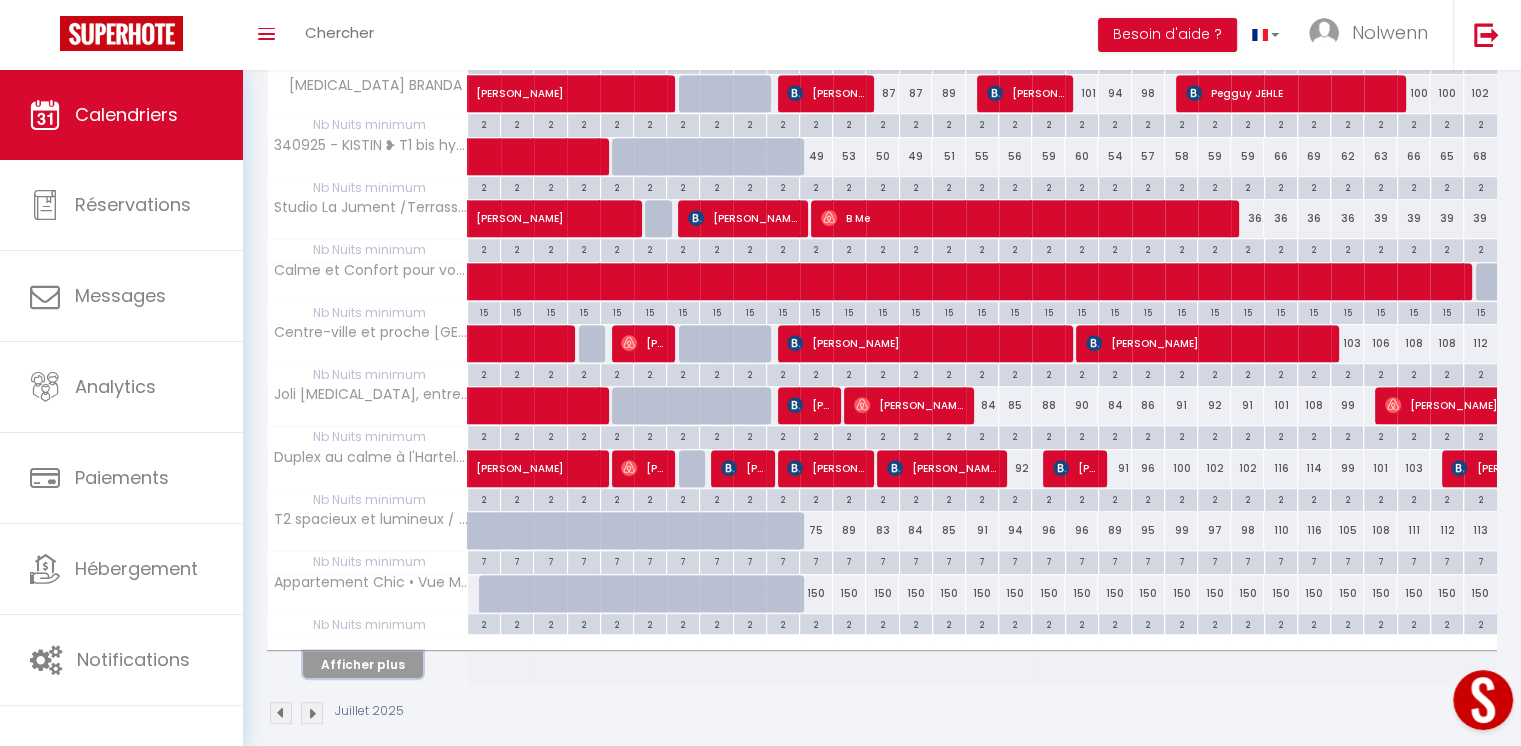 click on "Afficher plus" at bounding box center (363, 664) 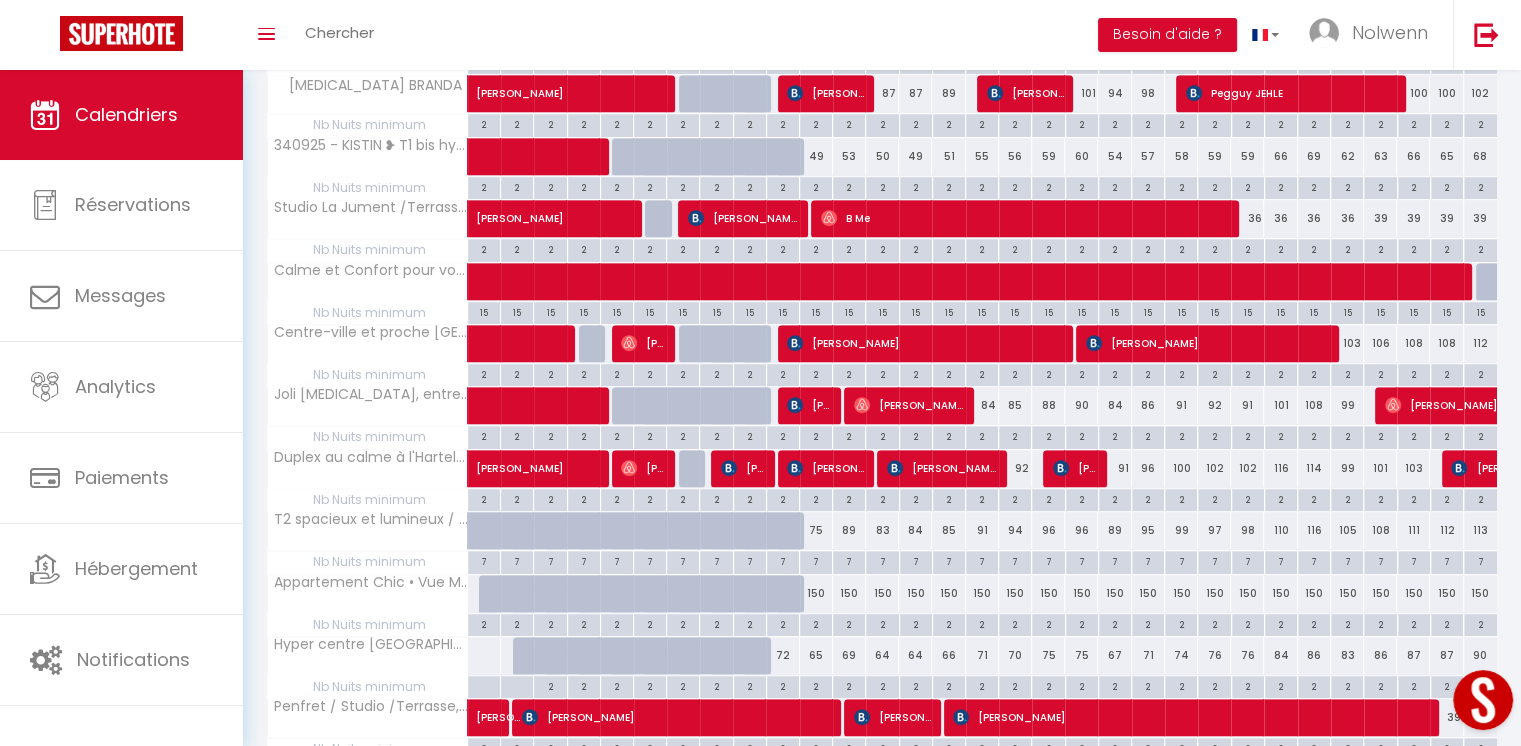 select 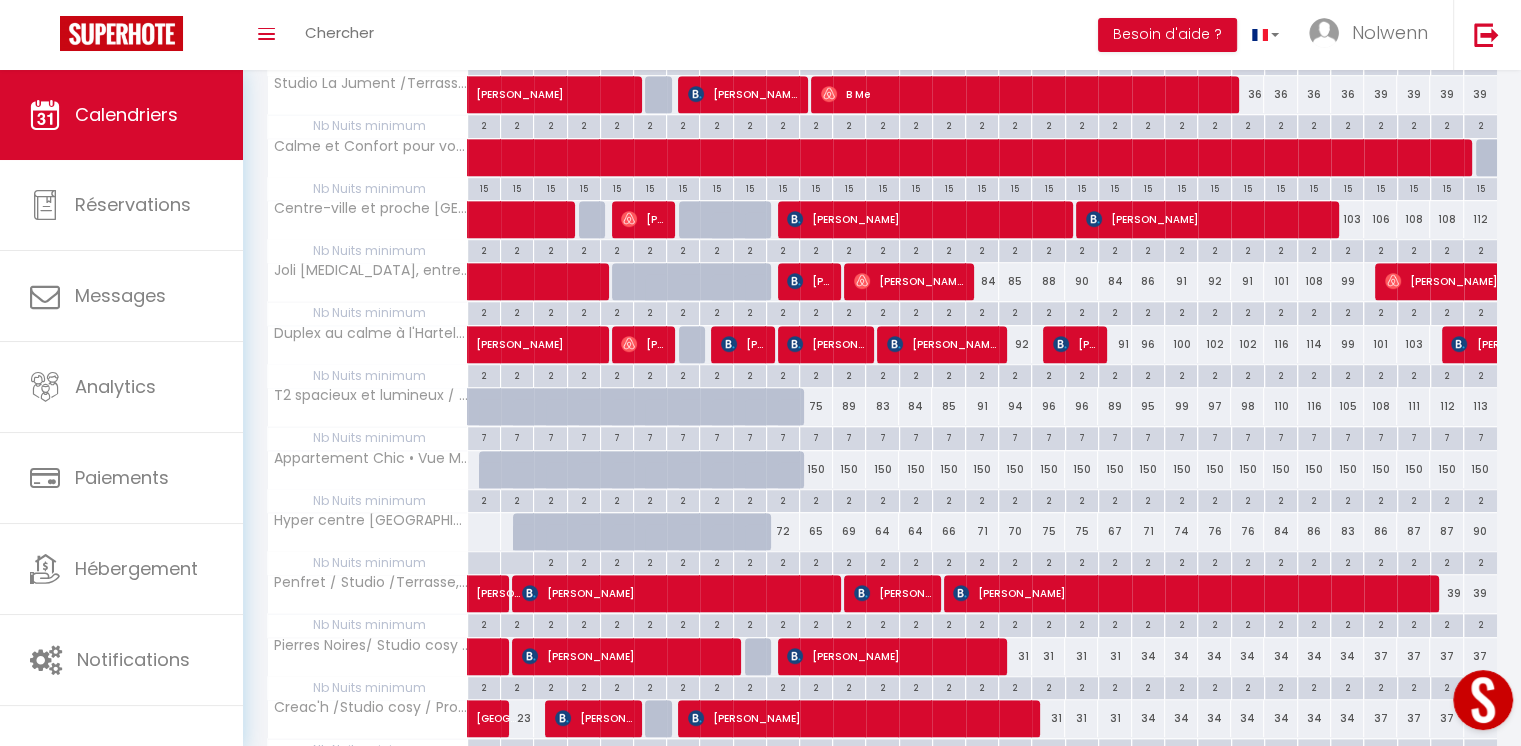 scroll, scrollTop: 1177, scrollLeft: 0, axis: vertical 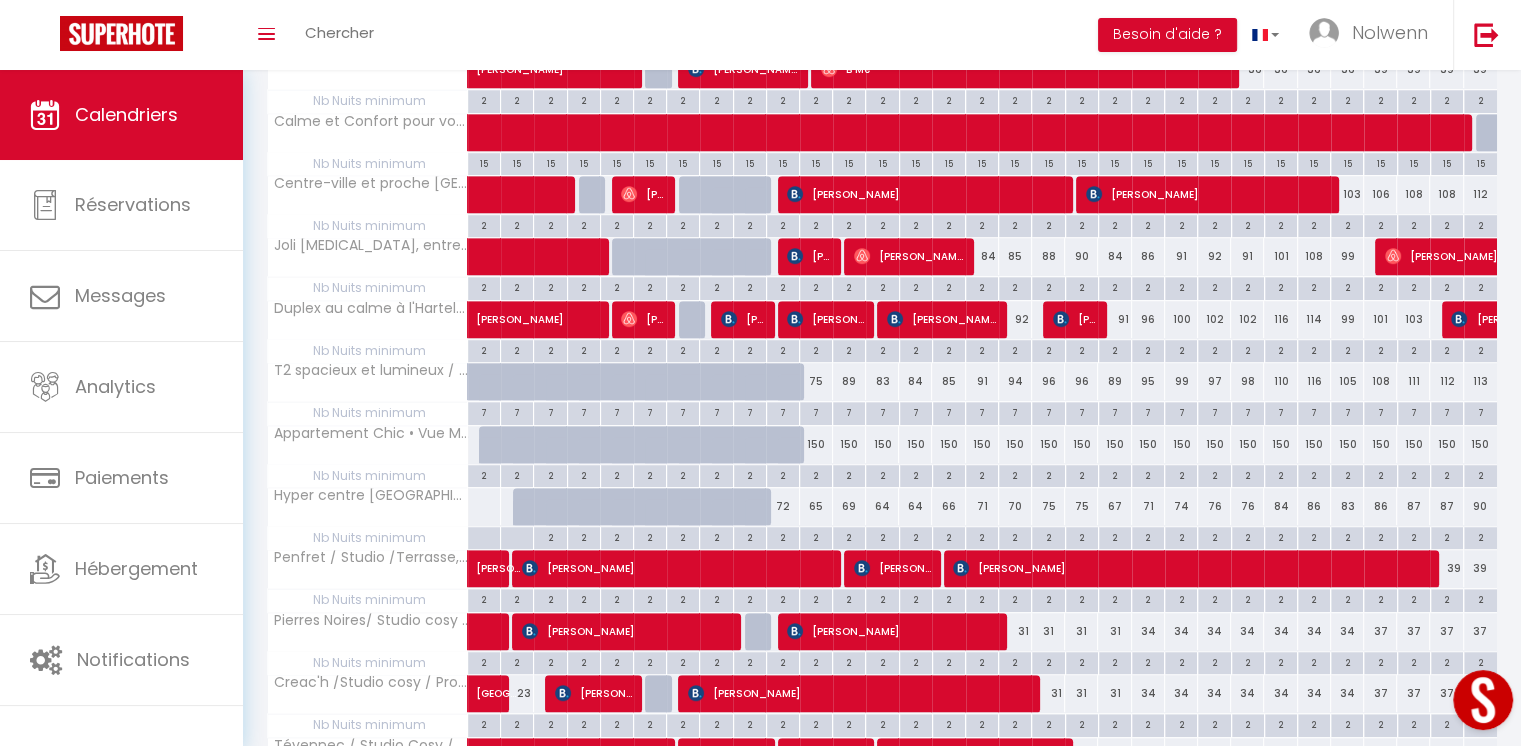 click on "75" at bounding box center (1048, 506) 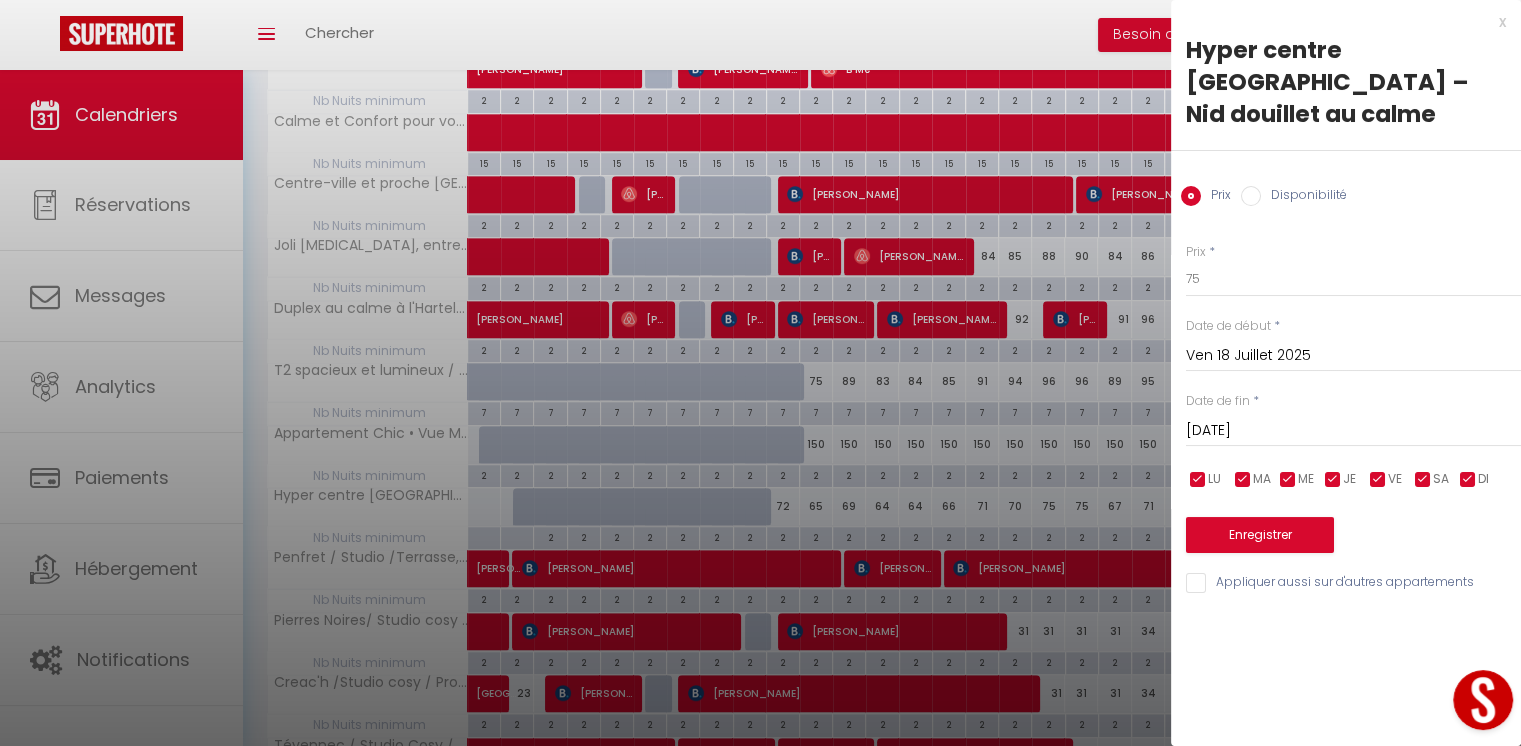 click on "Ven 18 Juillet 2025" at bounding box center (1353, 356) 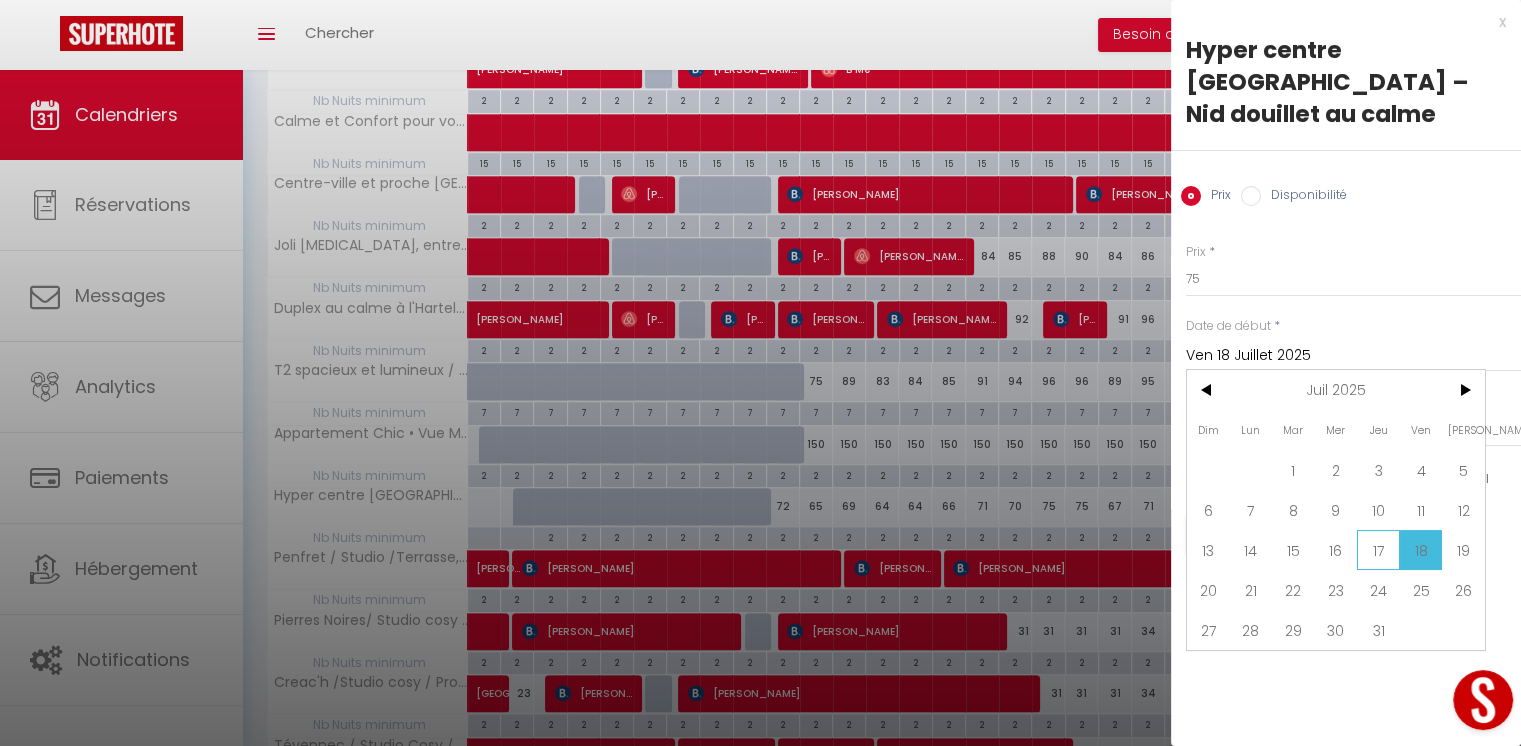 click on "17" at bounding box center (1378, 550) 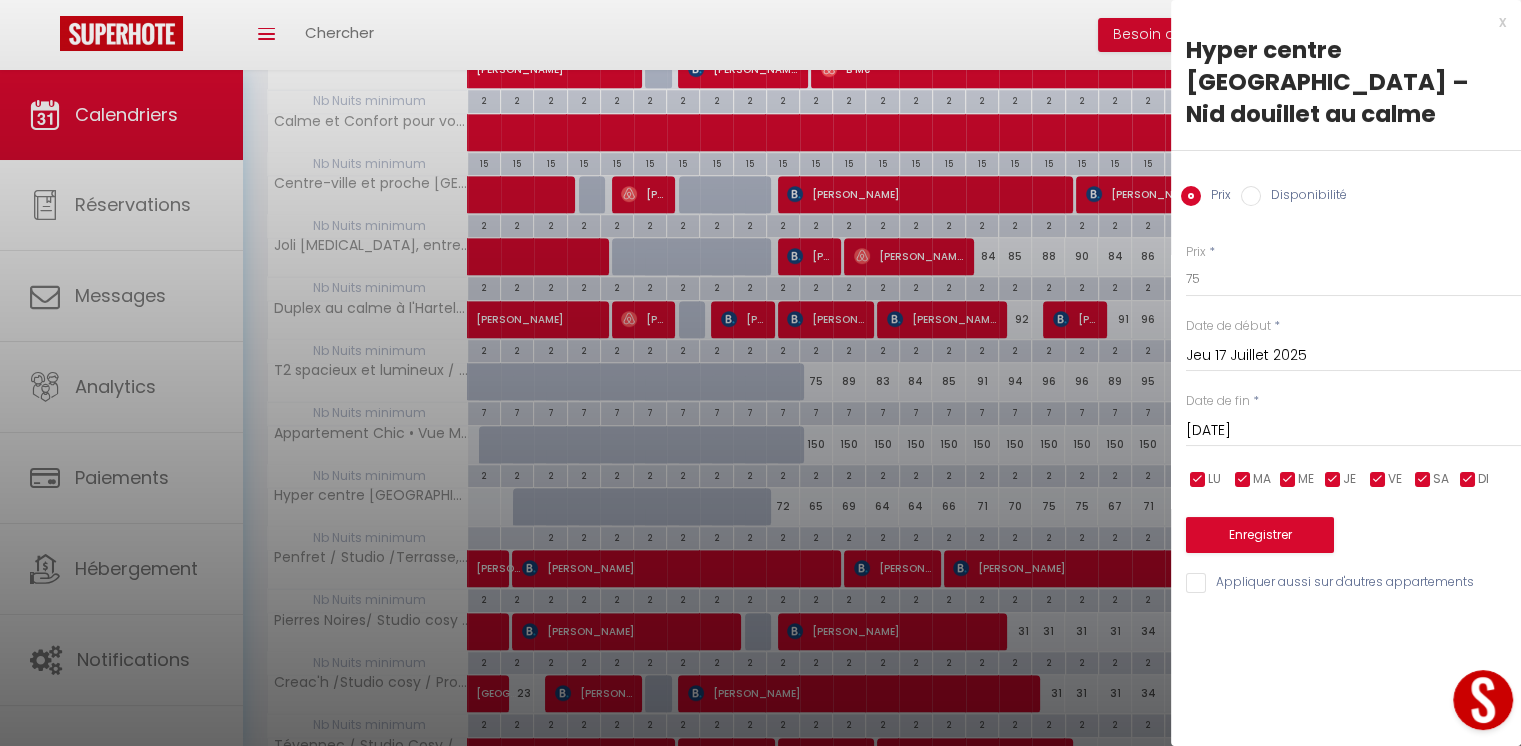 click on "[DATE]" at bounding box center [1353, 431] 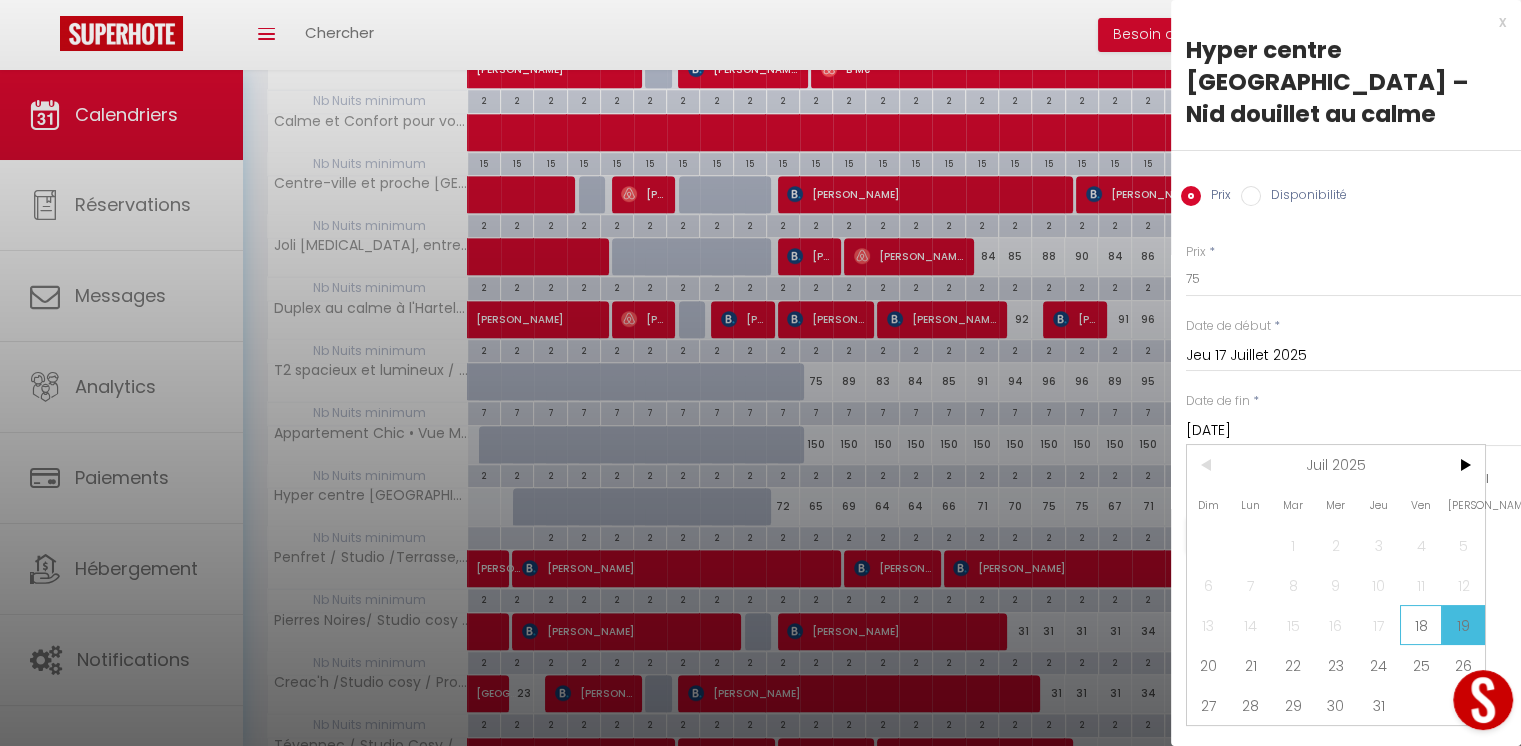 click on "18" at bounding box center [1421, 625] 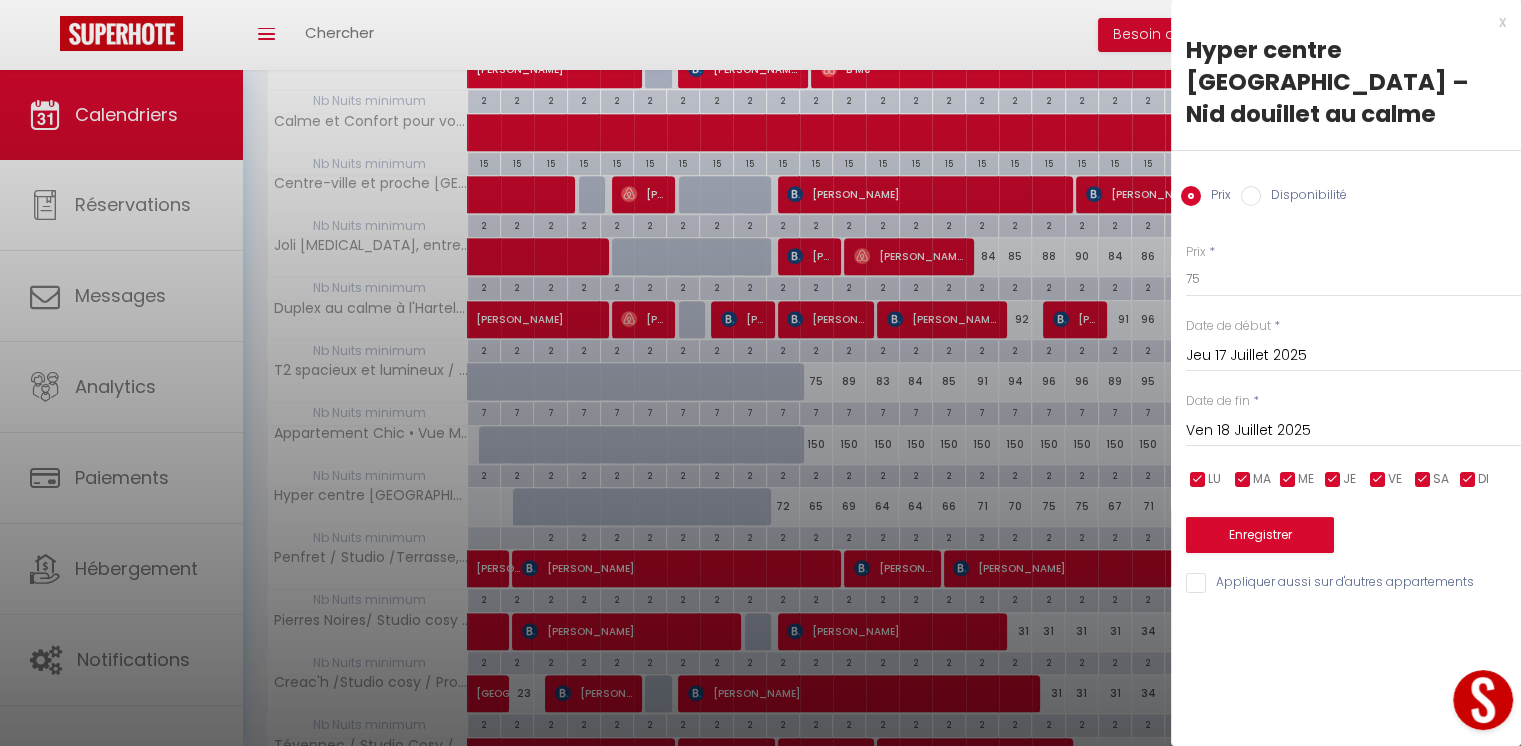 click on "Disponibilité" at bounding box center [1251, 196] 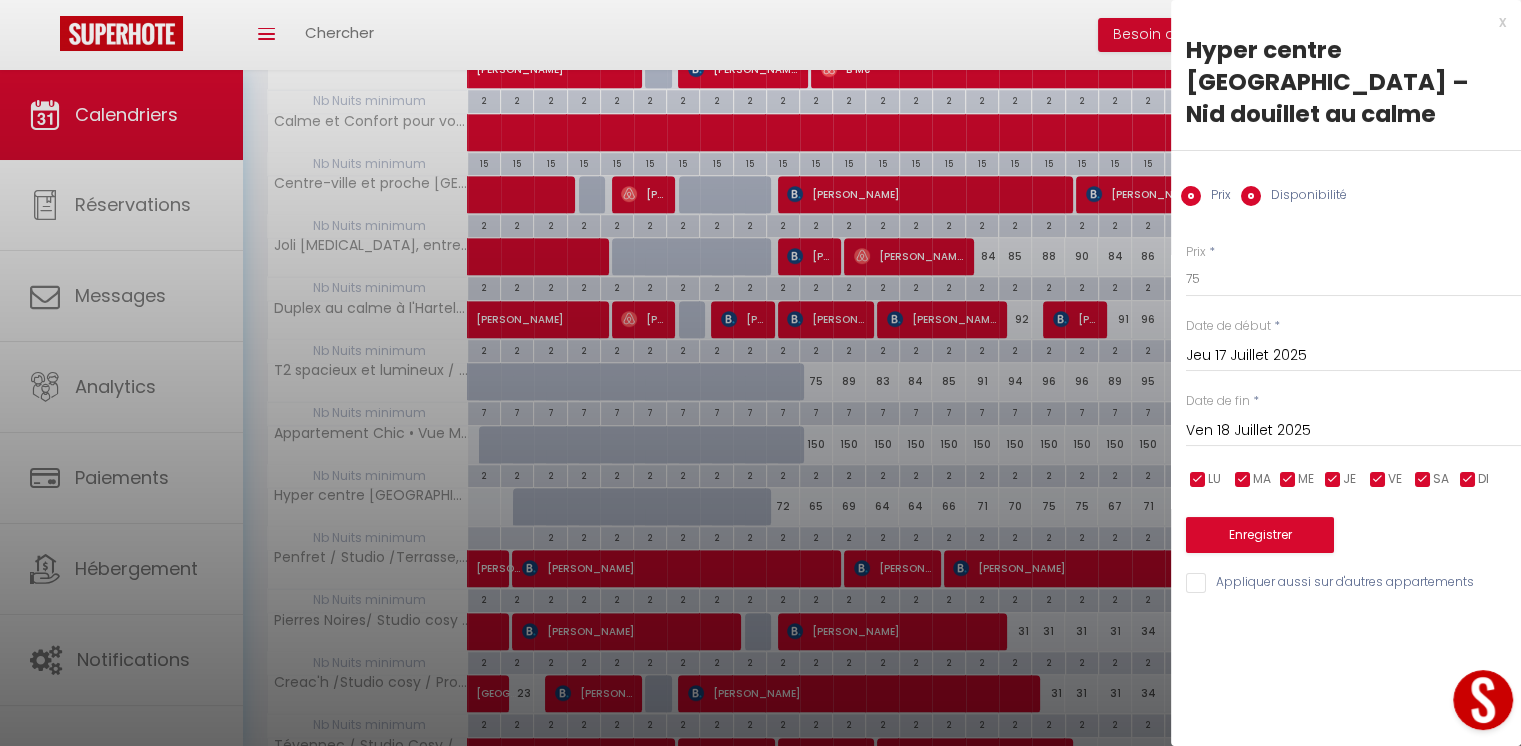 radio on "false" 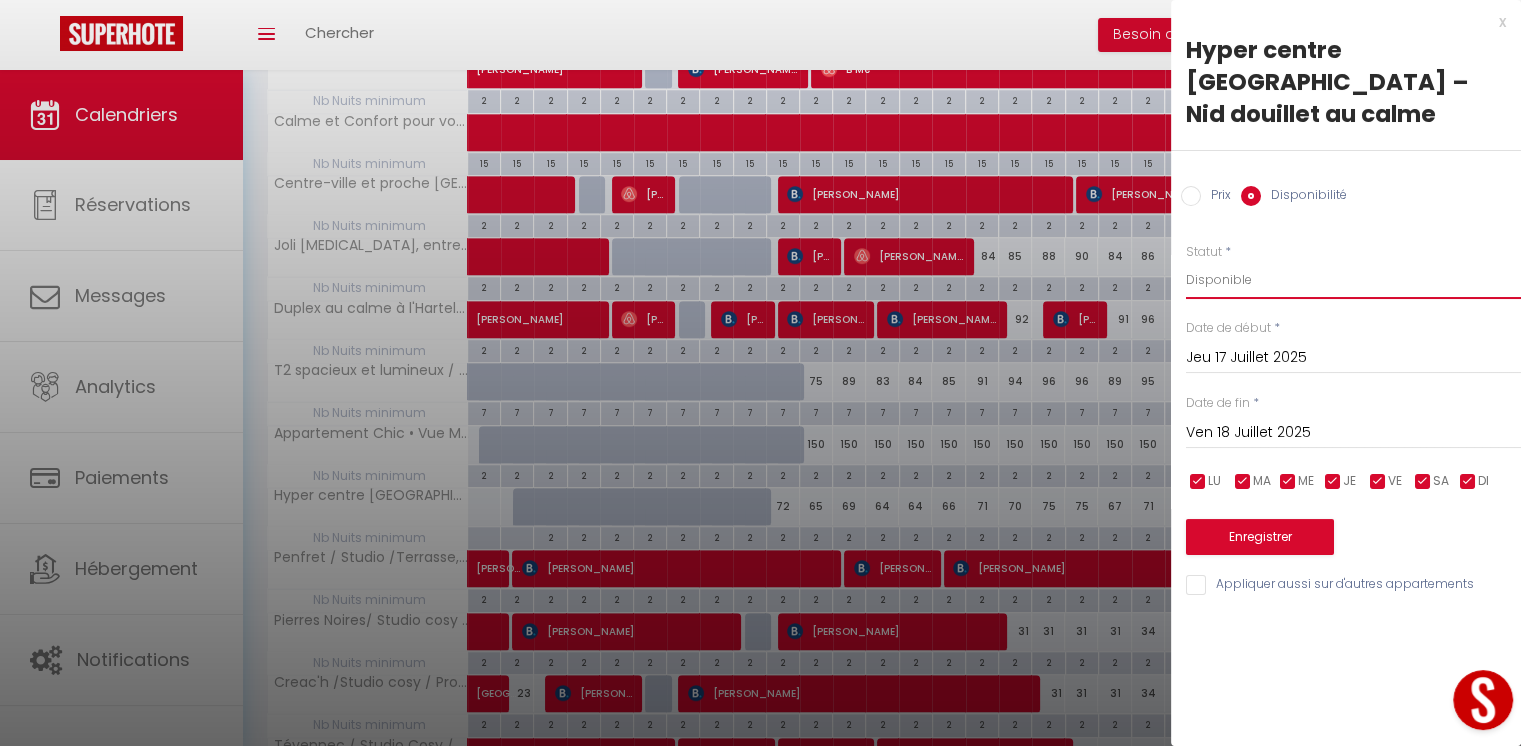 click on "Disponible
Indisponible" at bounding box center (1353, 280) 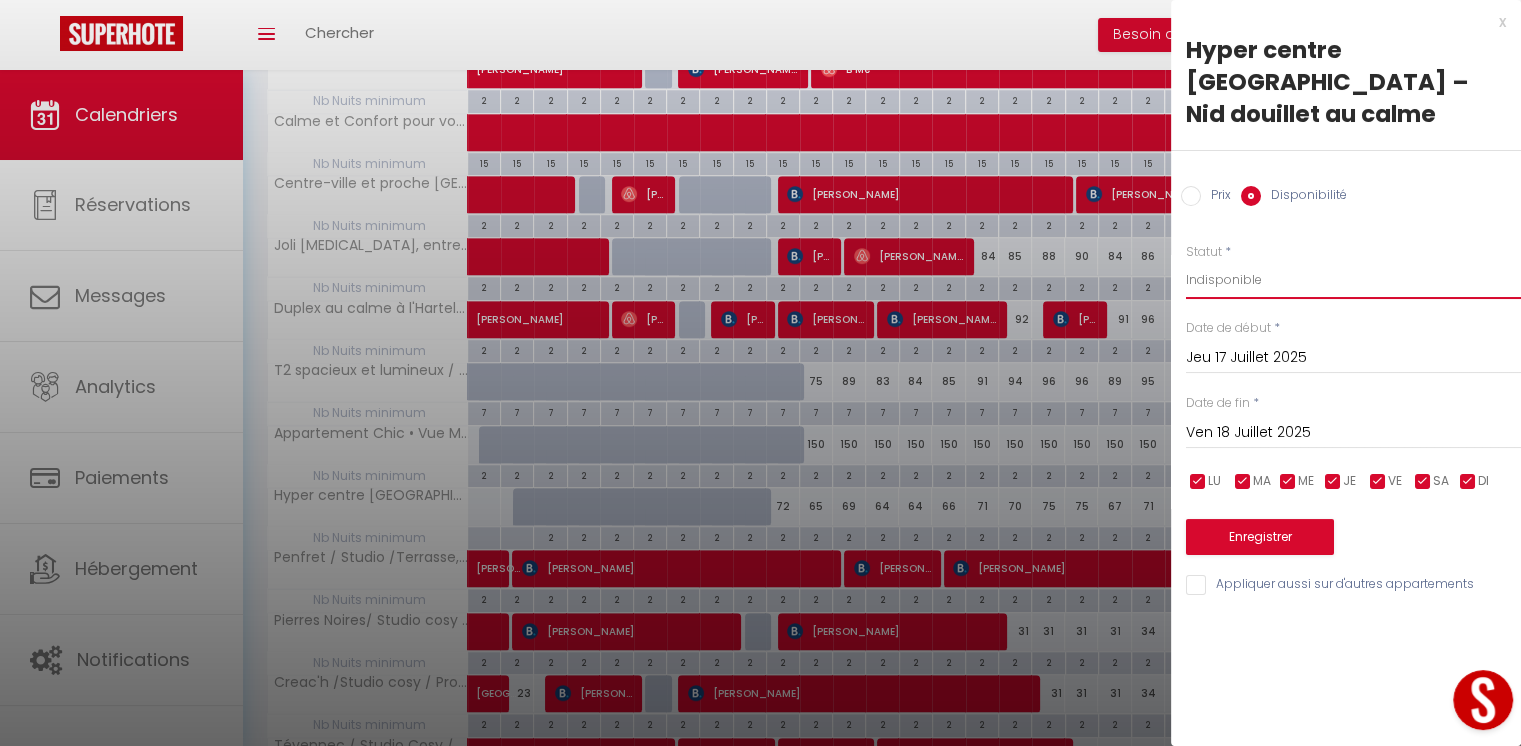click on "Disponible
Indisponible" at bounding box center [1353, 280] 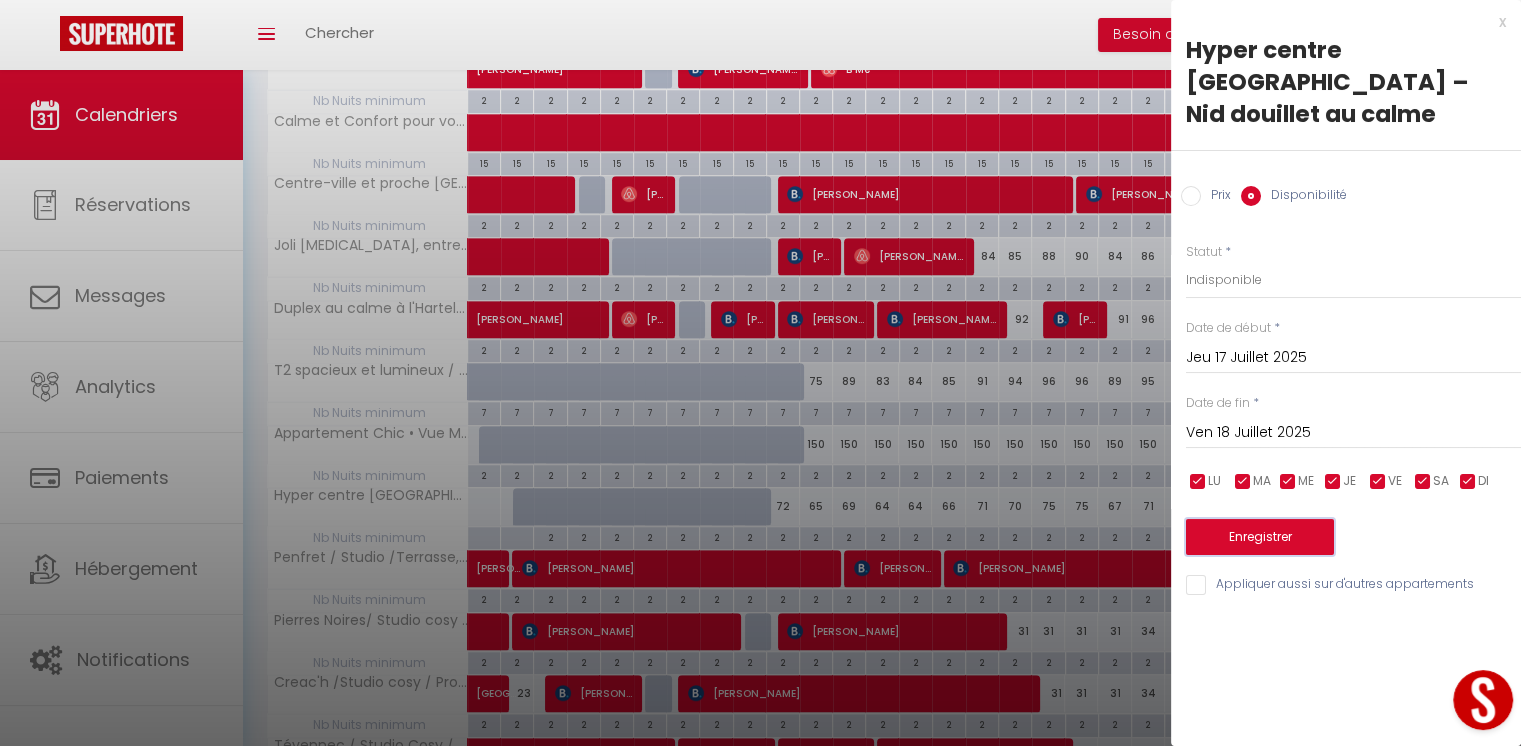 click on "Enregistrer" at bounding box center (1260, 537) 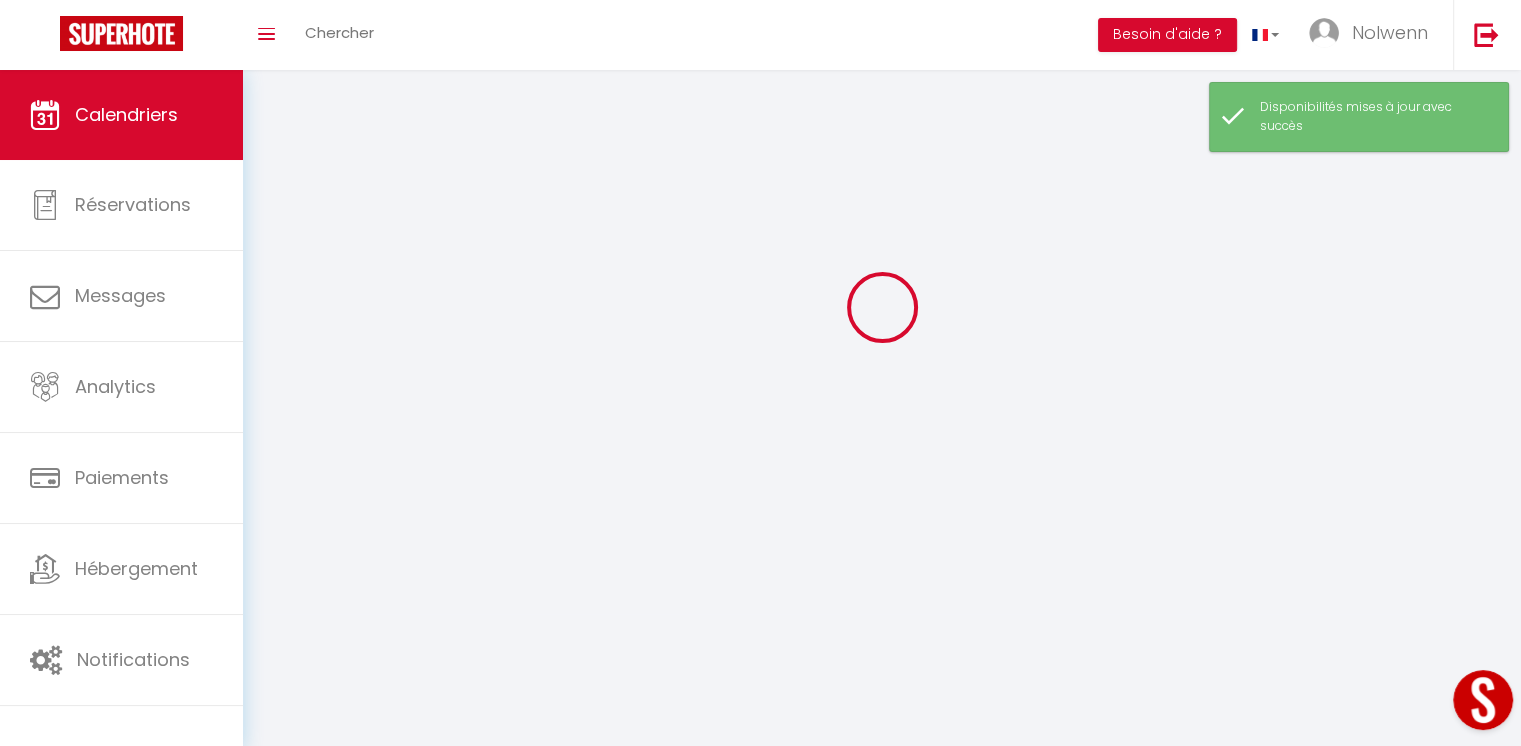 scroll, scrollTop: 421, scrollLeft: 0, axis: vertical 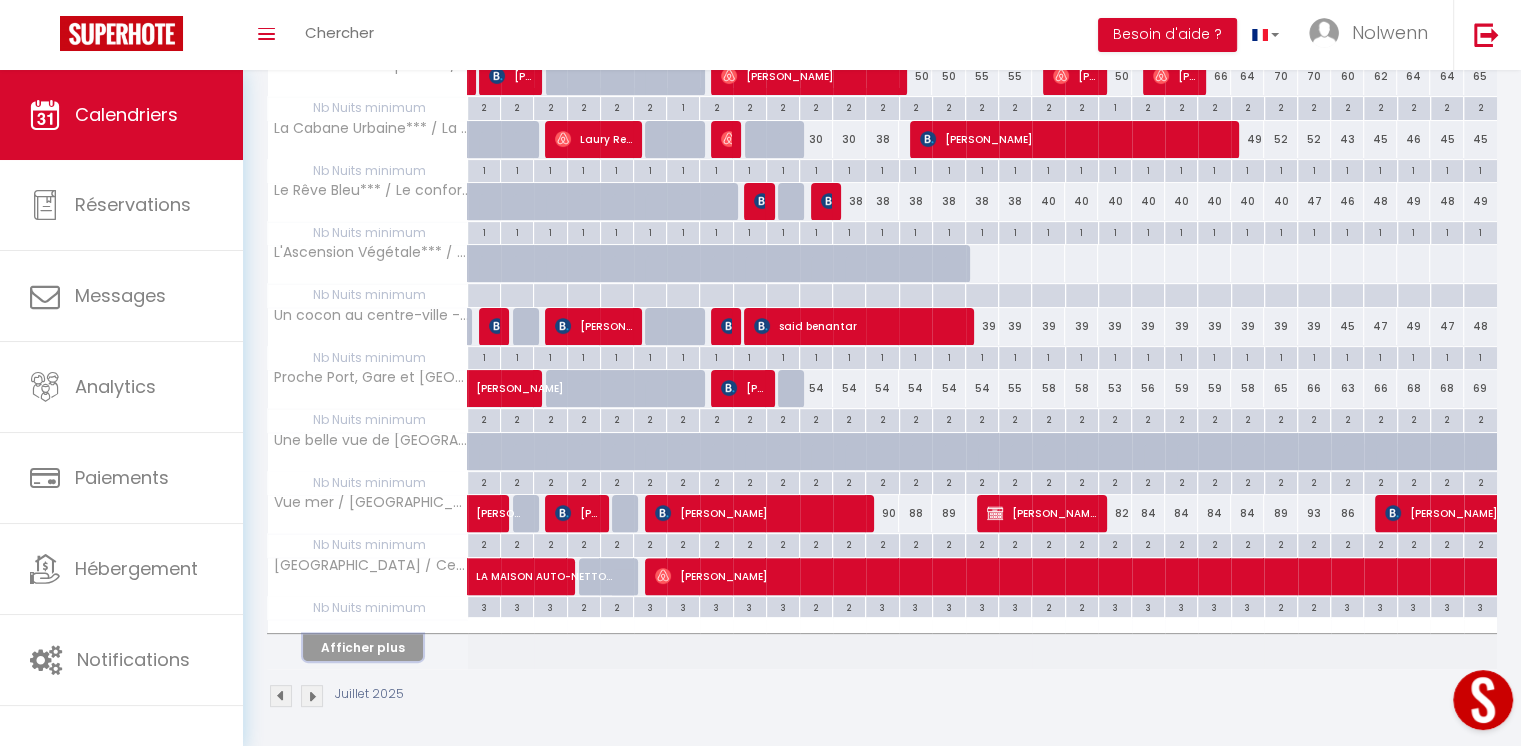 click on "Afficher plus" at bounding box center [363, 647] 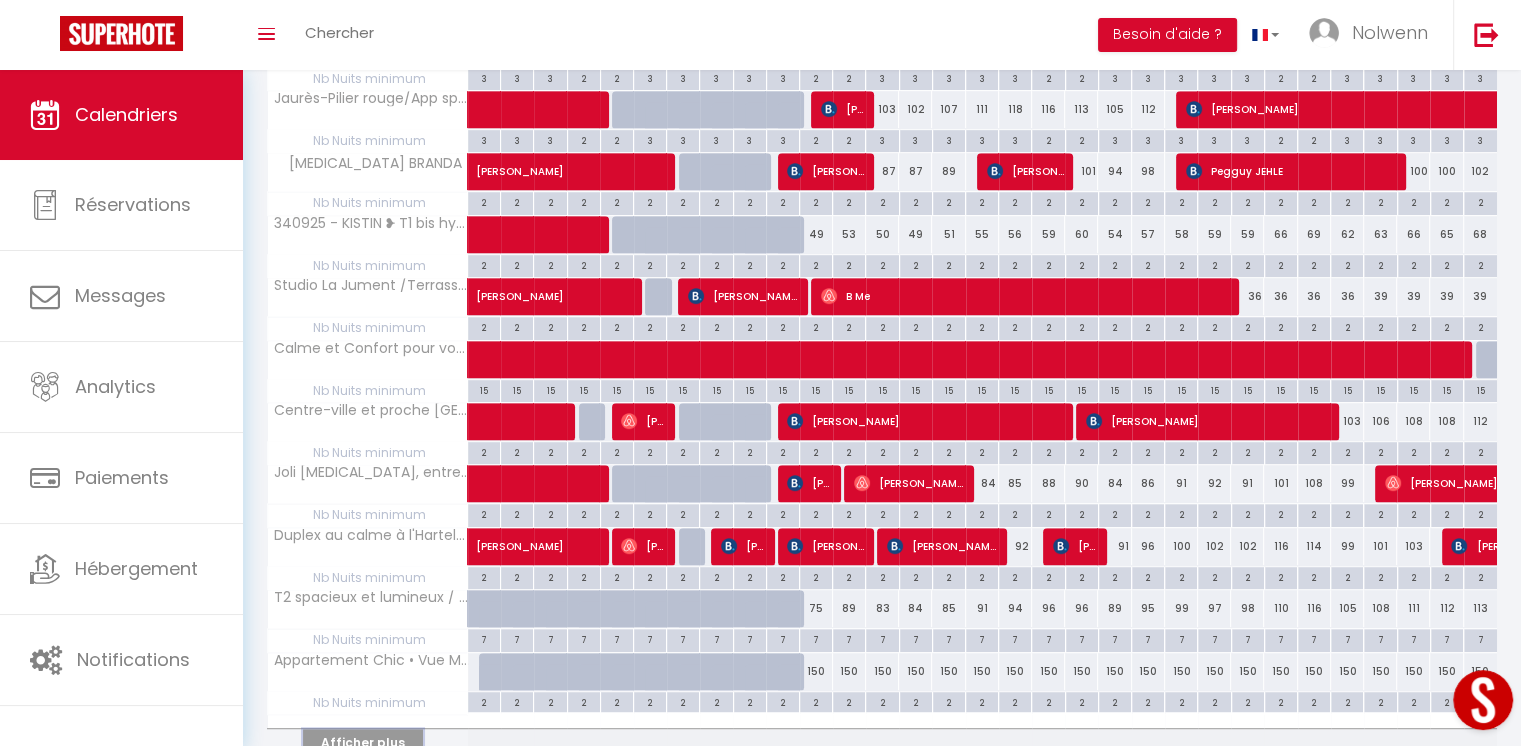 scroll, scrollTop: 1032, scrollLeft: 0, axis: vertical 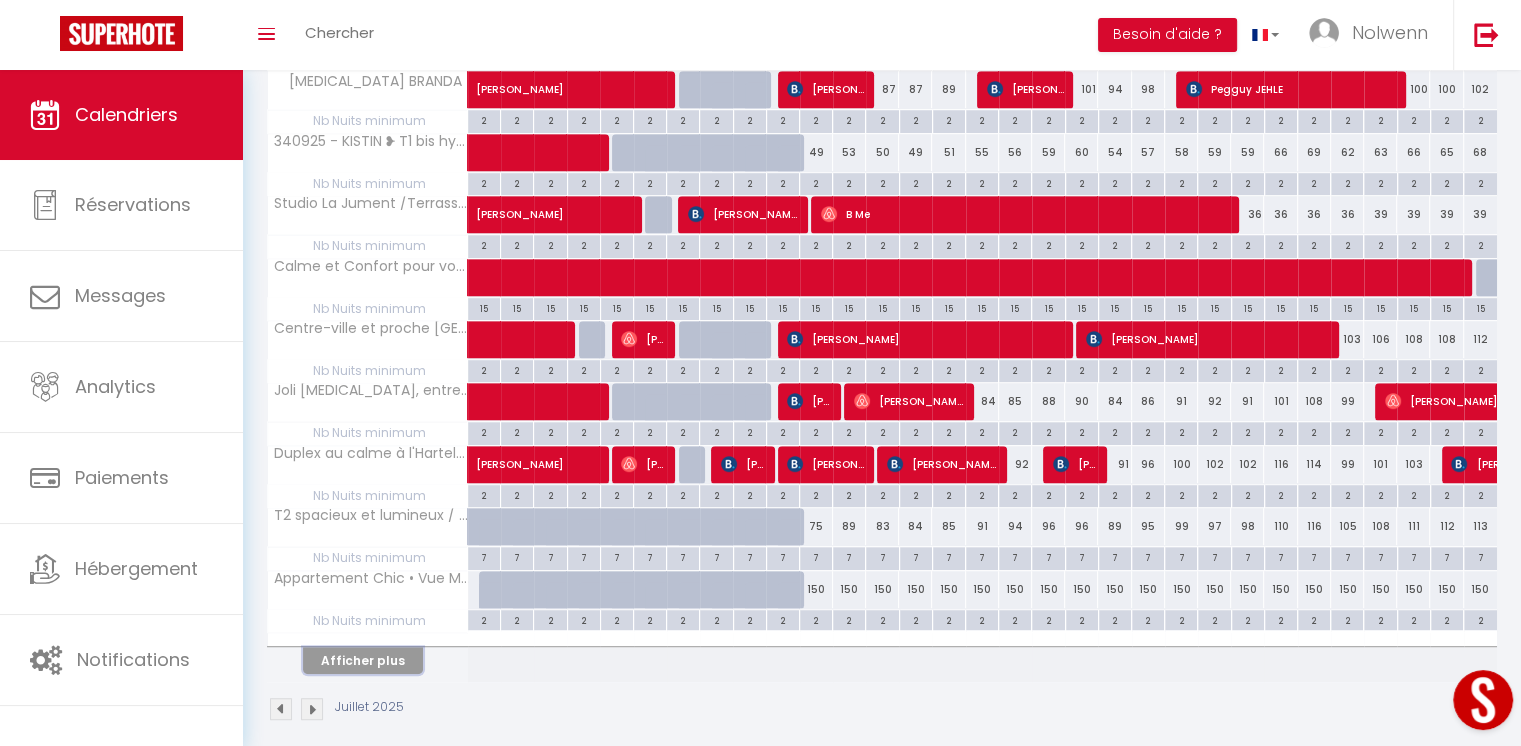 click on "Afficher plus" at bounding box center [363, 660] 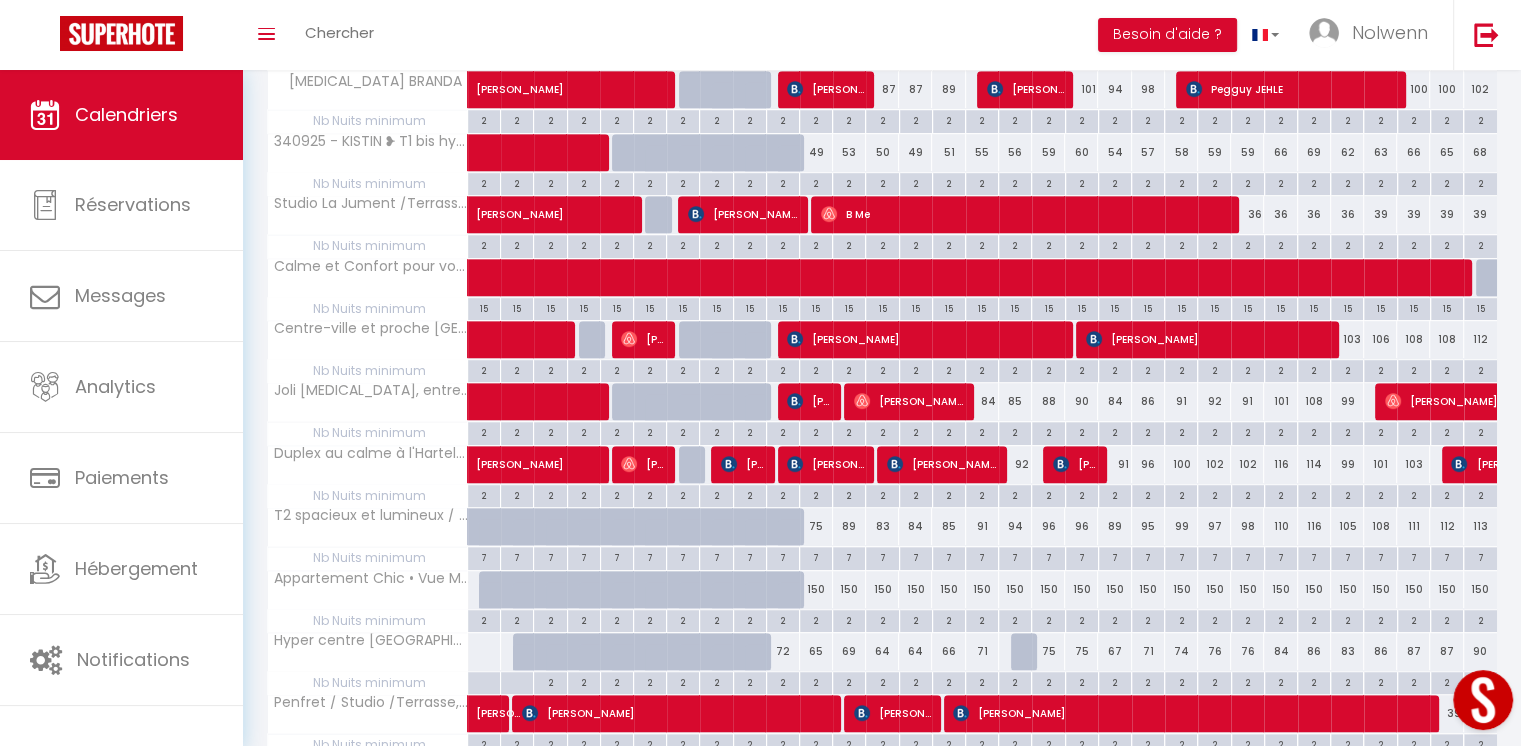 click on "84" at bounding box center [1280, 651] 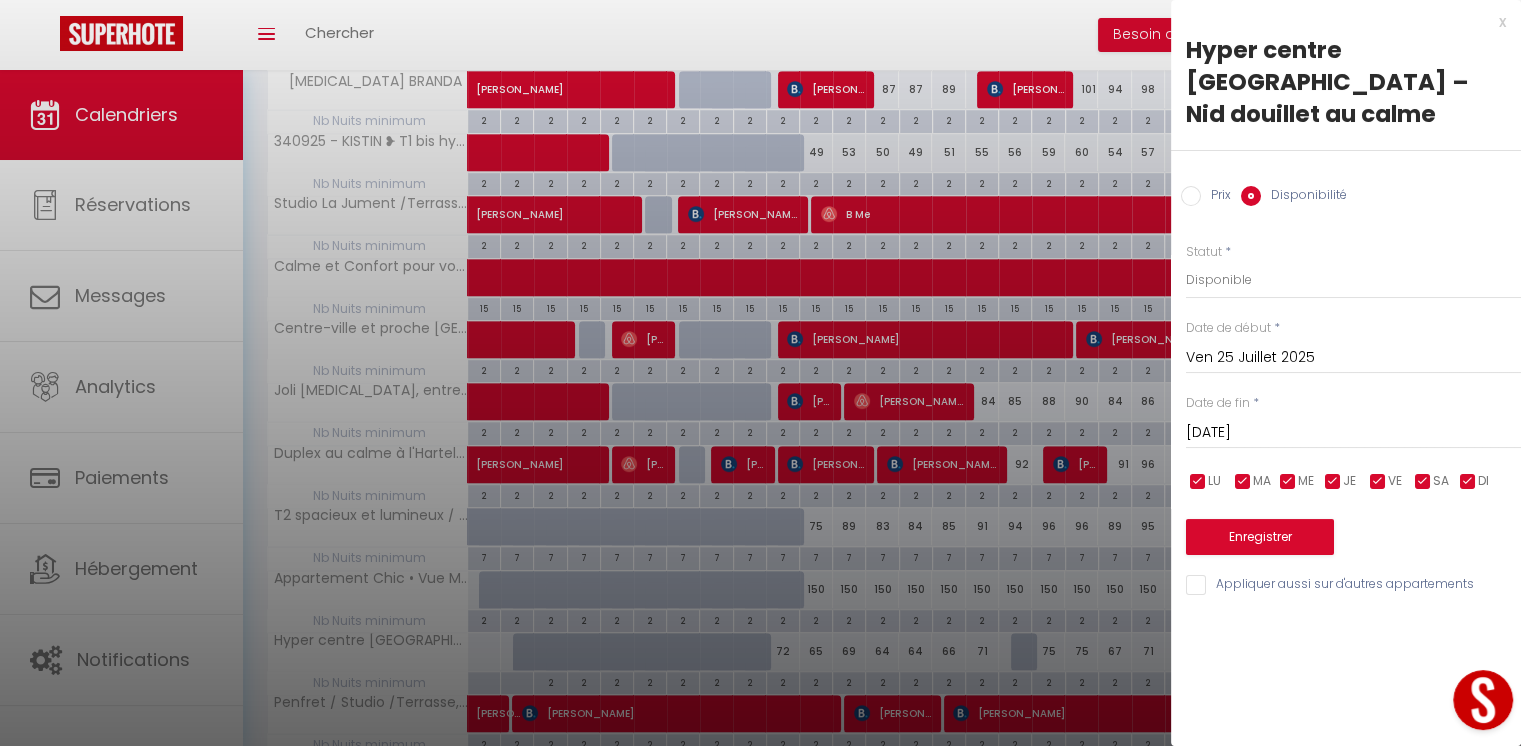click on "Ven 25 Juillet 2025" at bounding box center (1353, 358) 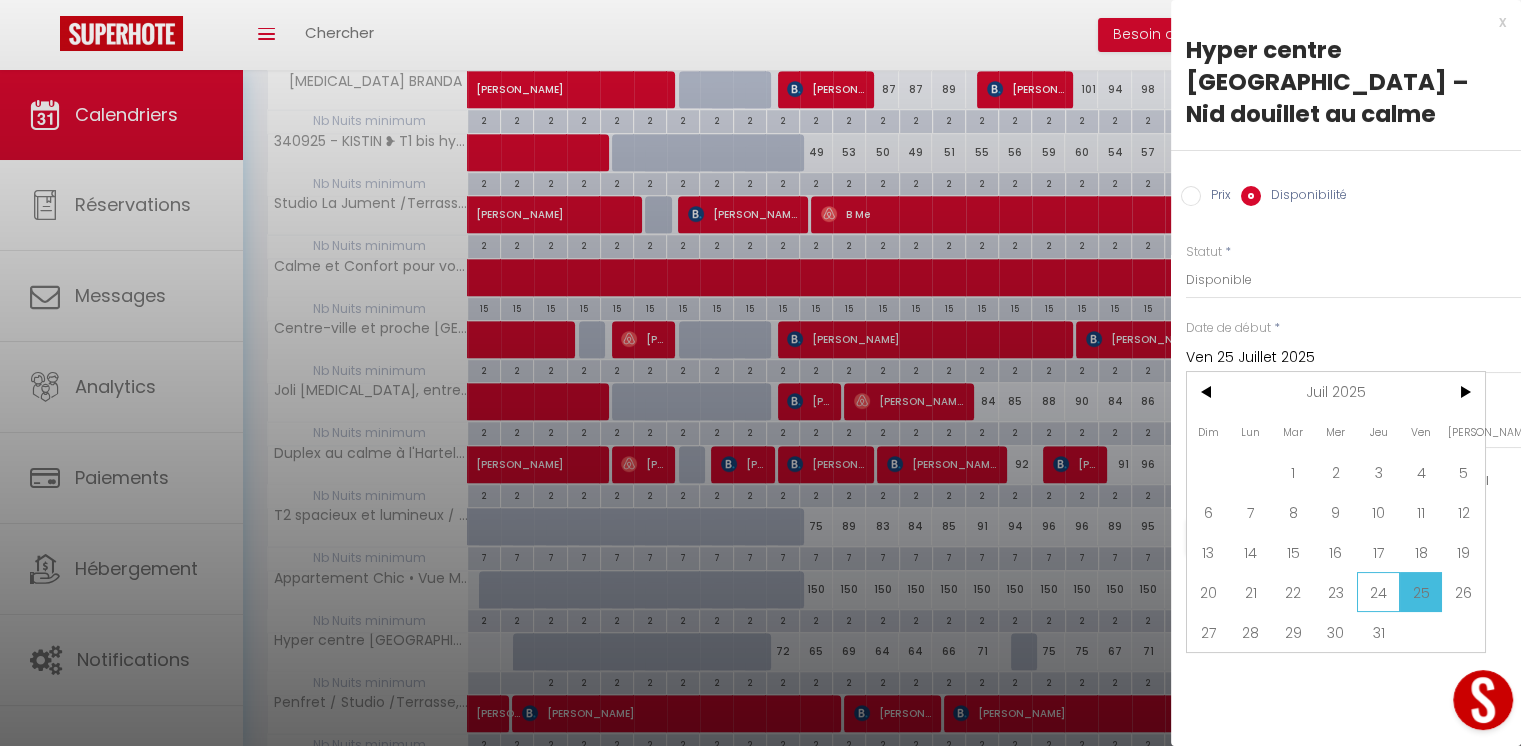 click on "24" at bounding box center [1378, 592] 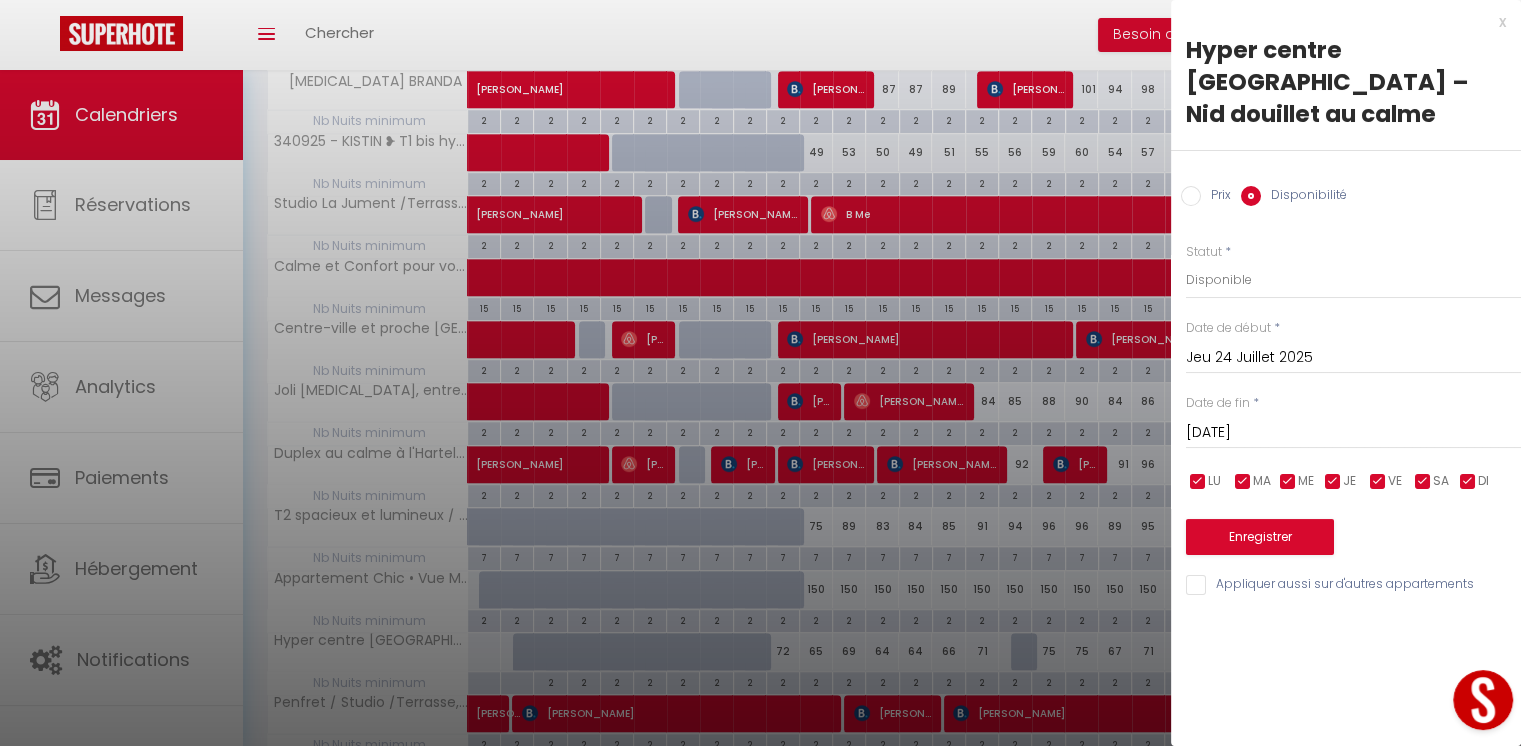 click on "[DATE]" at bounding box center (1353, 433) 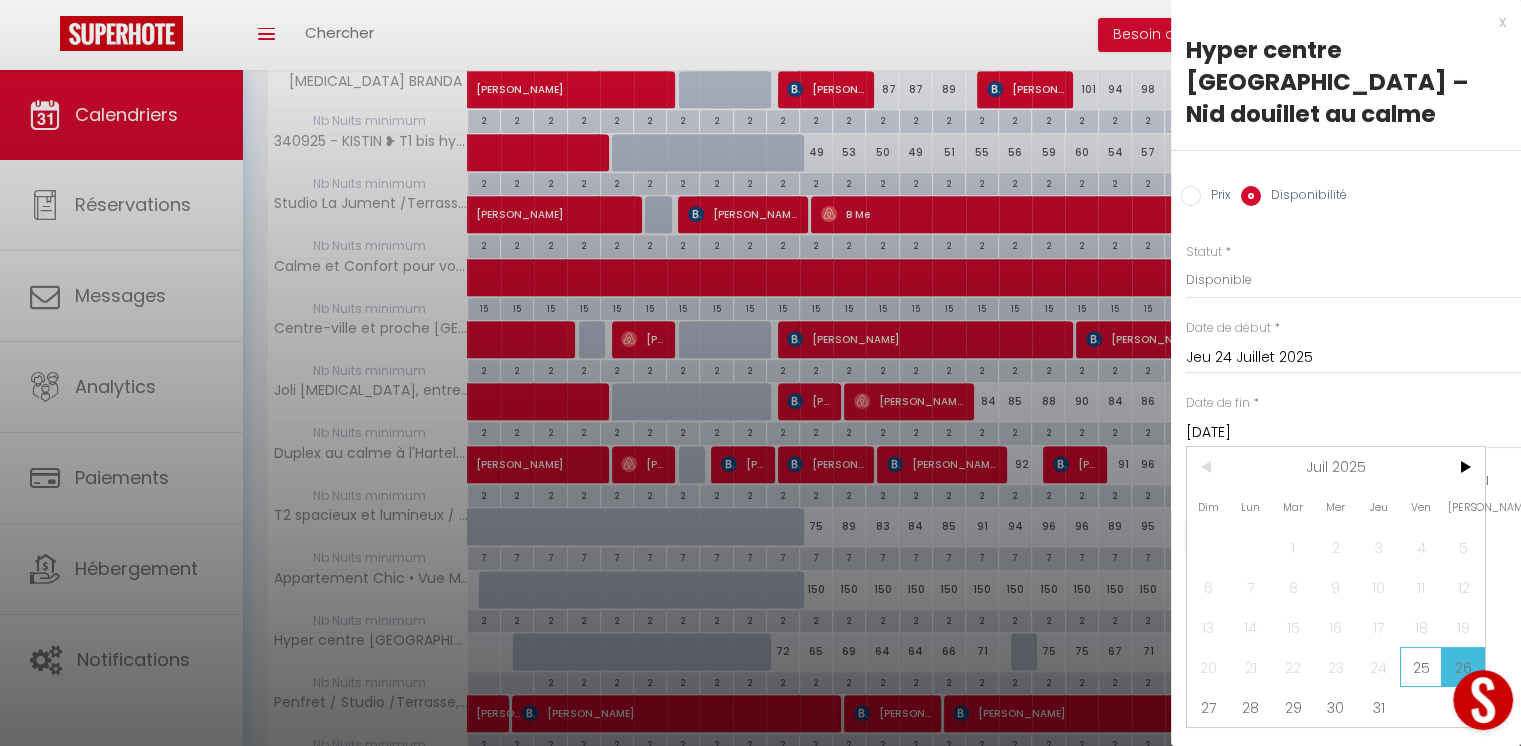 click on "25" at bounding box center (1421, 667) 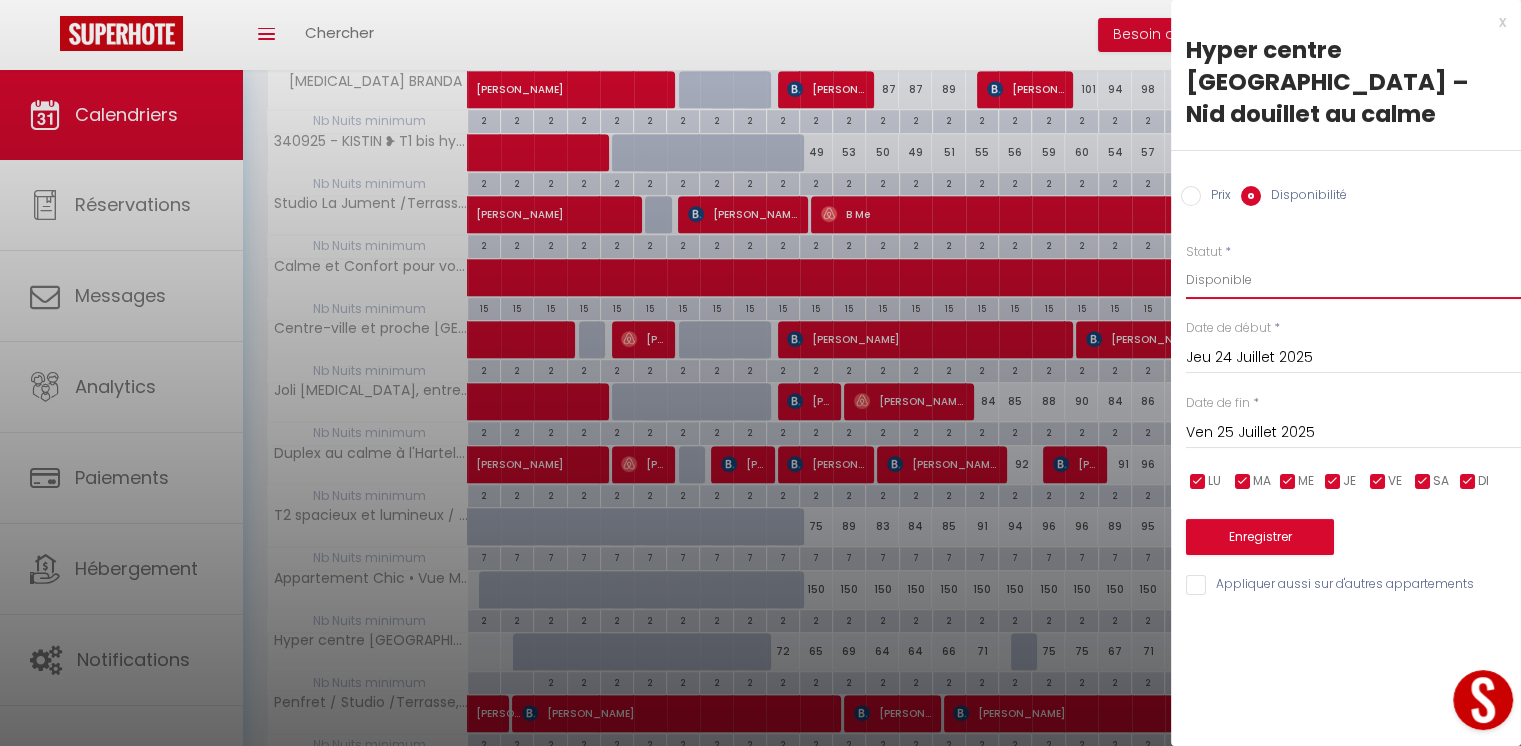 click on "Disponible
Indisponible" at bounding box center (1353, 280) 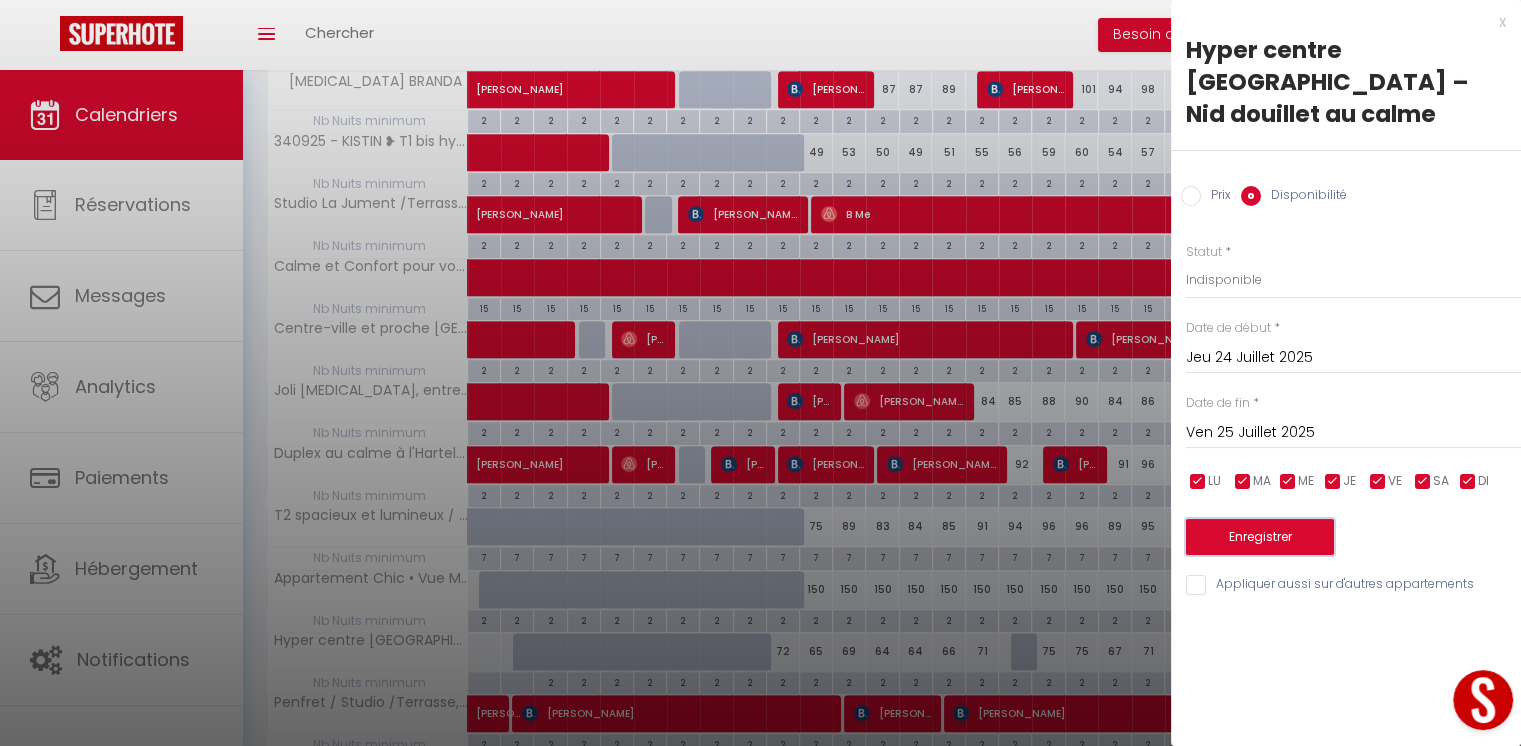 click on "Enregistrer" at bounding box center [1260, 537] 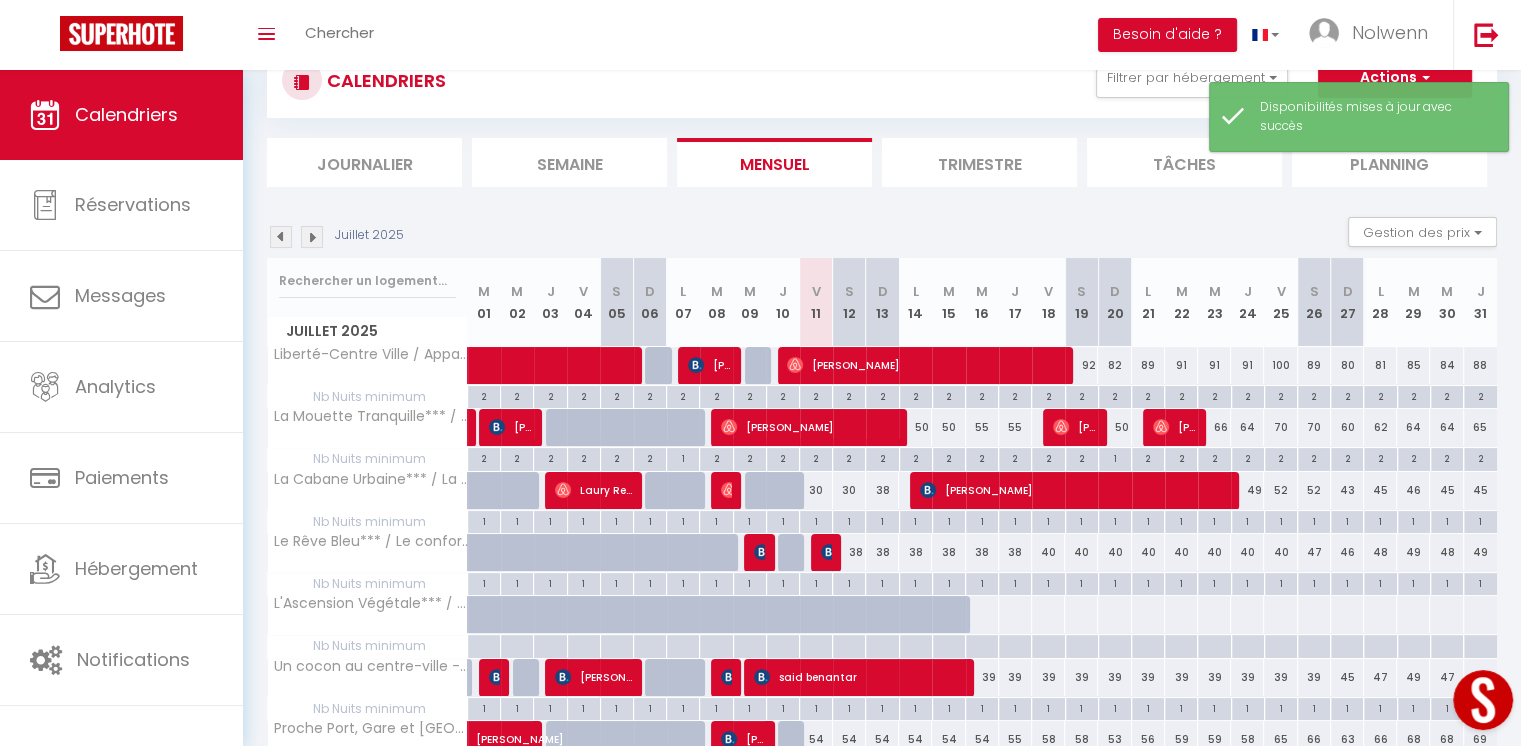 scroll, scrollTop: 421, scrollLeft: 0, axis: vertical 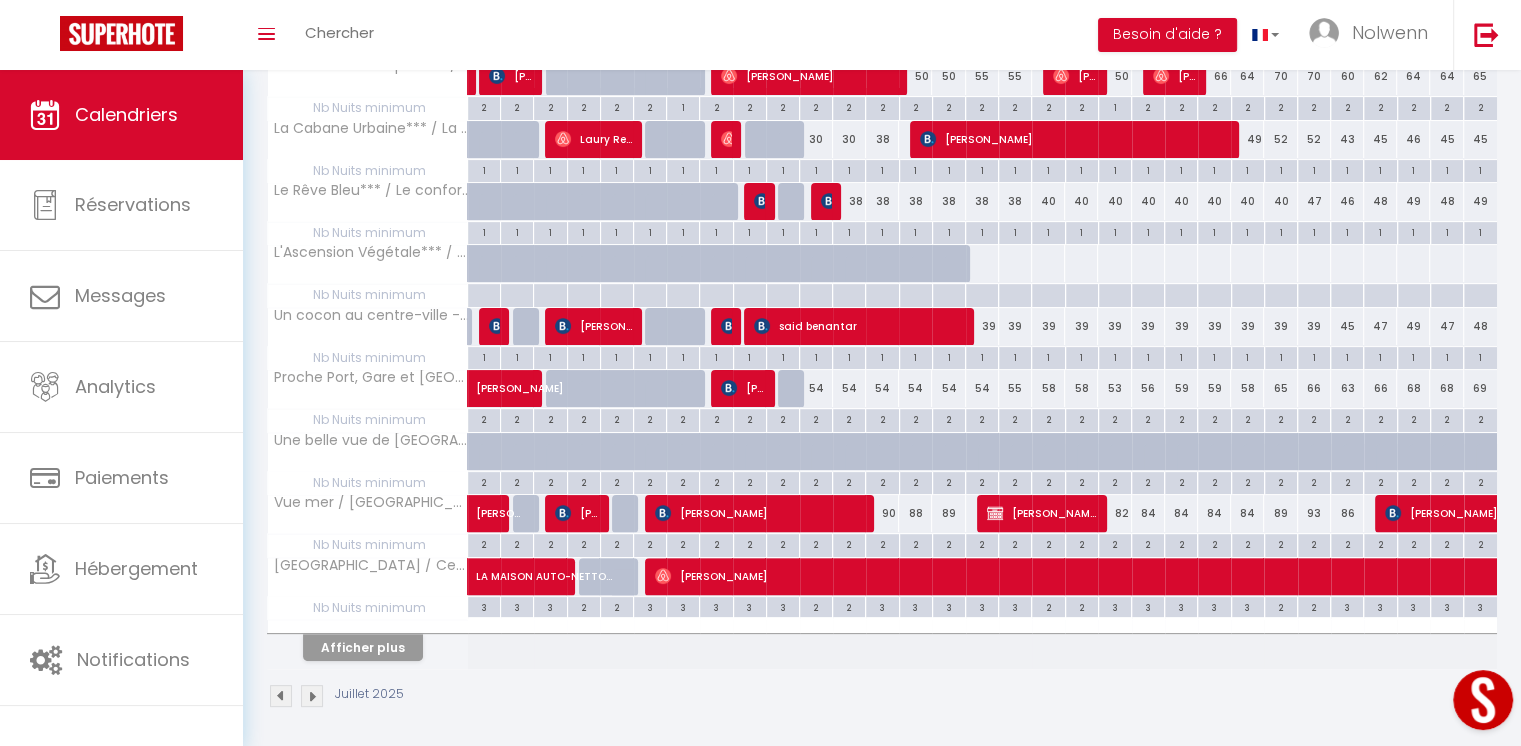click at bounding box center (368, 626) 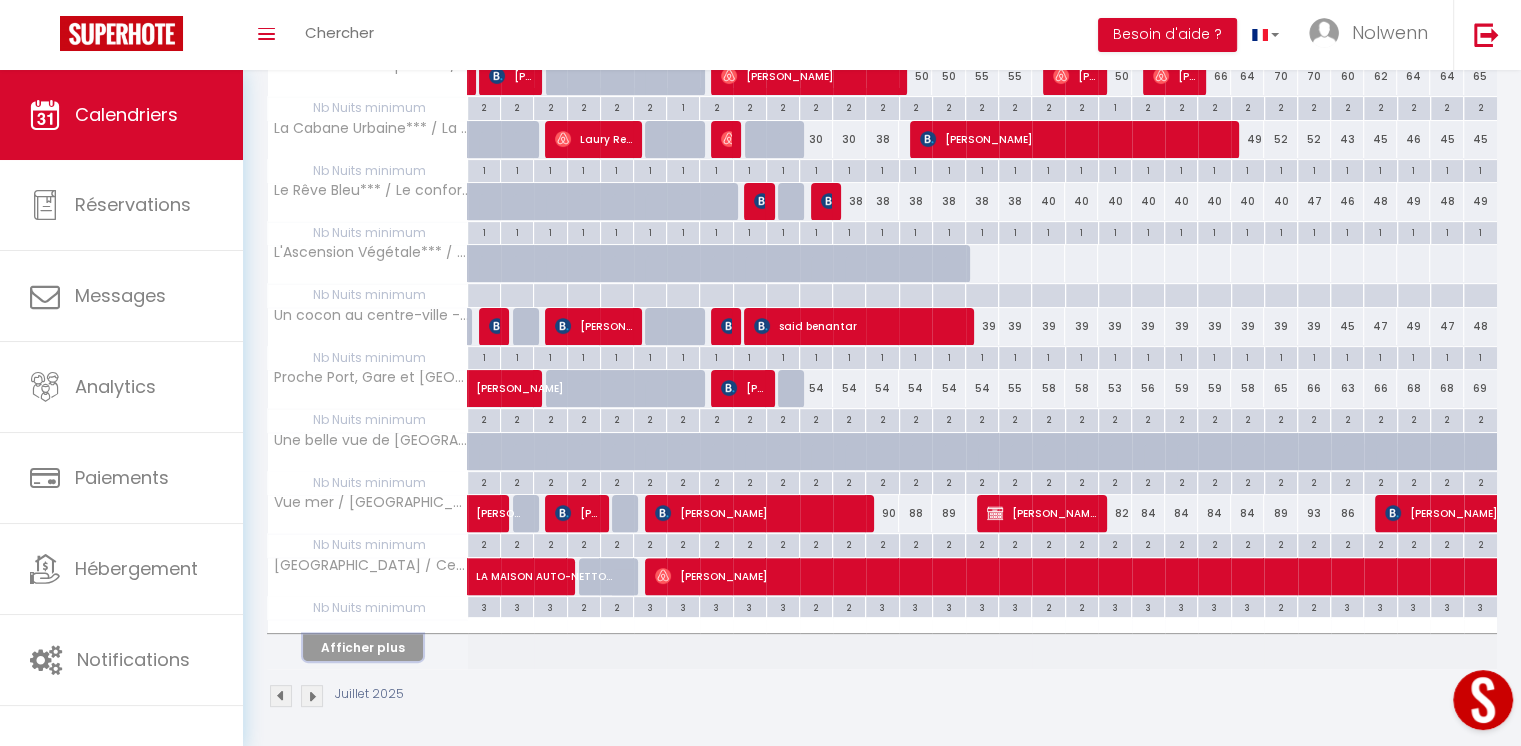 click on "Afficher plus" at bounding box center [363, 647] 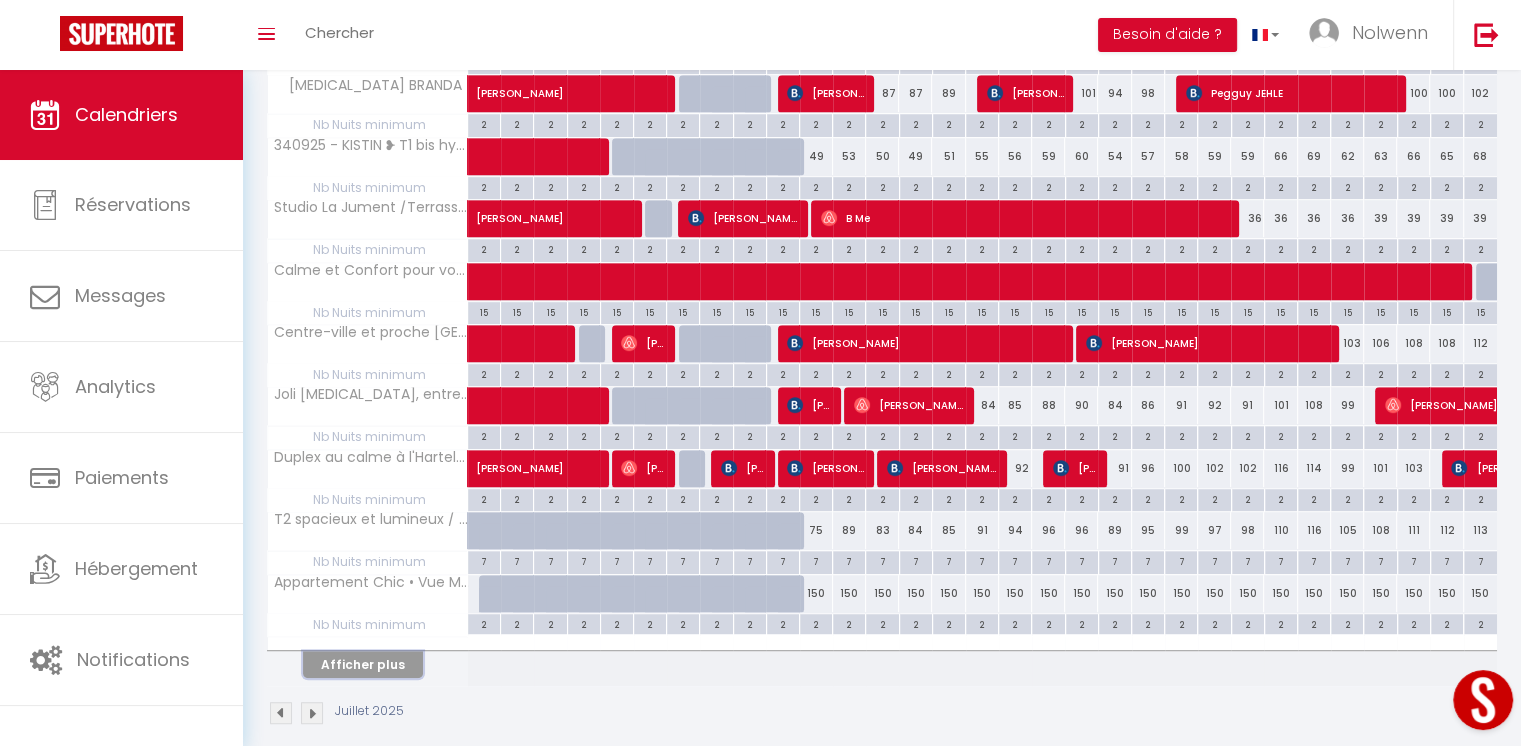 scroll, scrollTop: 1041, scrollLeft: 0, axis: vertical 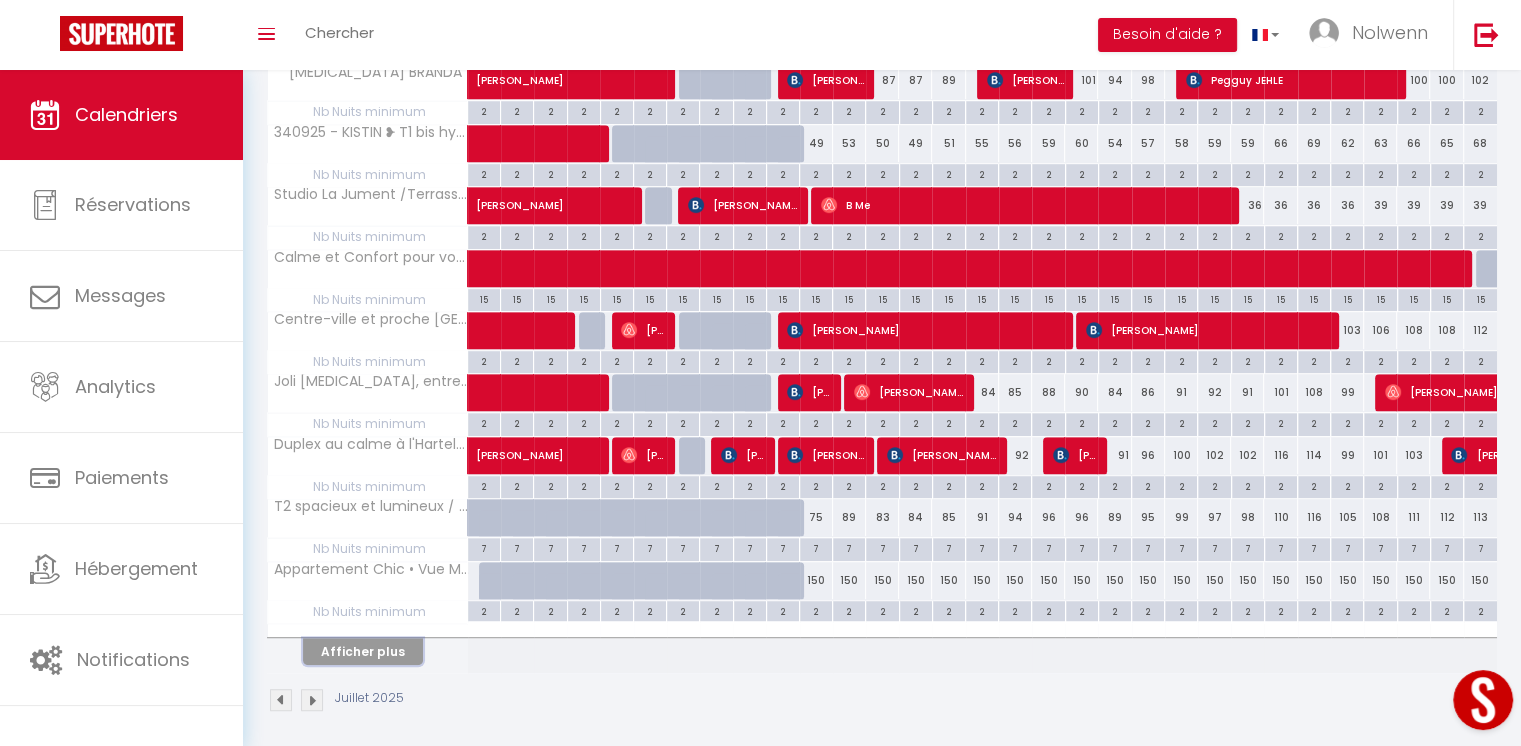click on "Afficher plus" at bounding box center (363, 651) 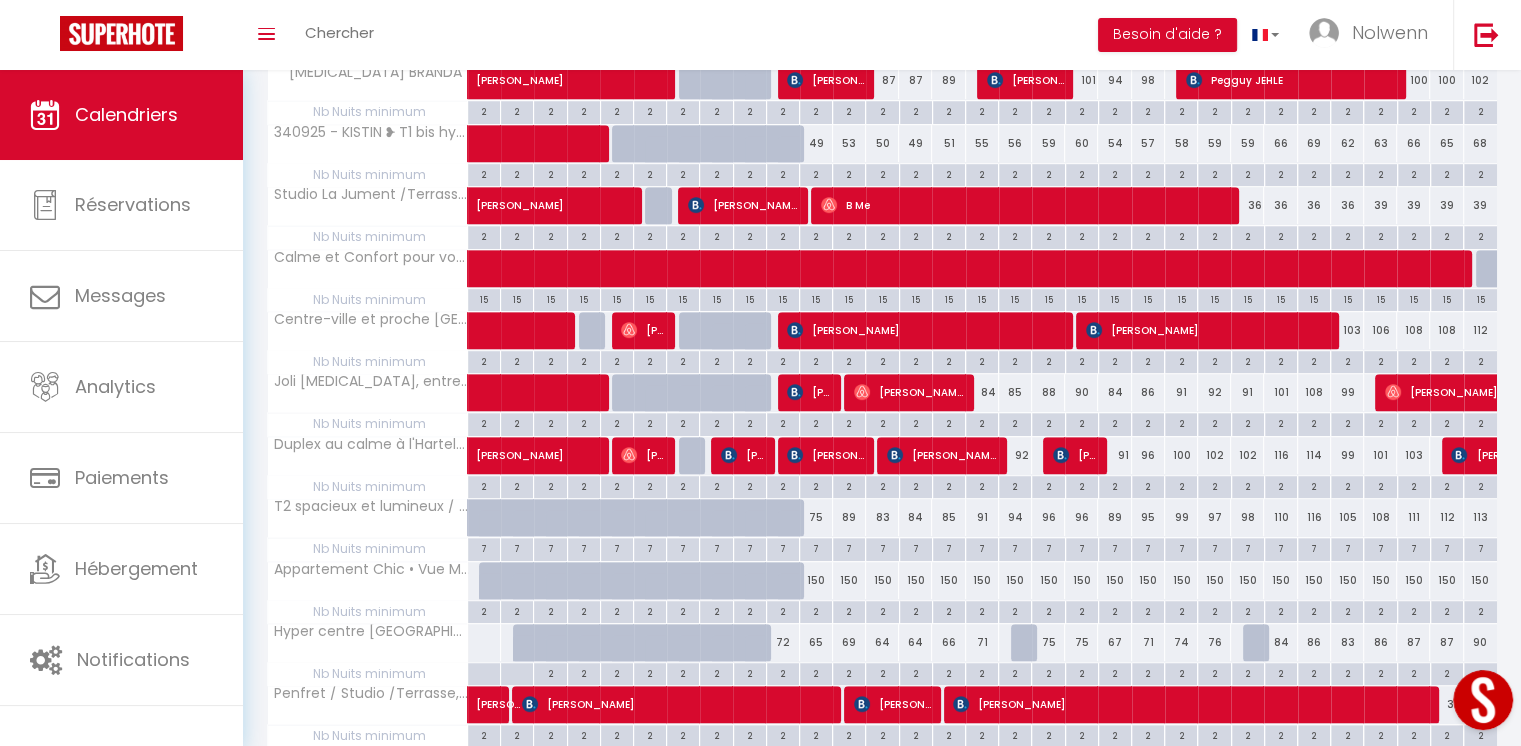 click on "87" at bounding box center (1413, 642) 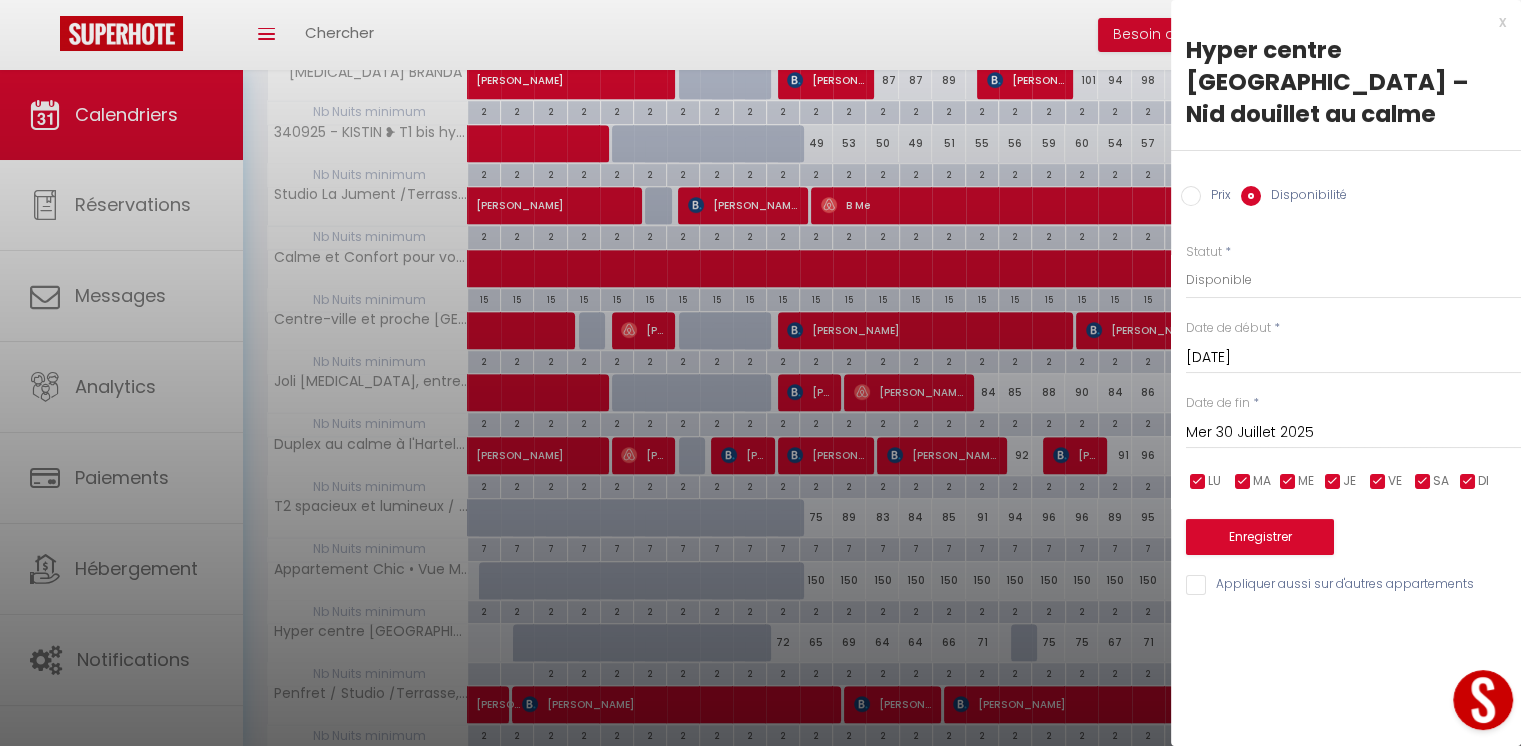 click on "[DATE]" at bounding box center (1353, 358) 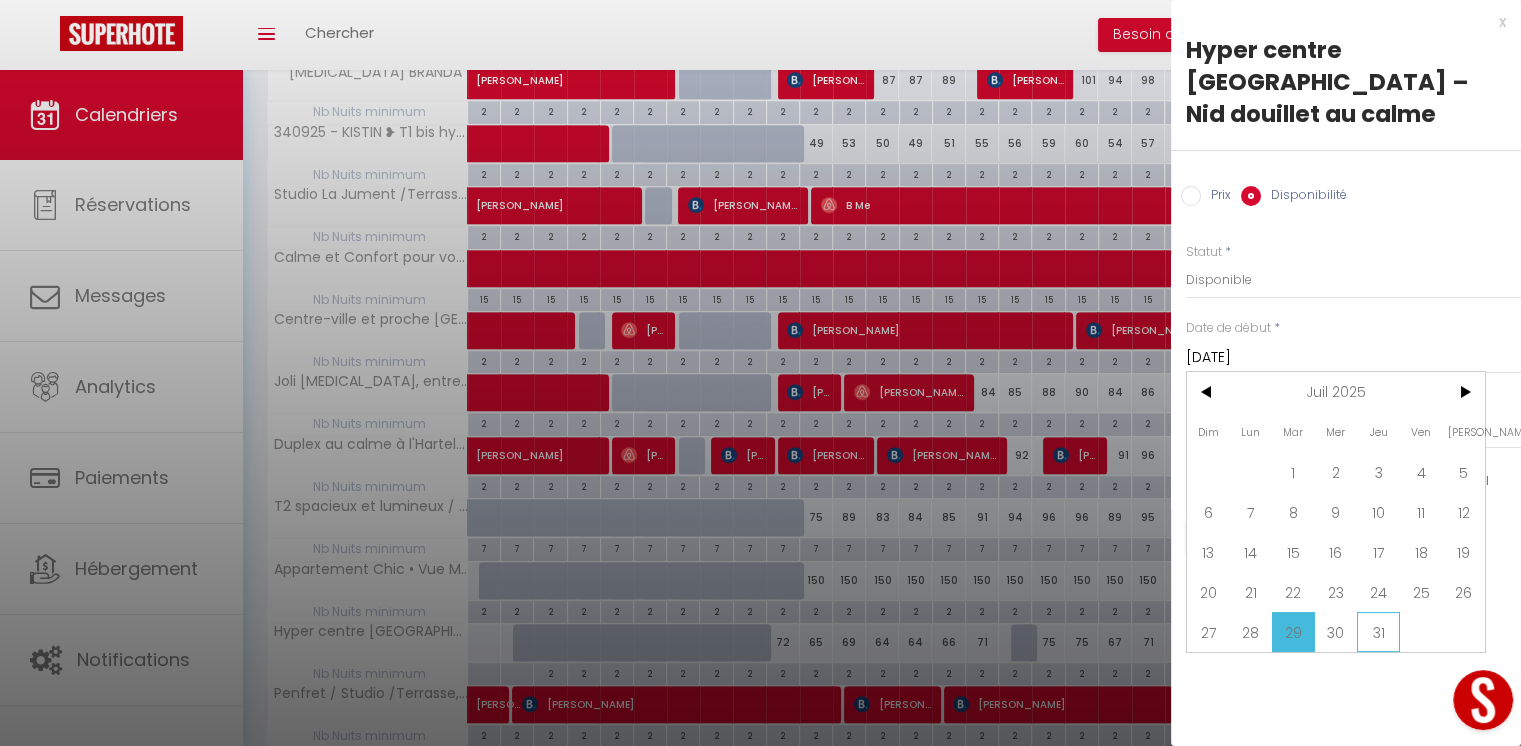 click on "31" at bounding box center [1378, 632] 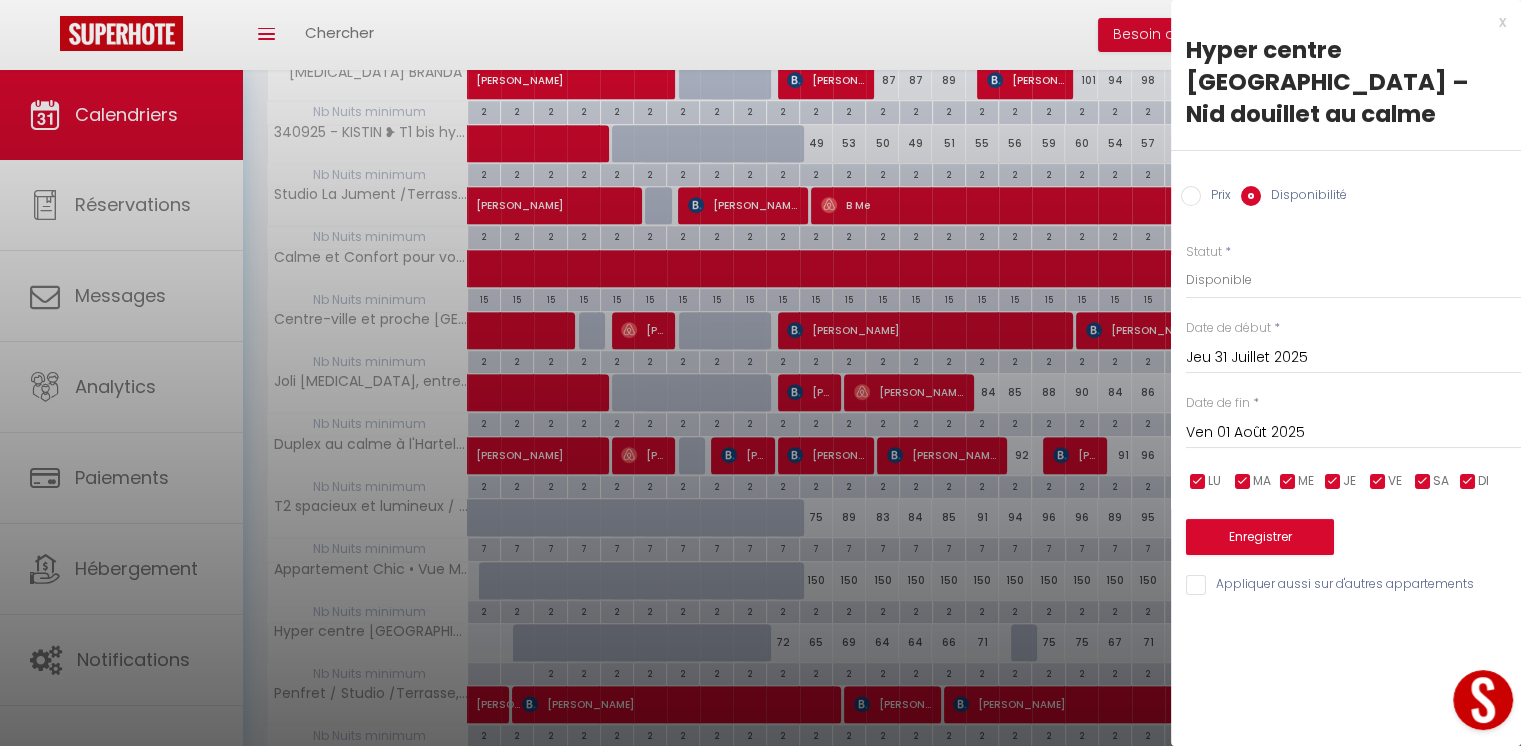 click on "Ven 01 Août 2025" at bounding box center [1353, 433] 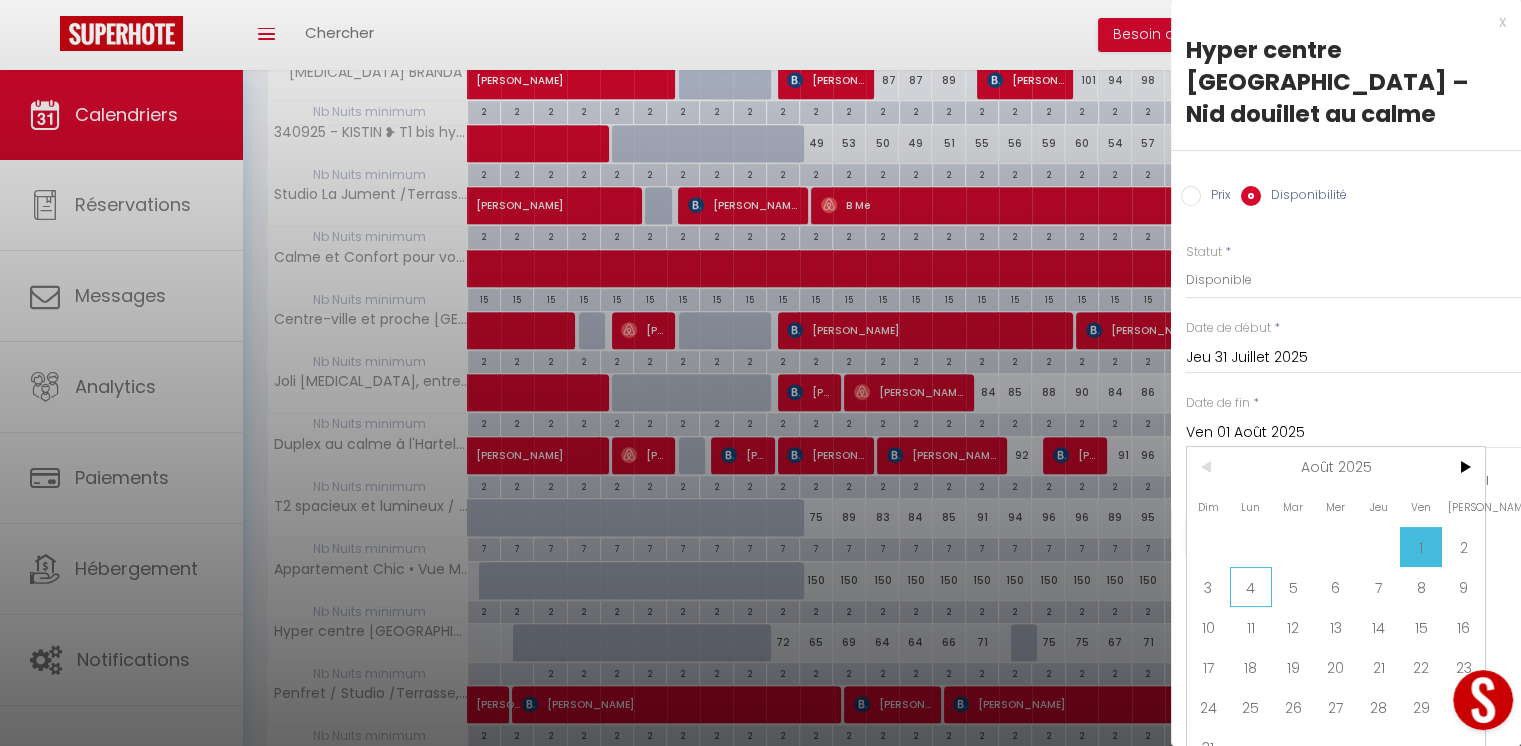 click on "4" at bounding box center [1251, 587] 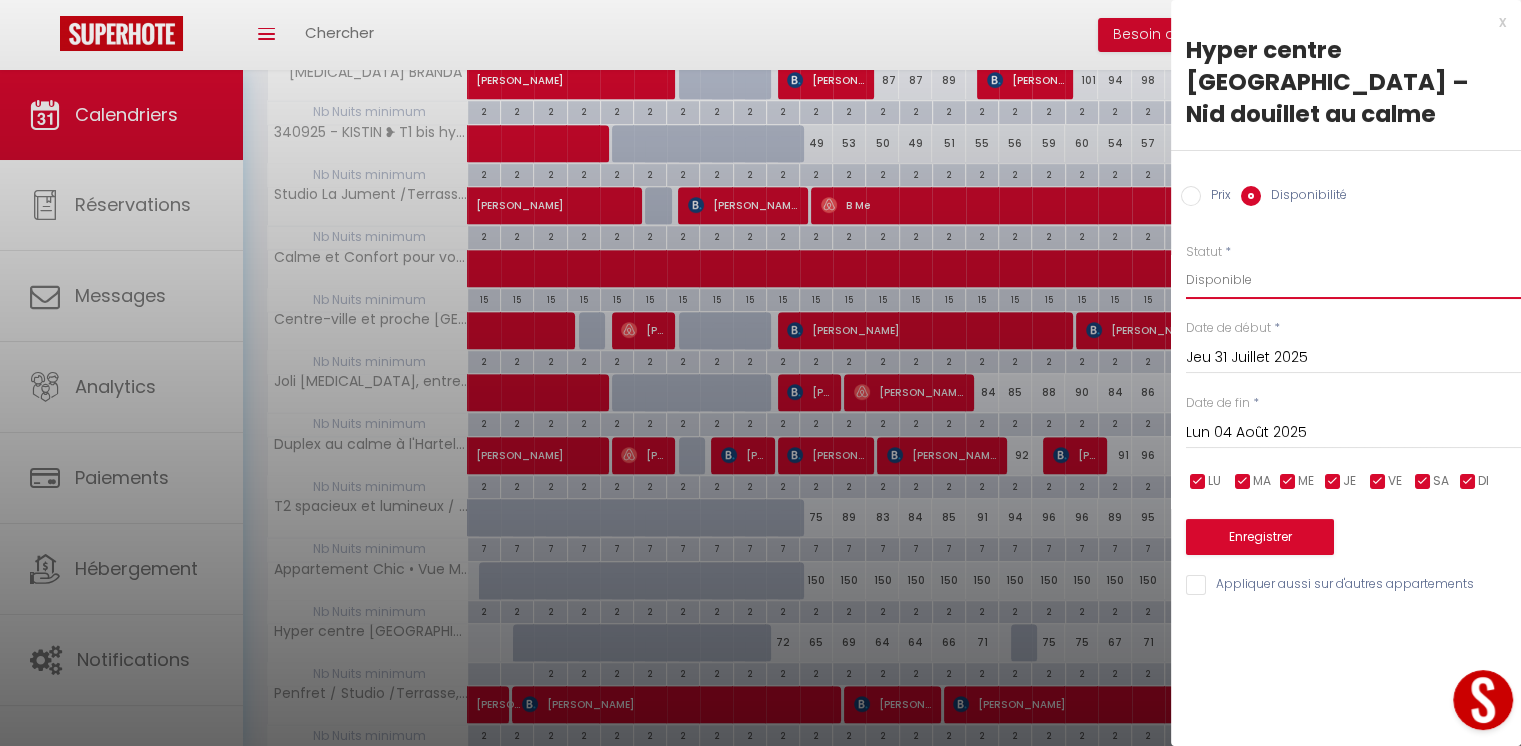 click on "Disponible
Indisponible" at bounding box center (1353, 280) 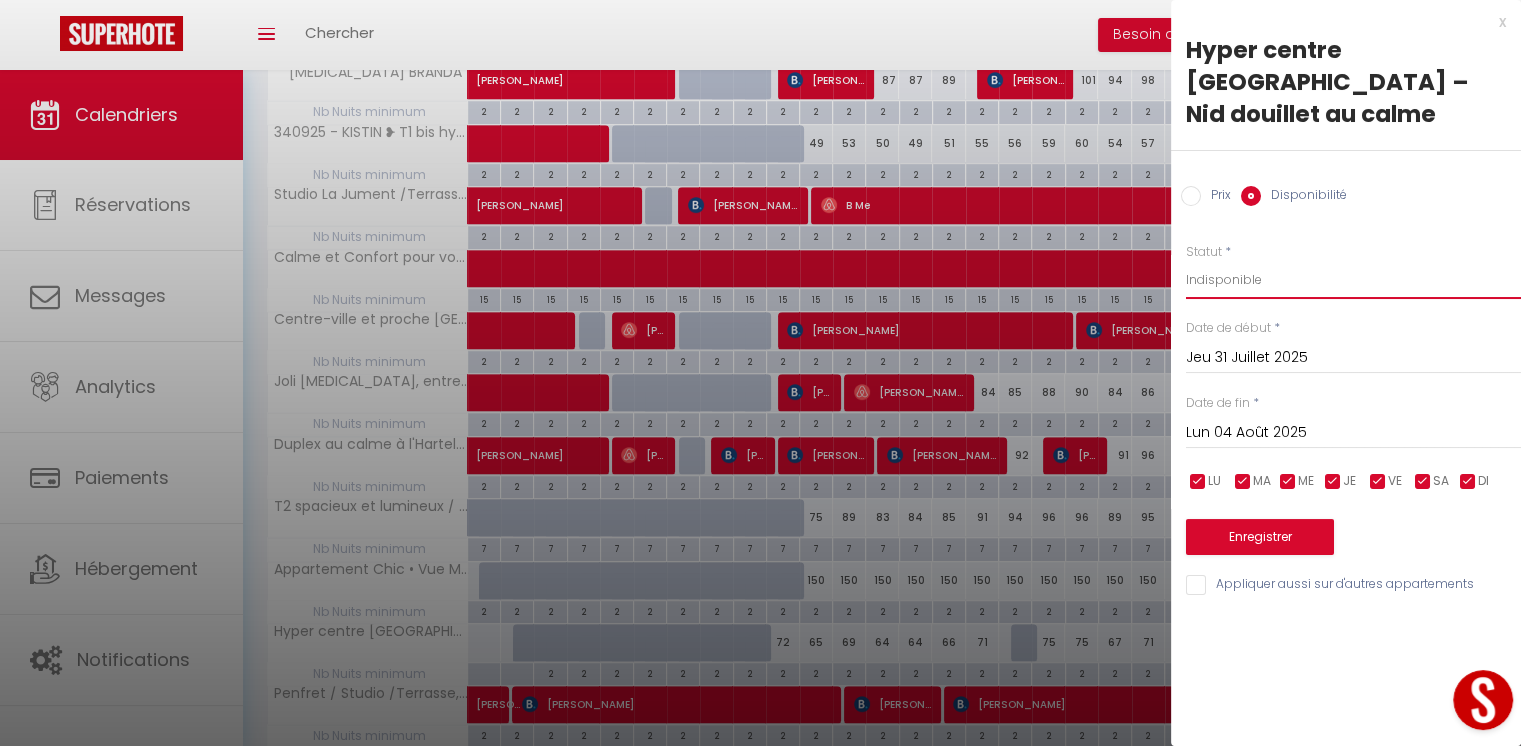 click on "Disponible
Indisponible" at bounding box center (1353, 280) 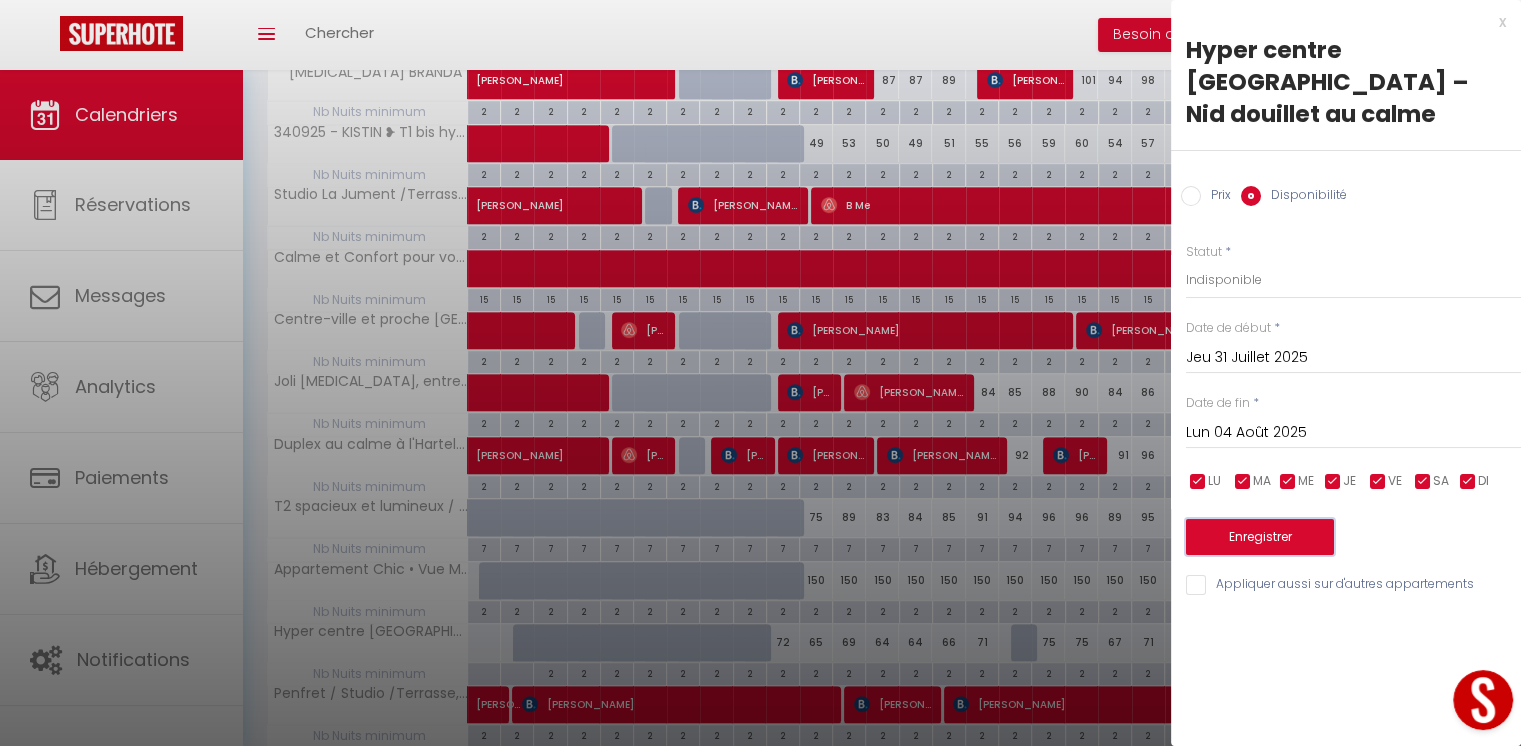click on "Enregistrer" at bounding box center (1260, 537) 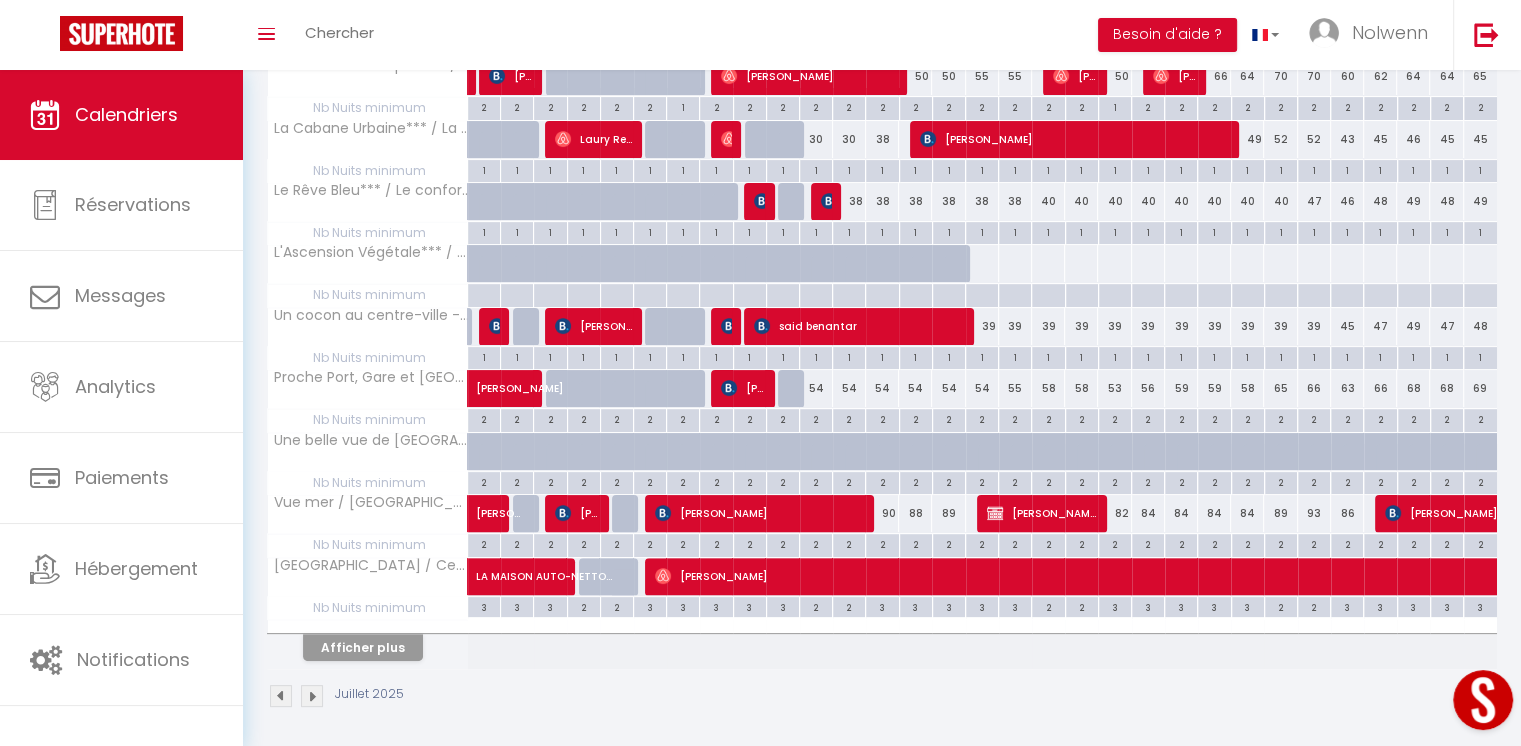 scroll, scrollTop: 412, scrollLeft: 0, axis: vertical 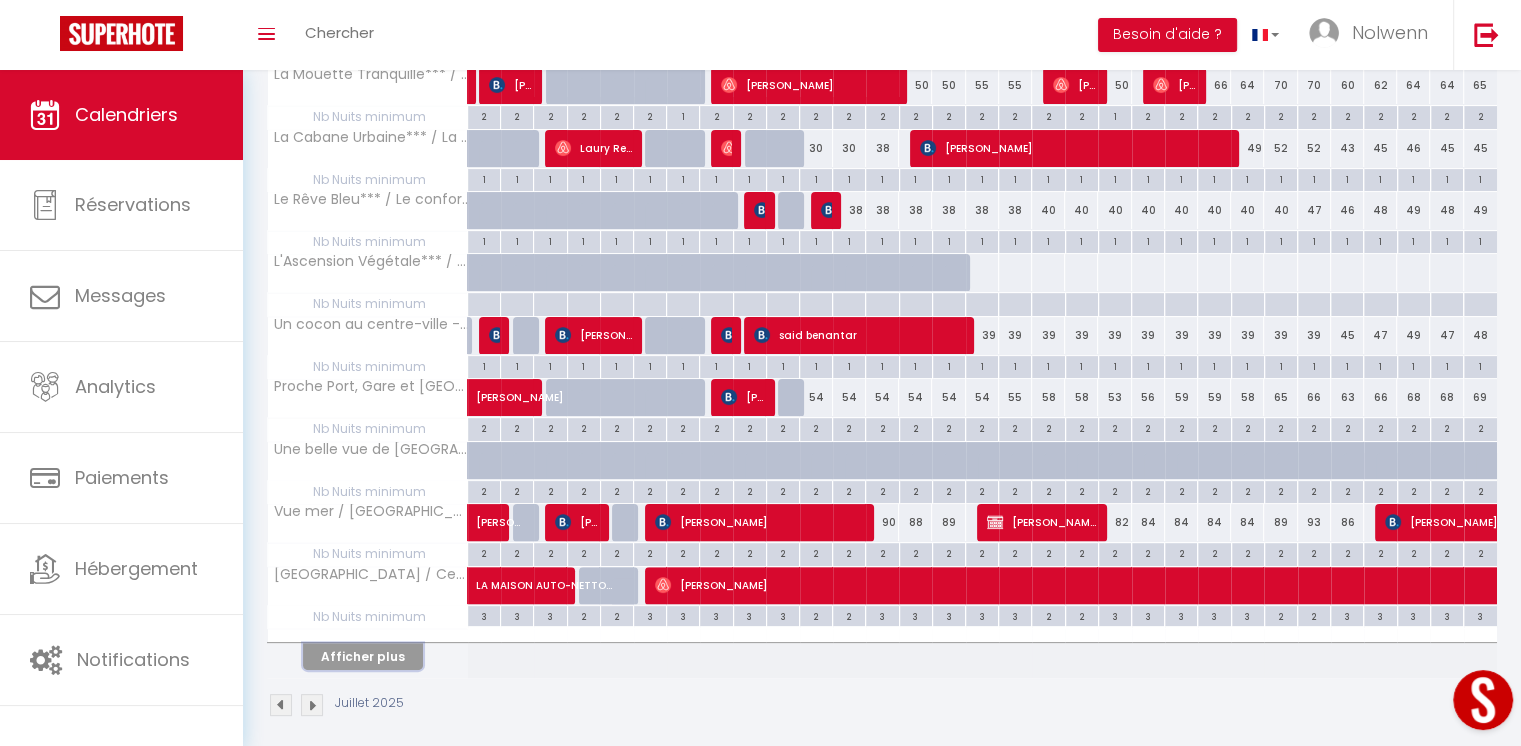 click on "Afficher plus" at bounding box center (363, 656) 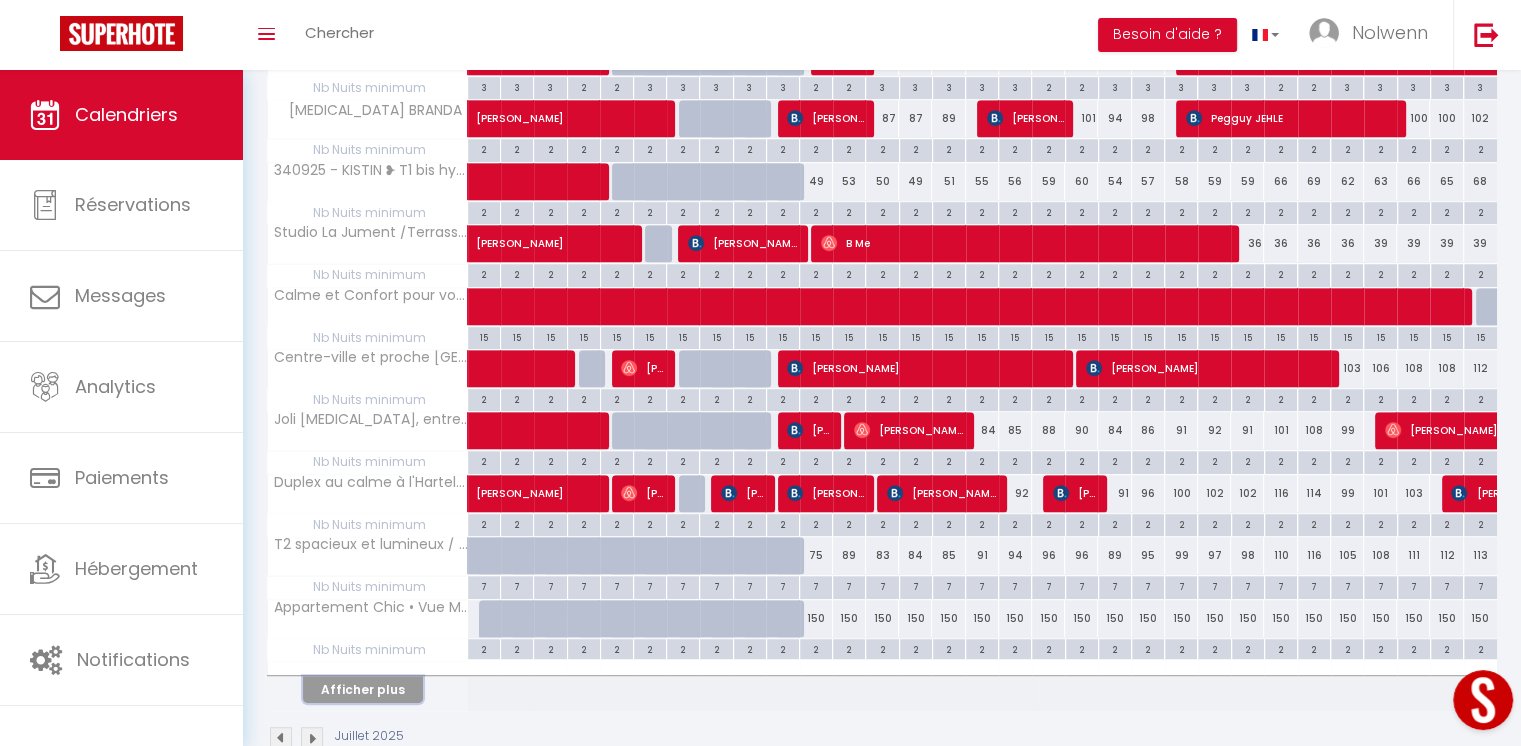 scroll, scrollTop: 1023, scrollLeft: 0, axis: vertical 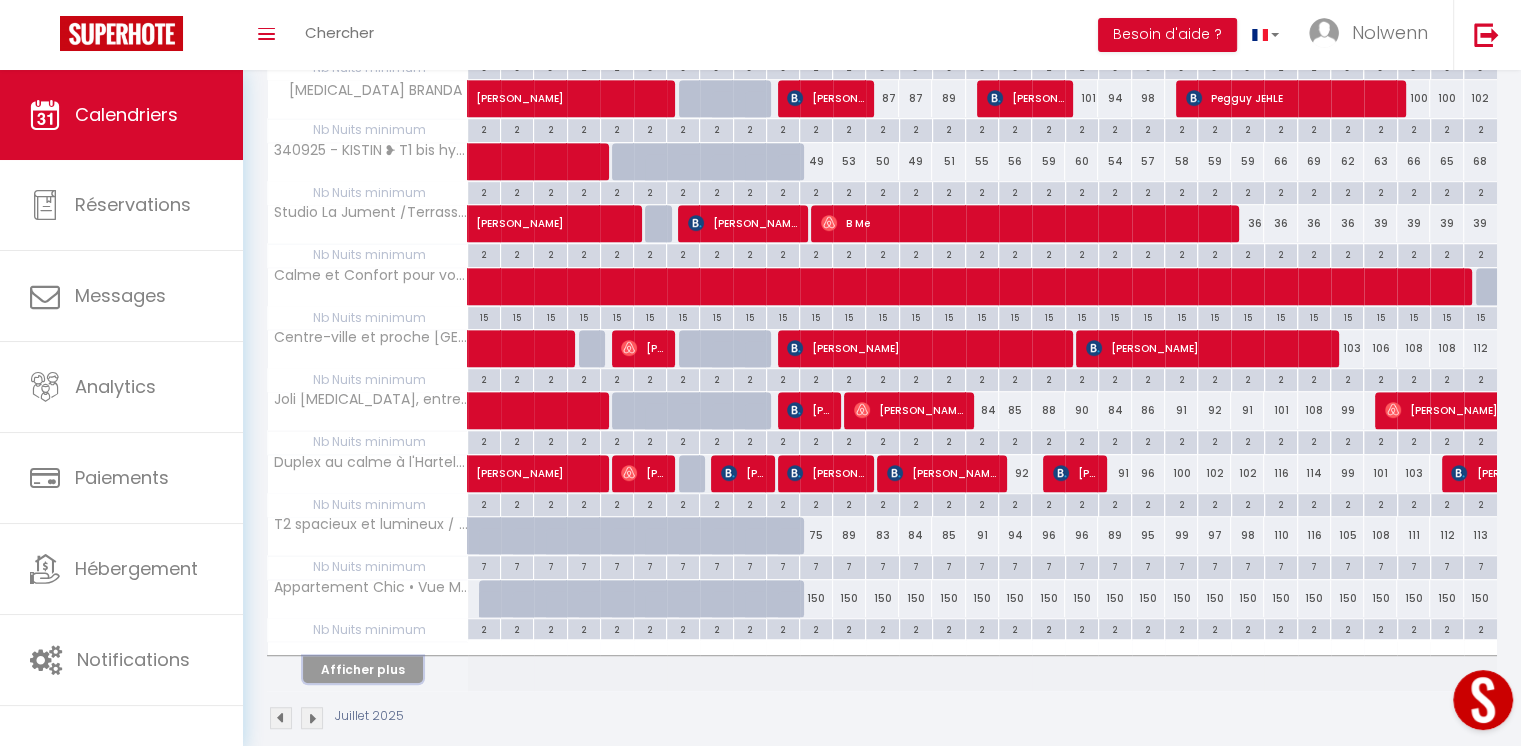 click on "Afficher plus" at bounding box center [363, 669] 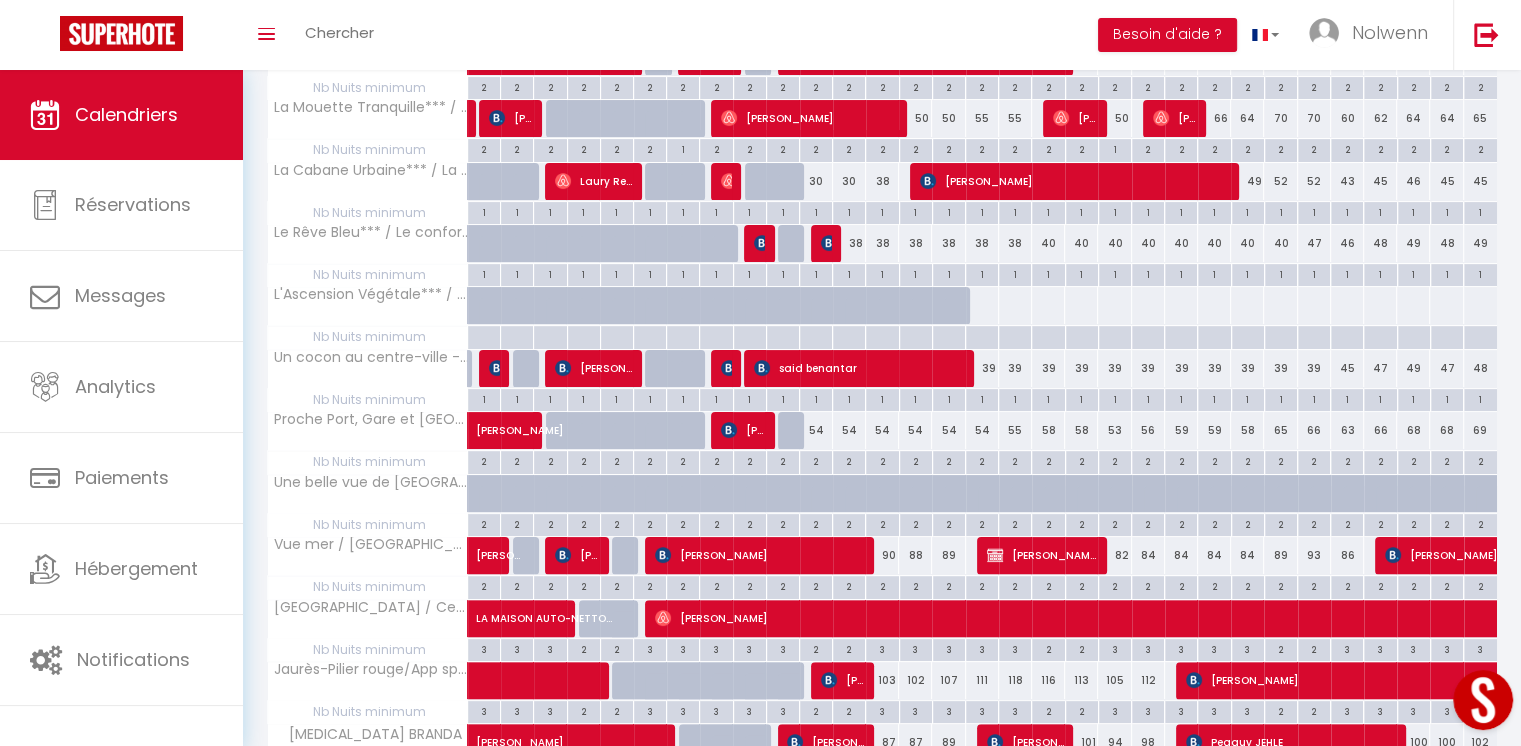 scroll, scrollTop: 0, scrollLeft: 0, axis: both 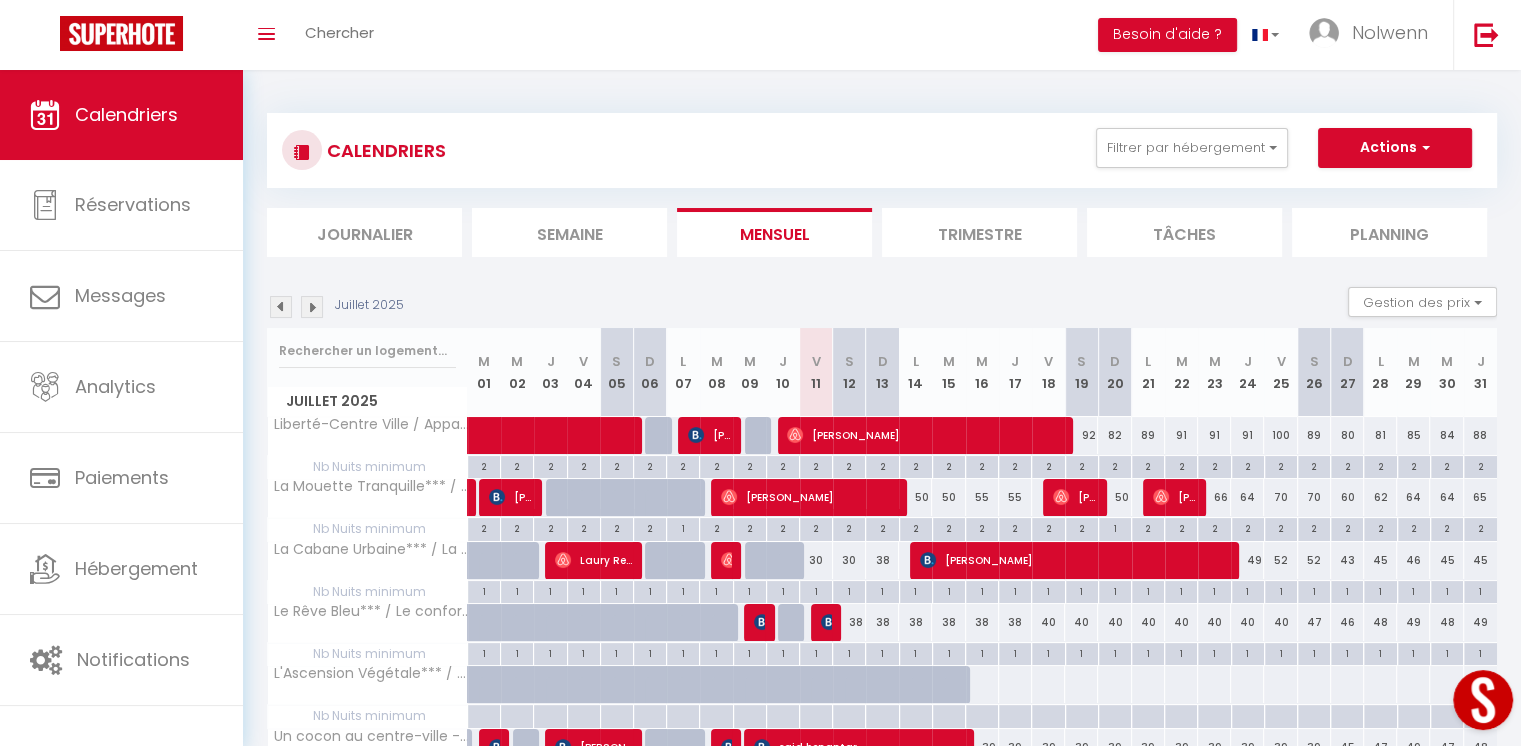 click at bounding box center [312, 307] 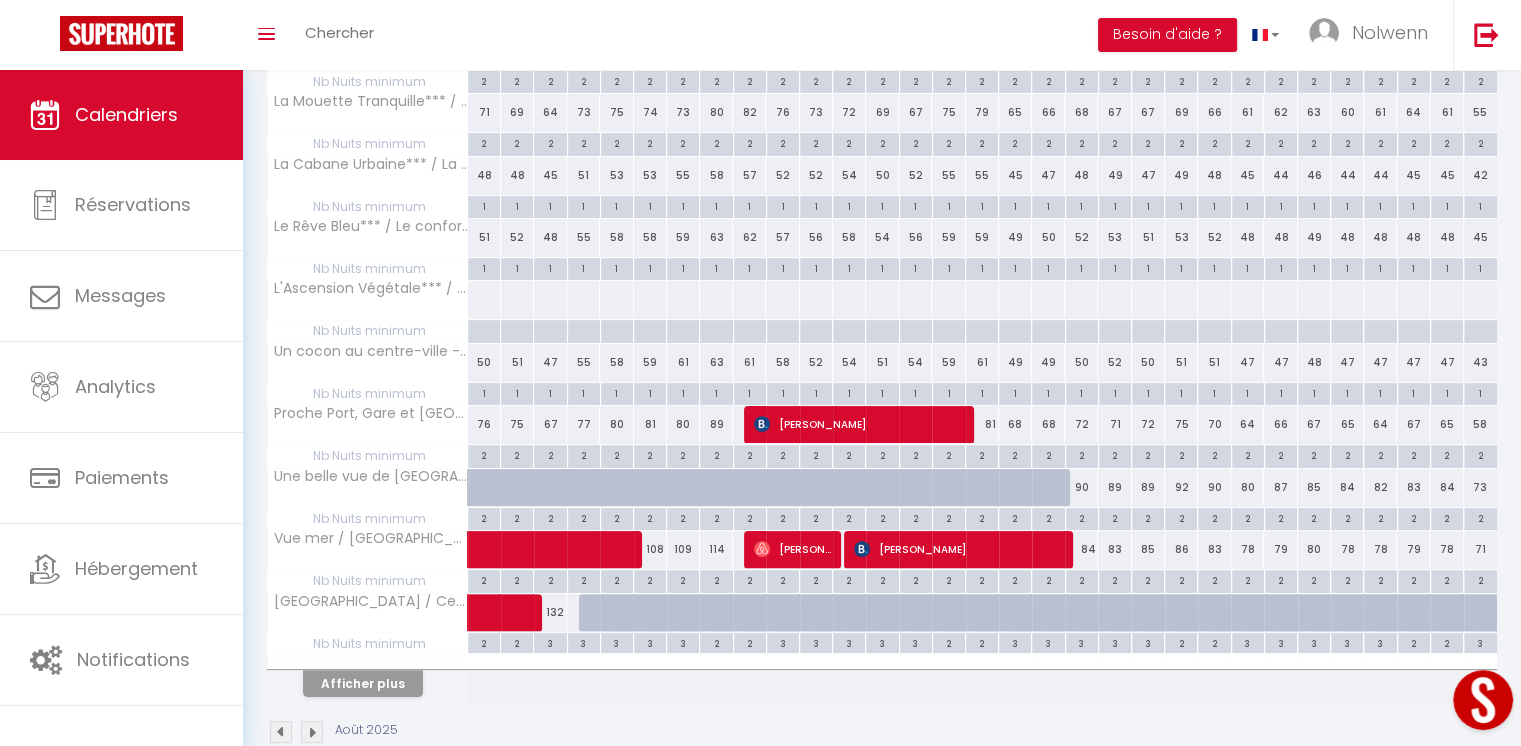scroll, scrollTop: 389, scrollLeft: 0, axis: vertical 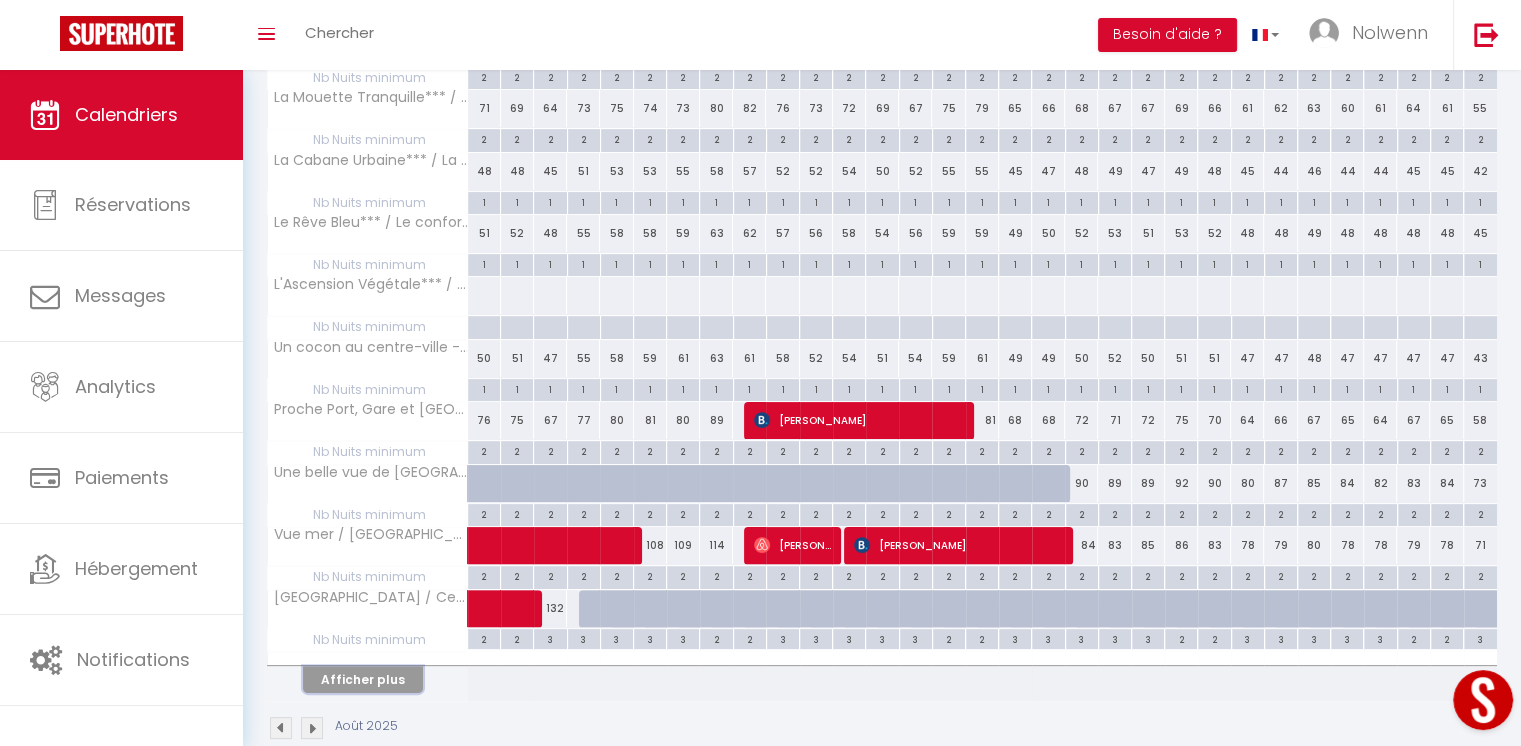 click on "Afficher plus" at bounding box center [363, 679] 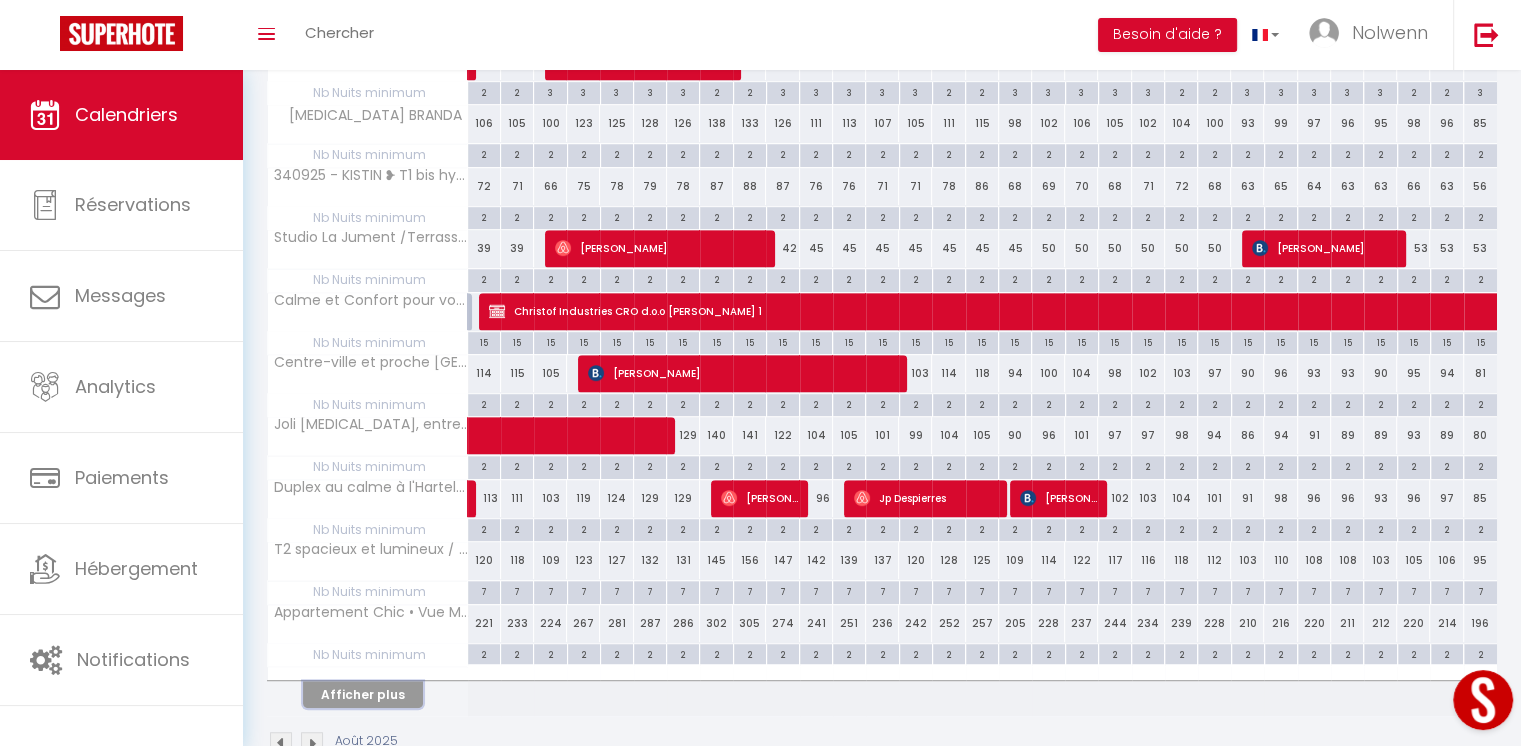 scroll, scrollTop: 1012, scrollLeft: 0, axis: vertical 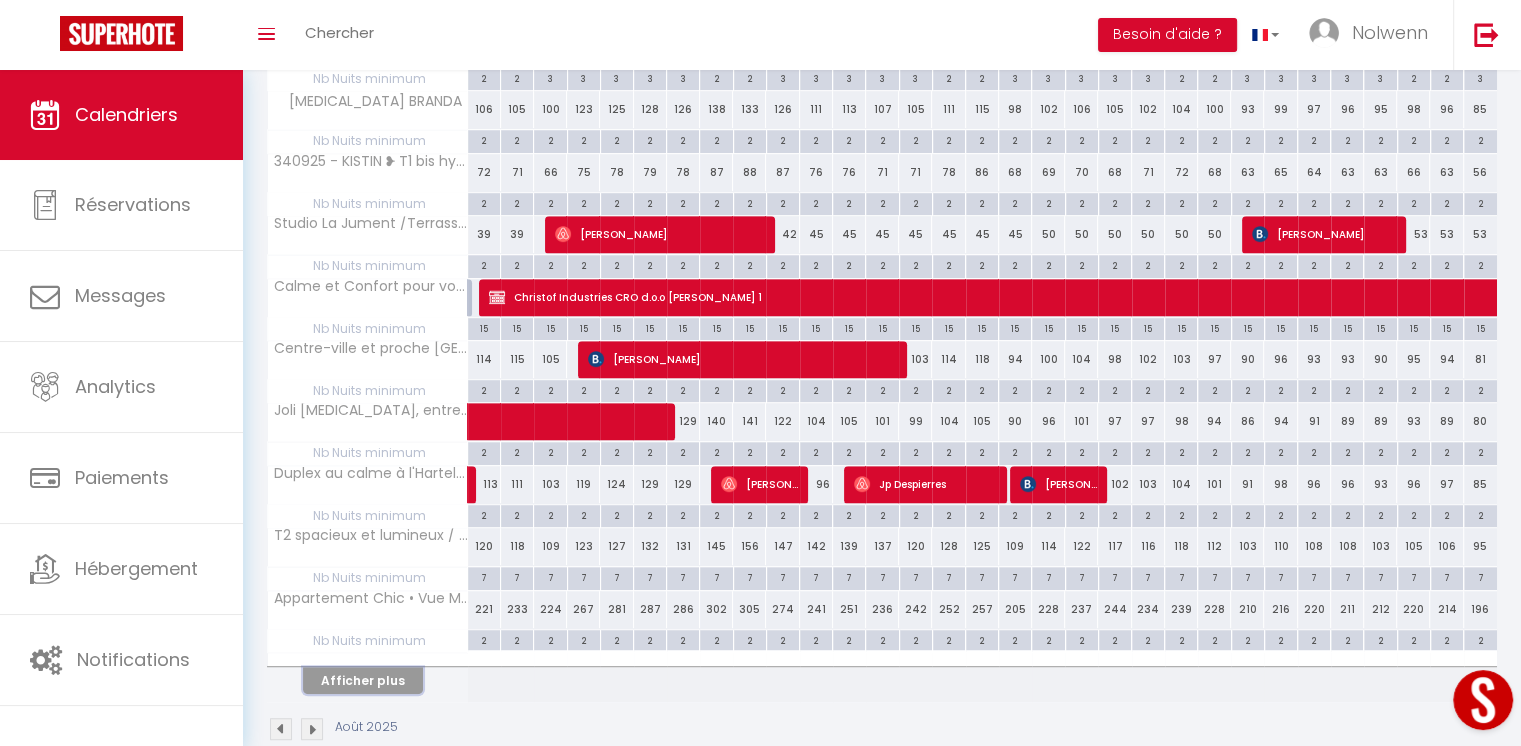 click on "Afficher plus" at bounding box center [363, 680] 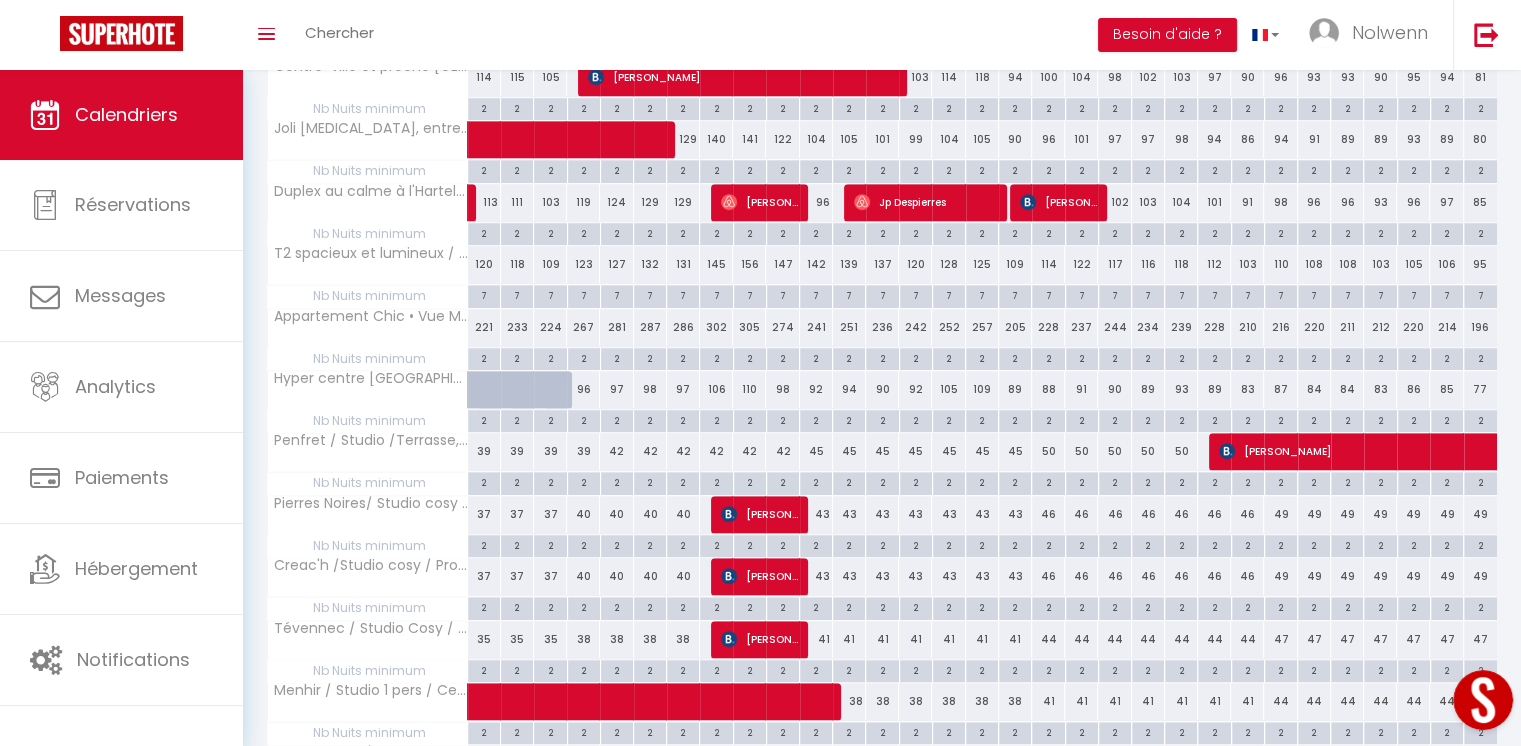 scroll, scrollTop: 1278, scrollLeft: 0, axis: vertical 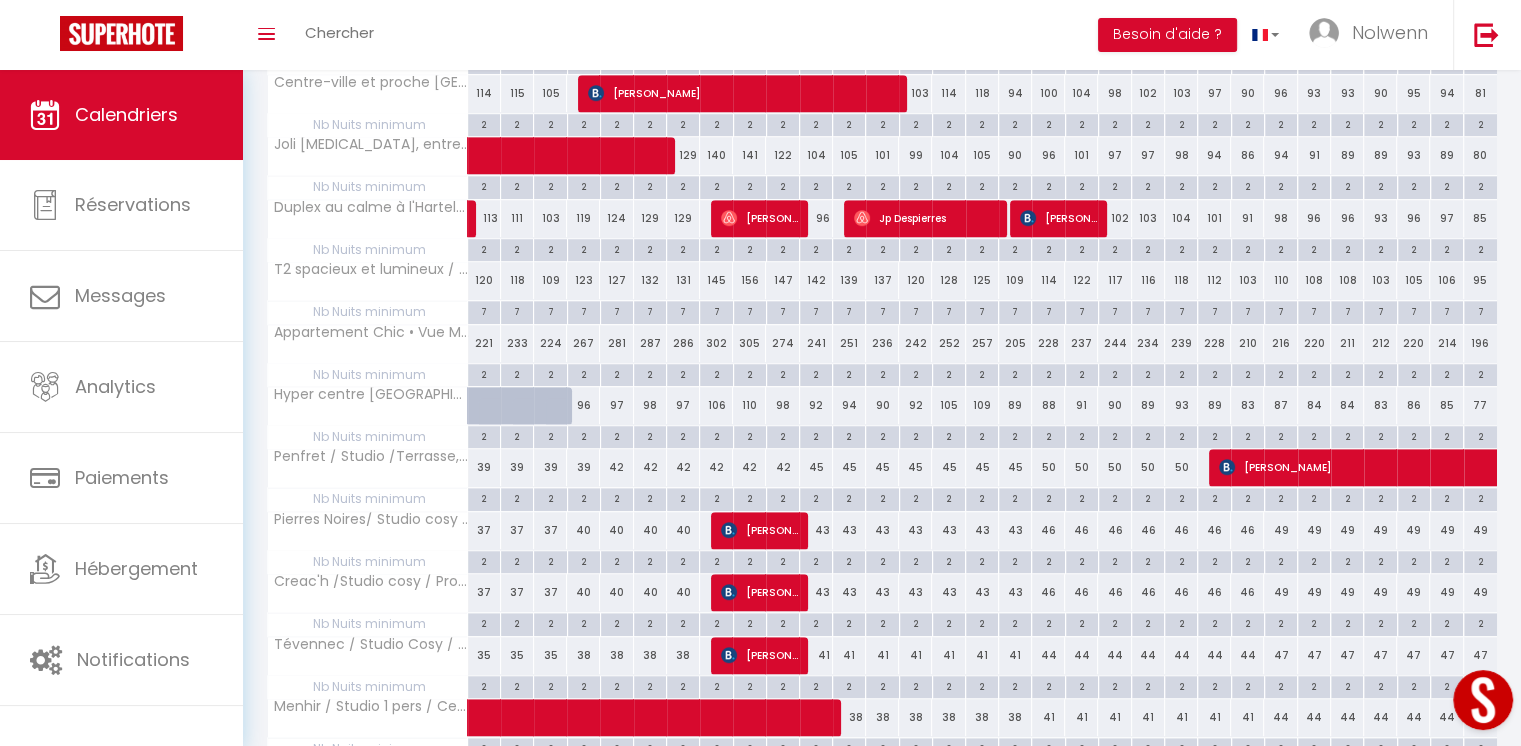 click on "98" at bounding box center [782, 405] 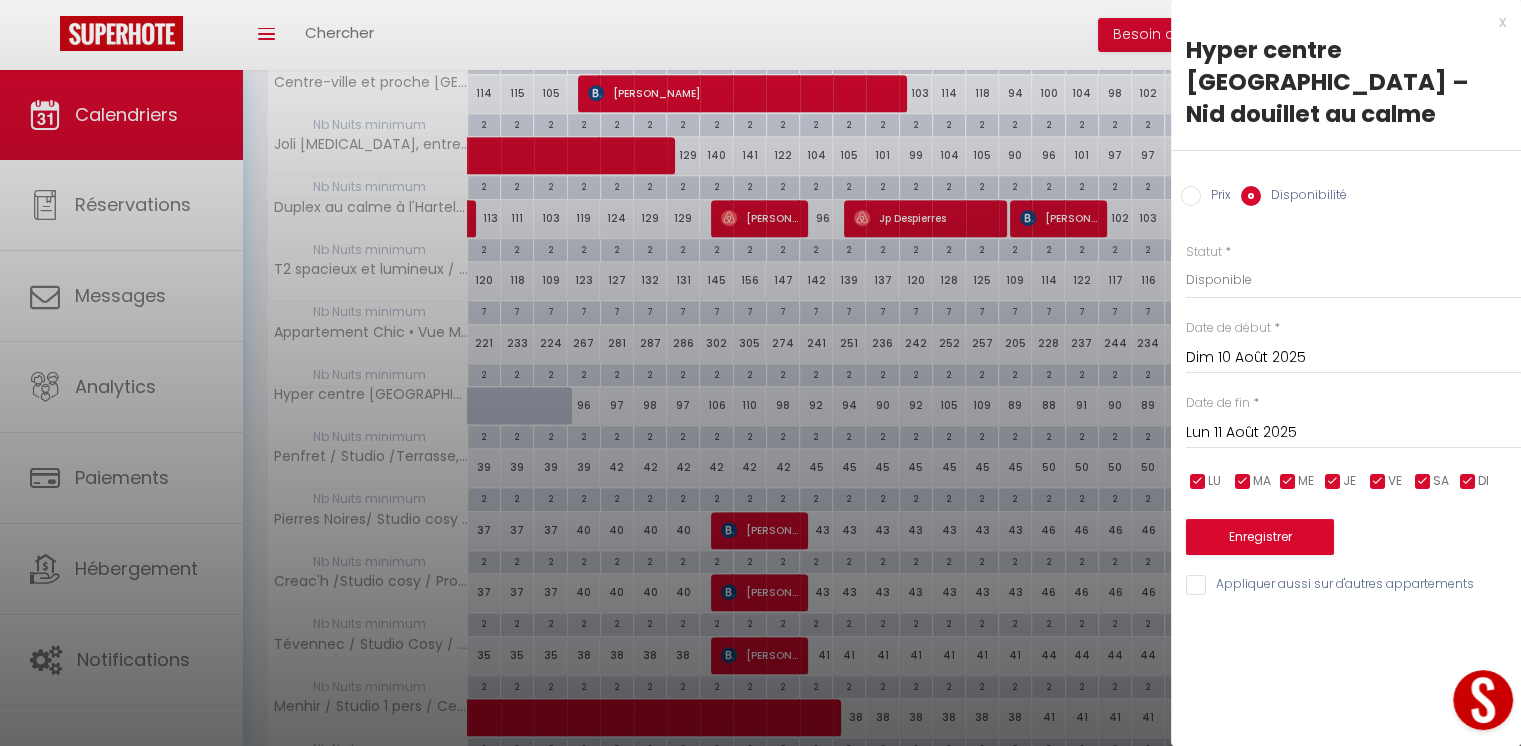 click on "Dim 10 Août 2025" at bounding box center (1353, 358) 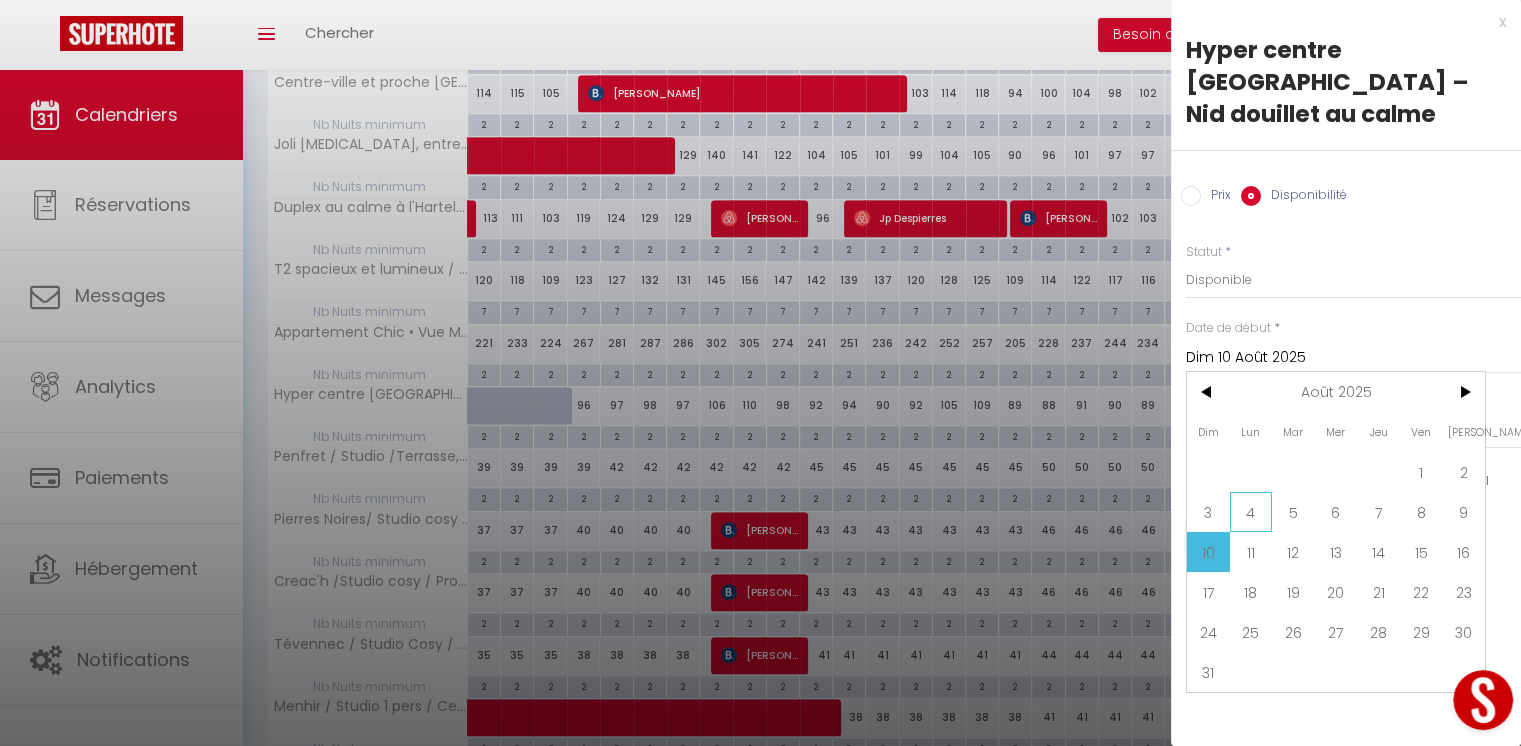 click on "4" at bounding box center [1251, 512] 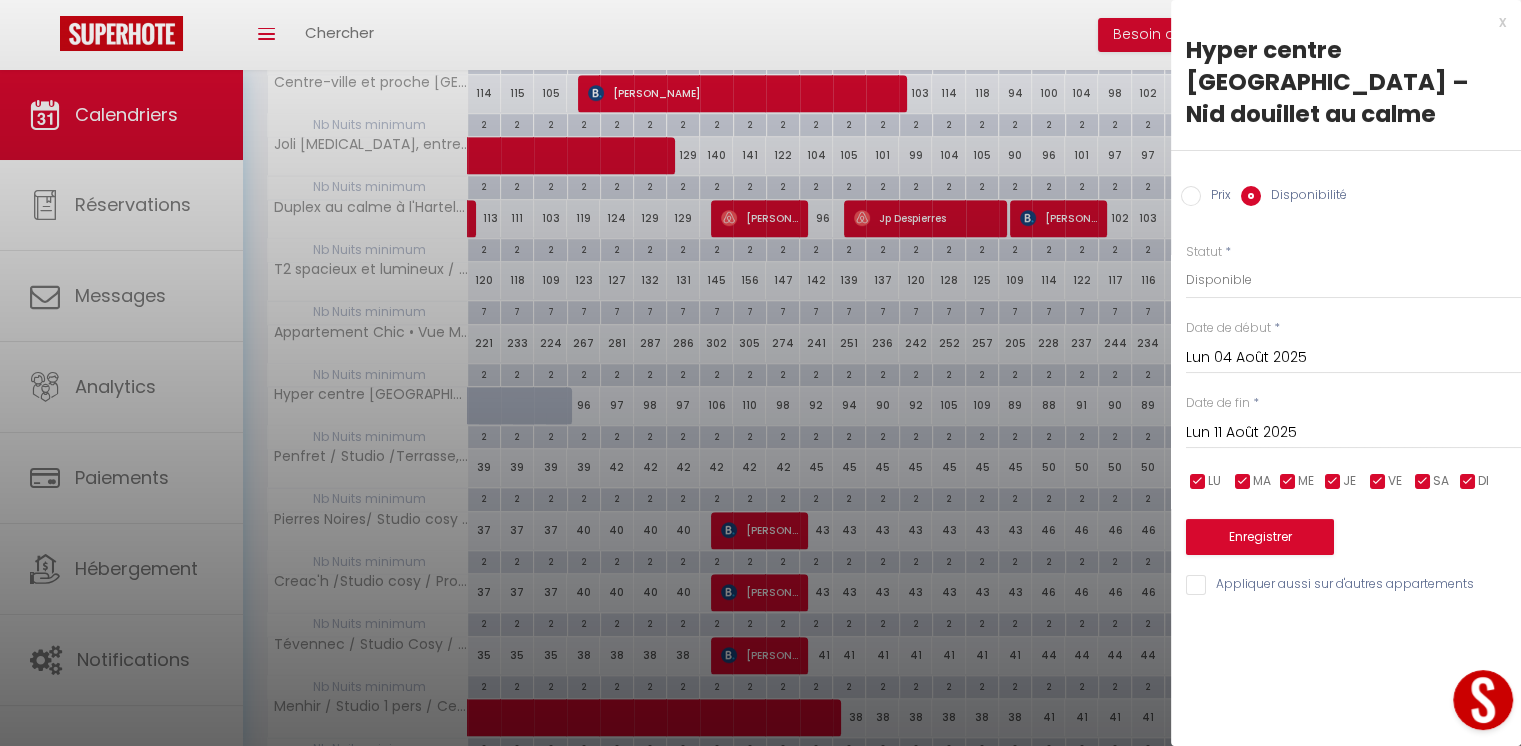 click on "Lun 11 Août 2025" at bounding box center [1353, 433] 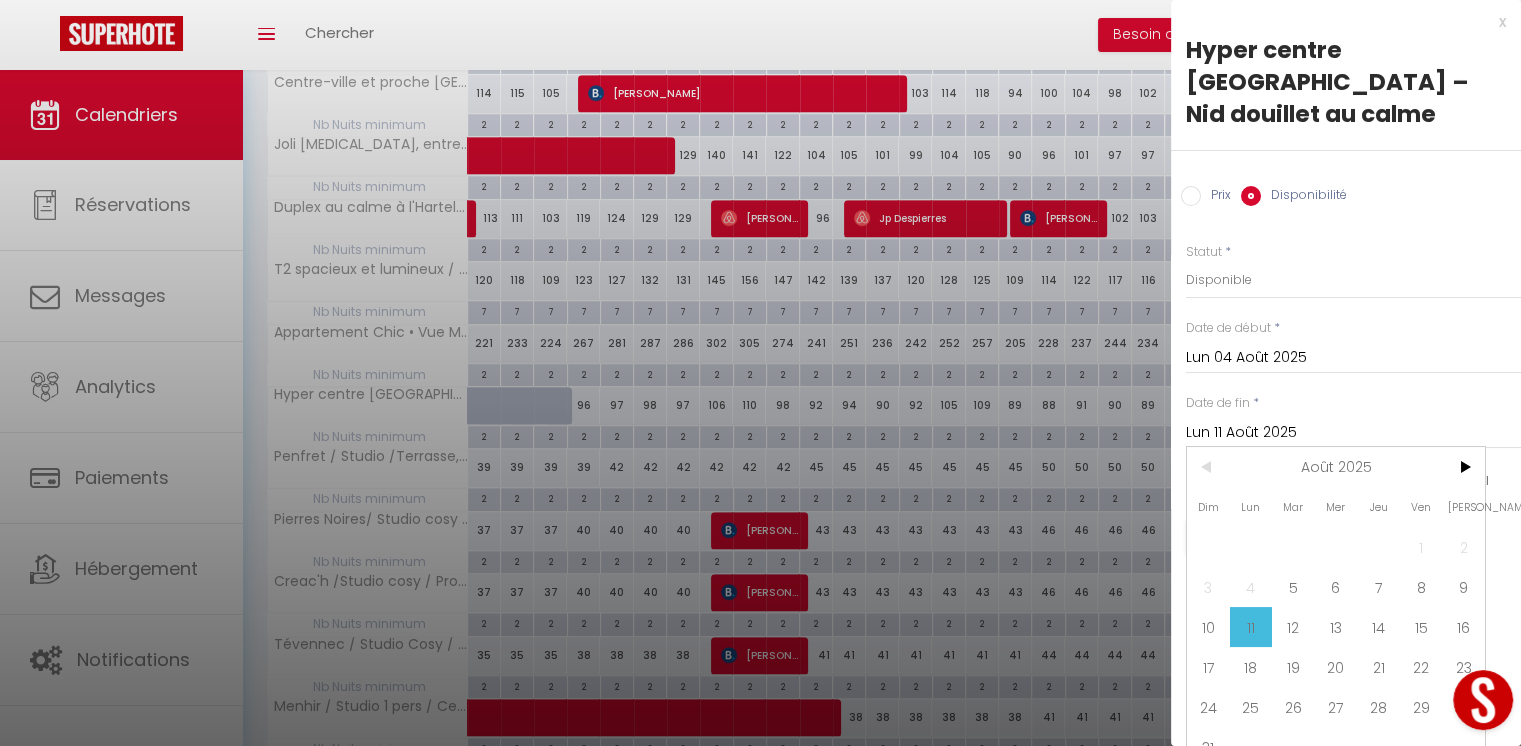 click on "Lun 04 Août 2025" at bounding box center [1353, 358] 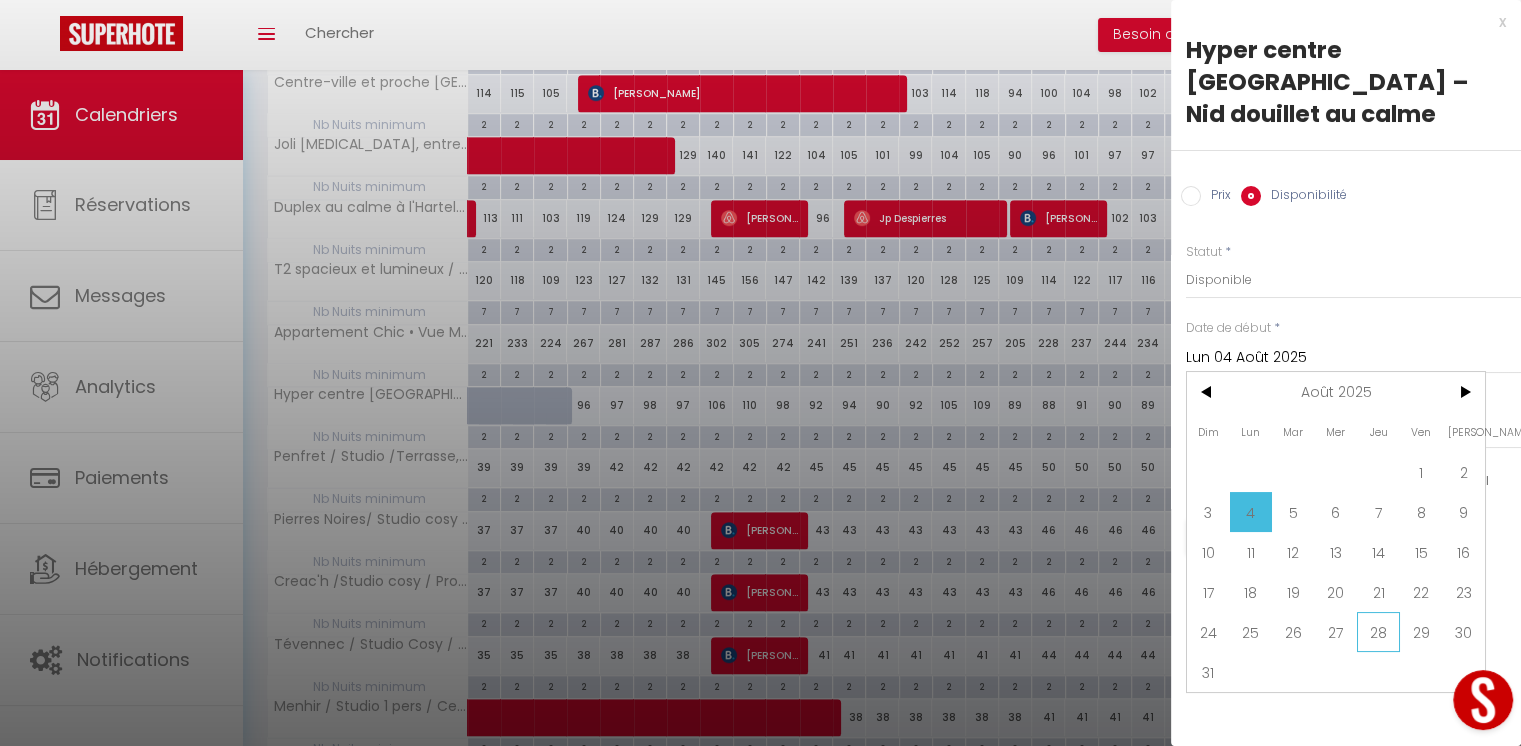 click on "28" at bounding box center [1378, 632] 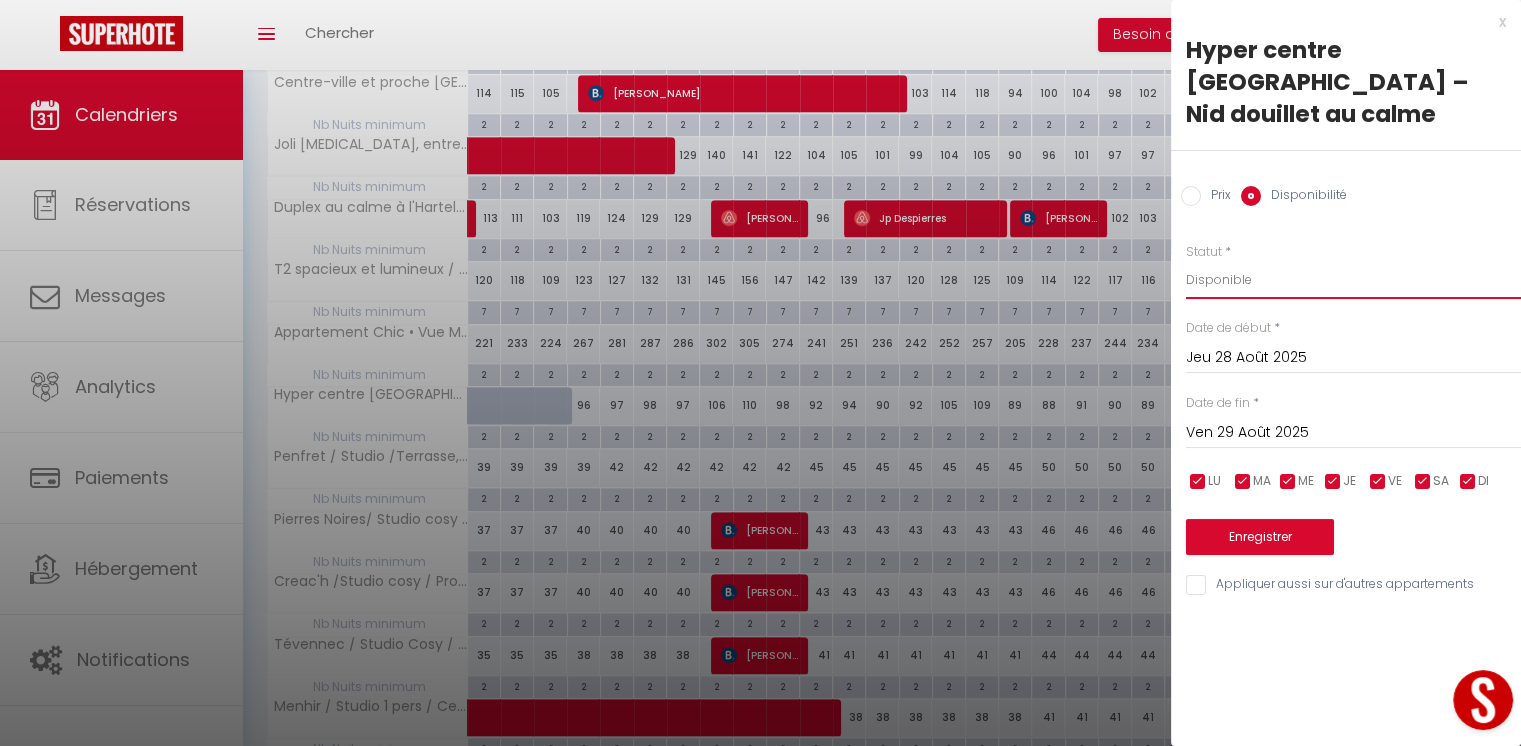 click on "Disponible
Indisponible" at bounding box center (1353, 280) 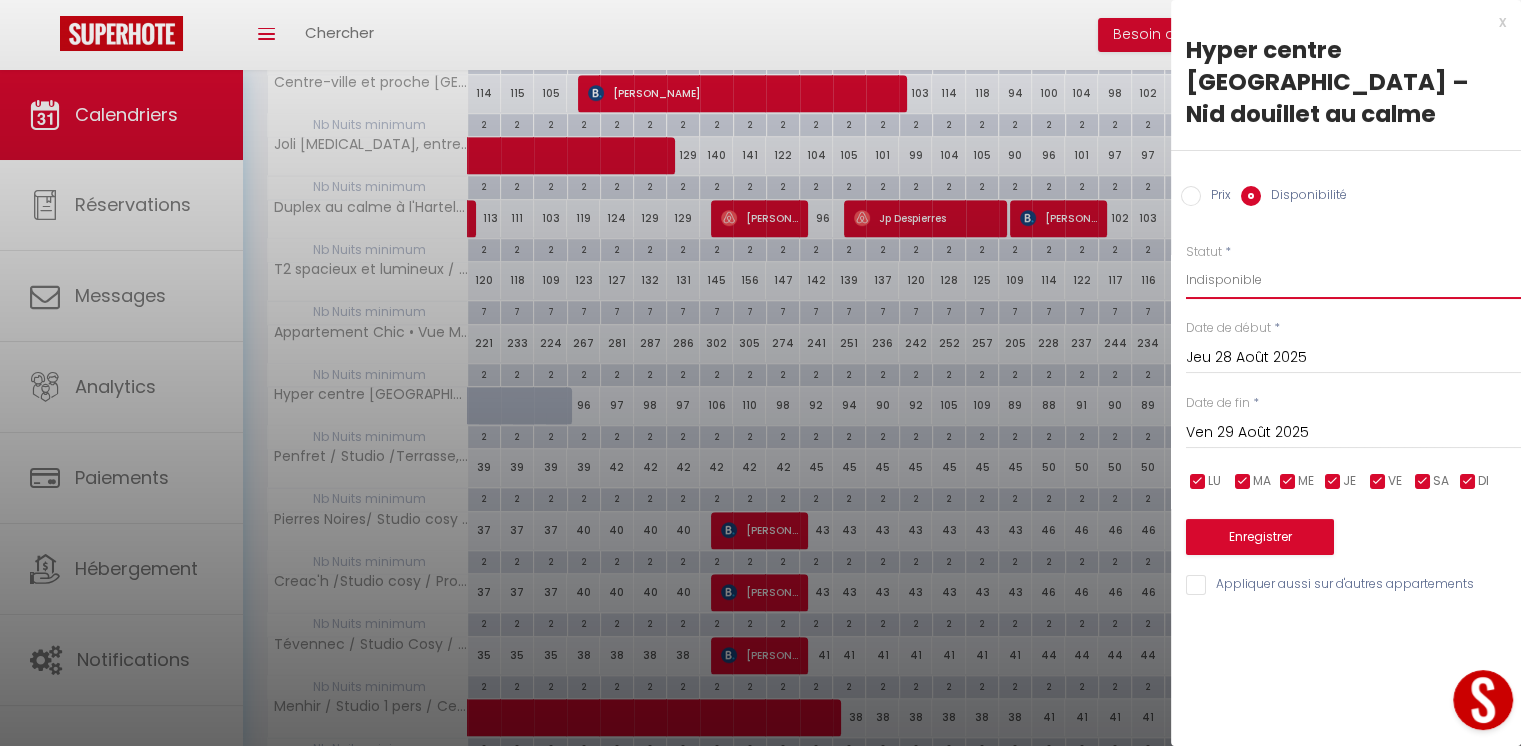 click on "Disponible
Indisponible" at bounding box center [1353, 280] 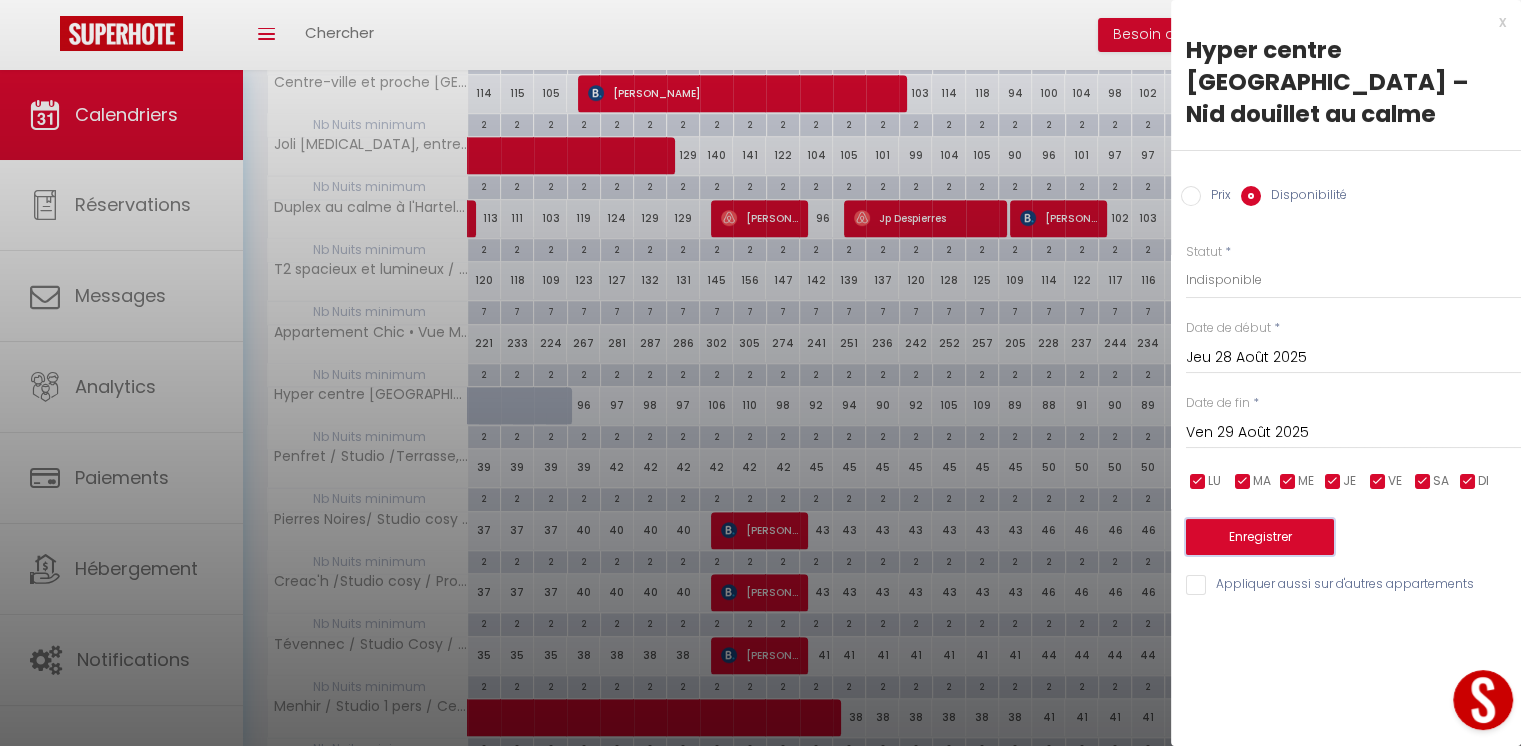 click on "Enregistrer" at bounding box center [1260, 537] 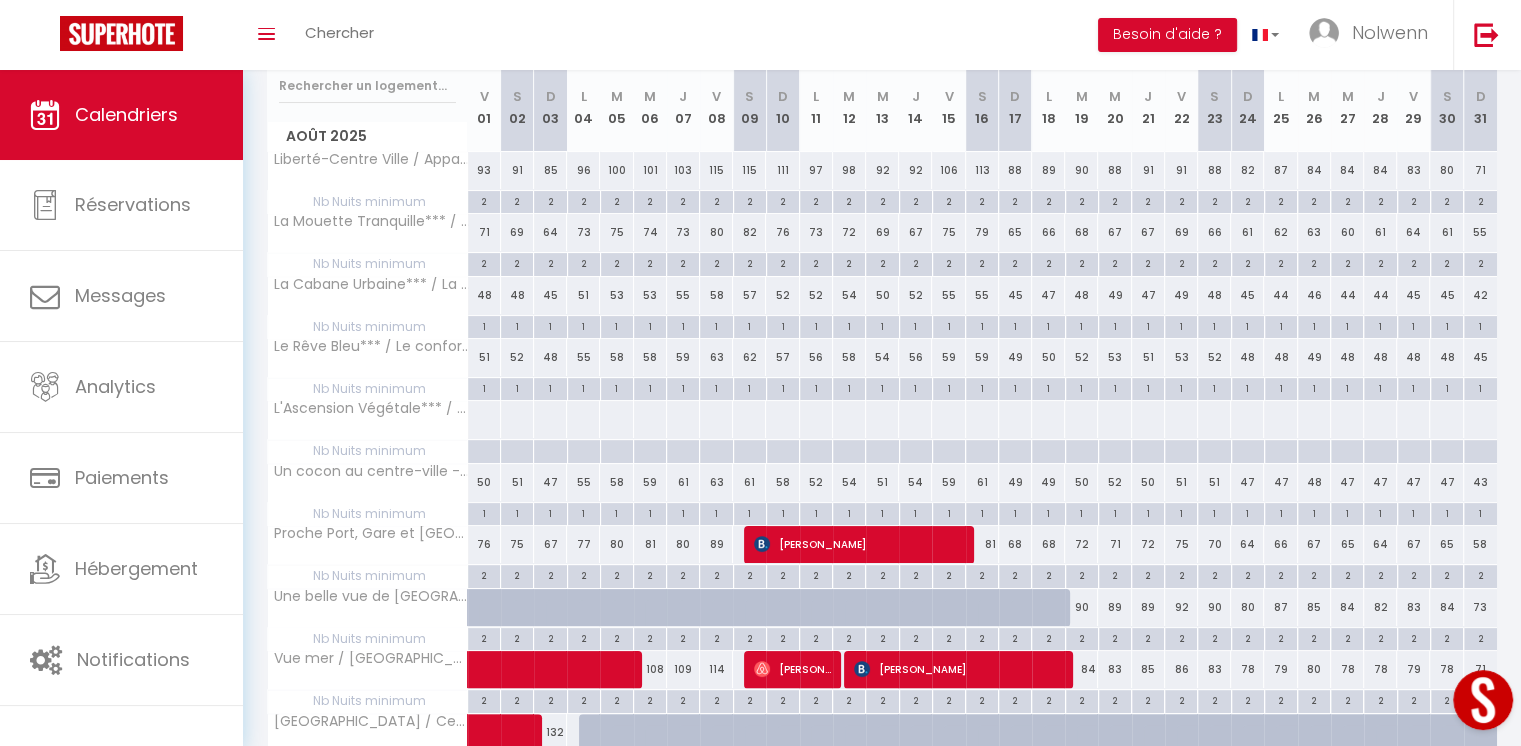 scroll, scrollTop: 421, scrollLeft: 0, axis: vertical 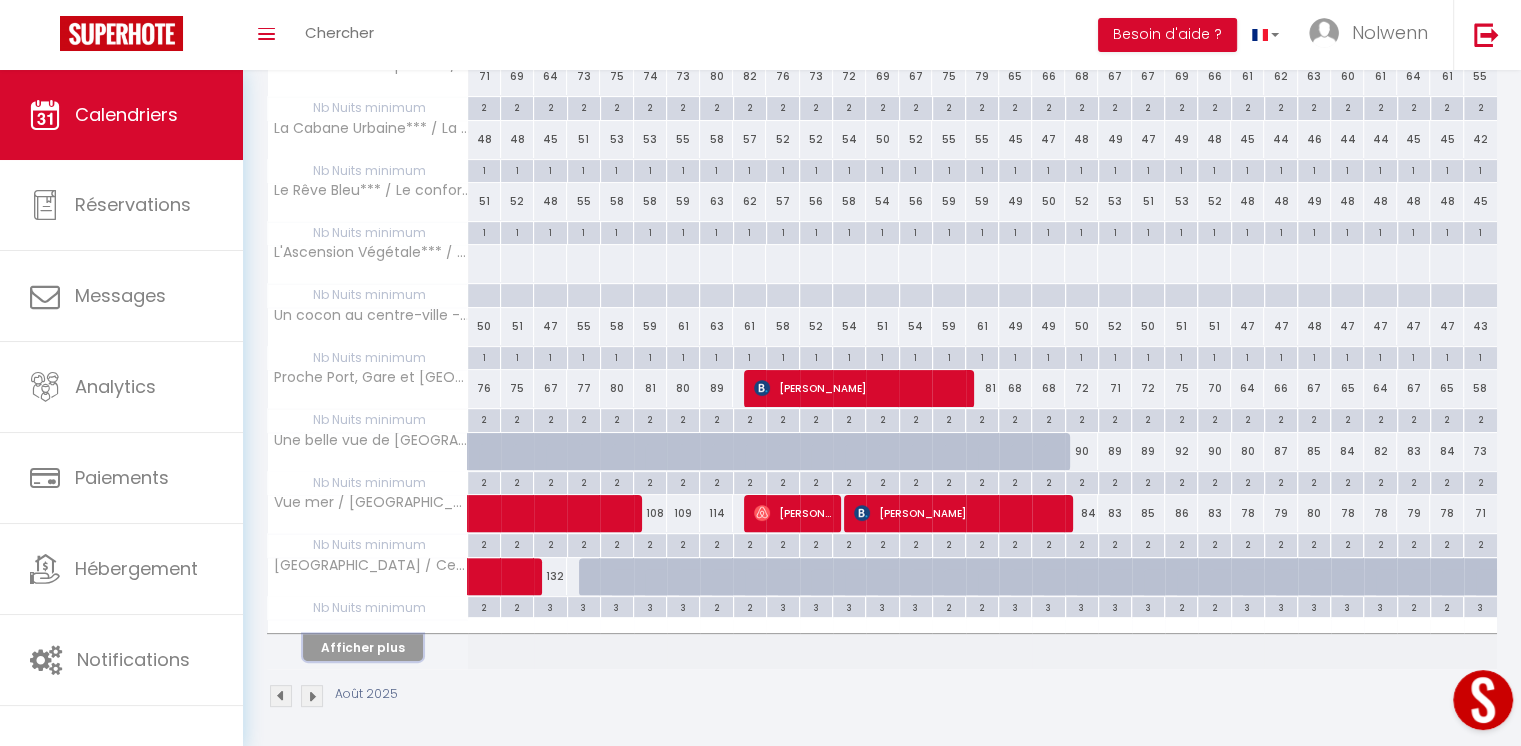 click on "Afficher plus" at bounding box center [363, 647] 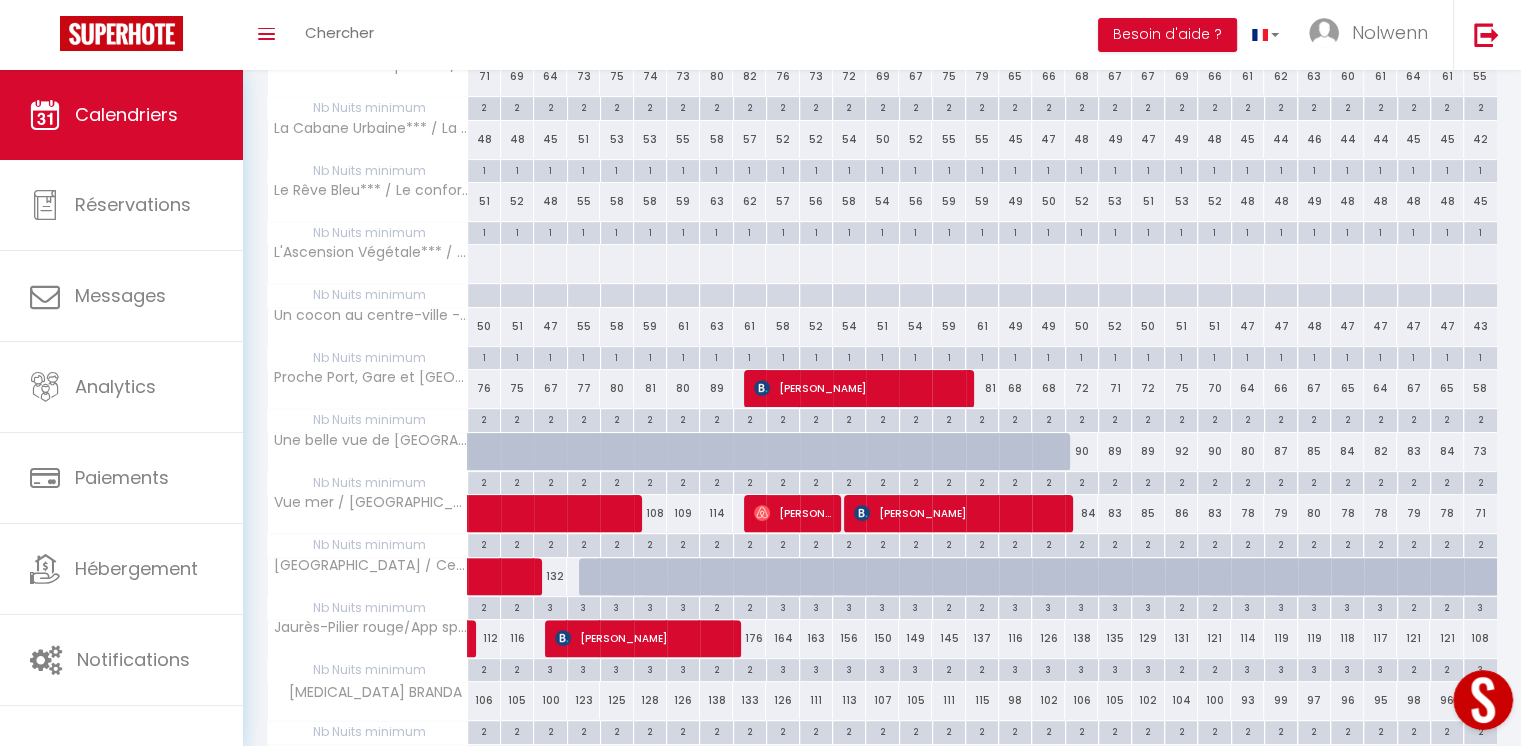 scroll, scrollTop: 1041, scrollLeft: 0, axis: vertical 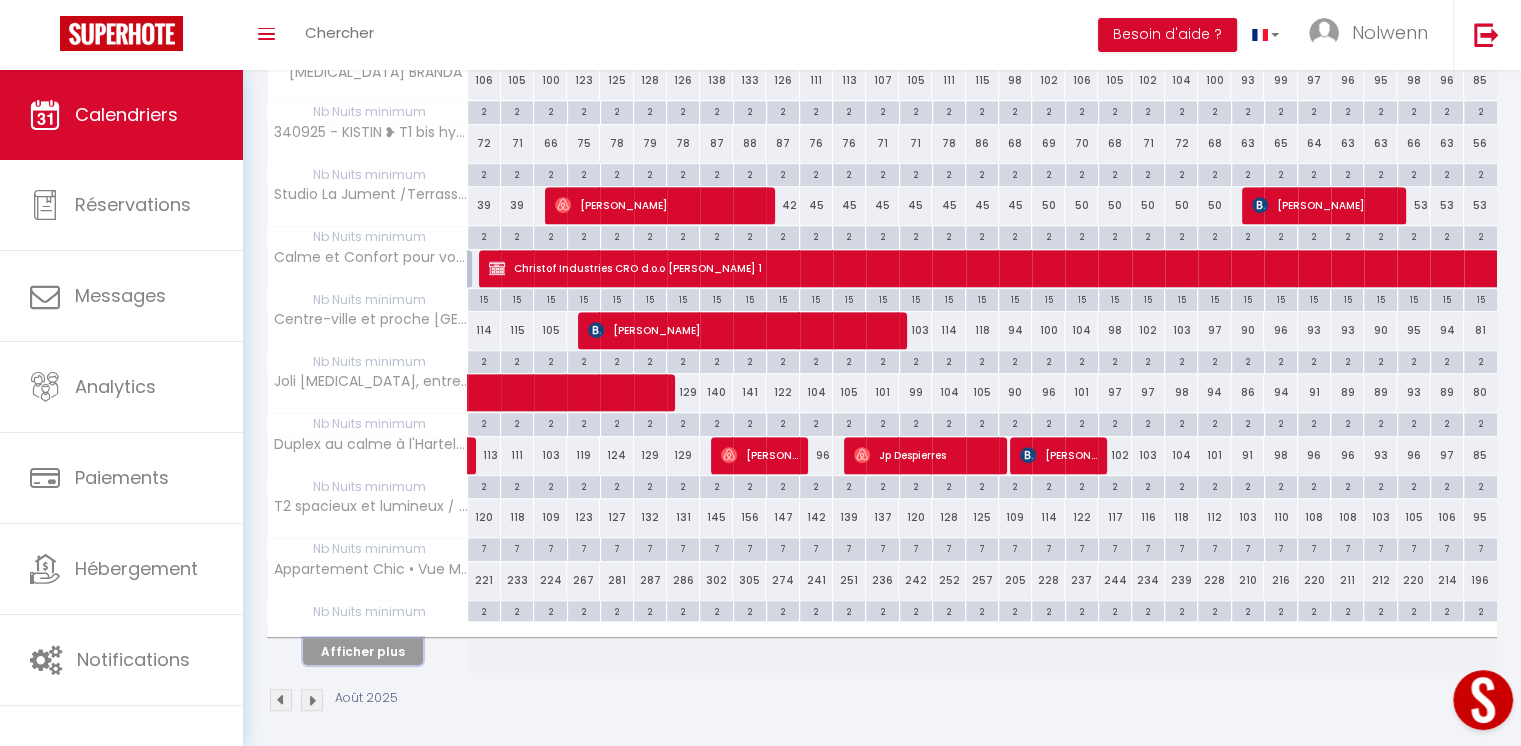 click on "Afficher plus" at bounding box center (363, 651) 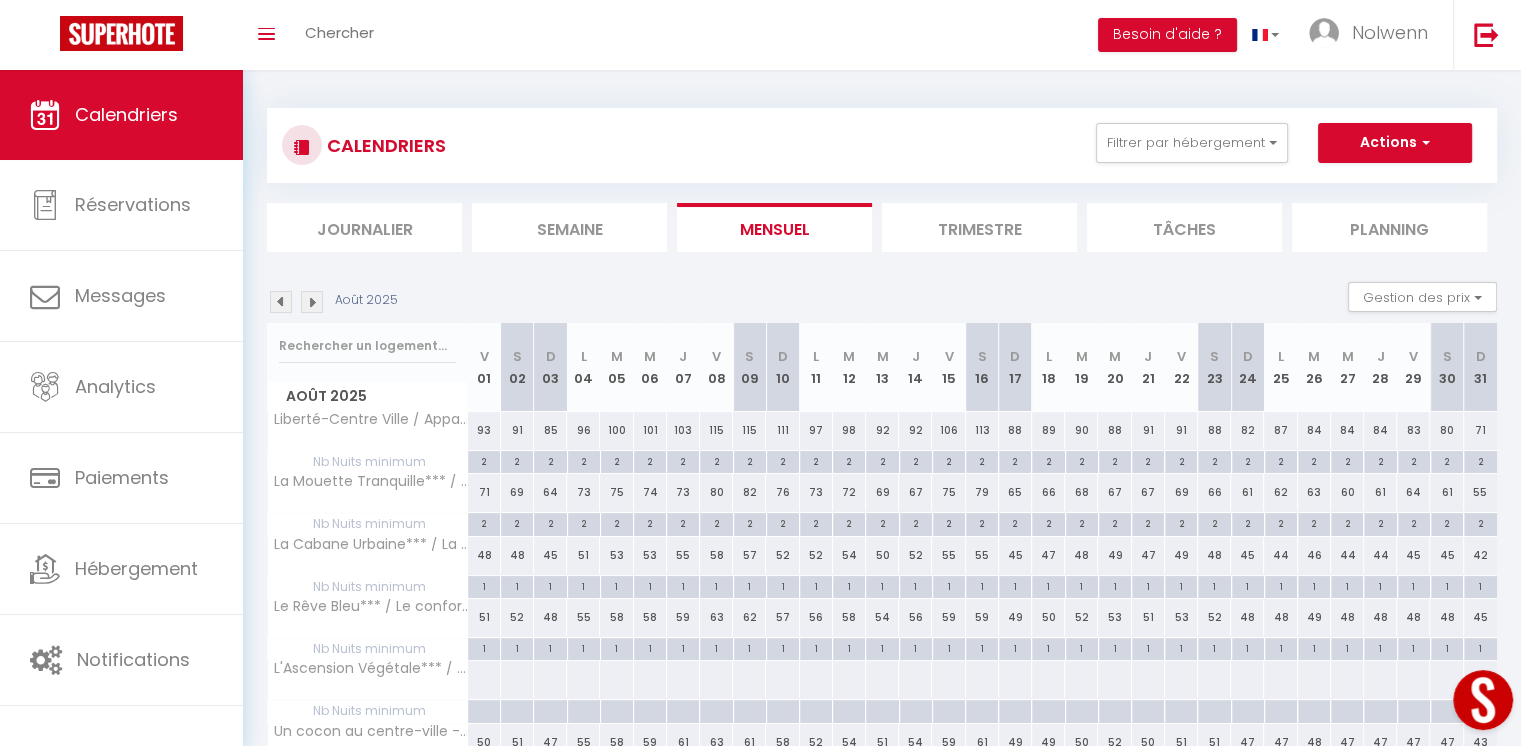 scroll, scrollTop: 0, scrollLeft: 0, axis: both 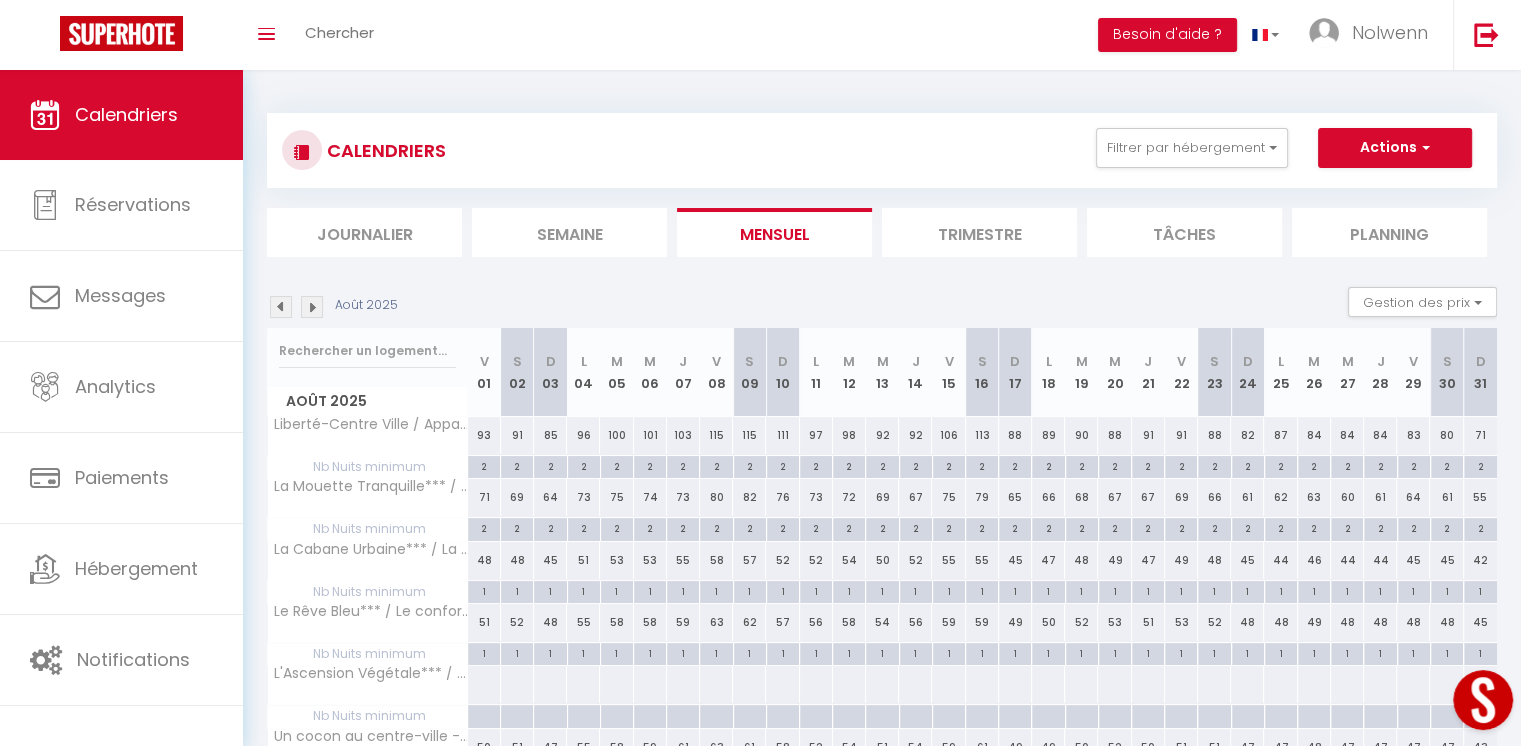click at bounding box center [312, 307] 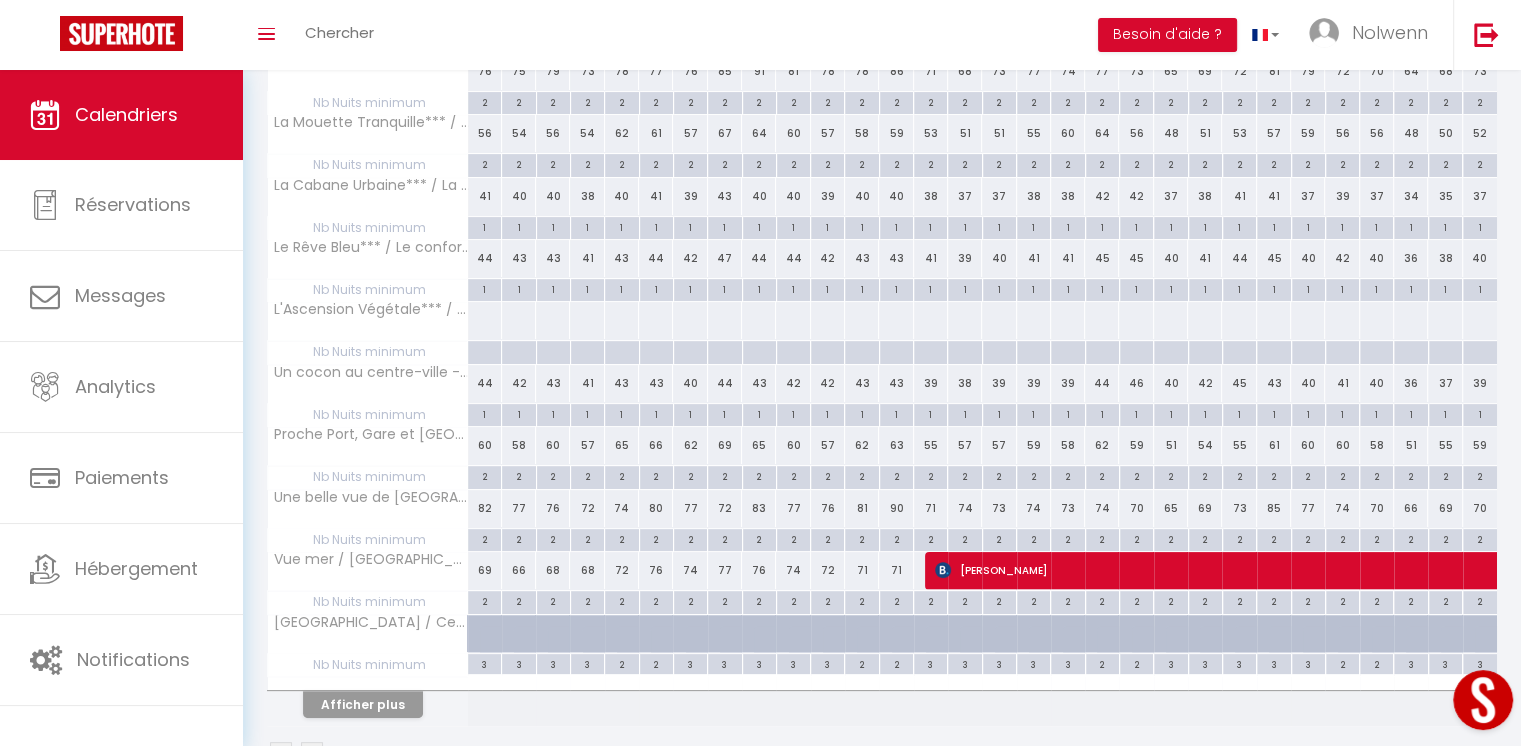 scroll, scrollTop: 421, scrollLeft: 0, axis: vertical 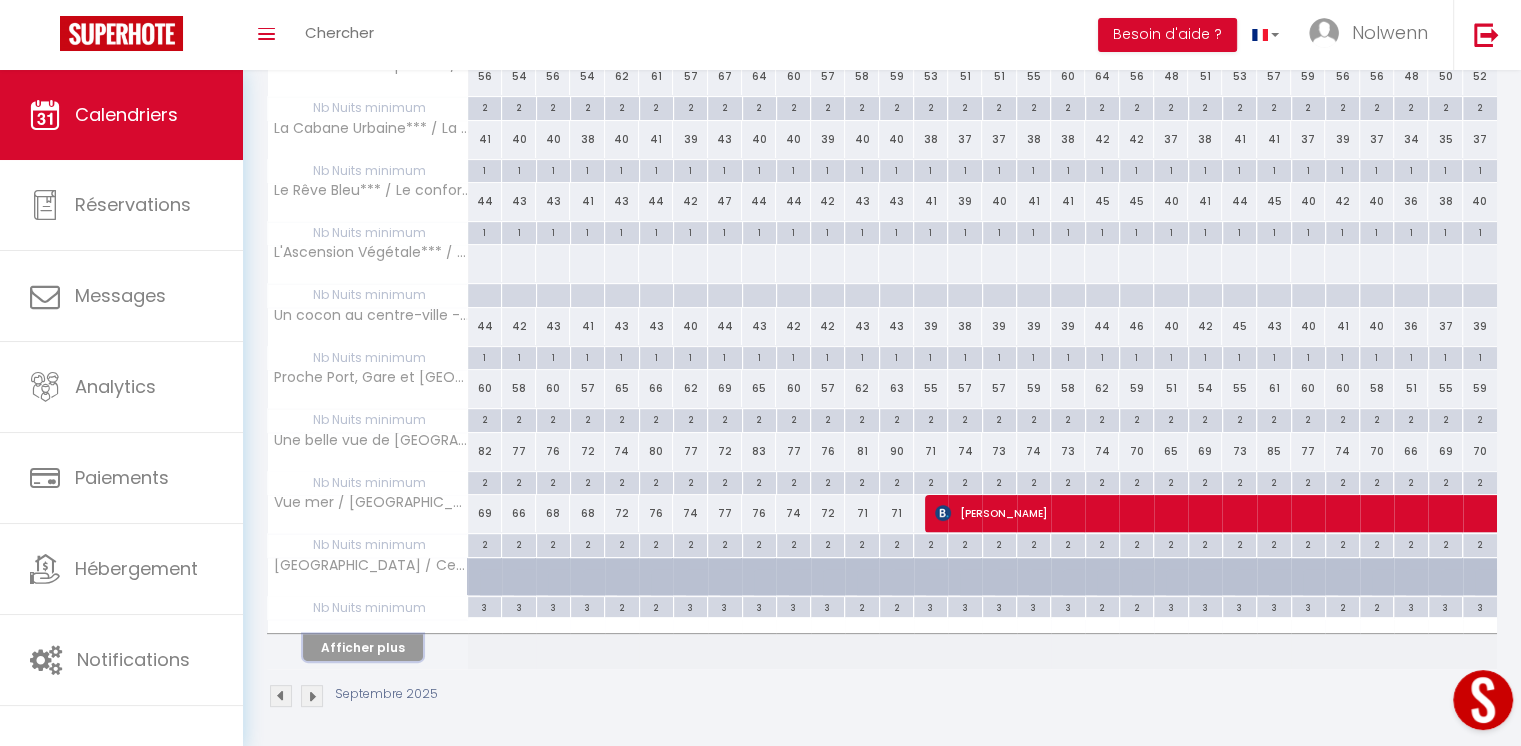 click on "Afficher plus" at bounding box center [363, 647] 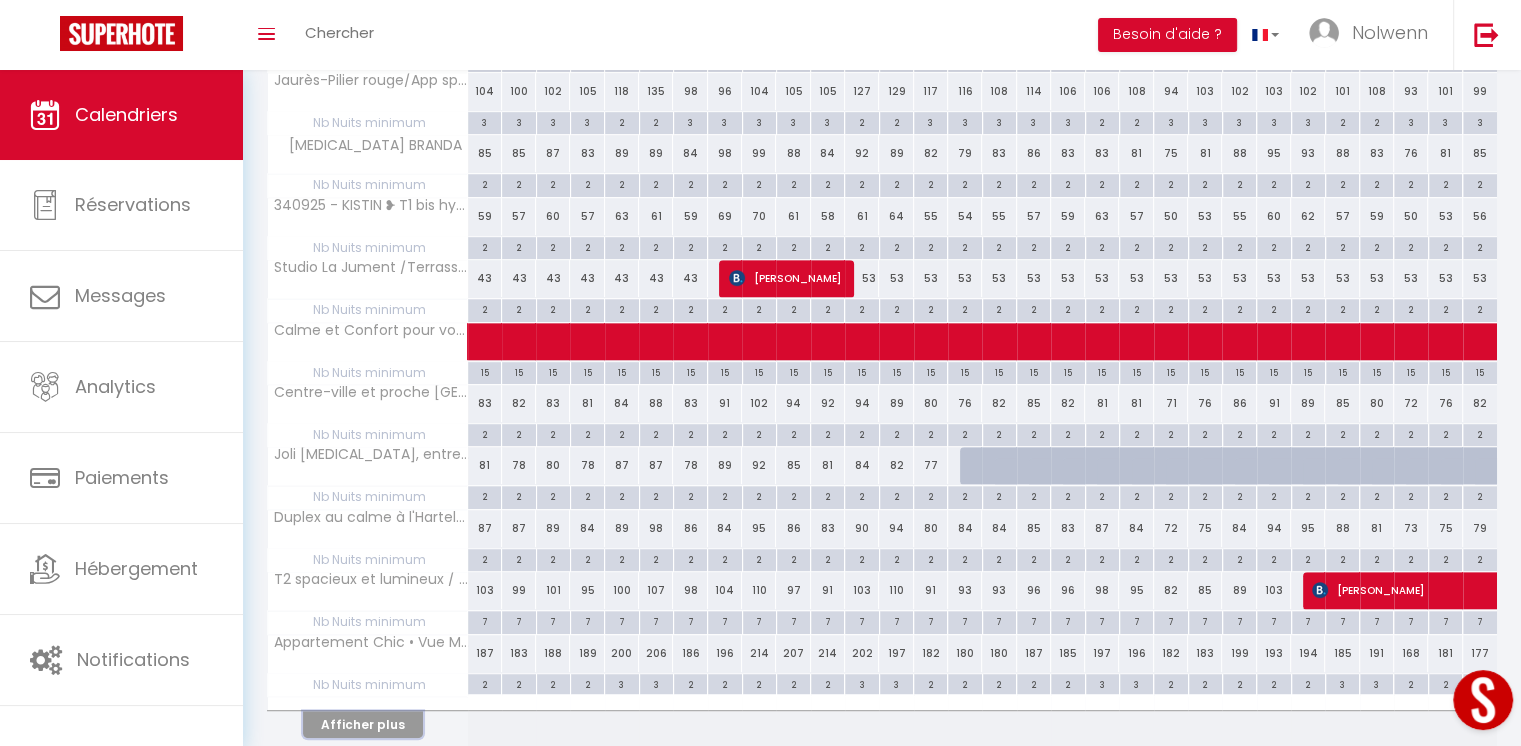 scroll, scrollTop: 1018, scrollLeft: 0, axis: vertical 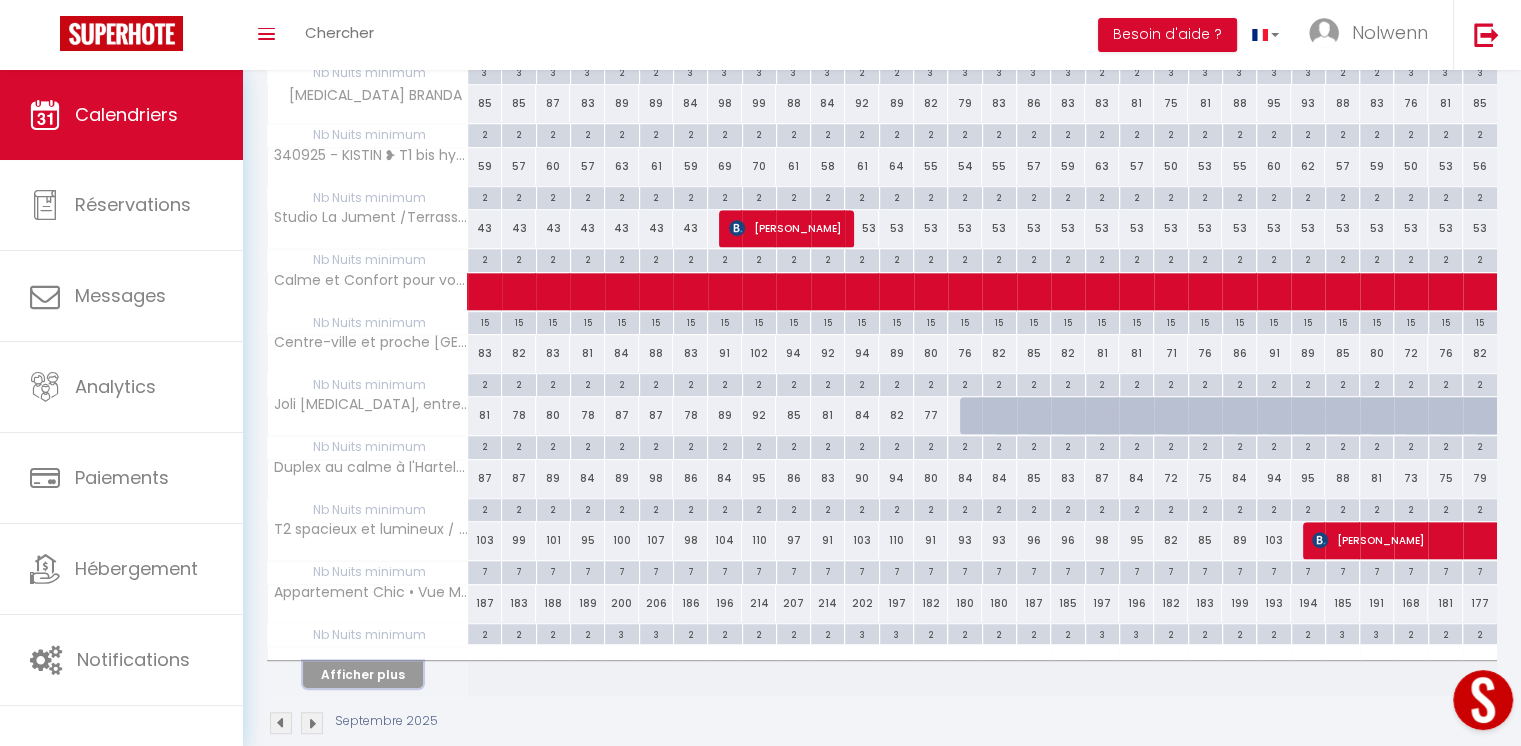 click on "Afficher plus" at bounding box center (363, 674) 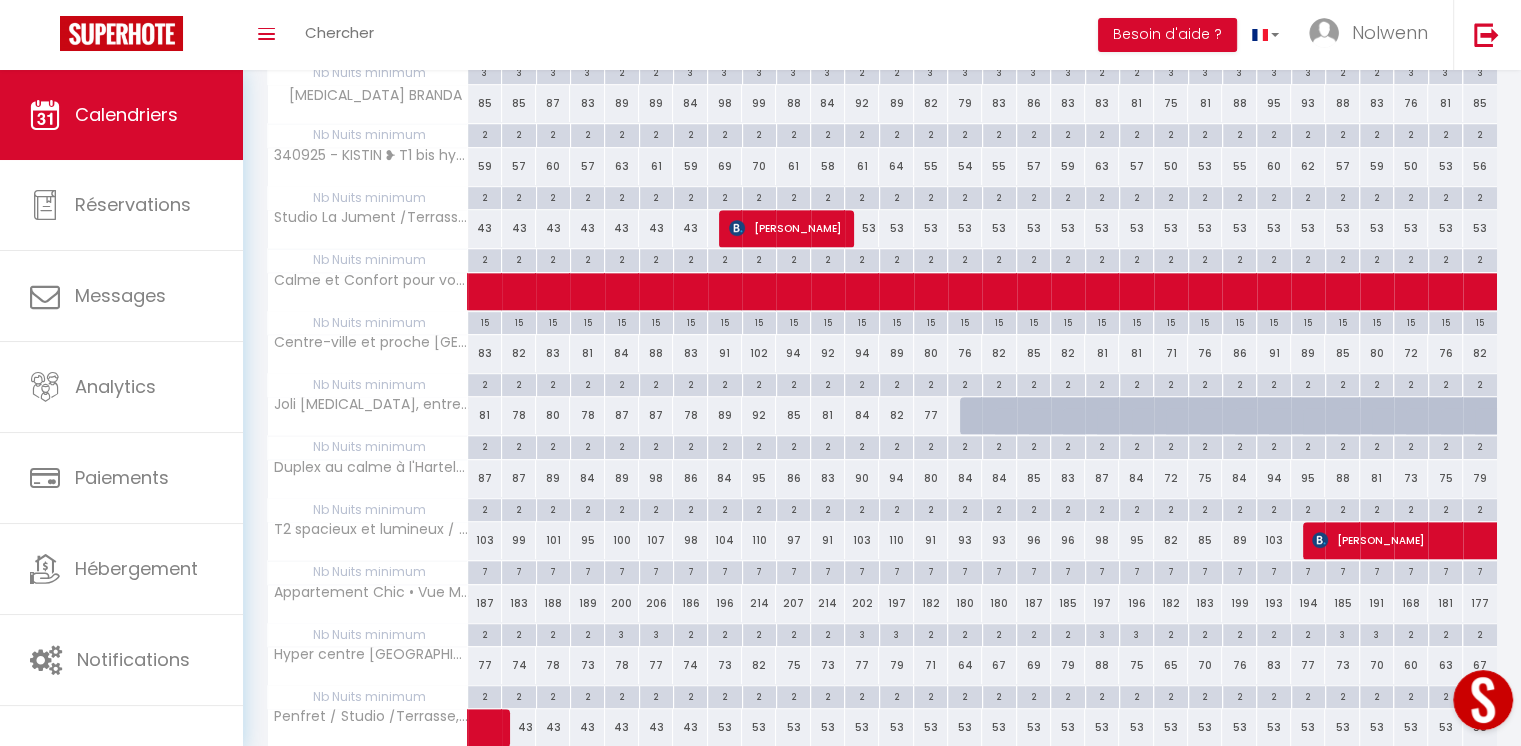 click on "74" at bounding box center (519, 665) 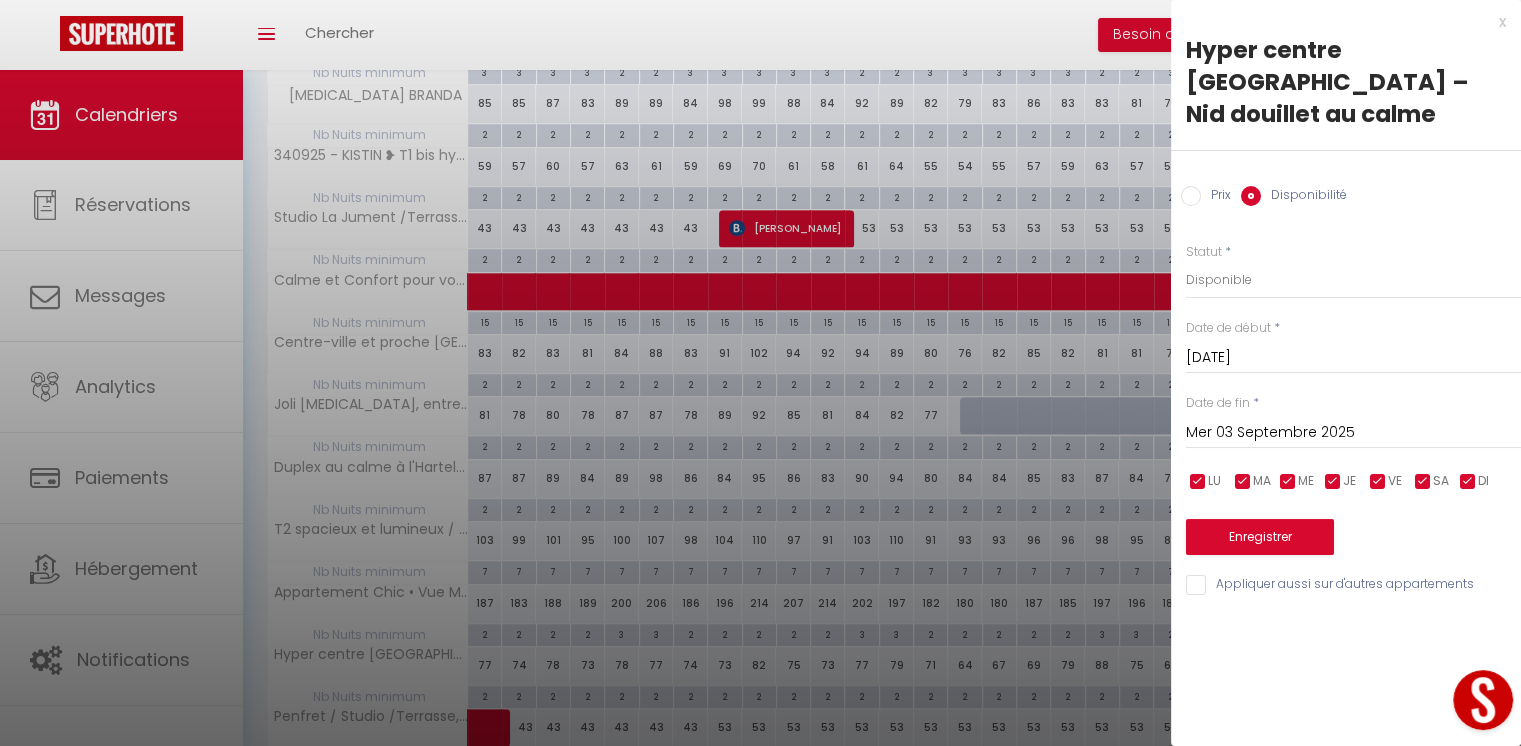 click on "[DATE]" at bounding box center [1353, 358] 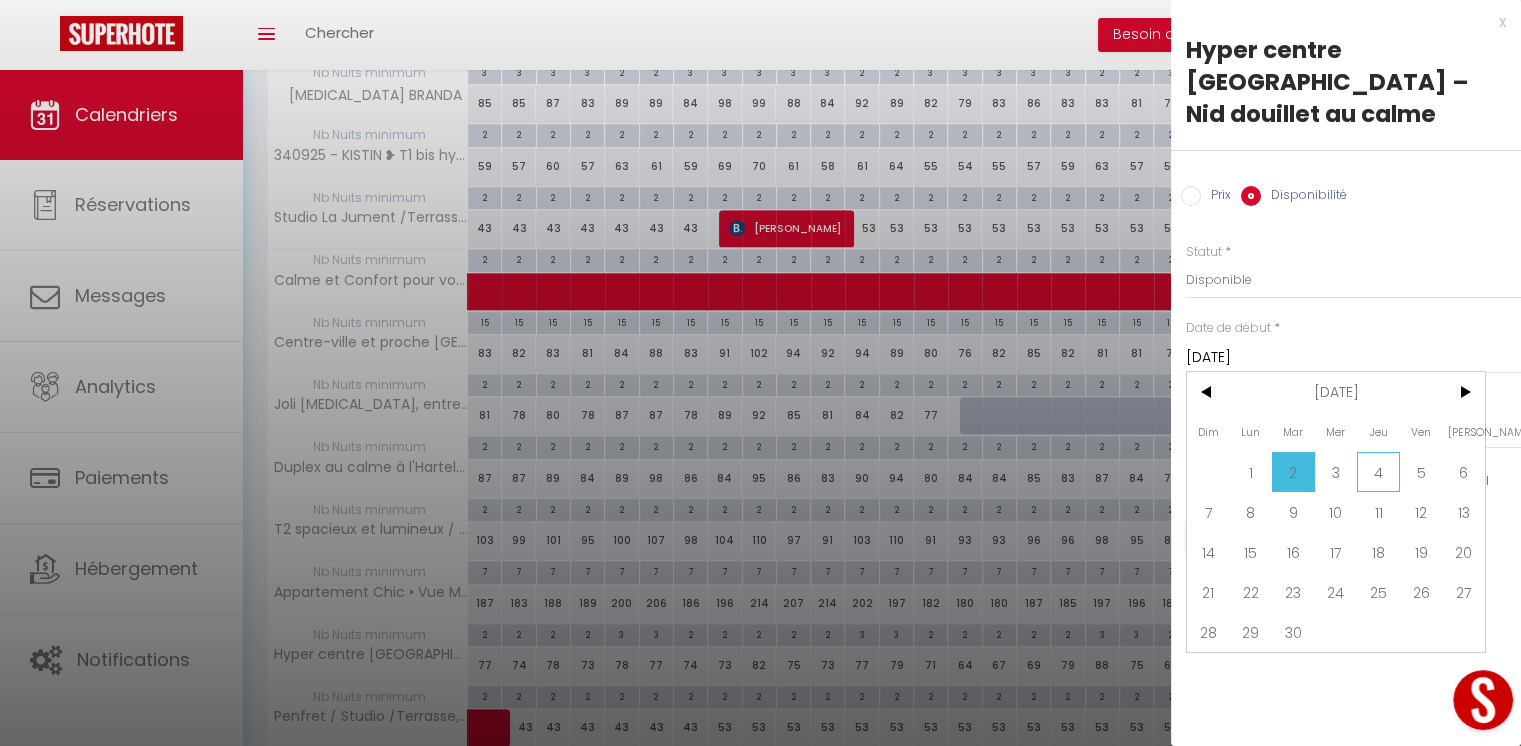 click on "4" at bounding box center (1378, 472) 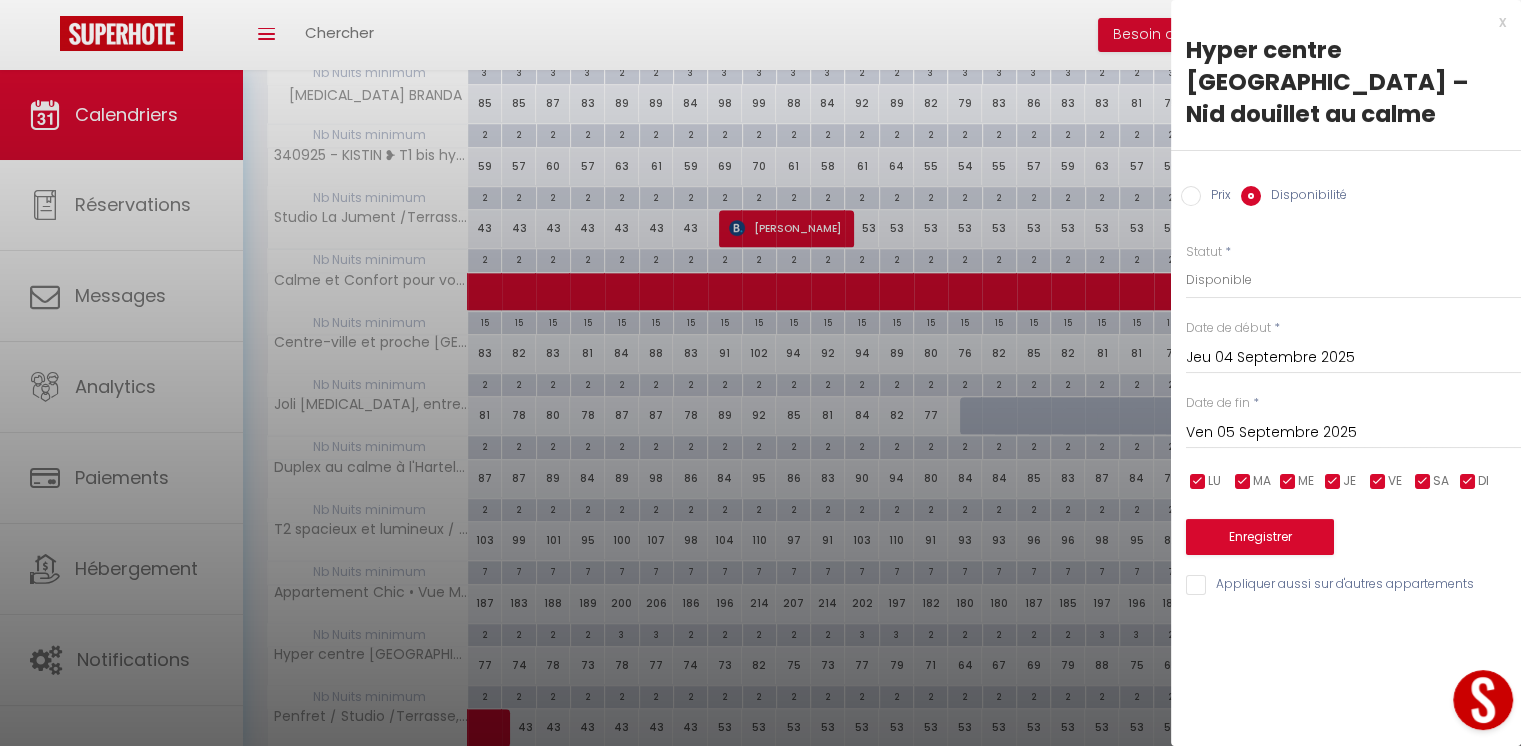 click on "Ven 05 Septembre 2025" at bounding box center (1353, 433) 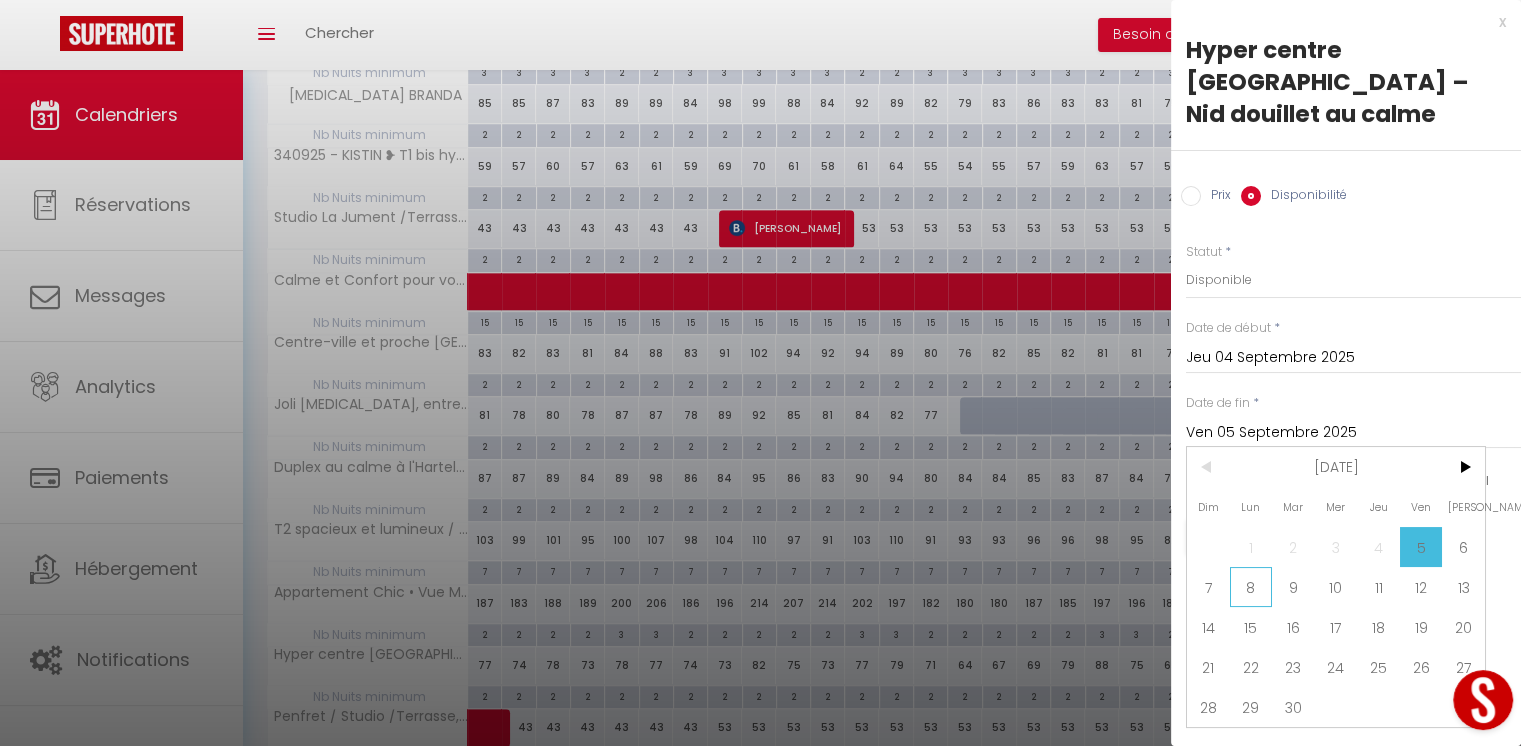 click on "8" at bounding box center [1251, 587] 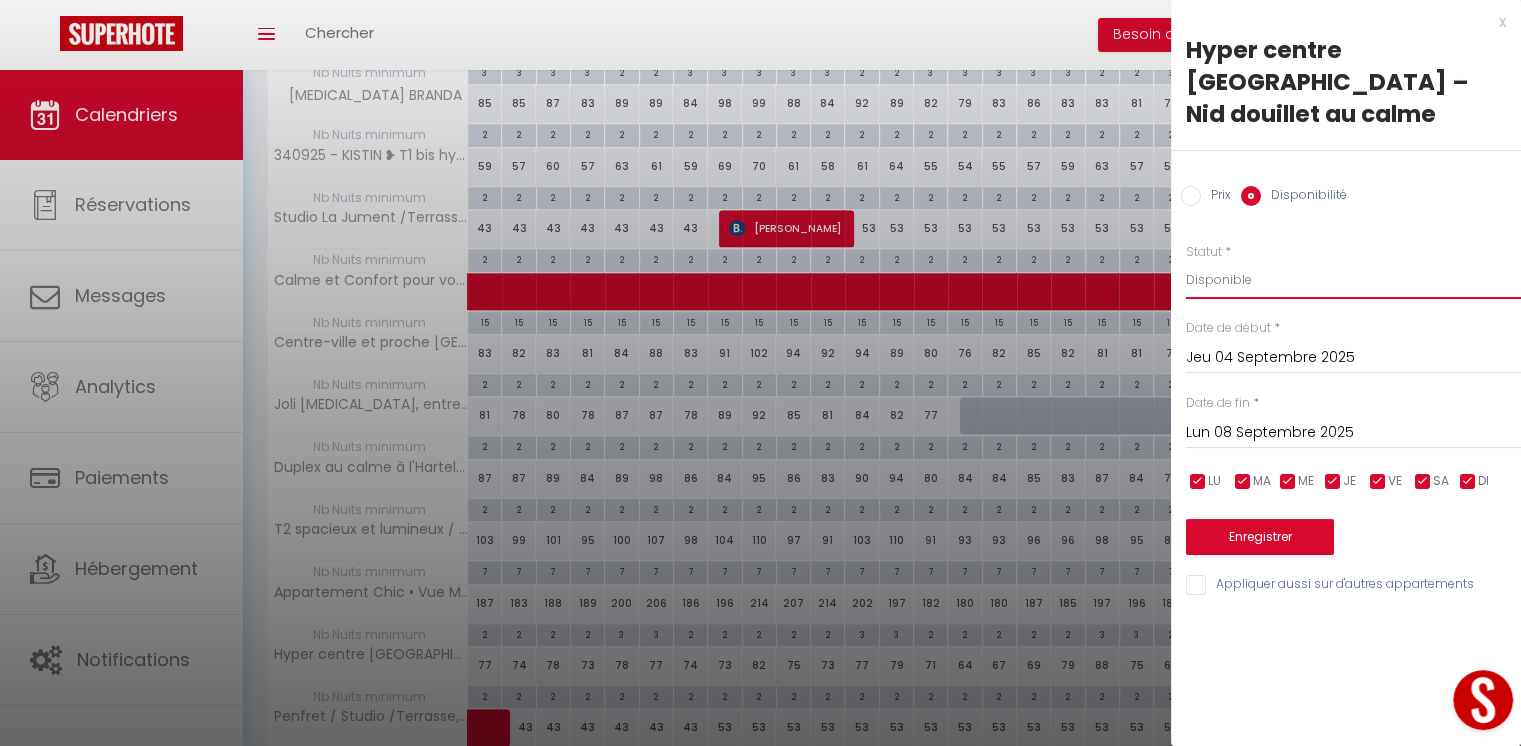 click on "Disponible
Indisponible" at bounding box center (1353, 280) 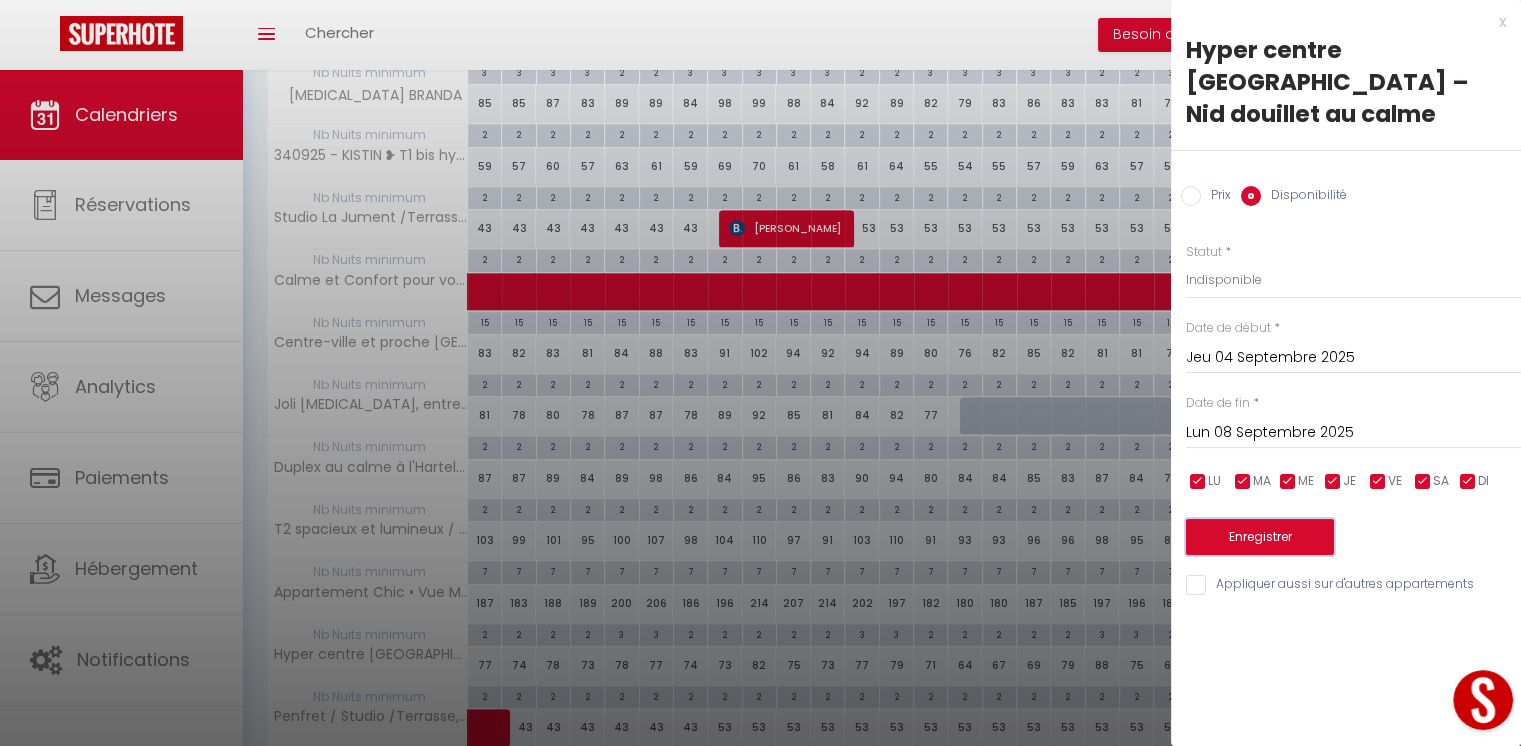 click on "Enregistrer" at bounding box center (1260, 537) 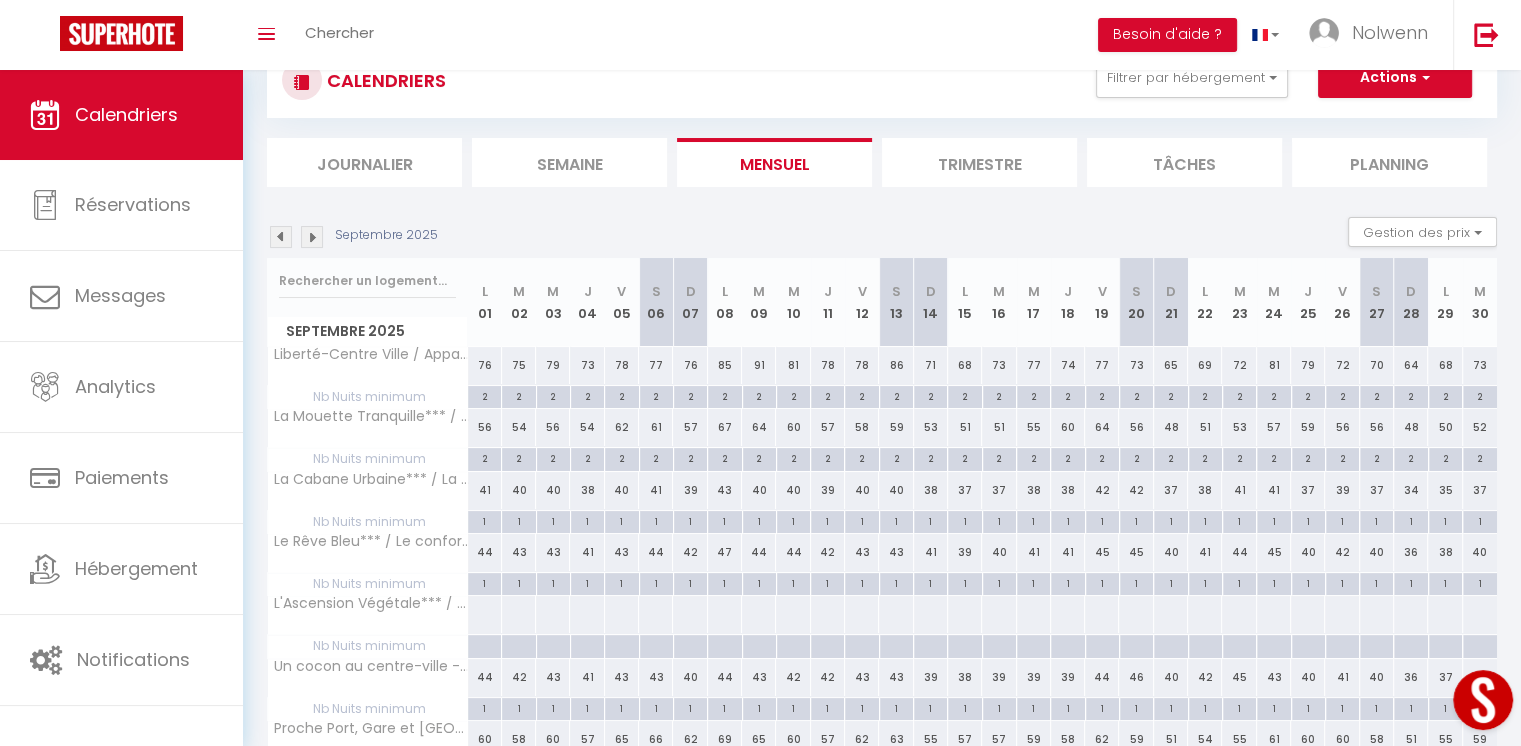 scroll, scrollTop: 421, scrollLeft: 0, axis: vertical 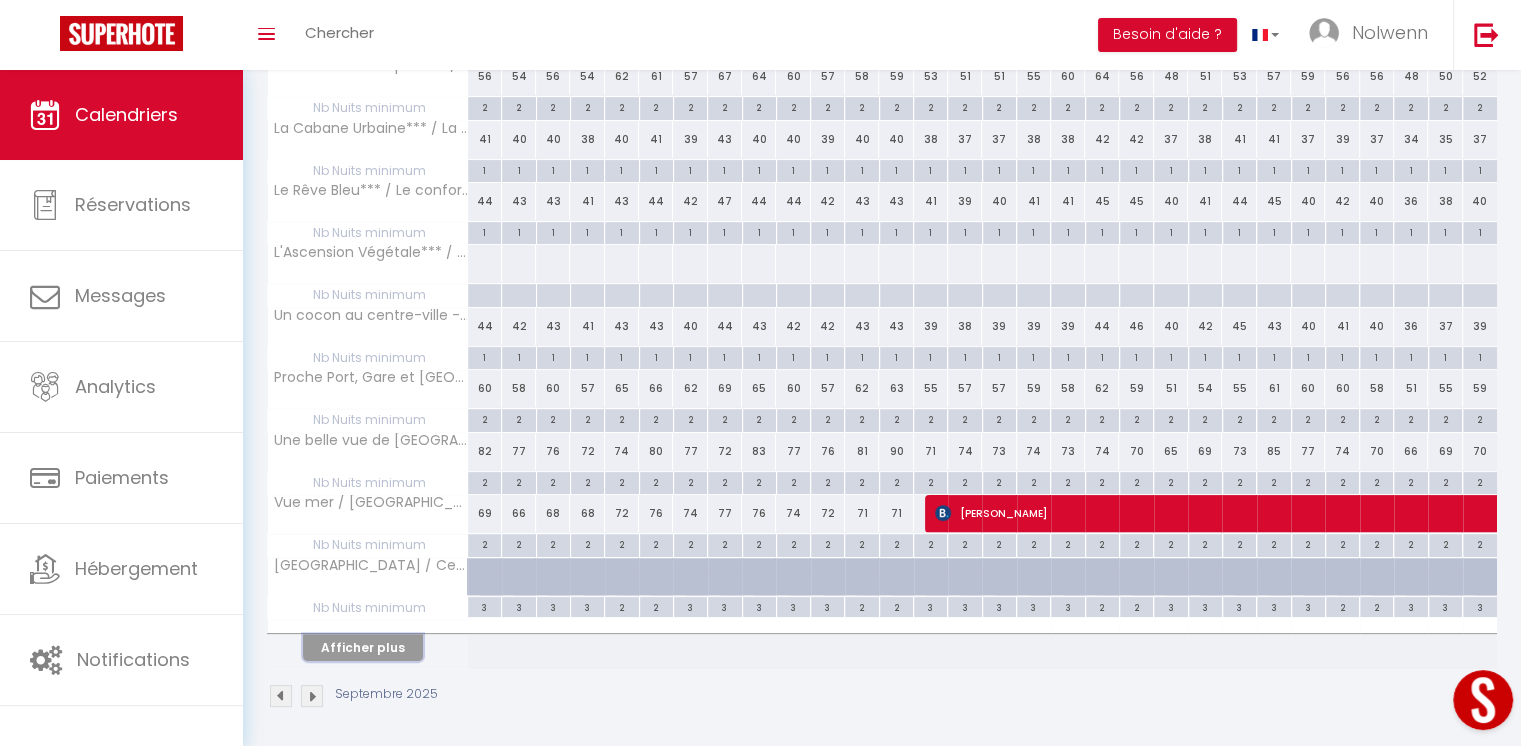 click on "Afficher plus" at bounding box center (363, 647) 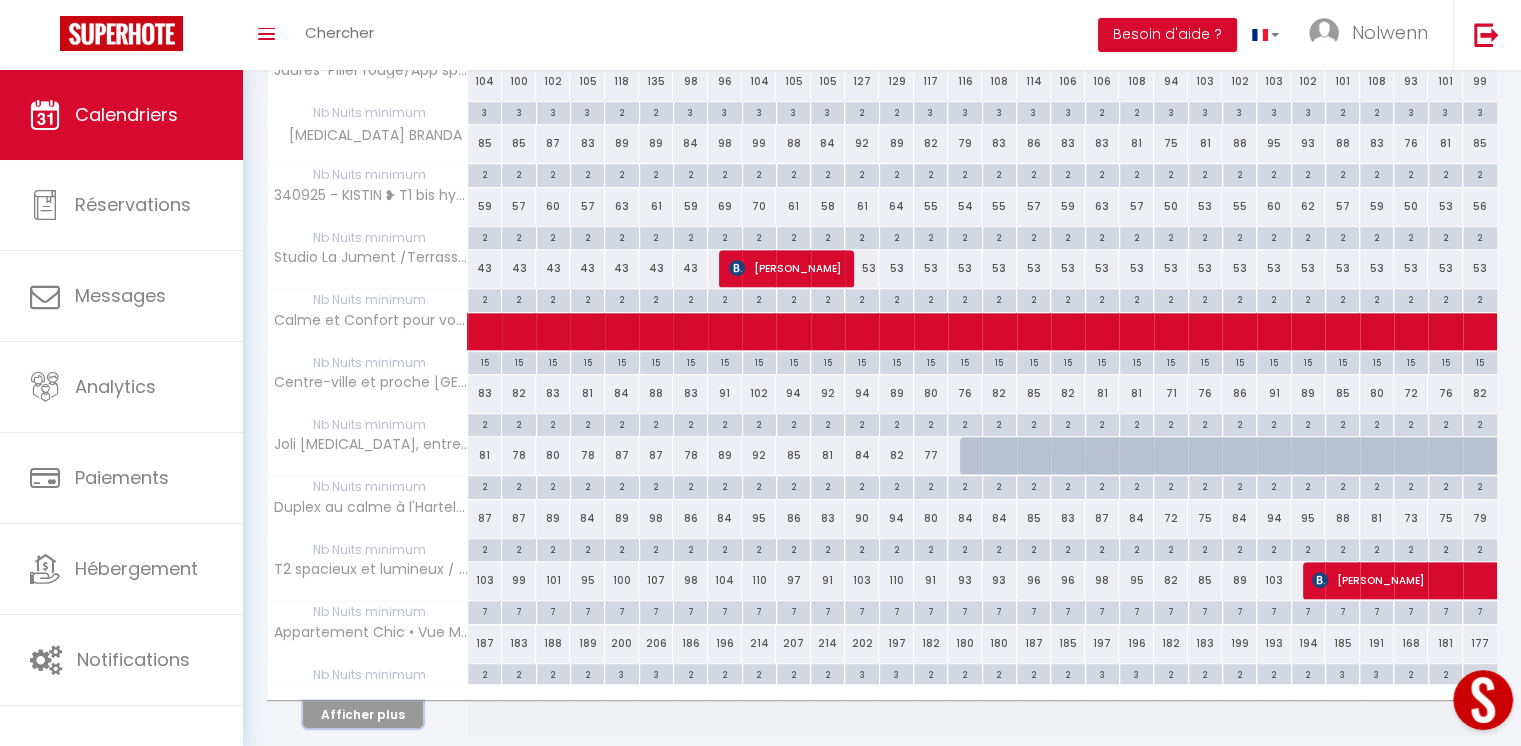 scroll, scrollTop: 988, scrollLeft: 0, axis: vertical 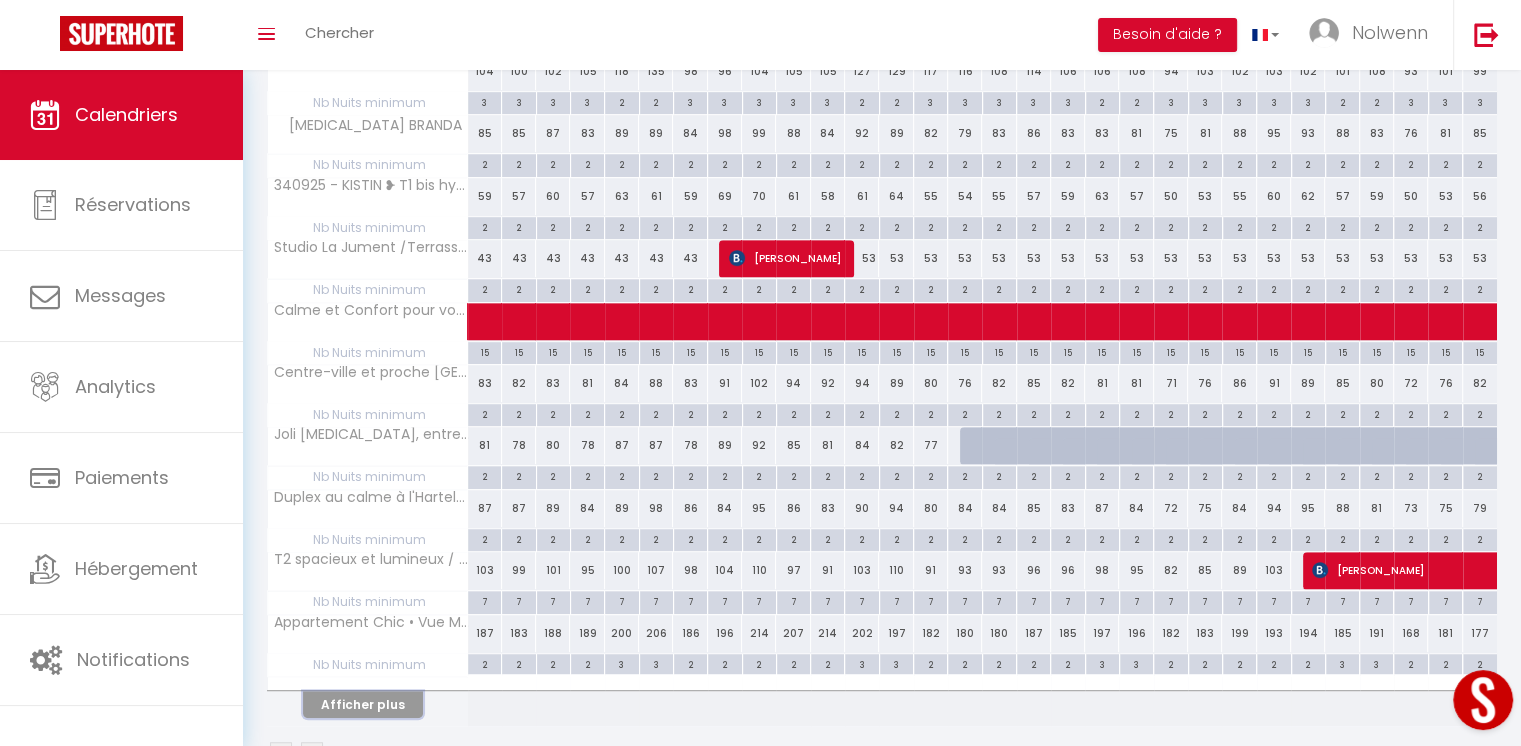 click on "Afficher plus" at bounding box center [363, 704] 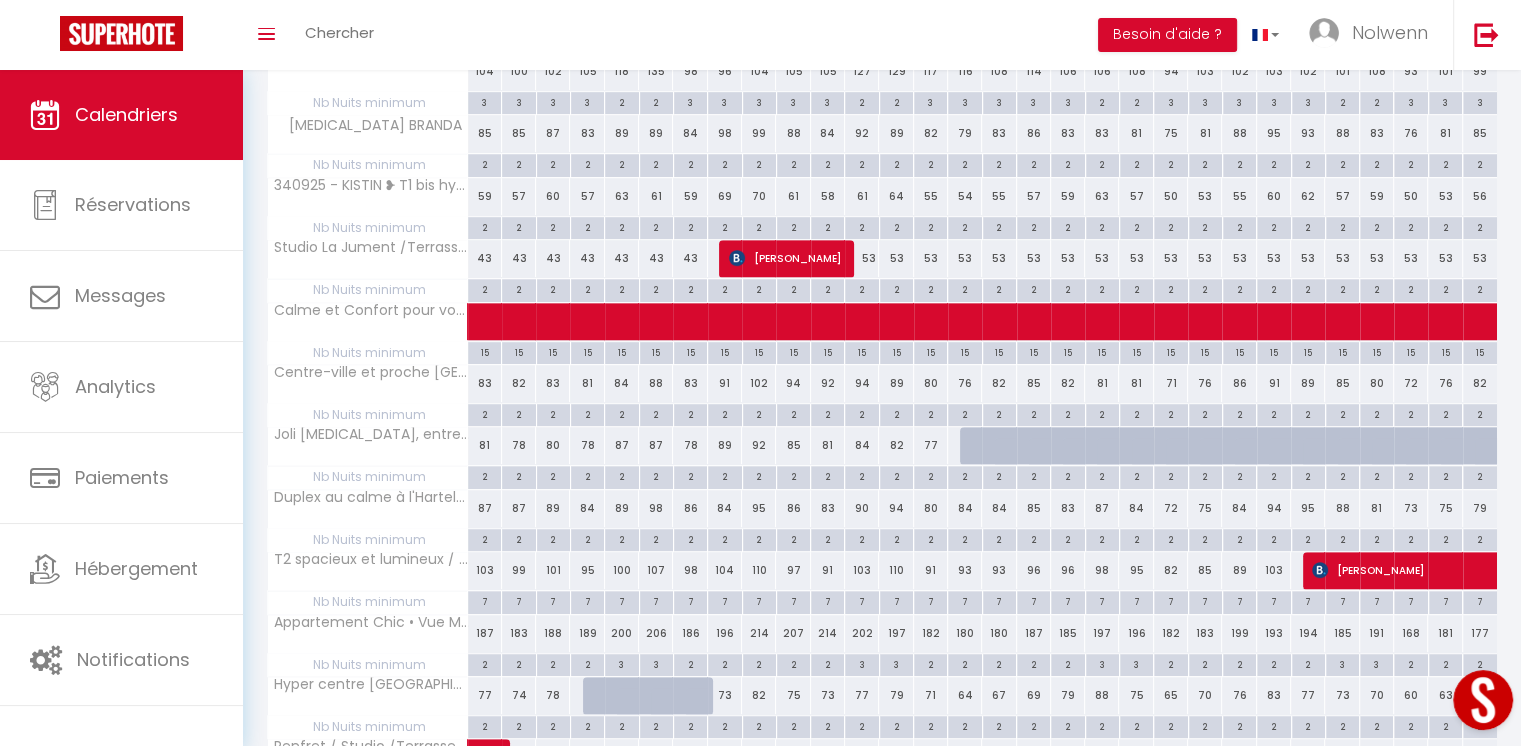 click on "79" at bounding box center (1068, 695) 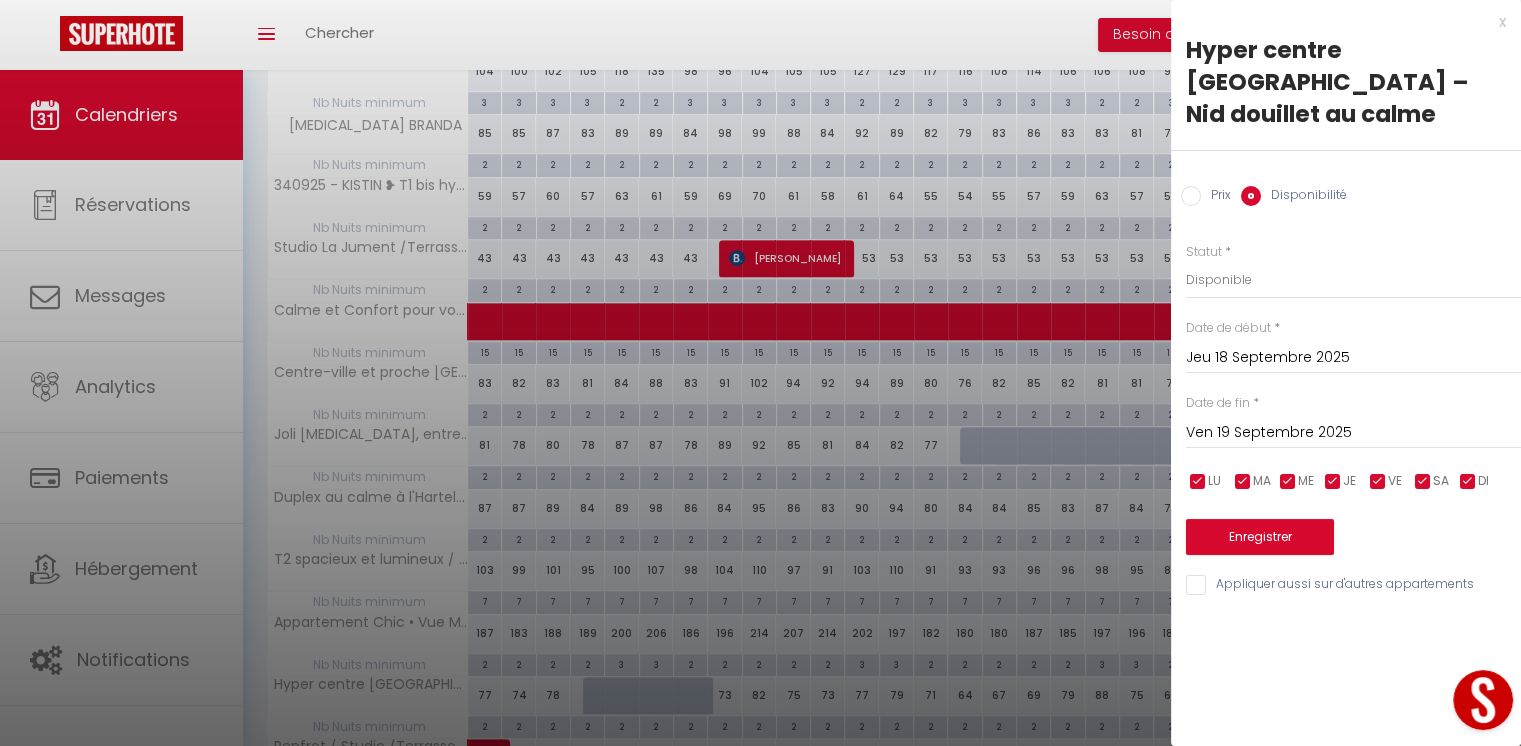click on "Jeu 18 Septembre 2025" at bounding box center (1353, 358) 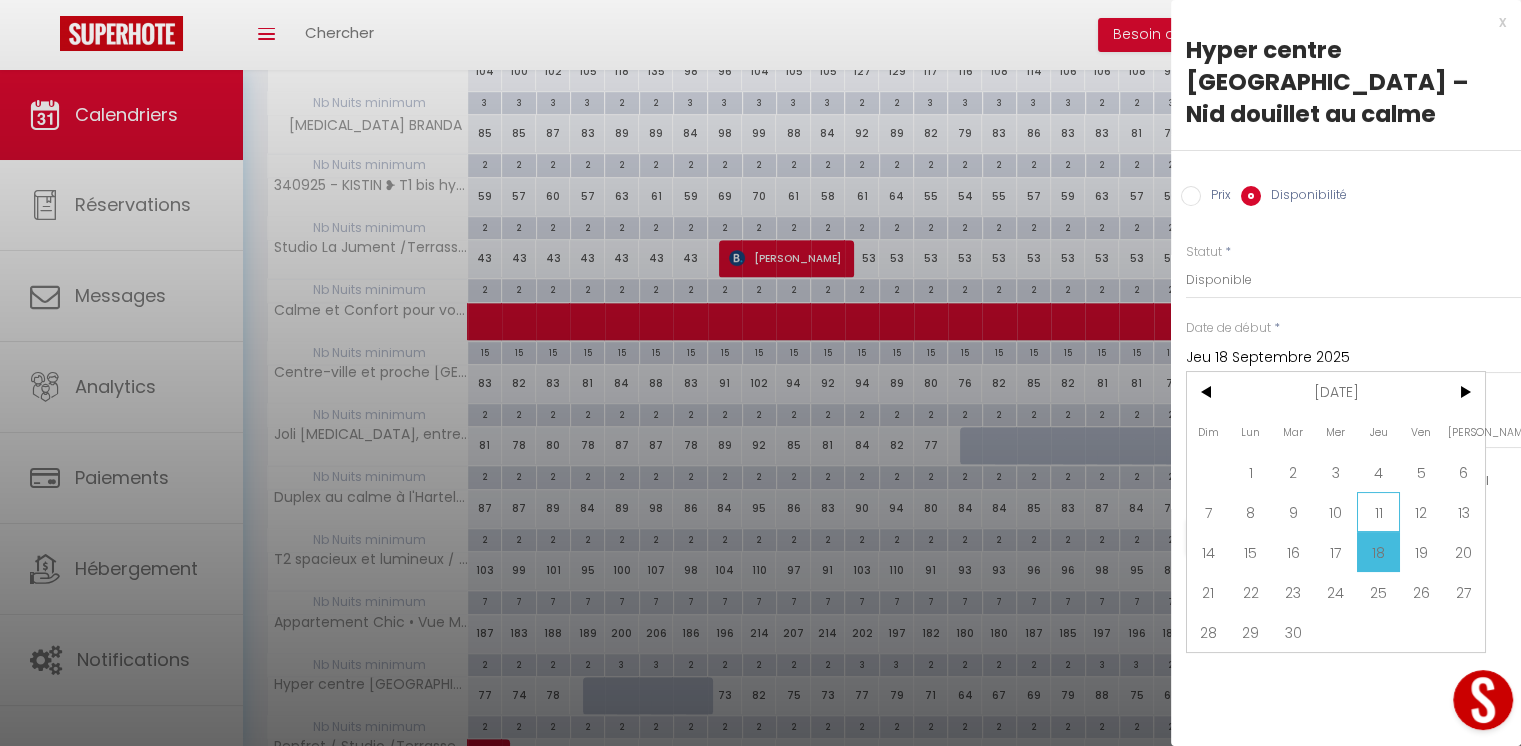 click on "11" at bounding box center [1378, 512] 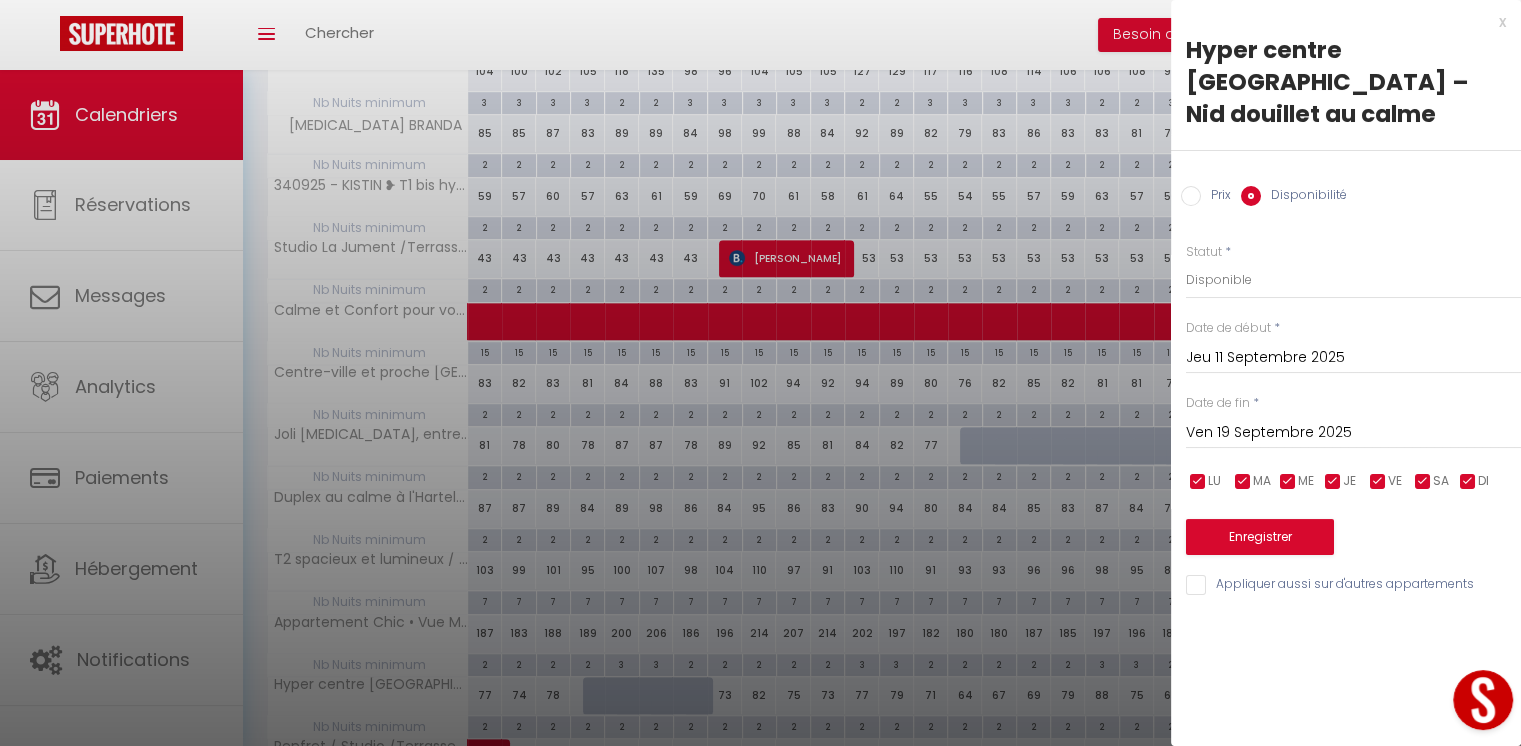 click on "Ven 19 Septembre 2025" at bounding box center [1353, 433] 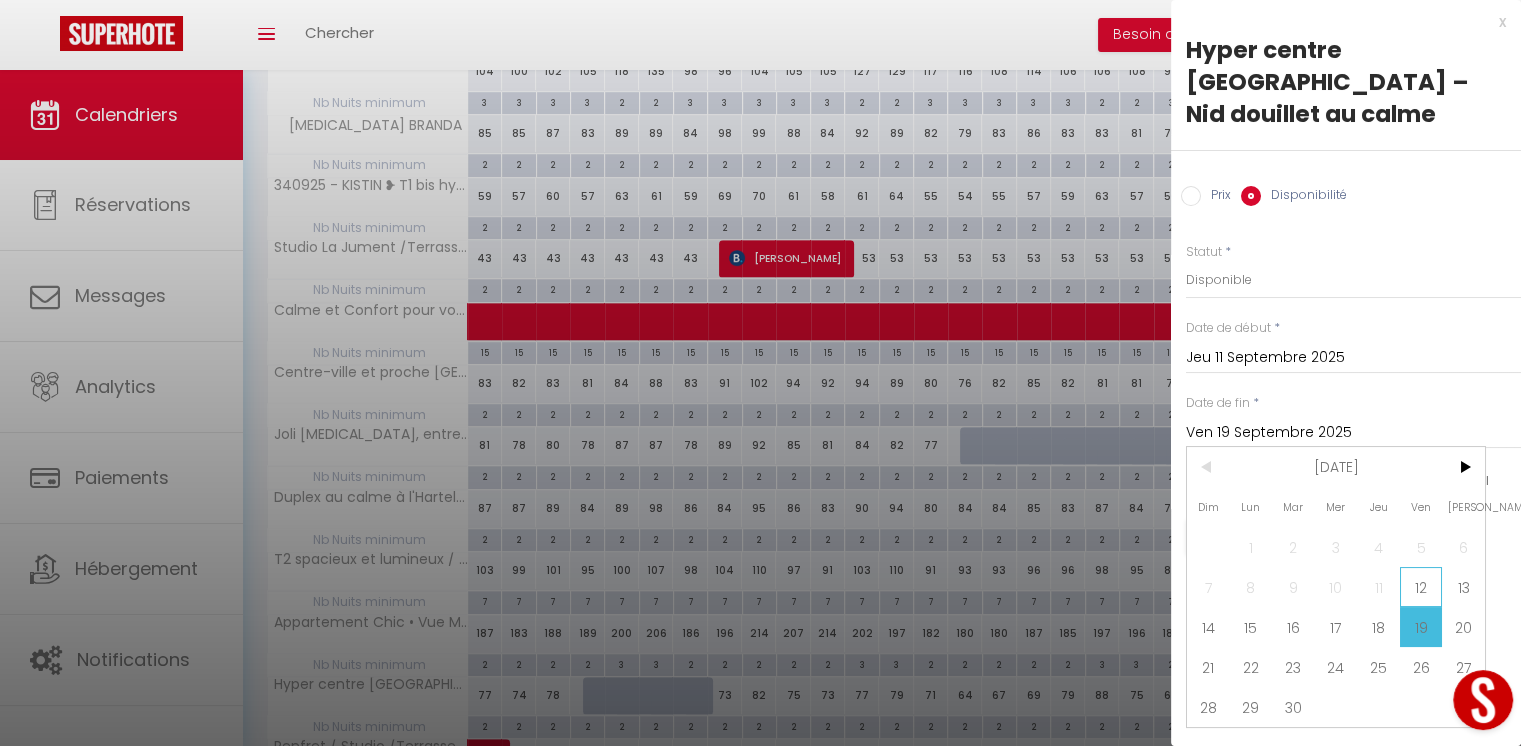 click on "12" at bounding box center [1421, 587] 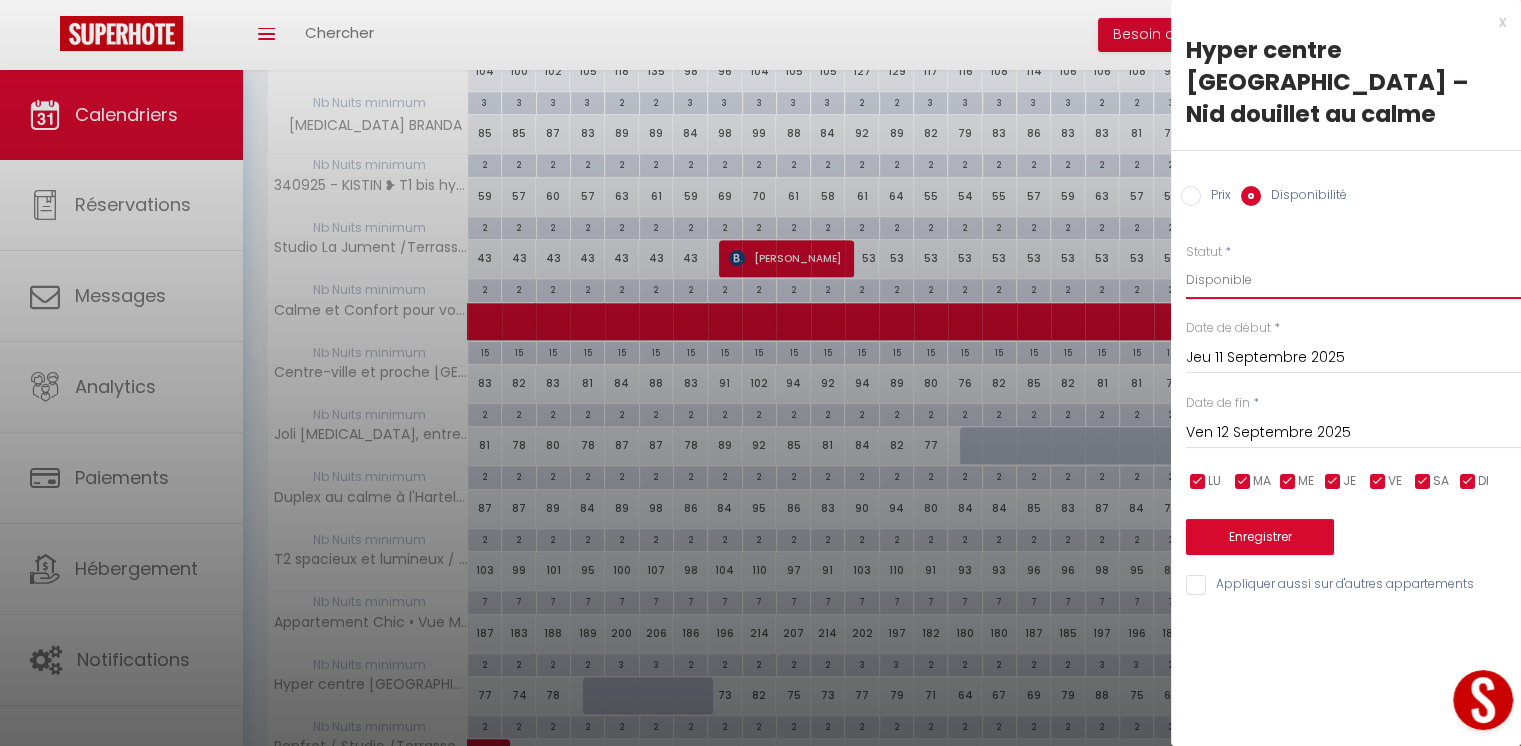 click on "Disponible
Indisponible" at bounding box center [1353, 280] 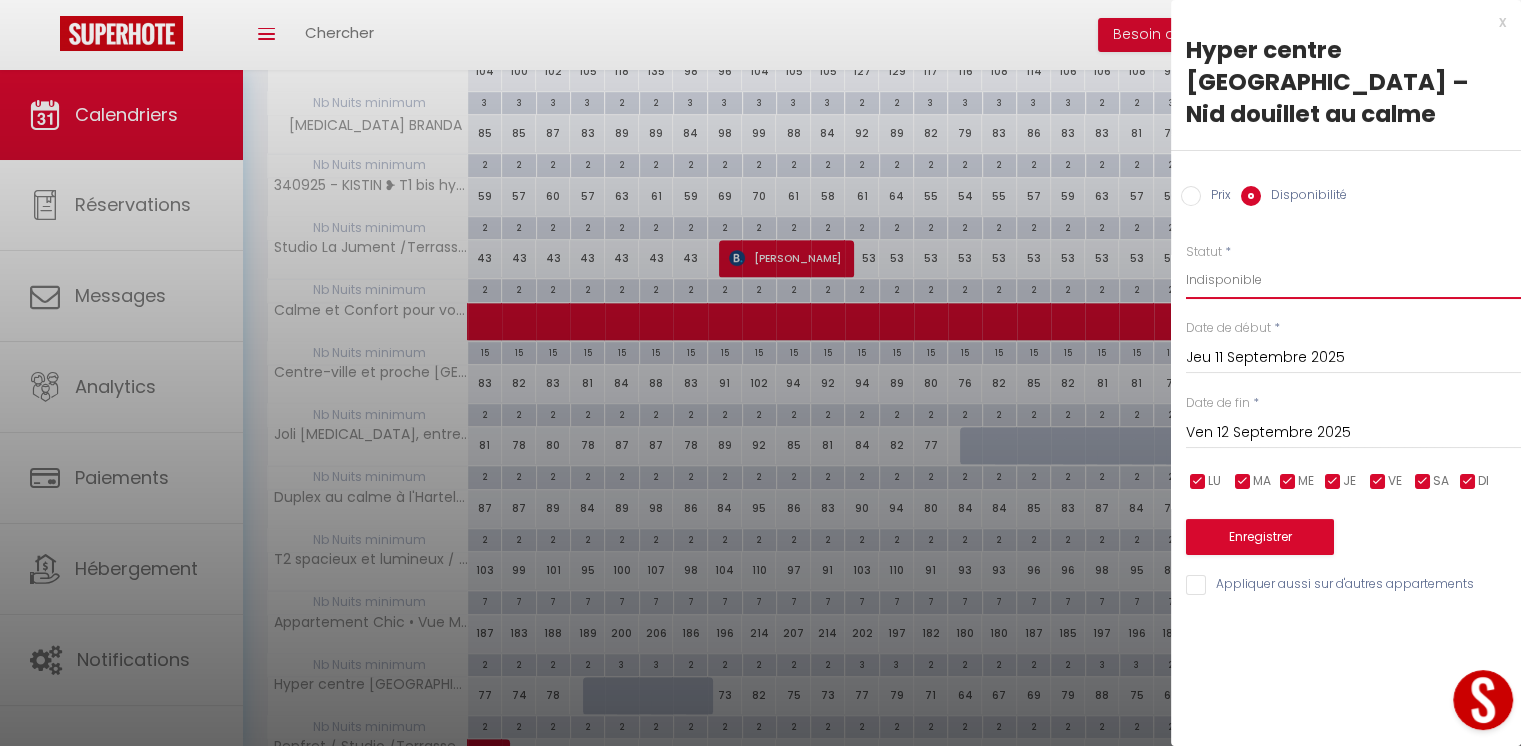 click on "Disponible
Indisponible" at bounding box center (1353, 280) 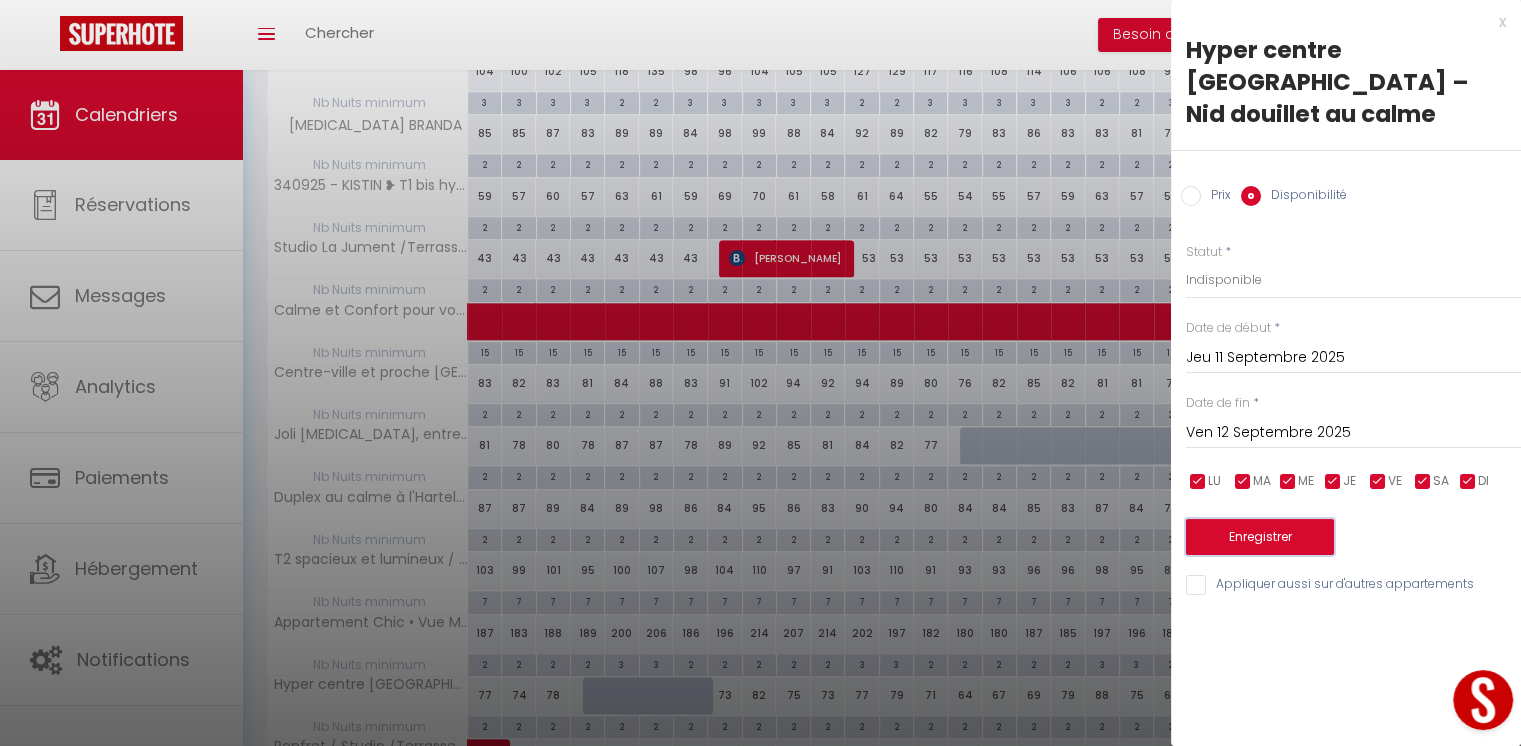 click on "Enregistrer" at bounding box center (1260, 537) 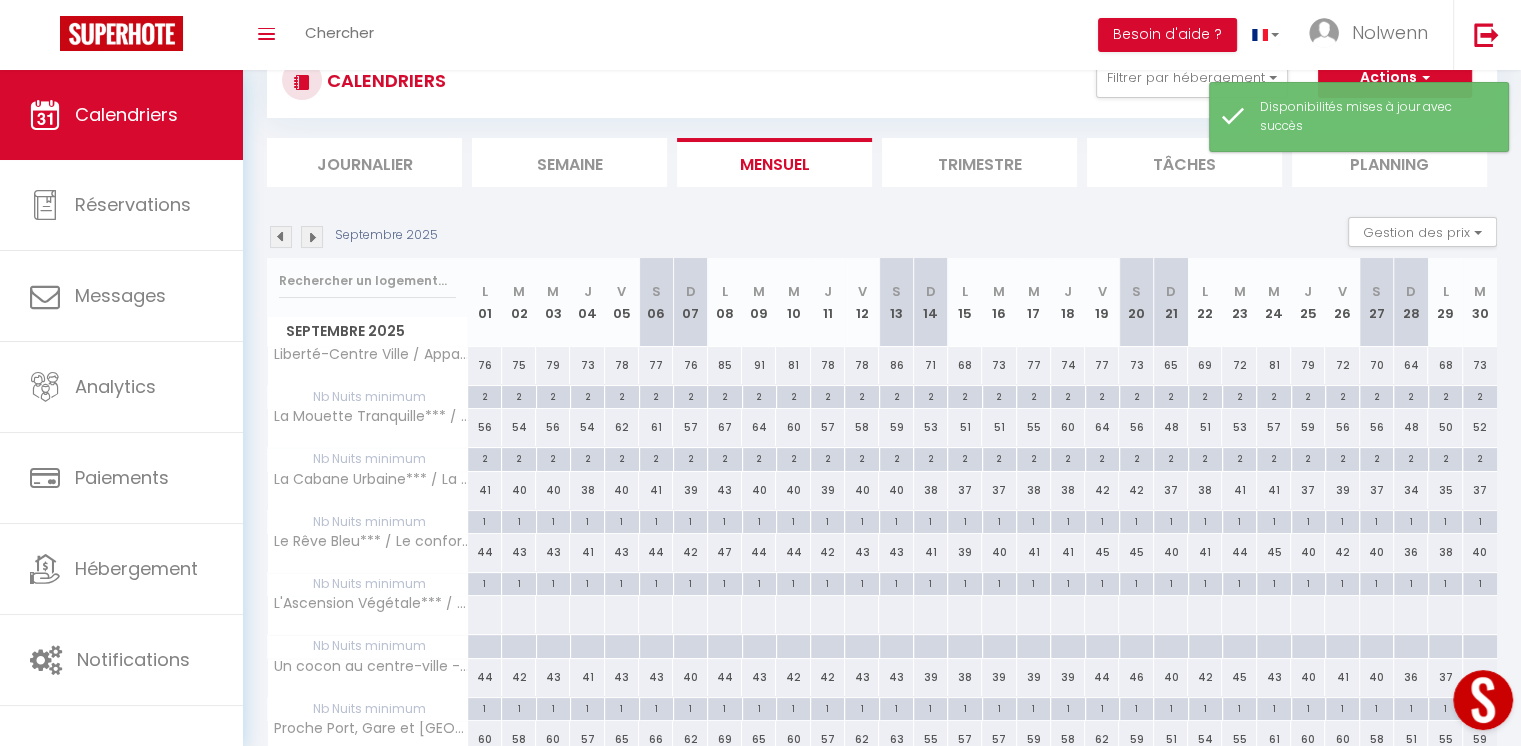 scroll, scrollTop: 421, scrollLeft: 0, axis: vertical 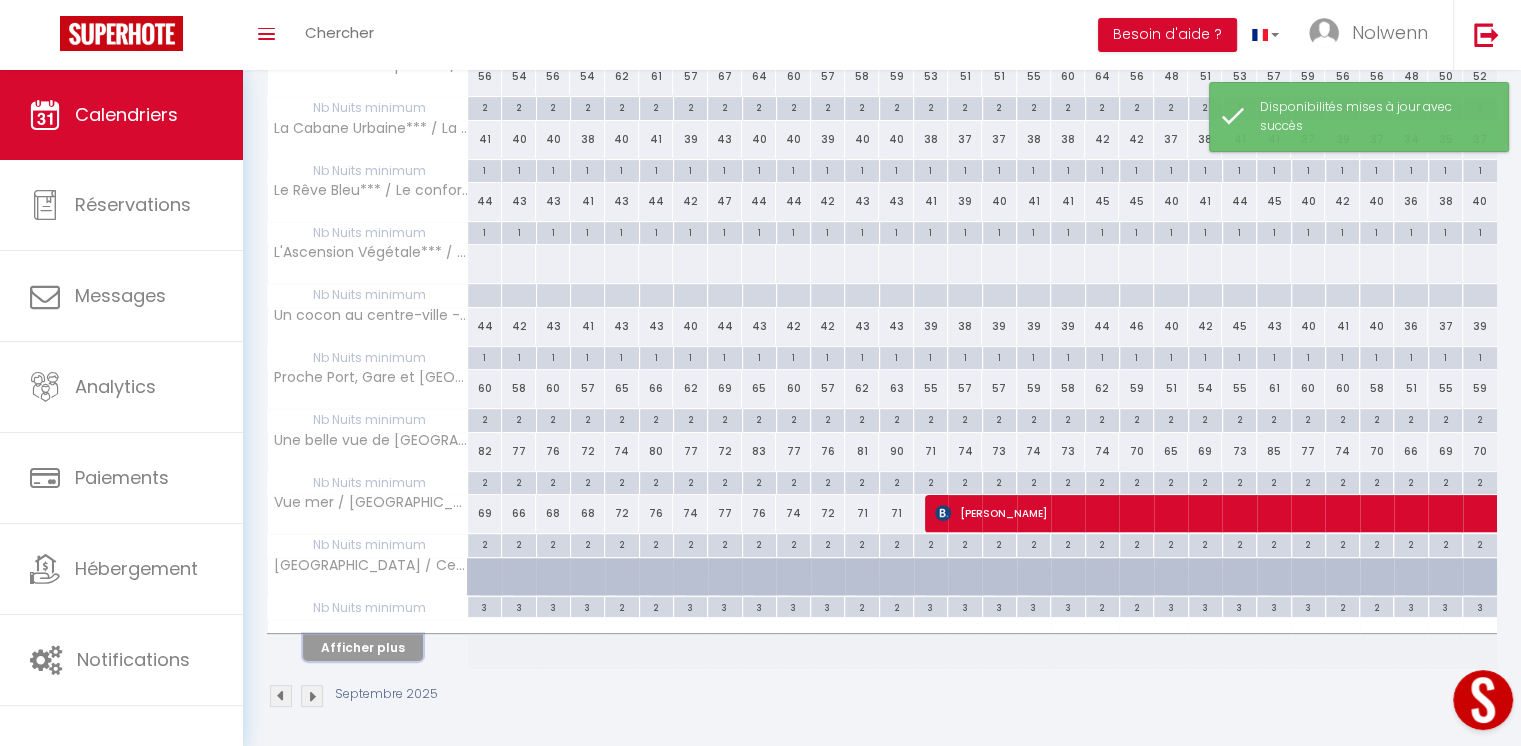 click on "Afficher plus" at bounding box center [363, 647] 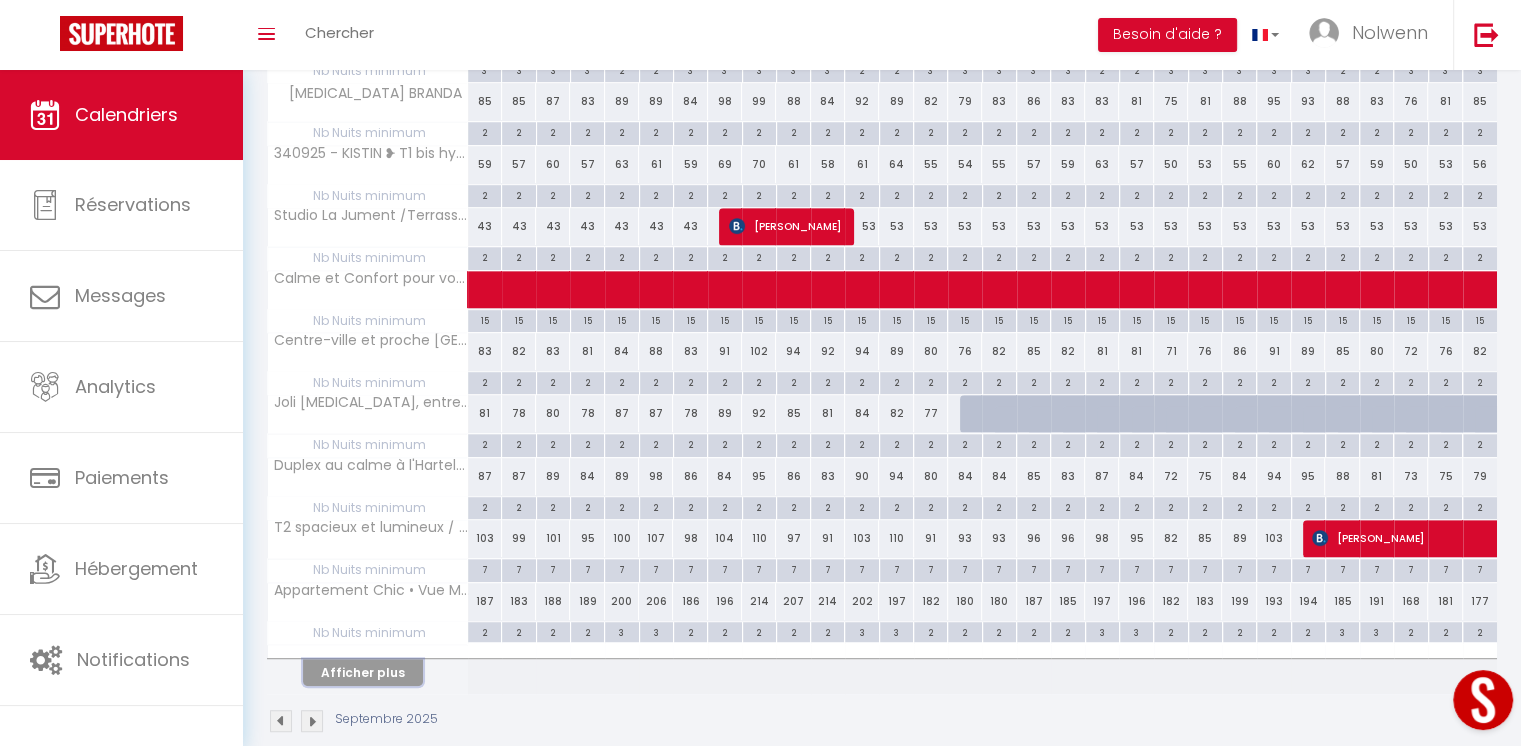 scroll, scrollTop: 1024, scrollLeft: 0, axis: vertical 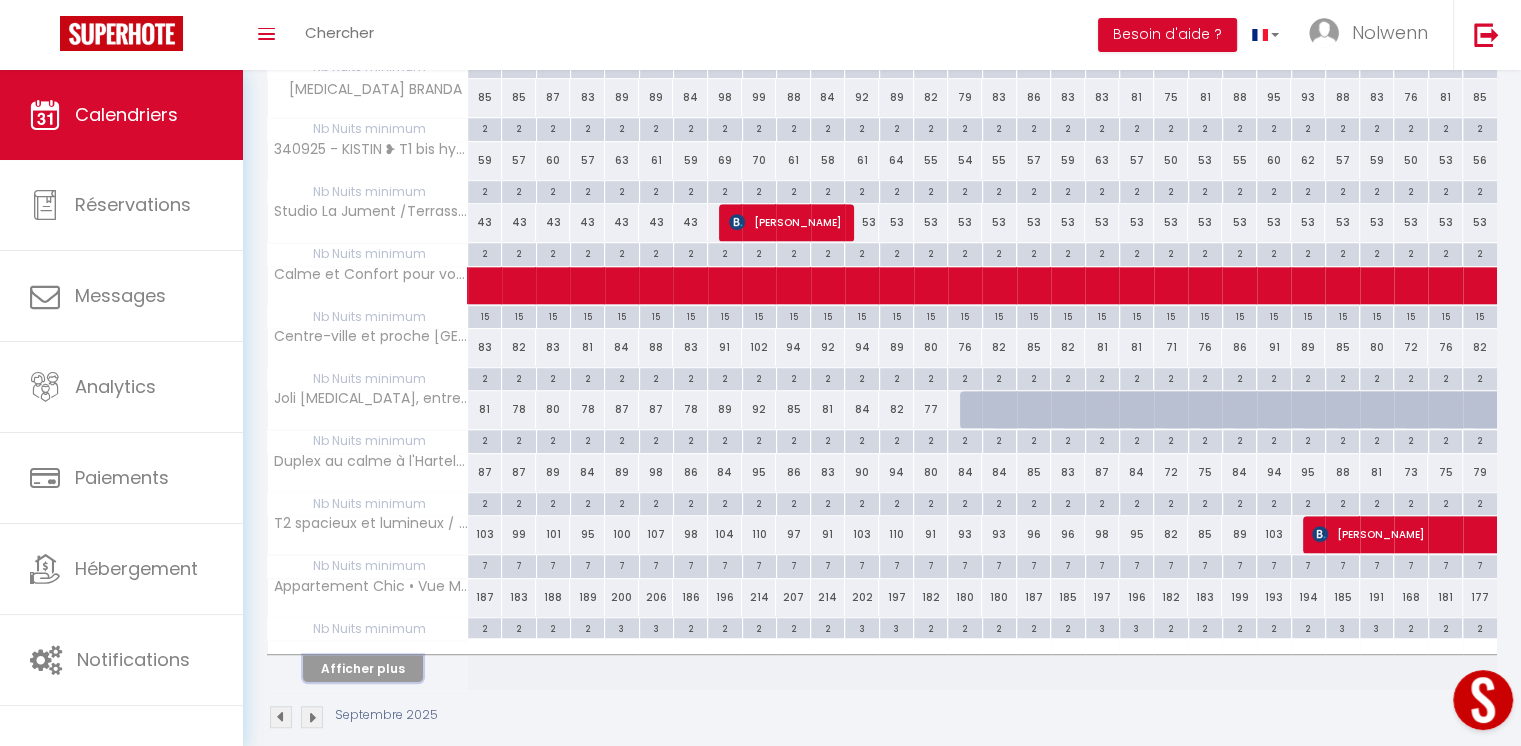 click on "Afficher plus" at bounding box center (363, 668) 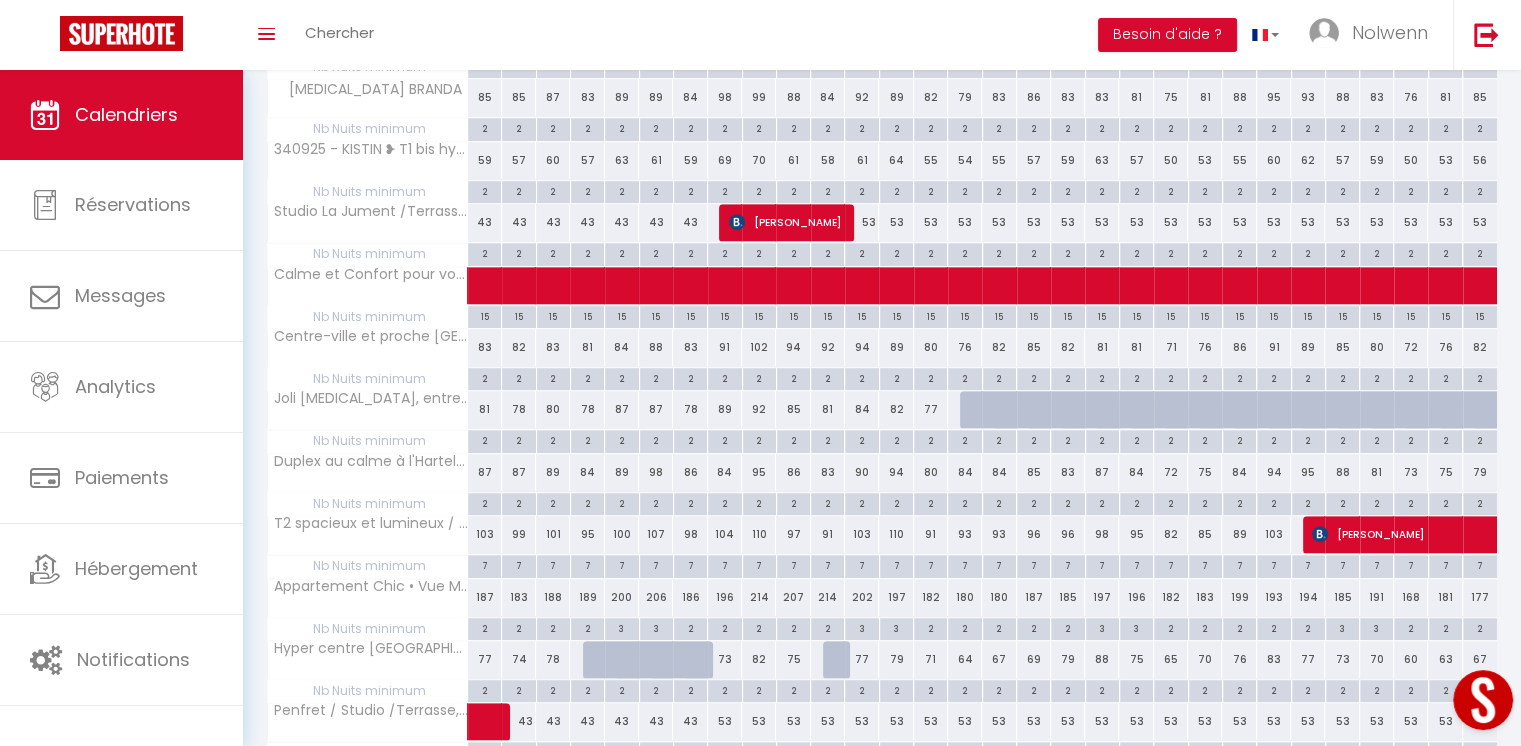 click on "73" at bounding box center (1342, 659) 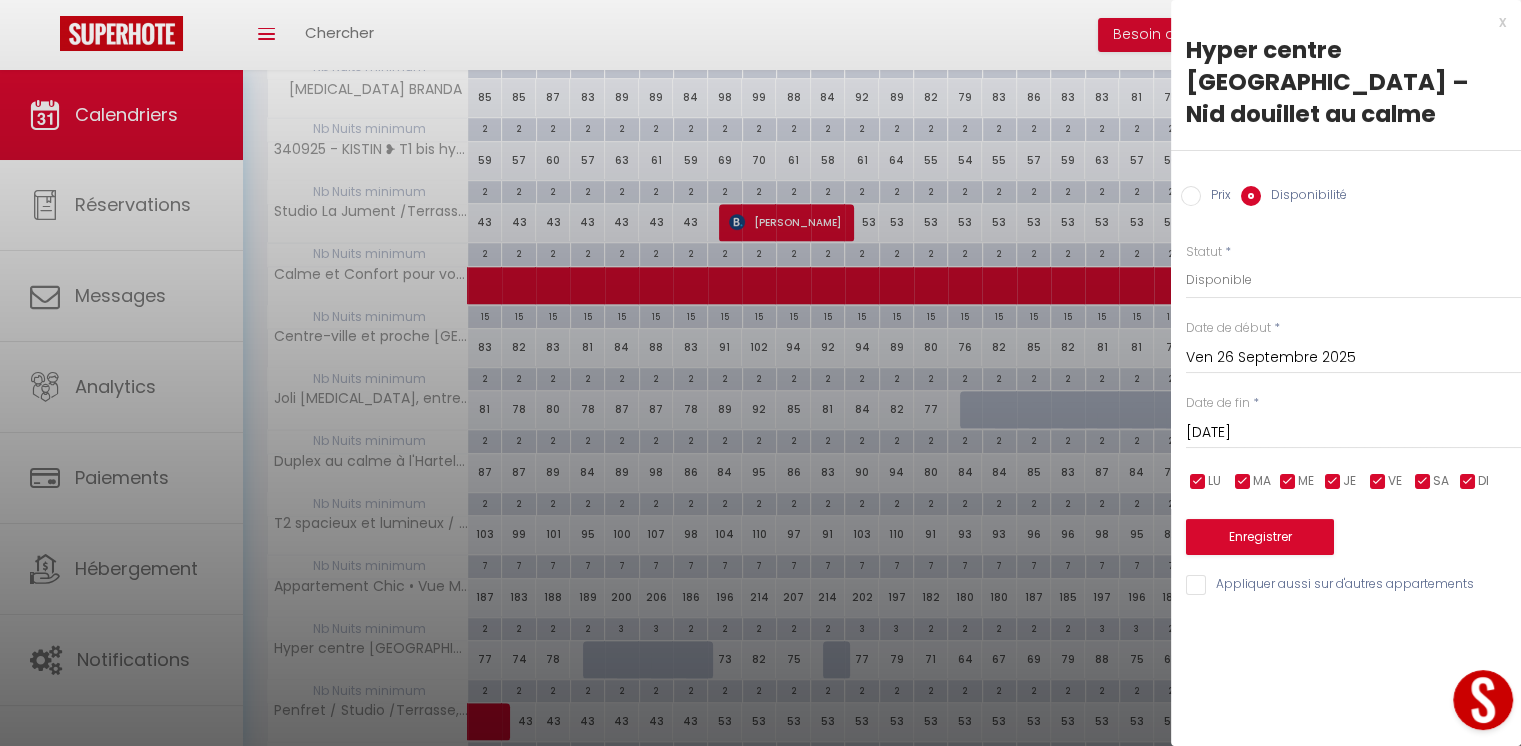 click on "Ven 26 Septembre 2025" at bounding box center (1353, 358) 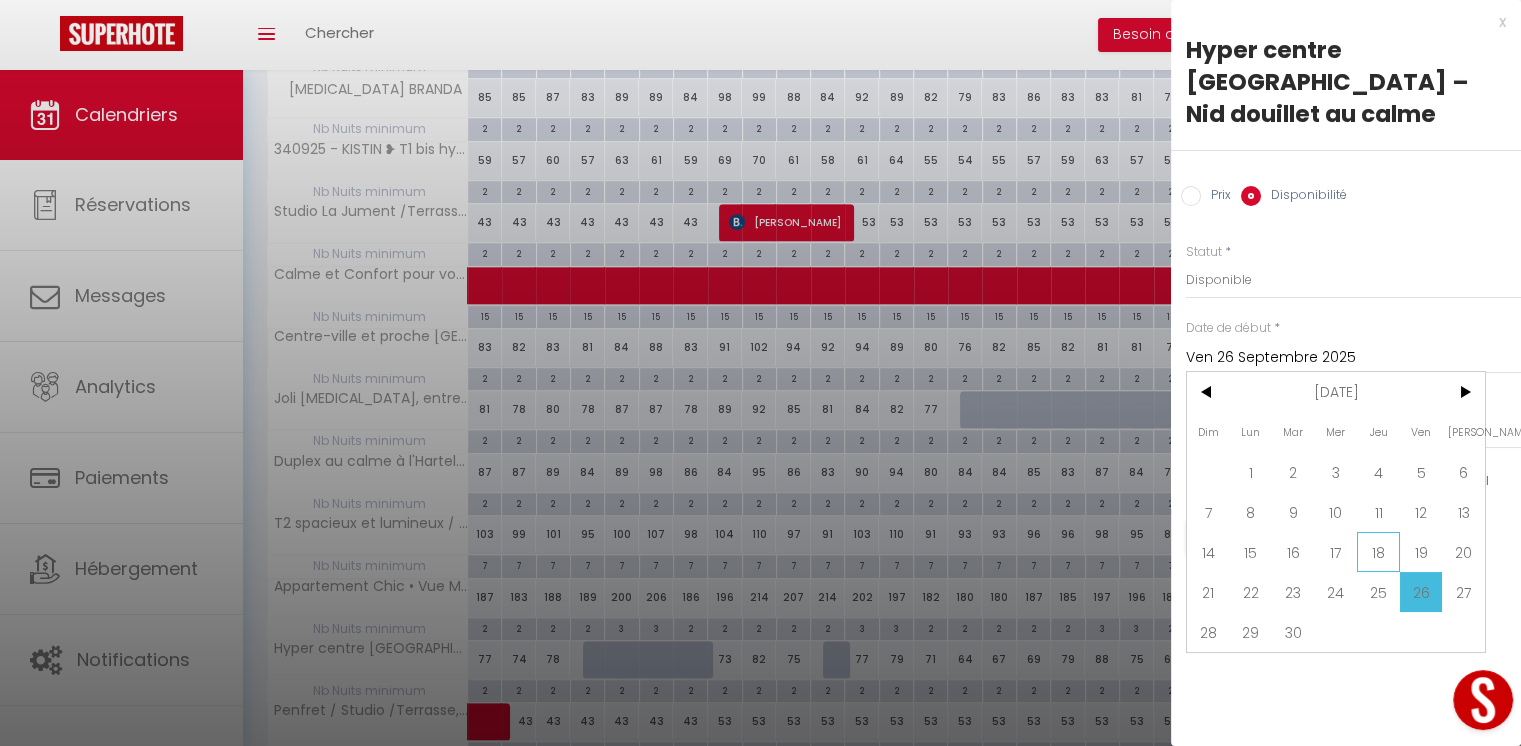 click on "18" at bounding box center [1378, 552] 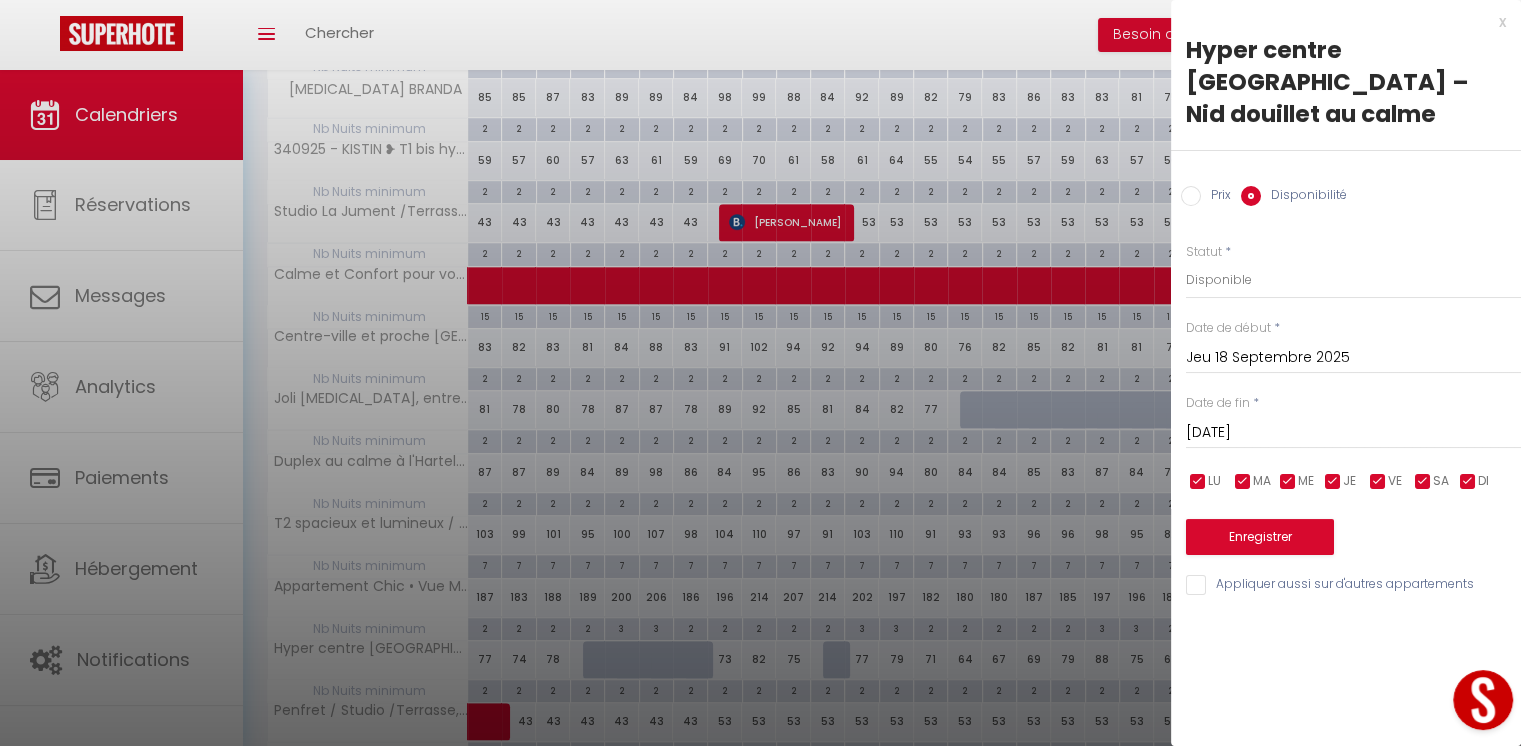 click on "[DATE]" at bounding box center (1353, 433) 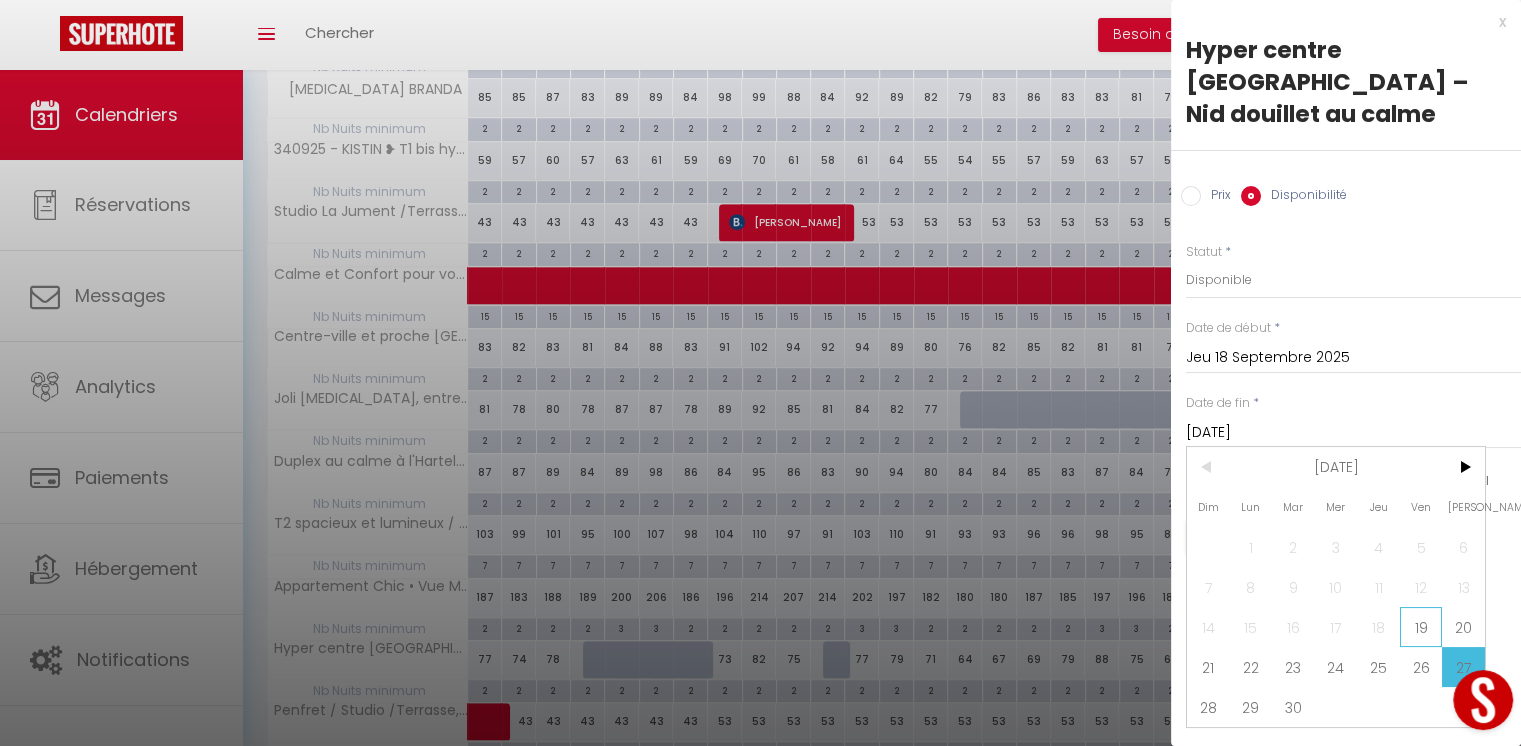 click on "19" at bounding box center [1421, 627] 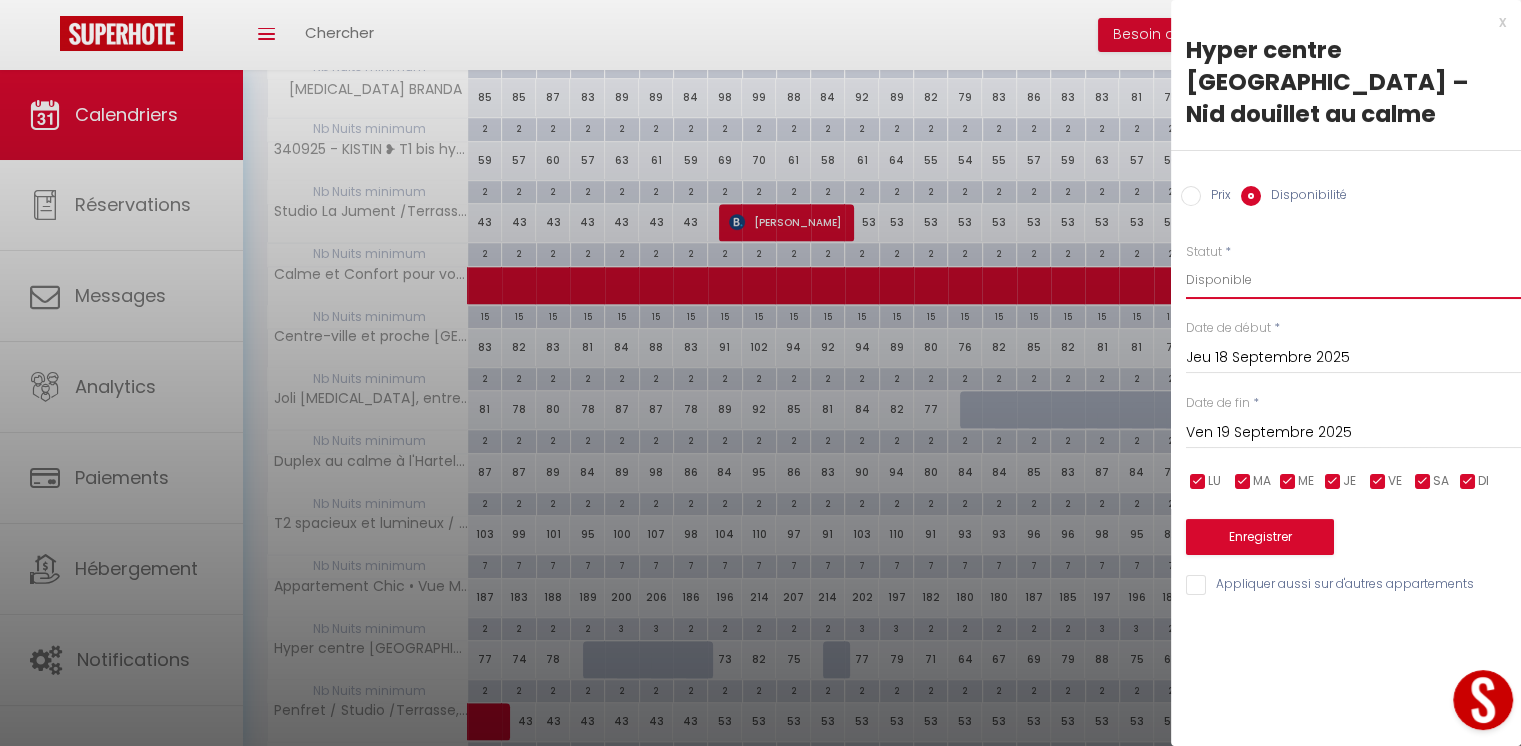 click on "Disponible
Indisponible" at bounding box center (1353, 280) 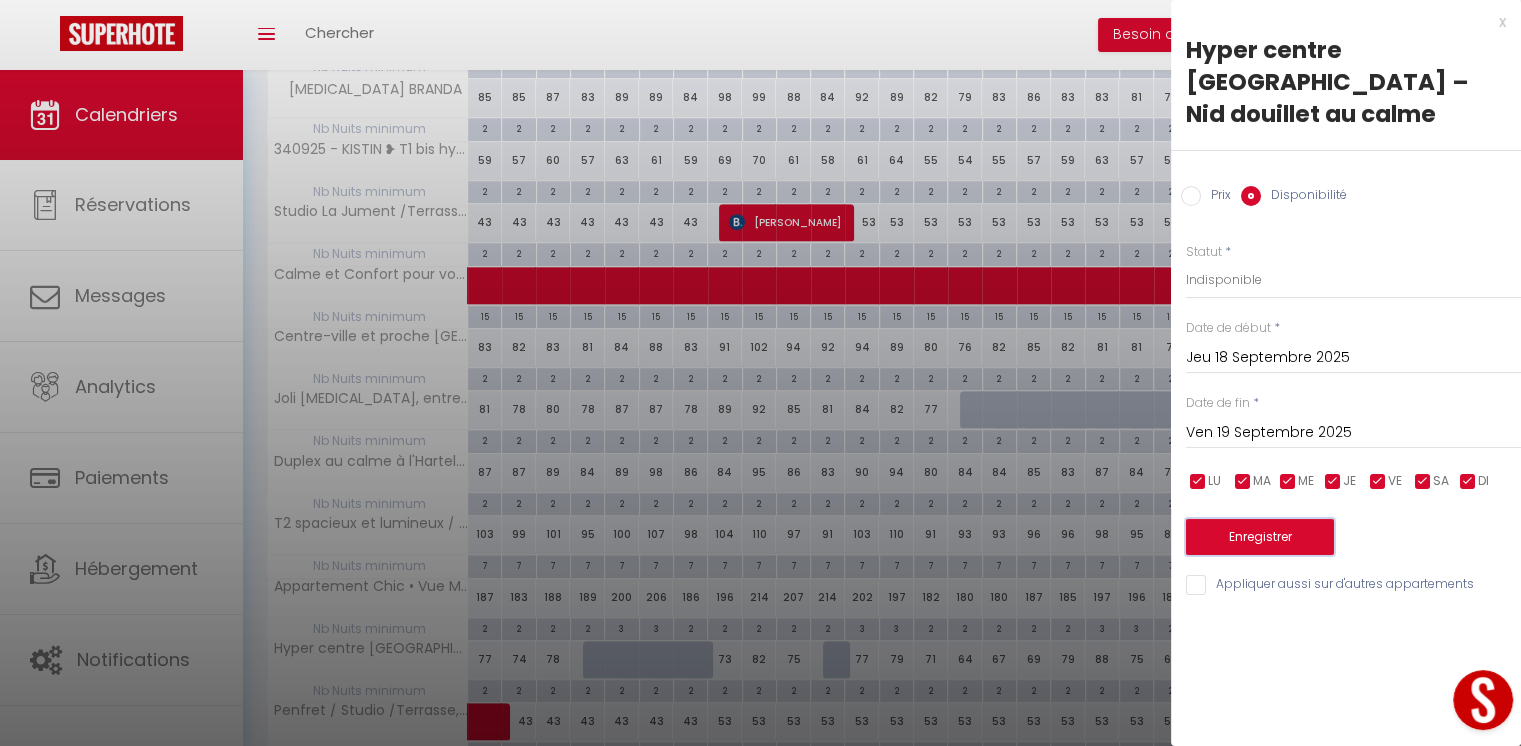 click on "Enregistrer" at bounding box center (1260, 537) 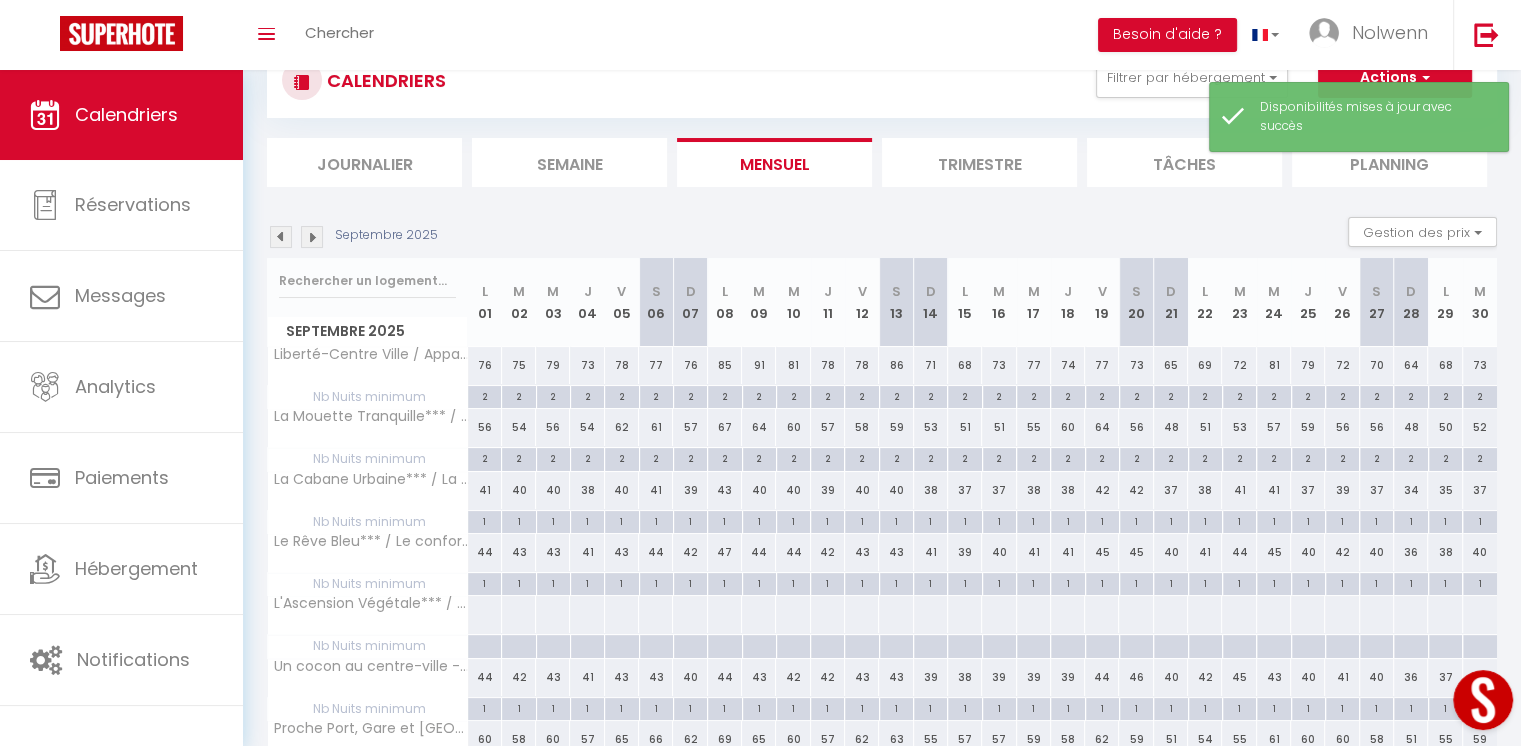 scroll, scrollTop: 421, scrollLeft: 0, axis: vertical 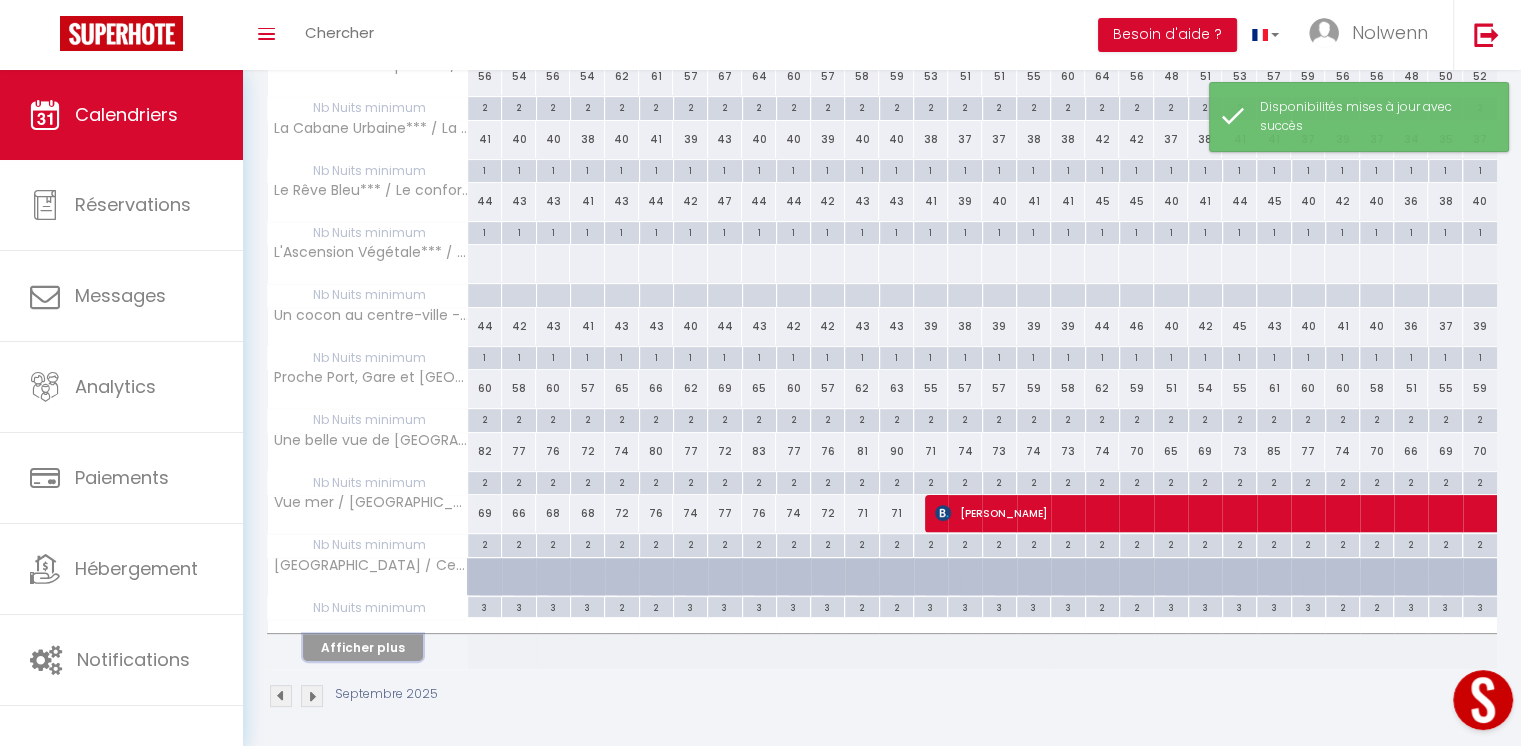 click on "Afficher plus" at bounding box center (363, 647) 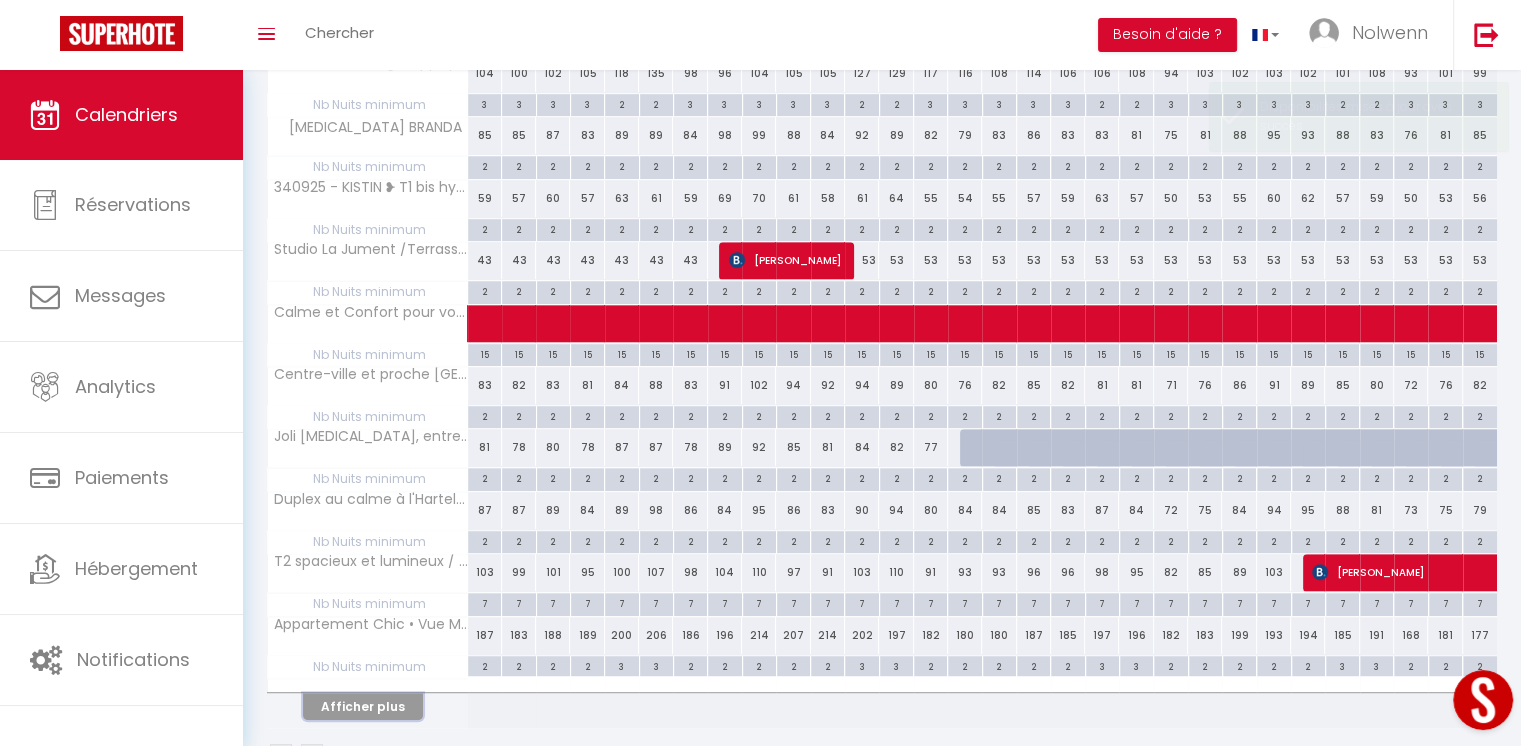 scroll, scrollTop: 1041, scrollLeft: 0, axis: vertical 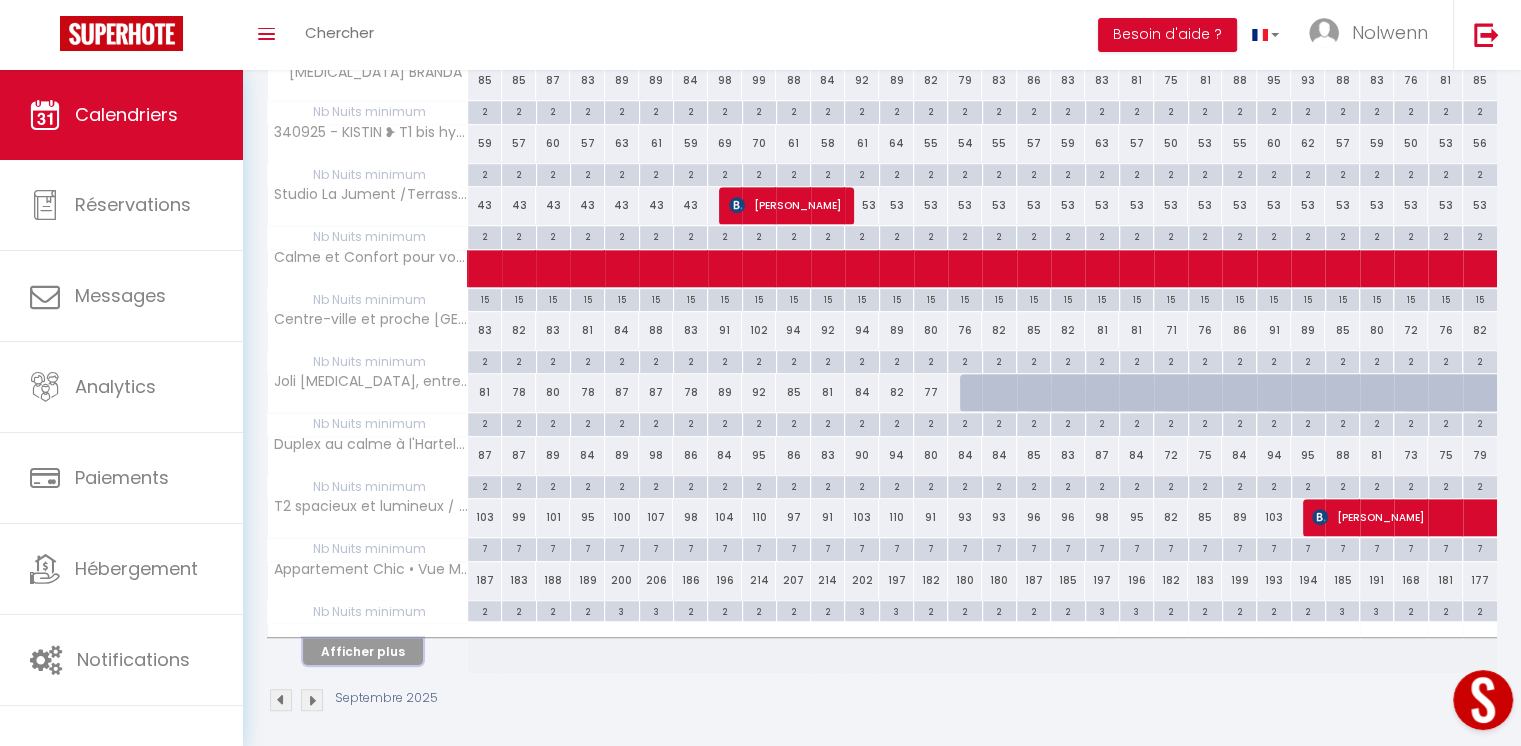 click on "Afficher plus" at bounding box center (363, 651) 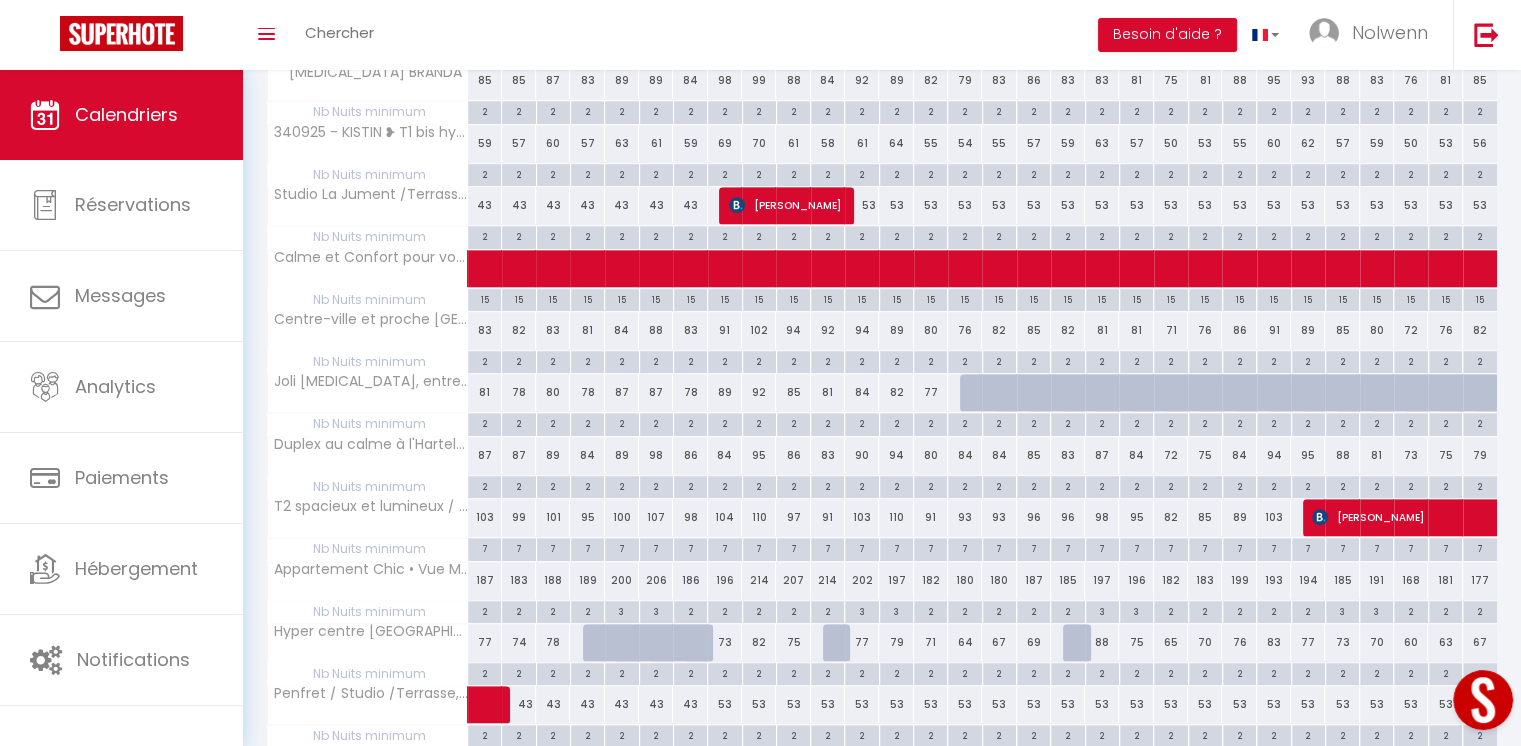 click on "60" at bounding box center [1411, 642] 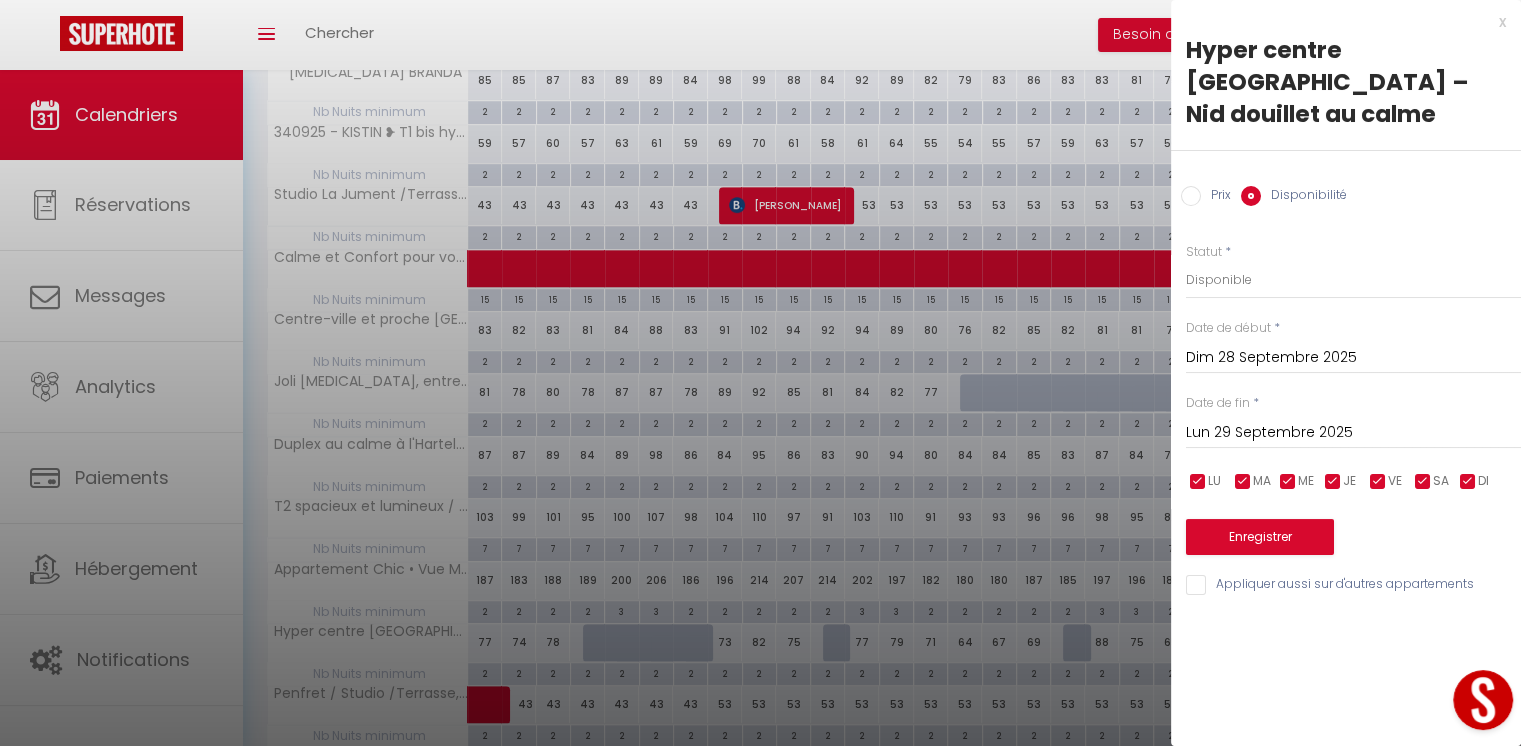 click on "Dim 28 Septembre 2025" at bounding box center (1353, 358) 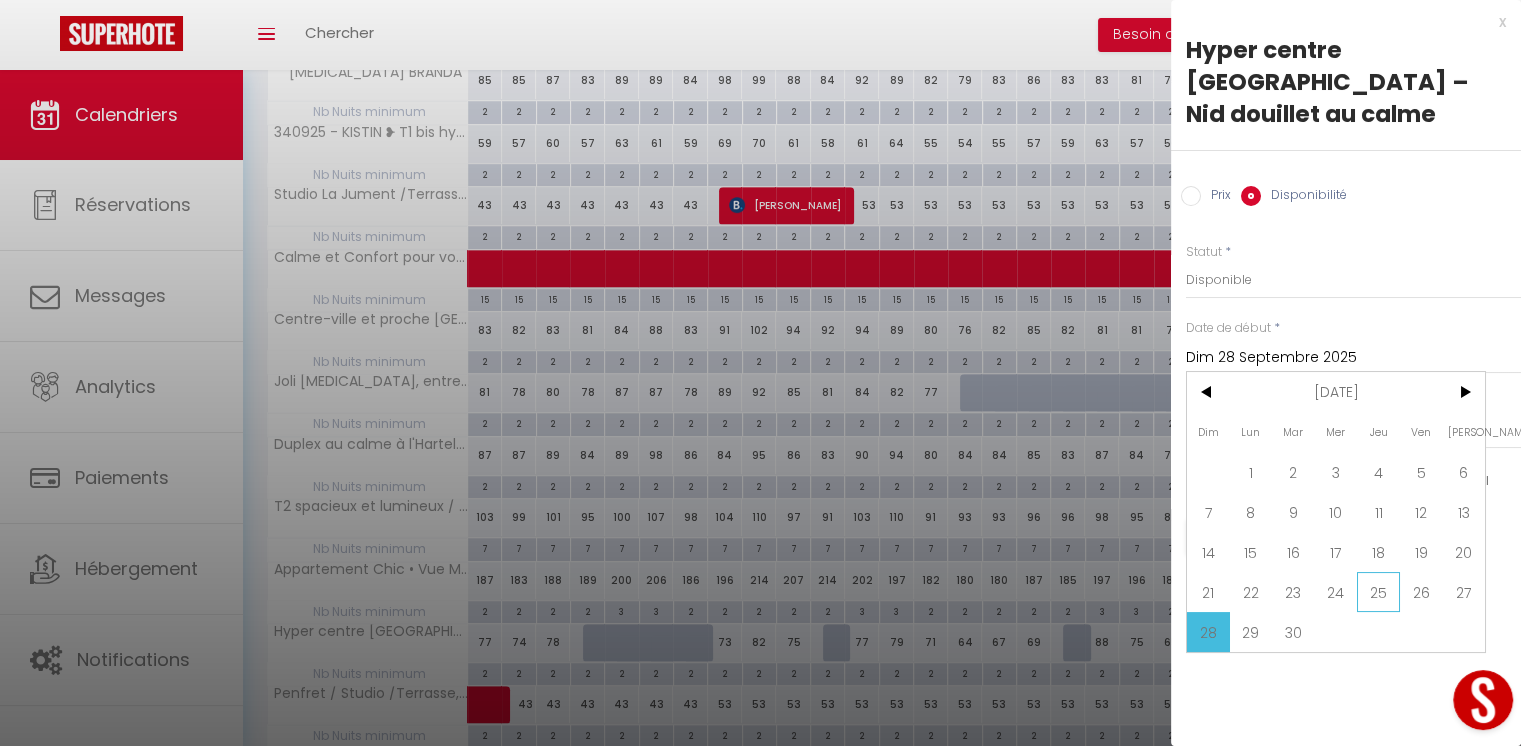 click on "25" at bounding box center (1378, 592) 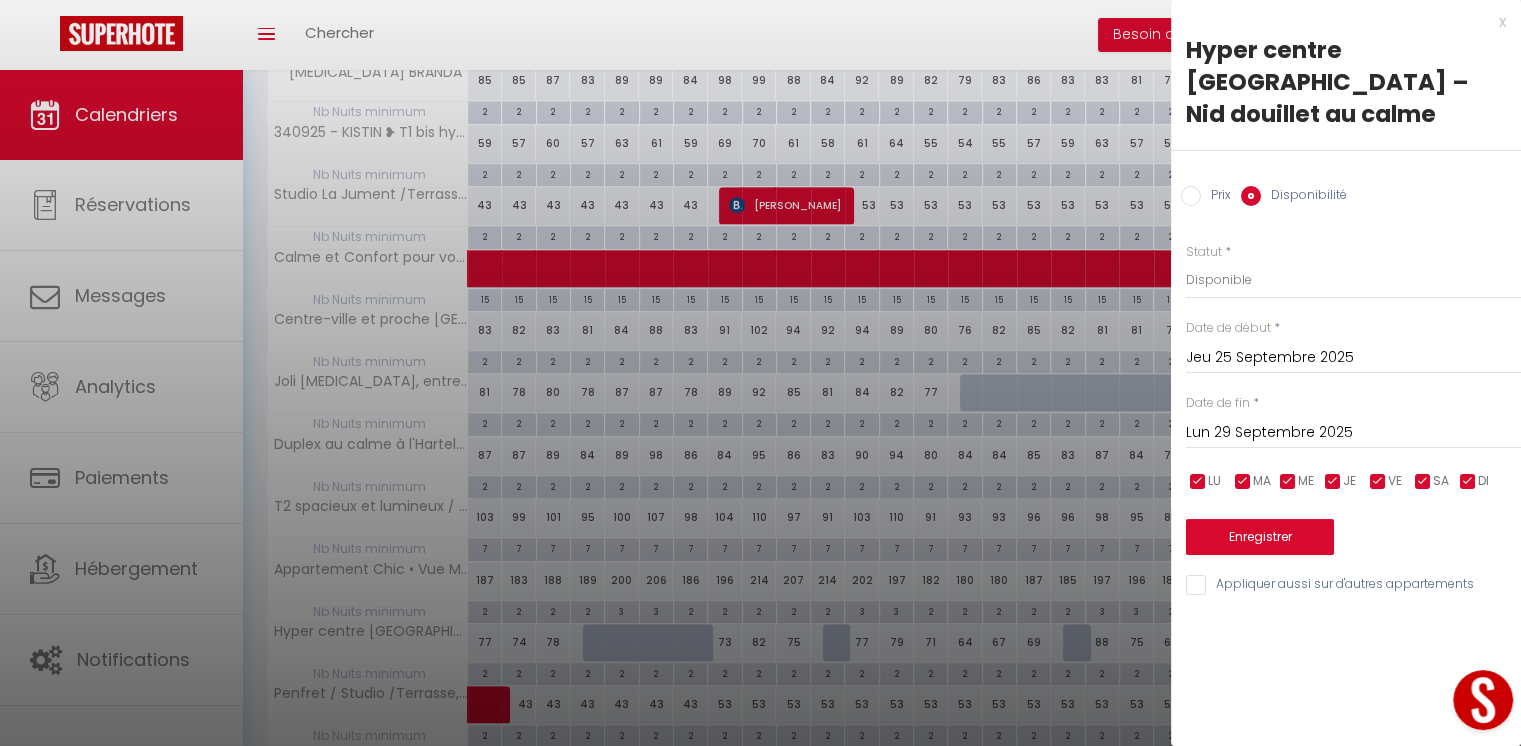 click on "Lun 29 Septembre 2025" at bounding box center [1353, 433] 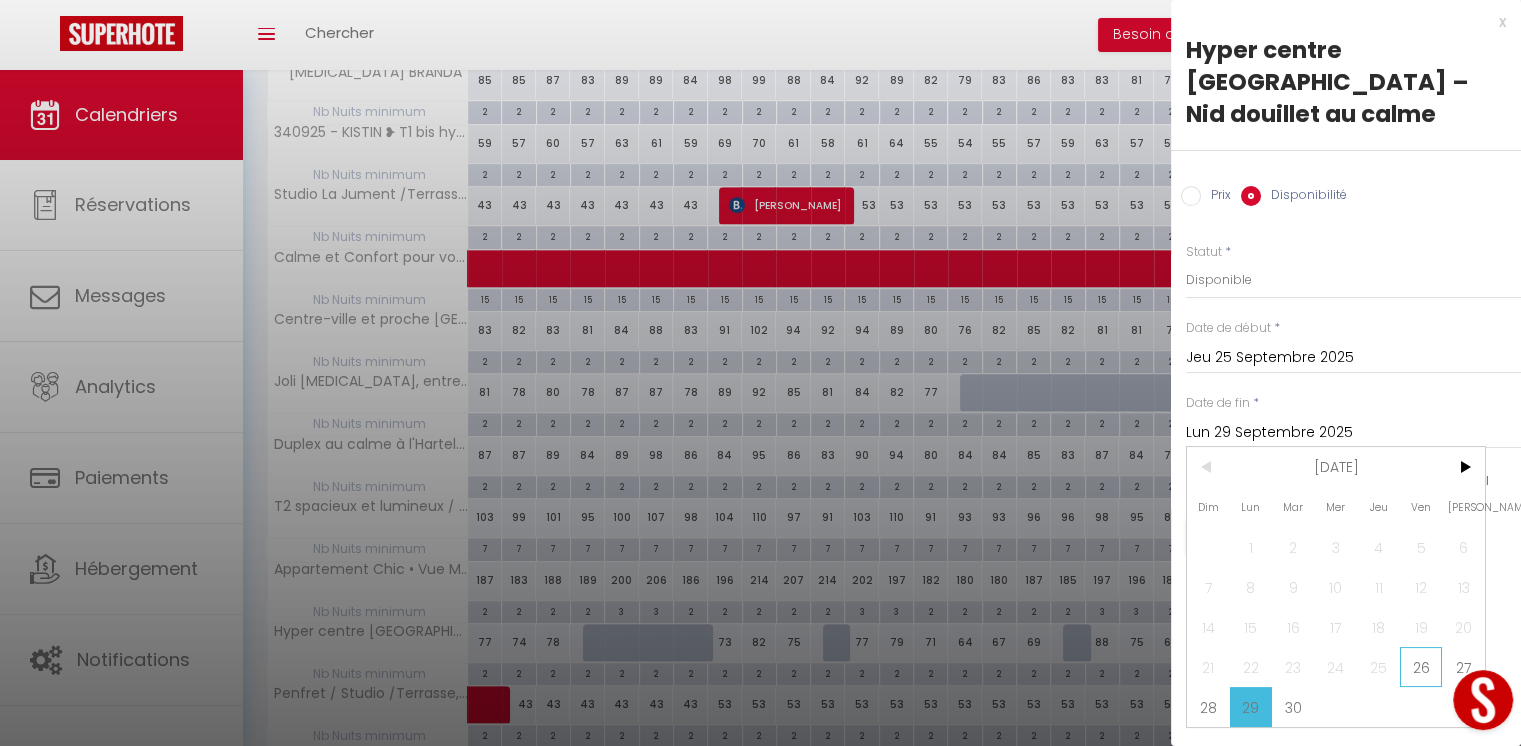 click on "26" at bounding box center (1421, 667) 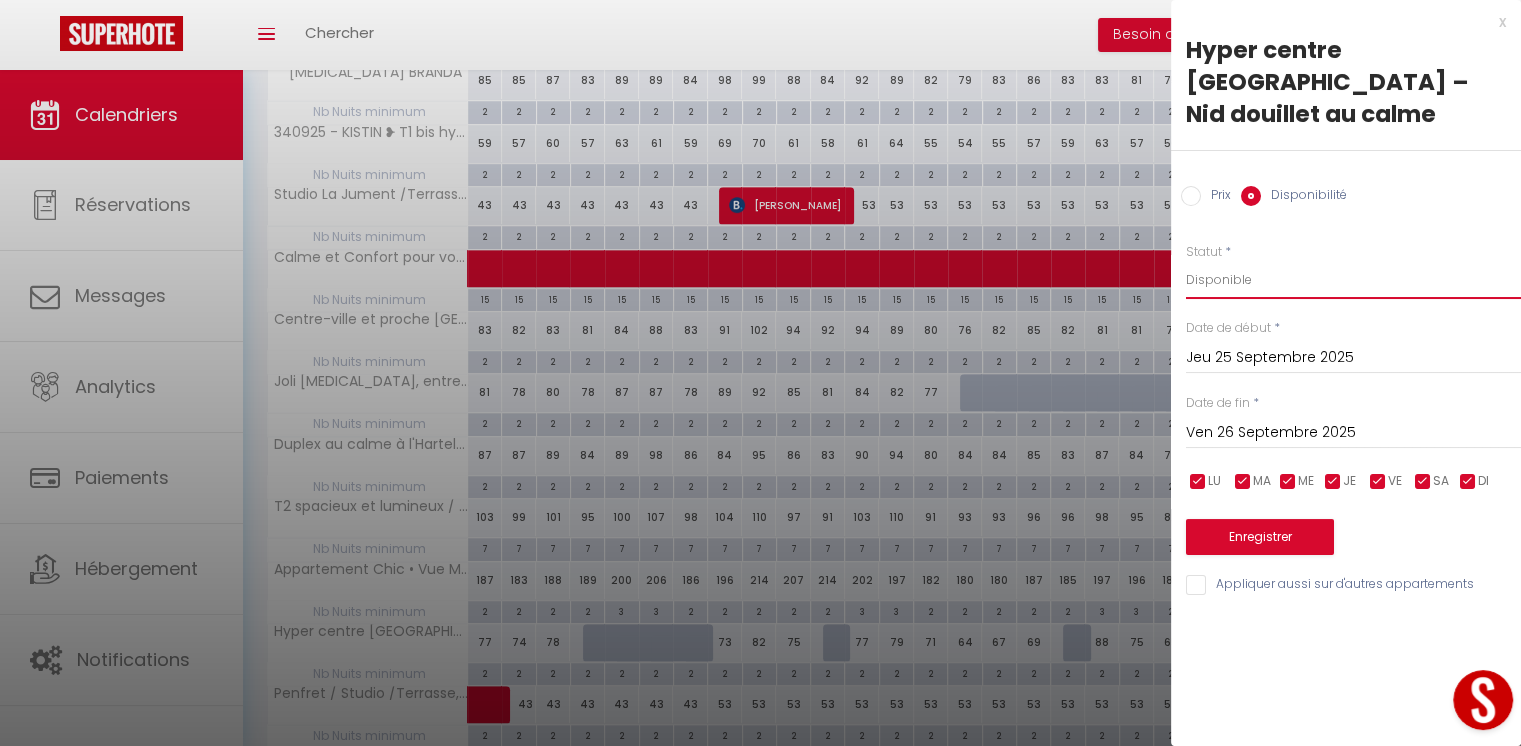click on "Disponible
Indisponible" at bounding box center [1353, 280] 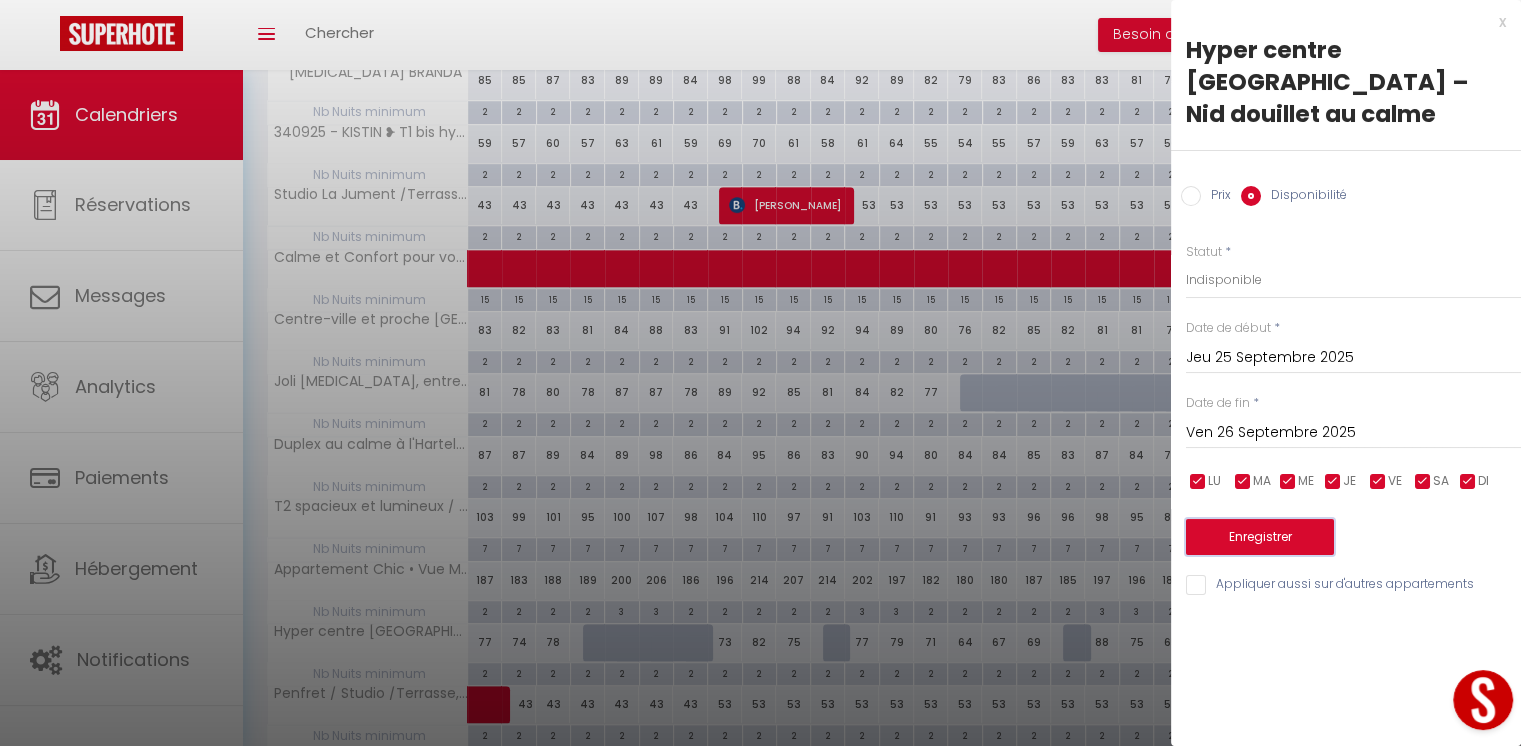 click on "Enregistrer" at bounding box center [1260, 537] 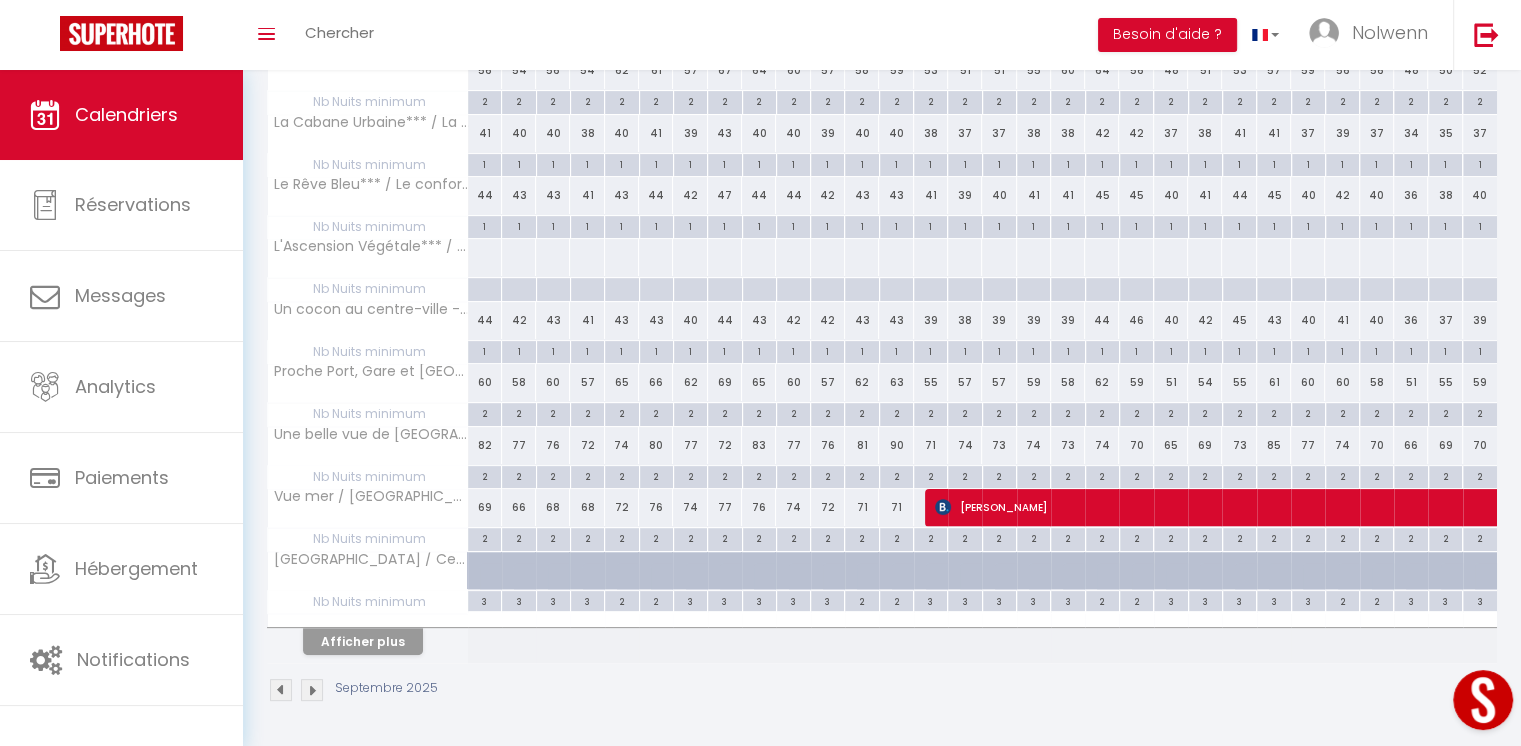 scroll, scrollTop: 421, scrollLeft: 0, axis: vertical 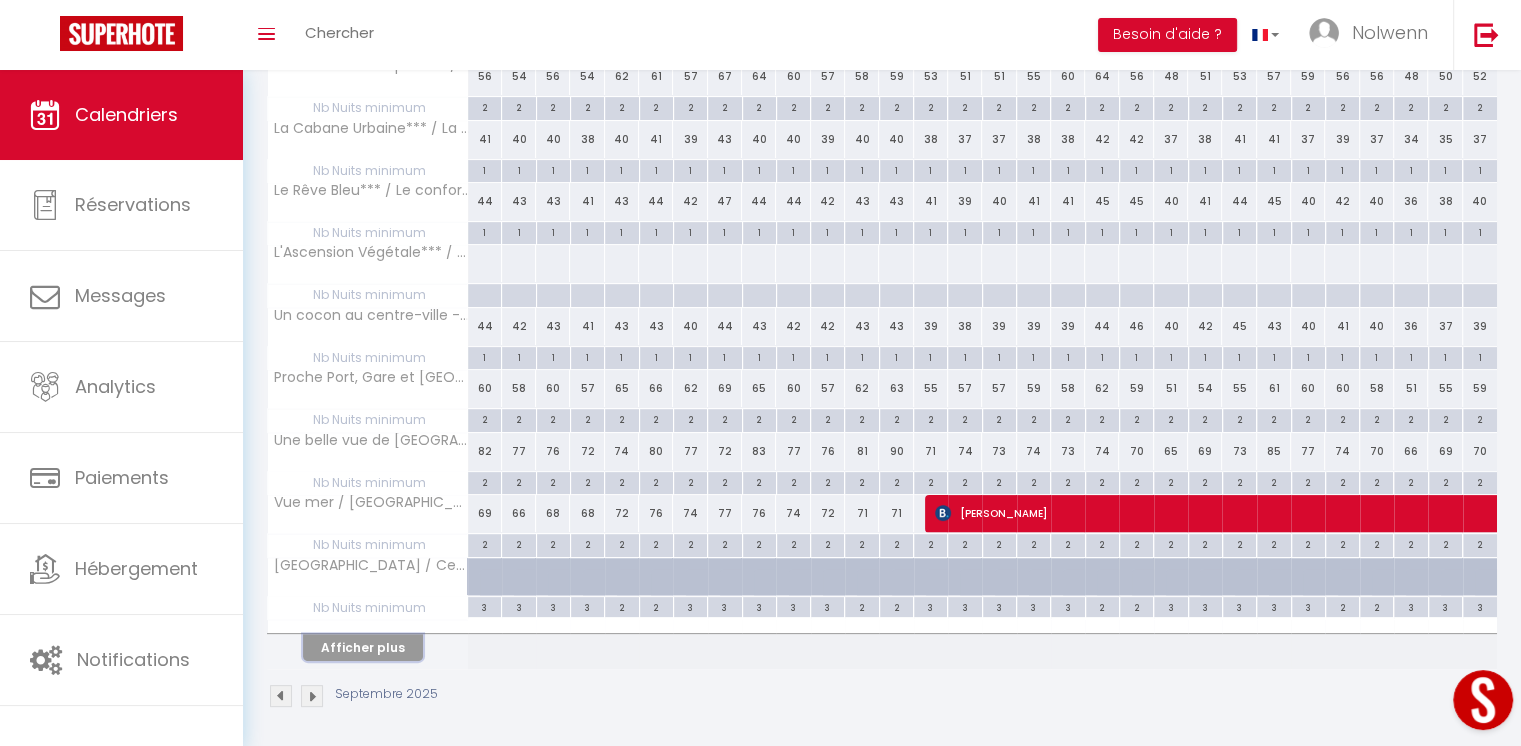 click on "Afficher plus" at bounding box center [363, 647] 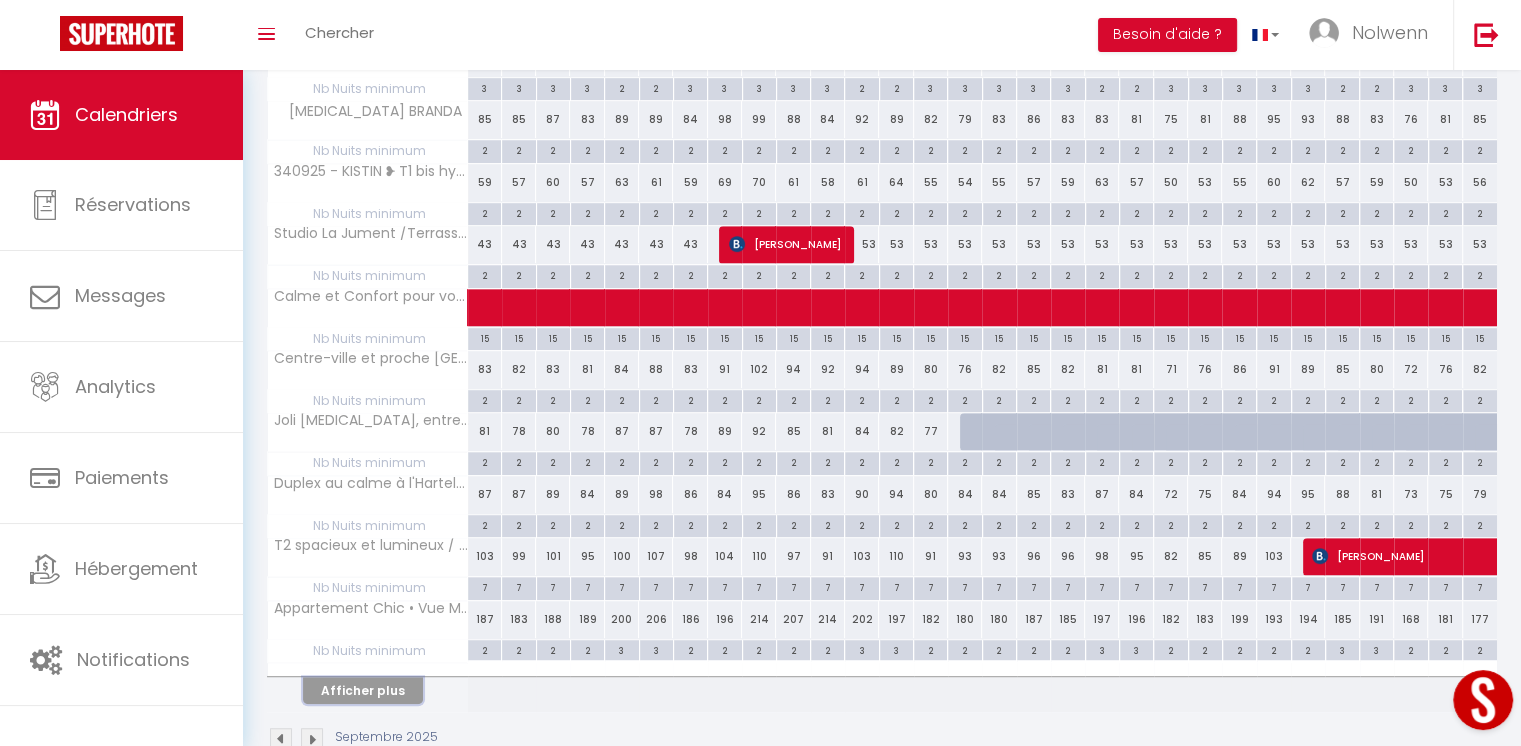 scroll, scrollTop: 1016, scrollLeft: 0, axis: vertical 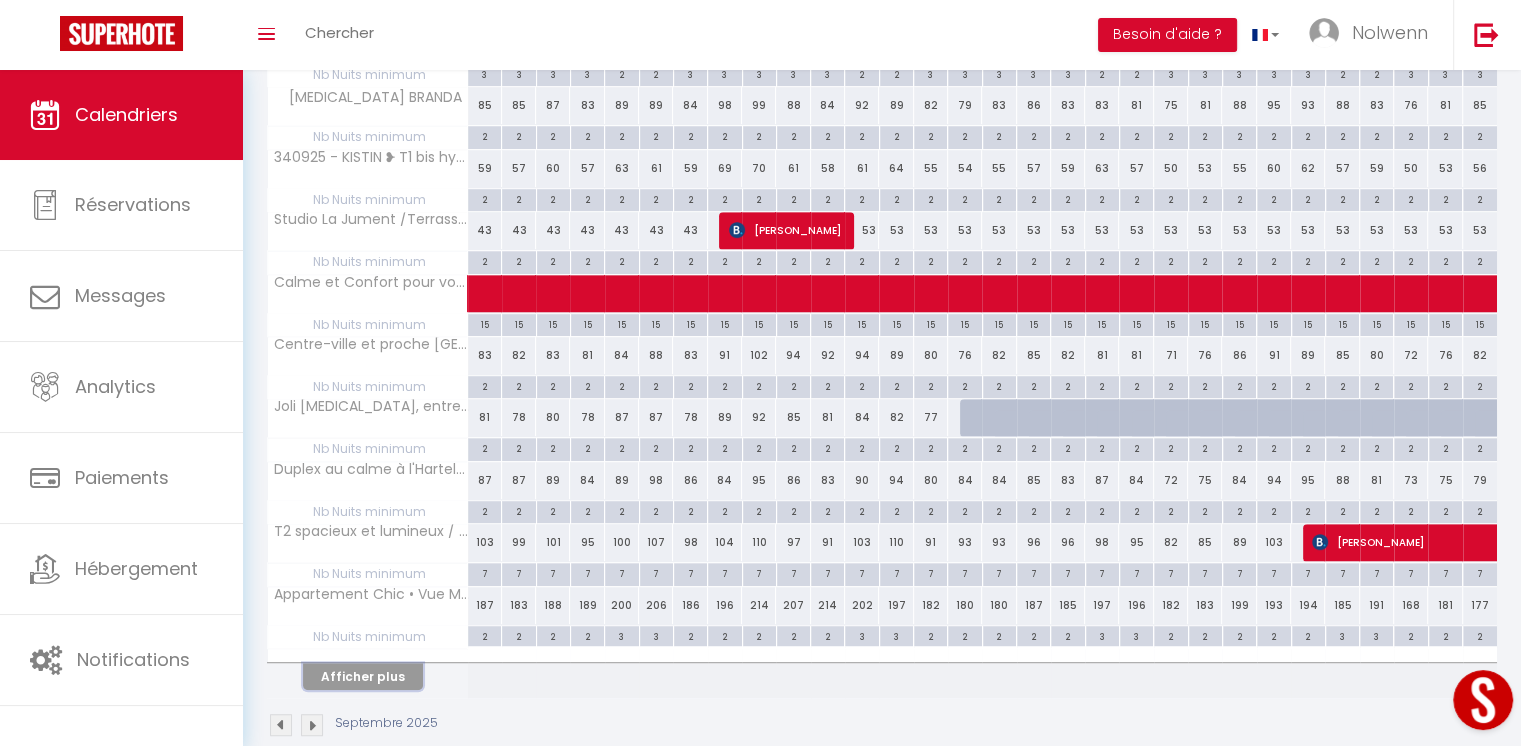 click on "Afficher plus" at bounding box center [363, 676] 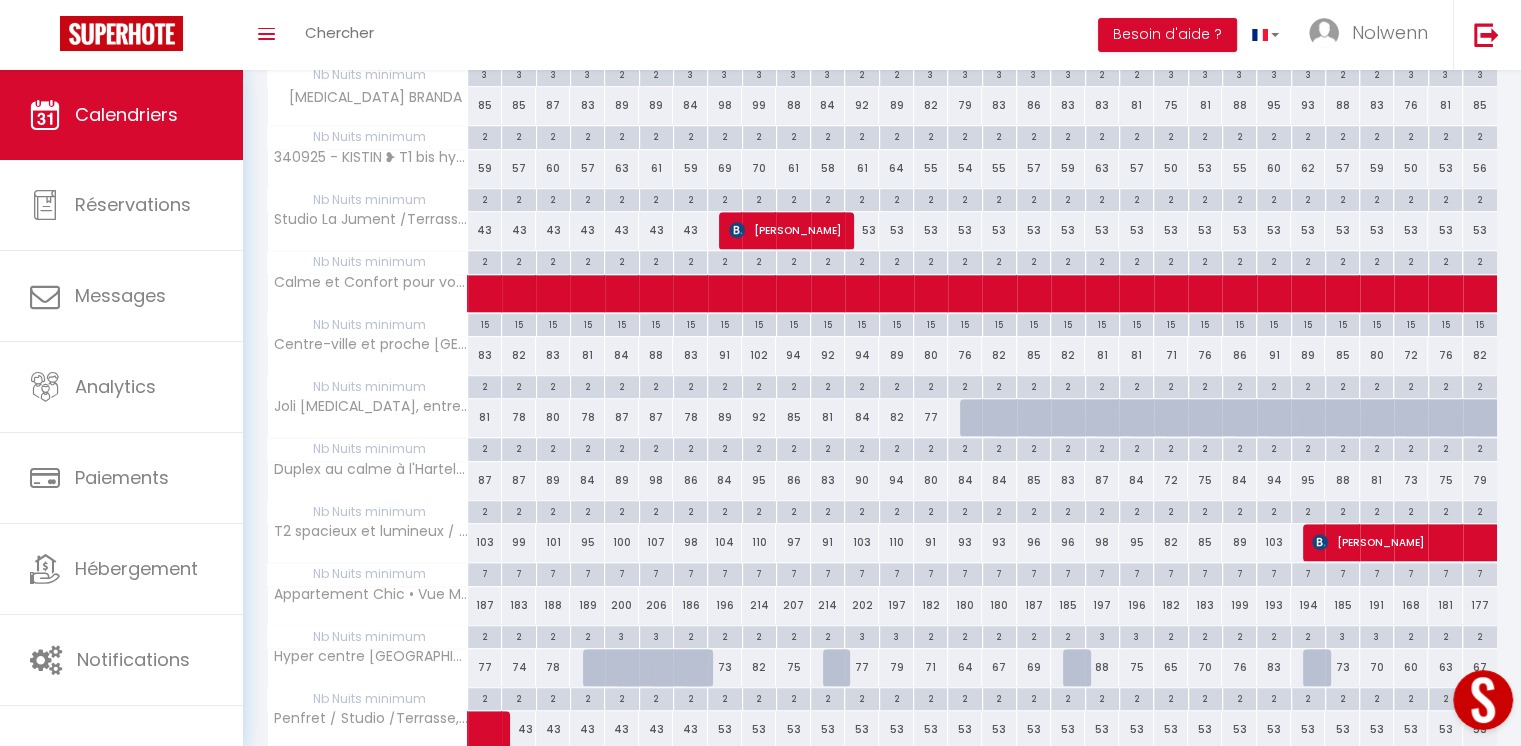 click on "76" at bounding box center [1239, 667] 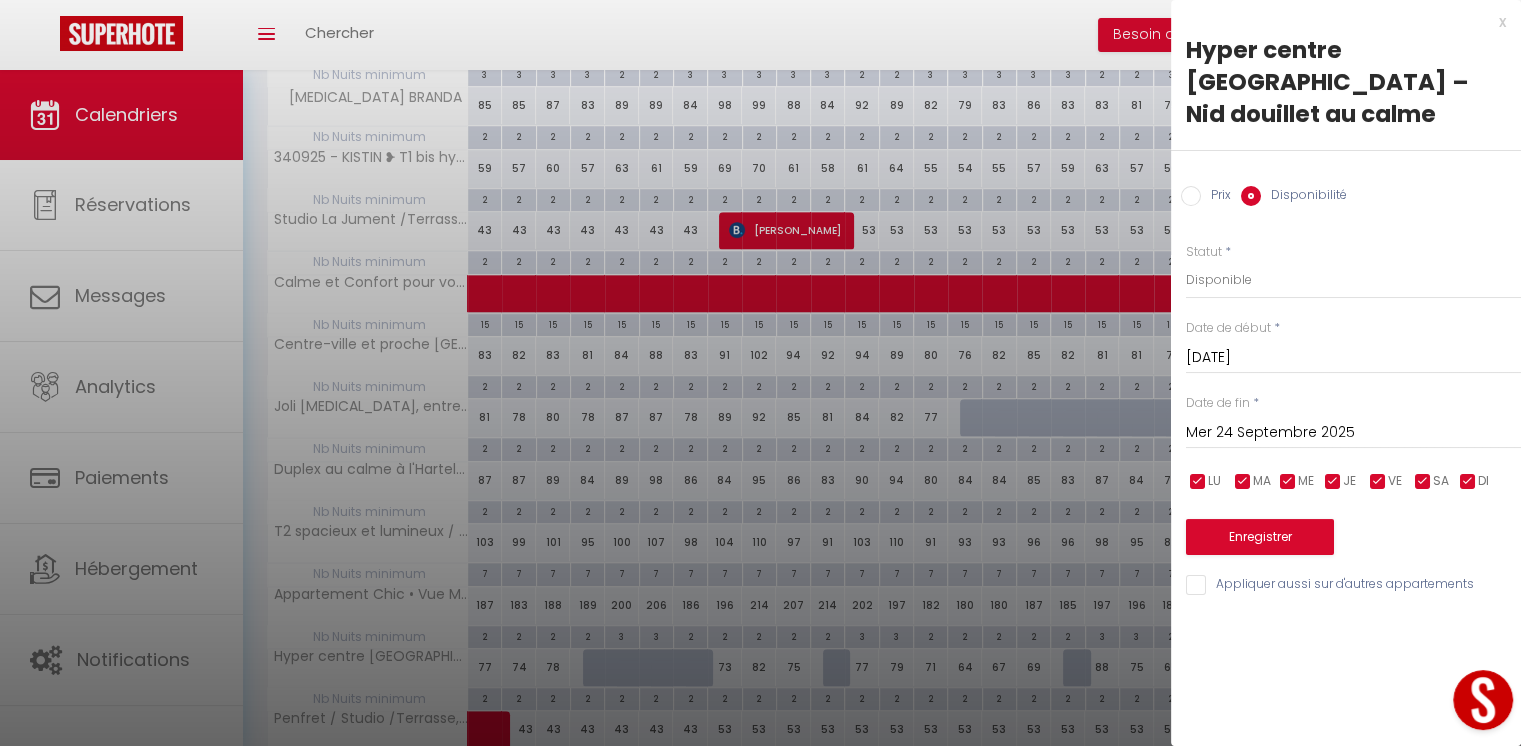 click on "[DATE]" at bounding box center [1353, 358] 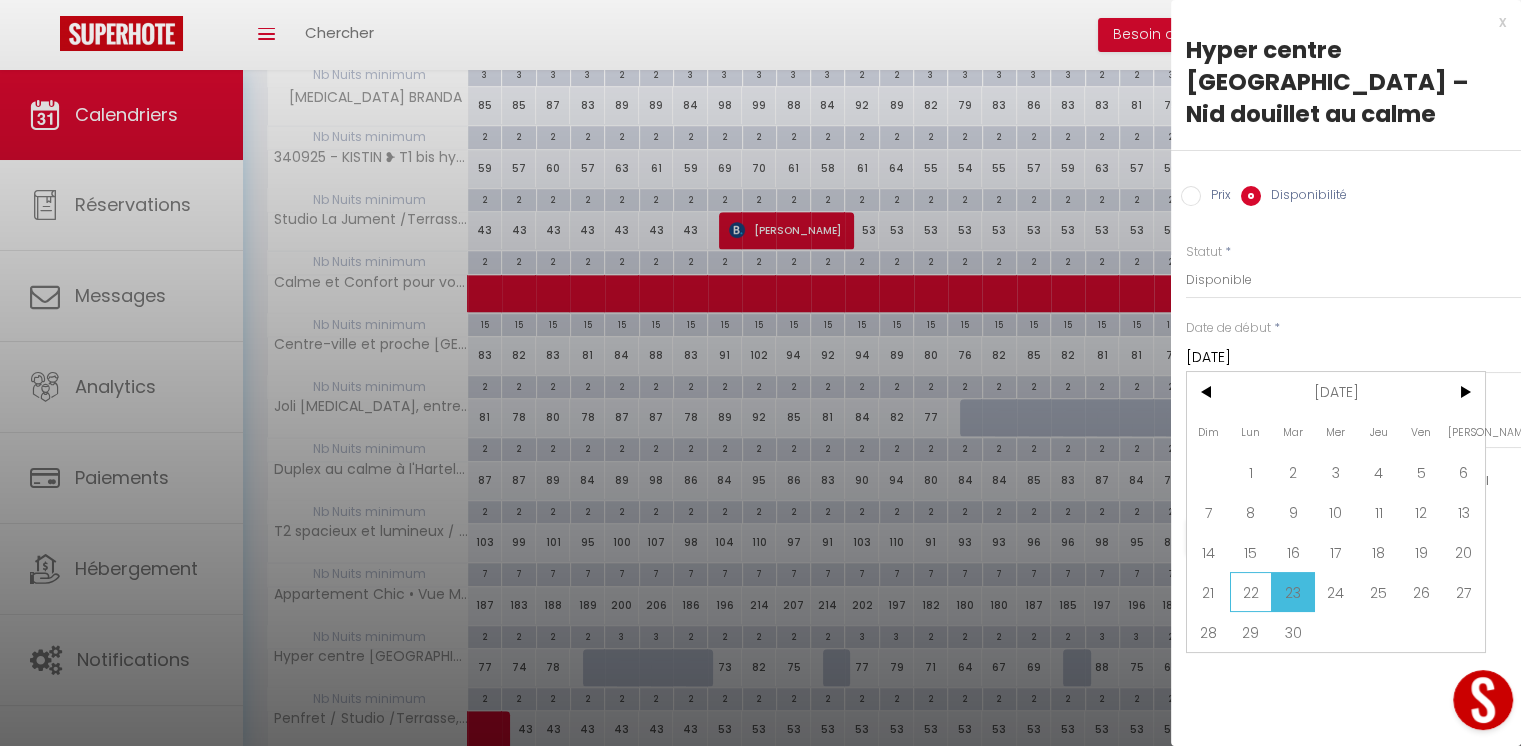 click on "22" at bounding box center (1251, 592) 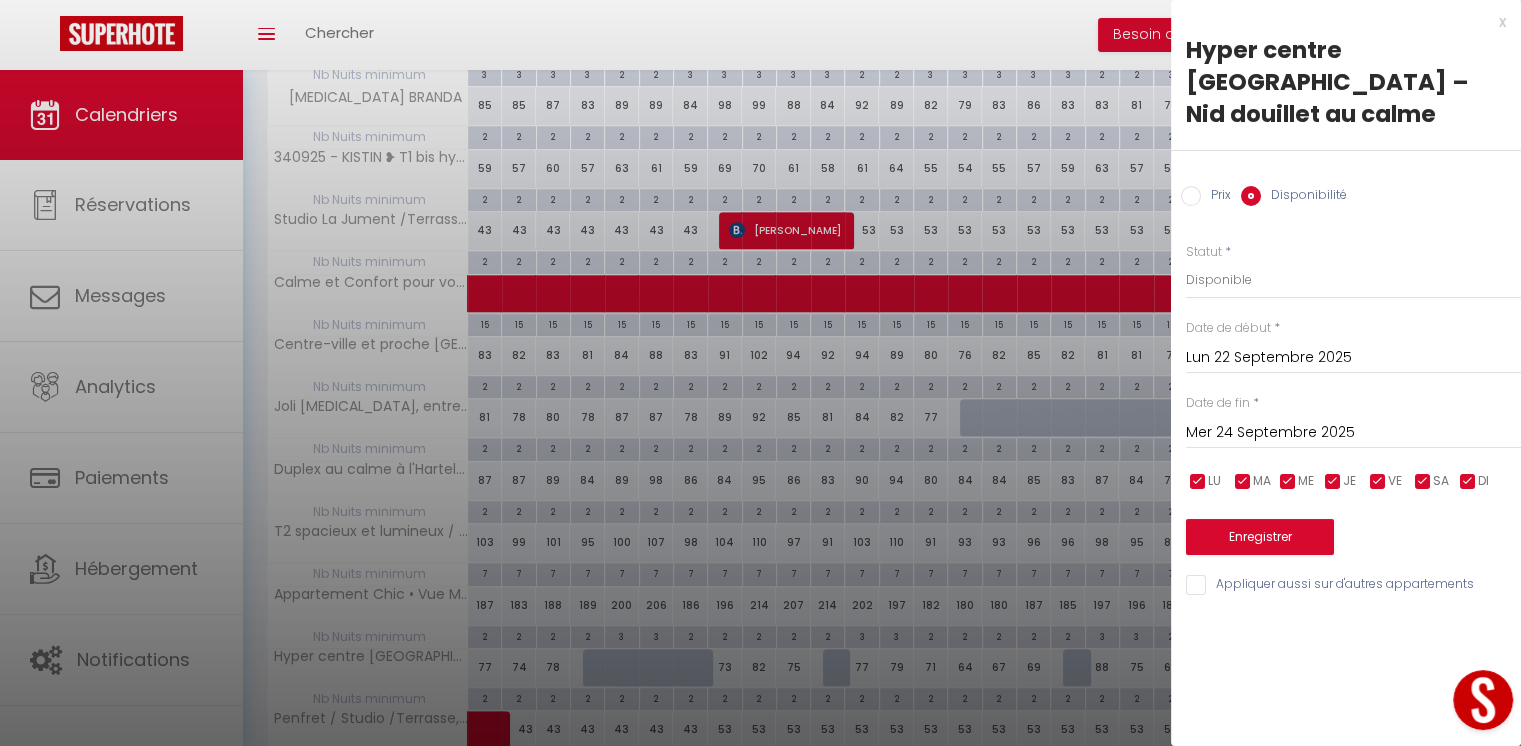 click on "Mer 24 Septembre 2025" at bounding box center [1353, 433] 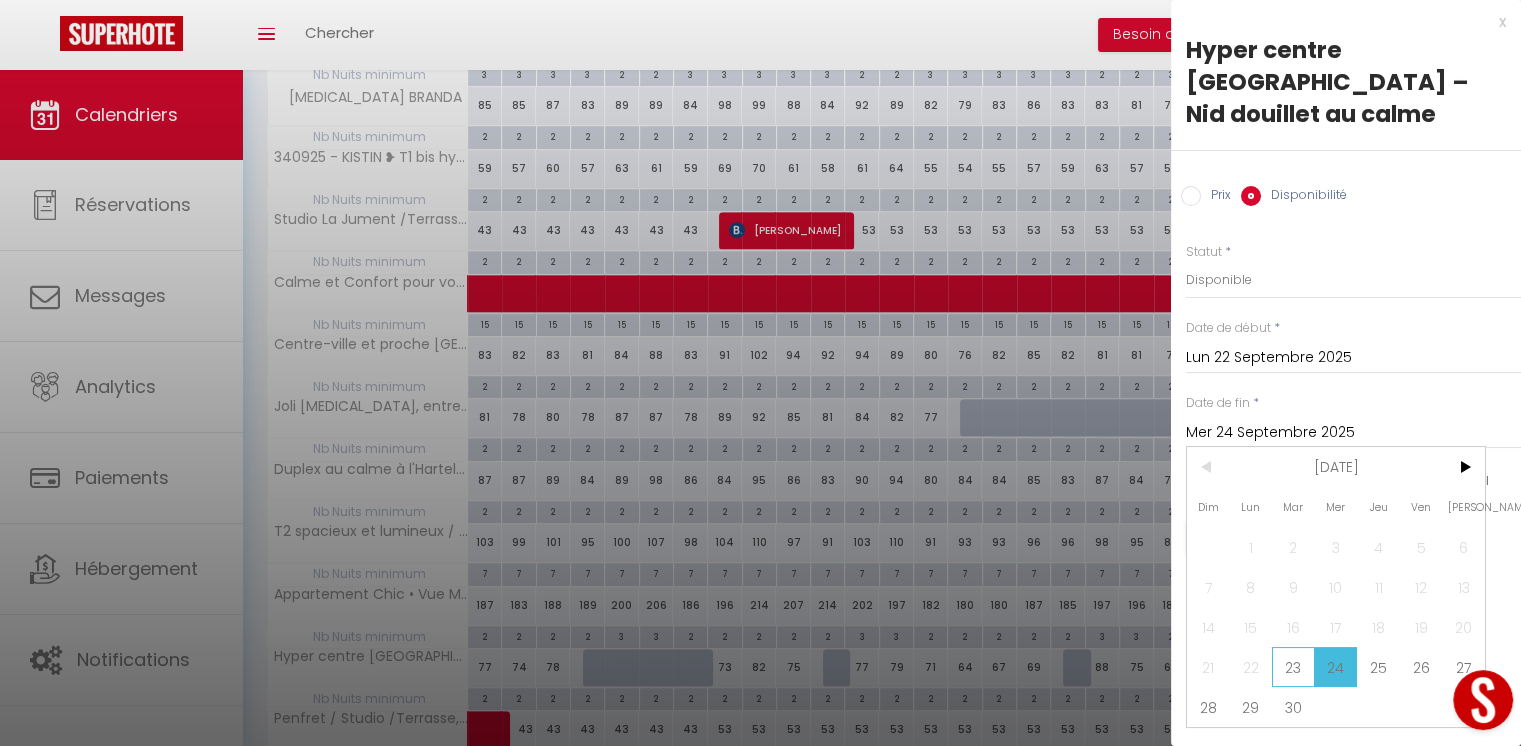 click on "23" at bounding box center (1293, 667) 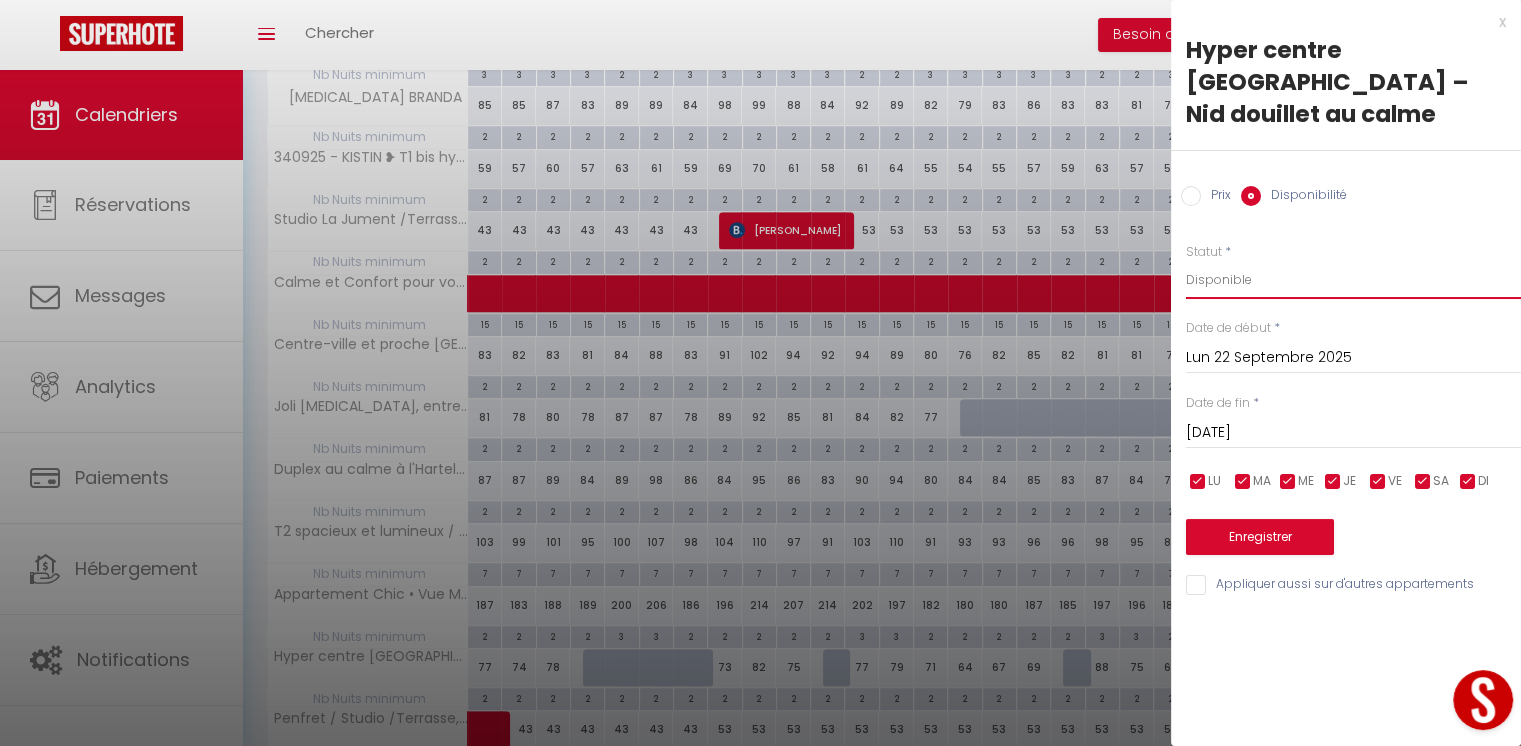 click on "Disponible
Indisponible" at bounding box center [1353, 280] 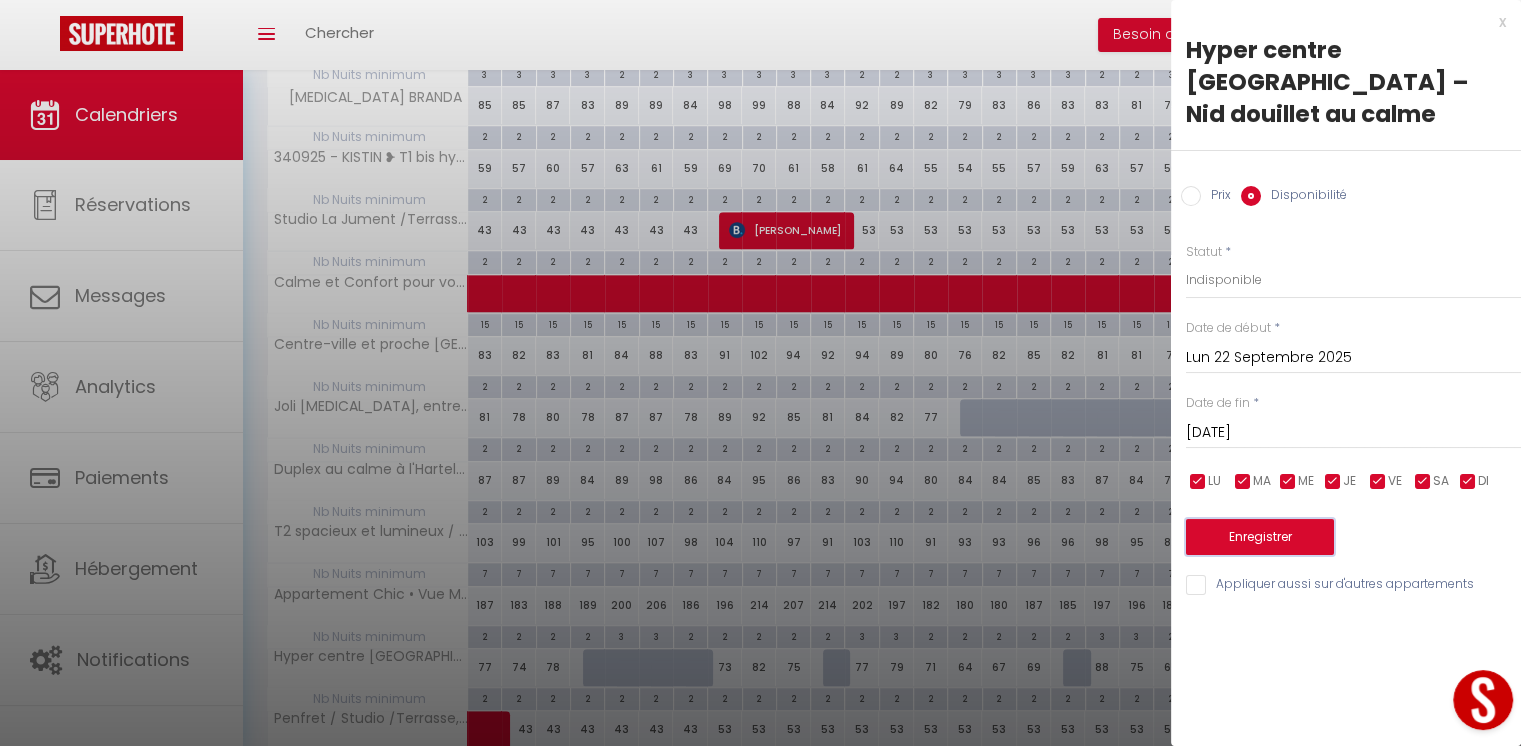 click on "Enregistrer" at bounding box center [1260, 537] 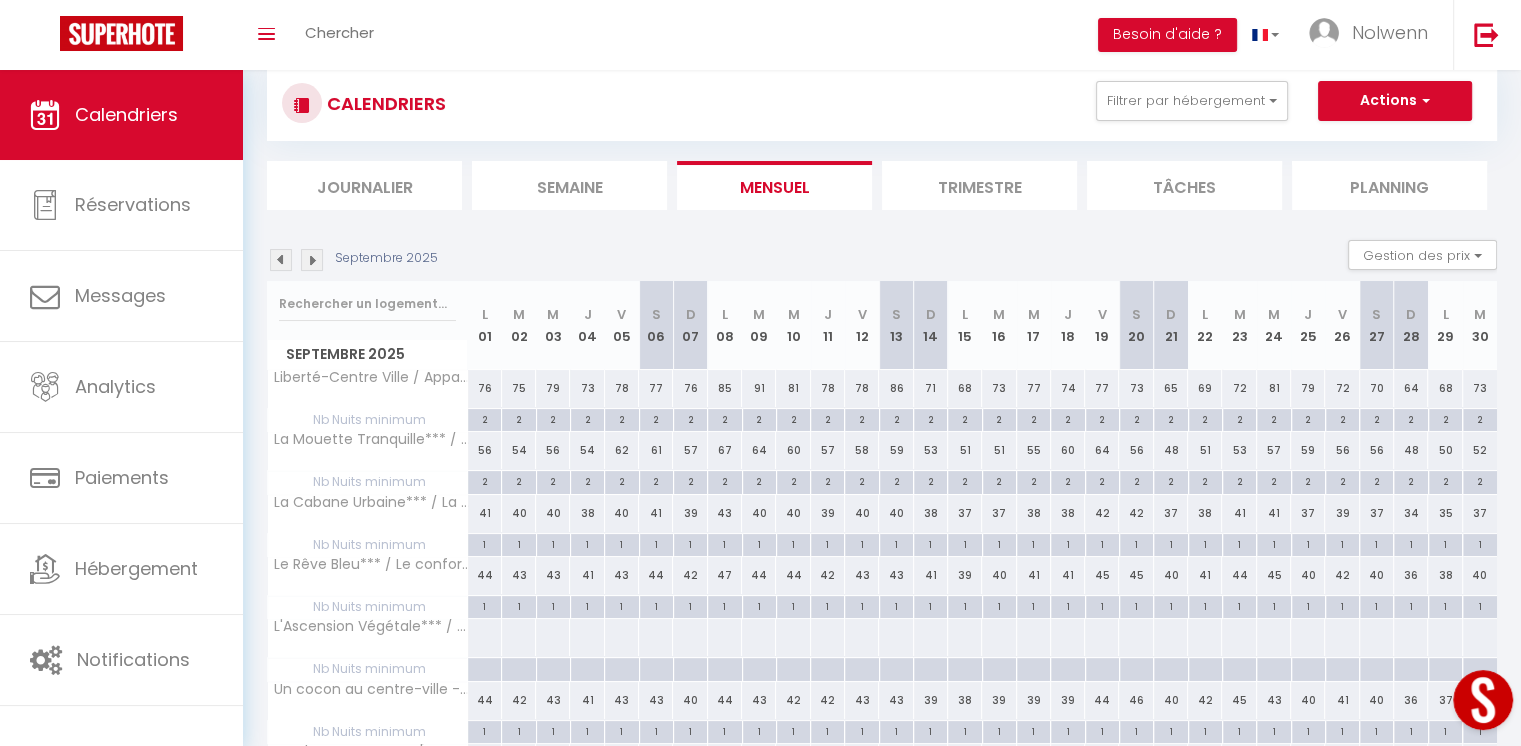 scroll, scrollTop: 0, scrollLeft: 0, axis: both 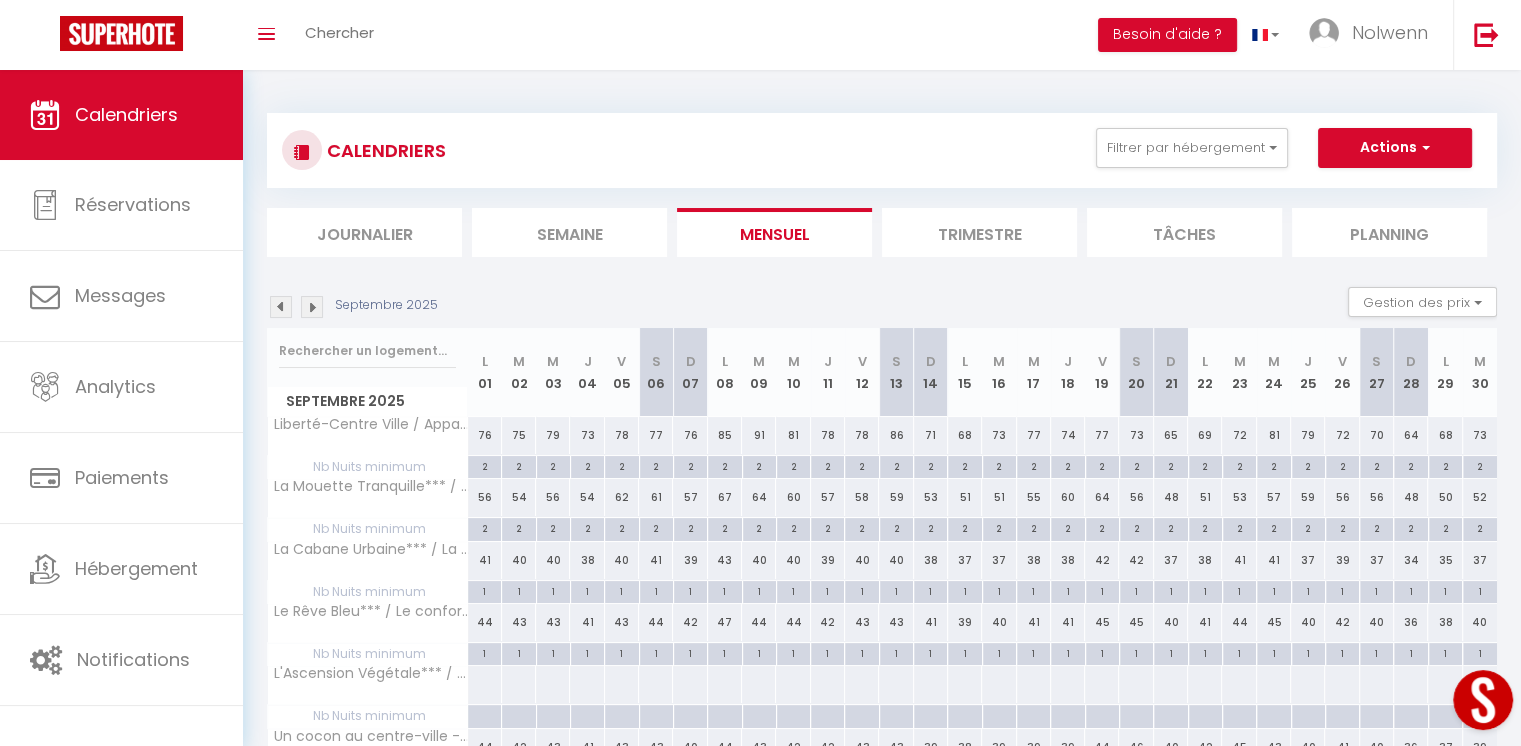 click at bounding box center (281, 307) 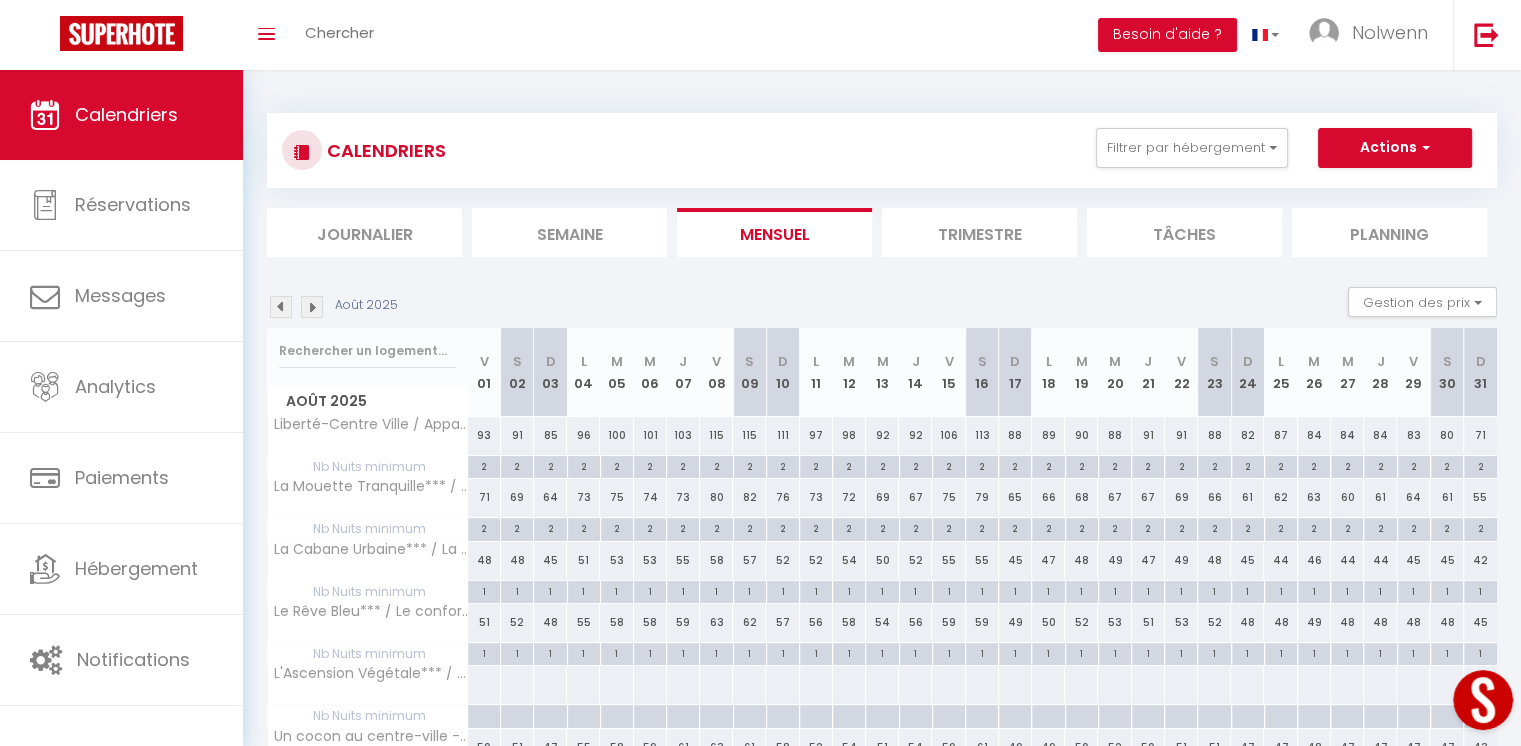 click at bounding box center [281, 307] 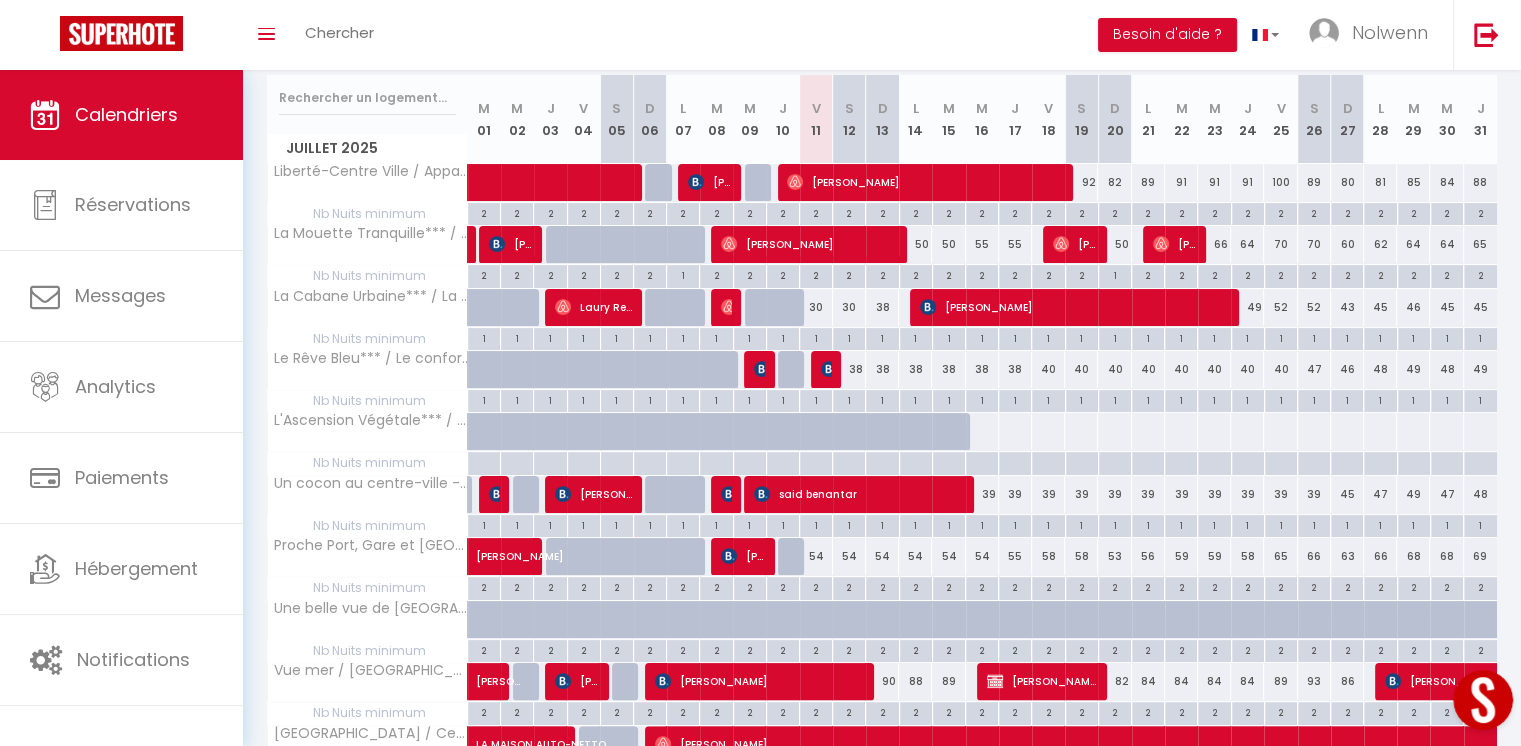 scroll, scrollTop: 421, scrollLeft: 0, axis: vertical 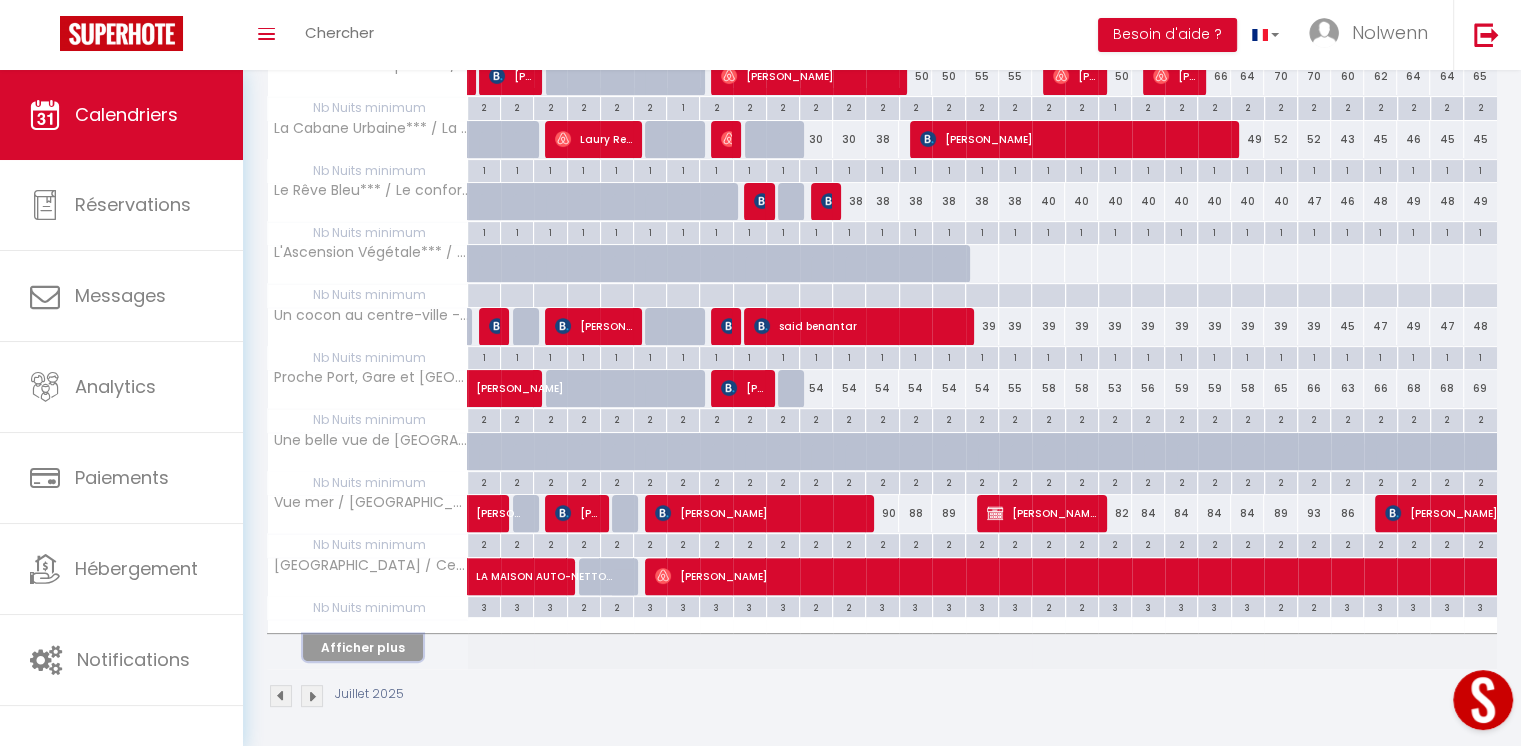 click on "Afficher plus" at bounding box center [363, 647] 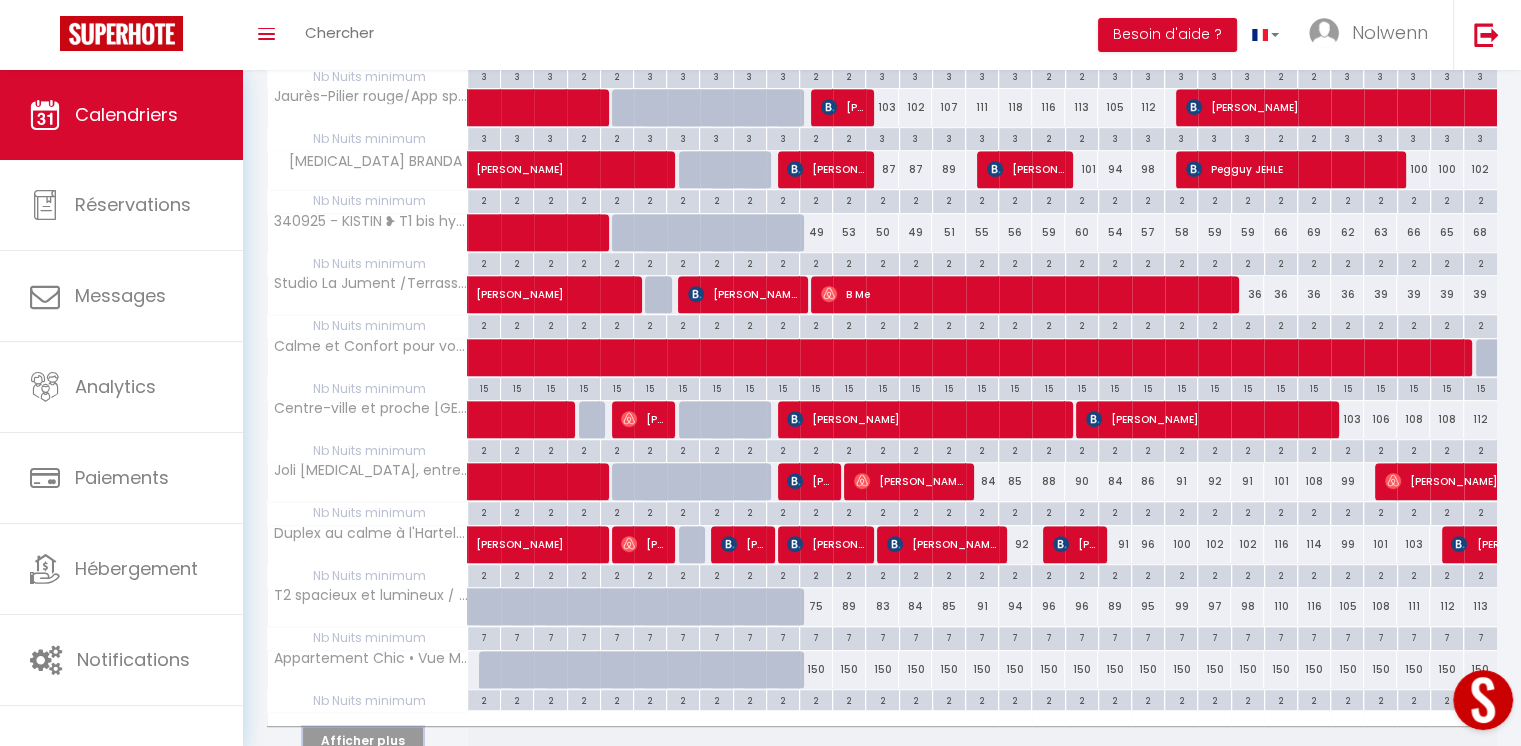 scroll, scrollTop: 1041, scrollLeft: 0, axis: vertical 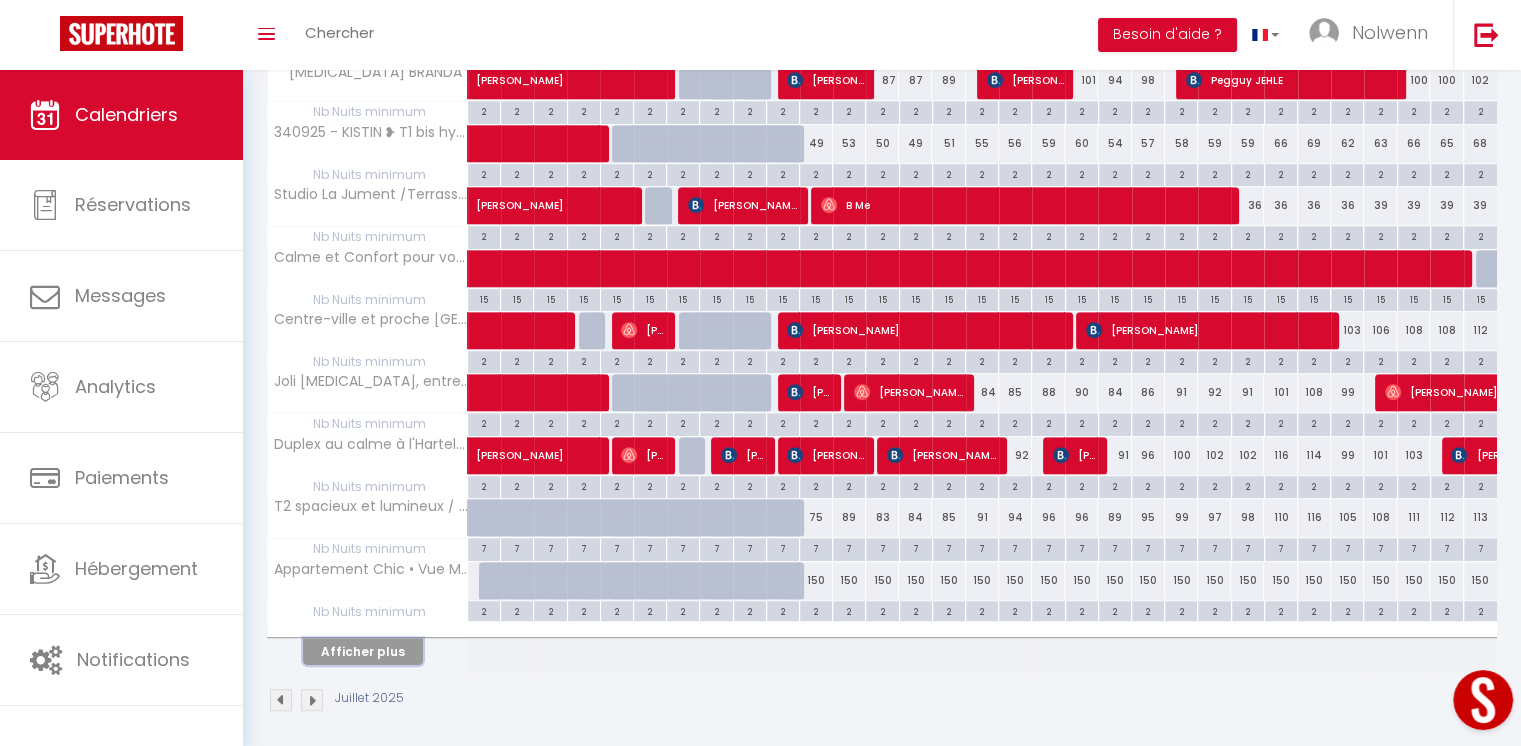 click on "Afficher plus" at bounding box center [363, 651] 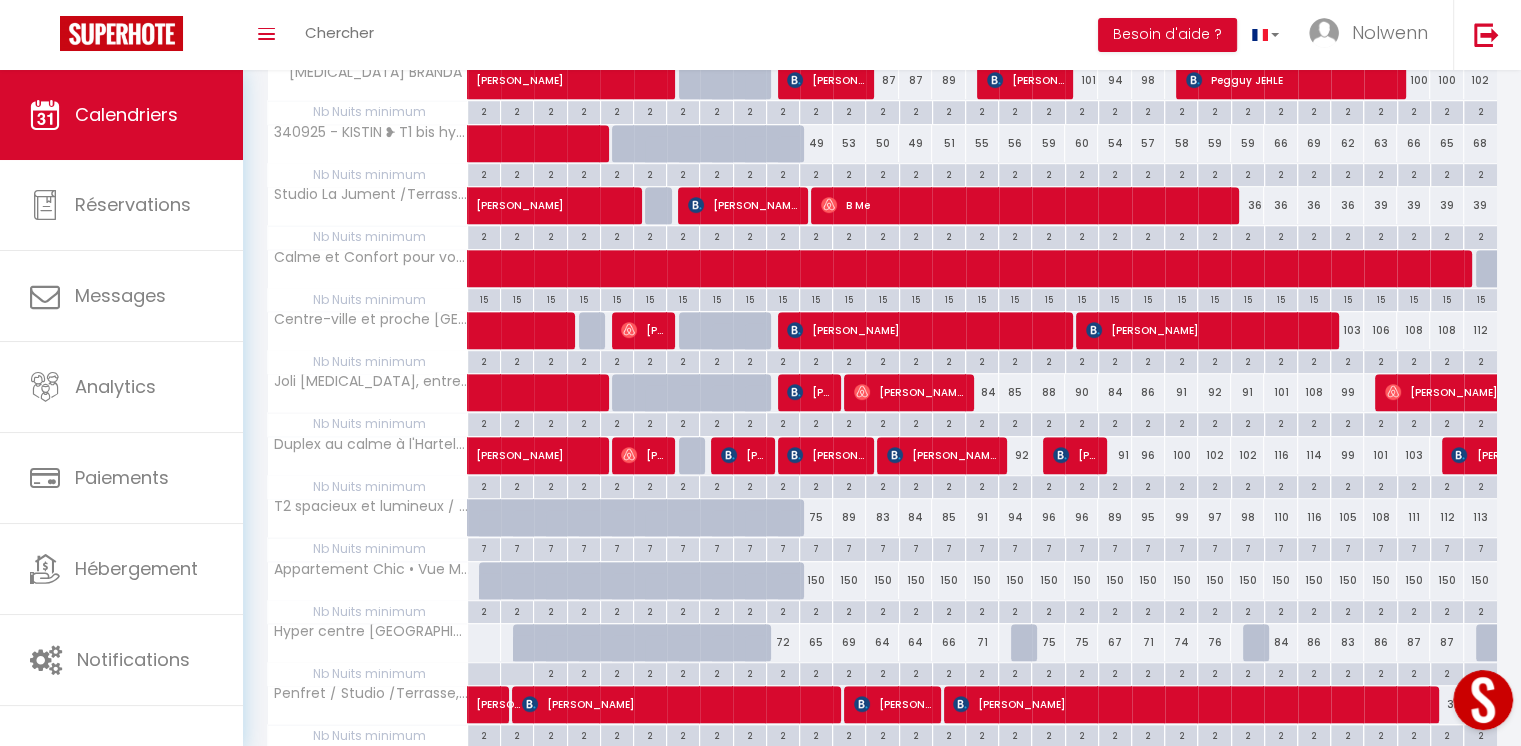 click on "87" at bounding box center [1413, 642] 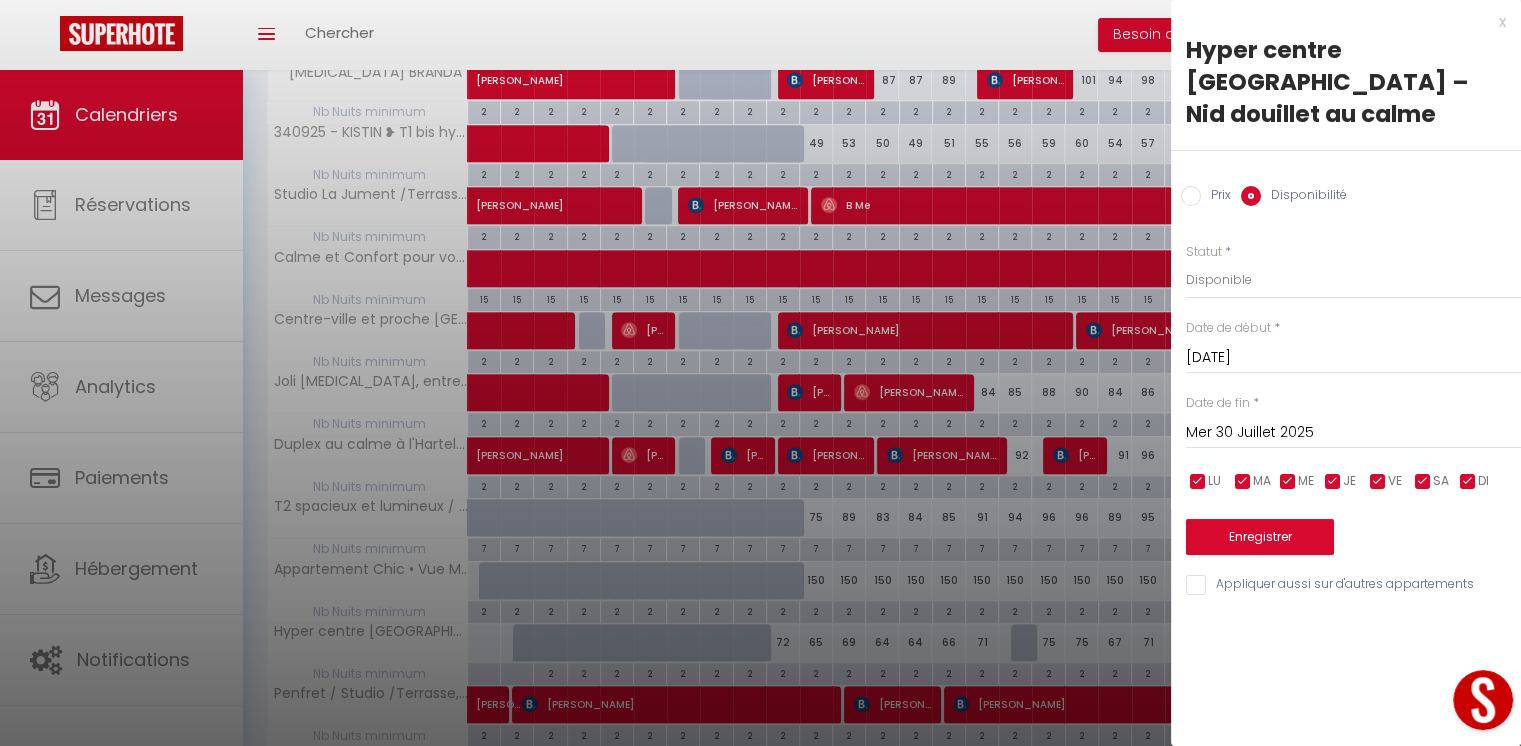 click on "[DATE]" at bounding box center [1353, 358] 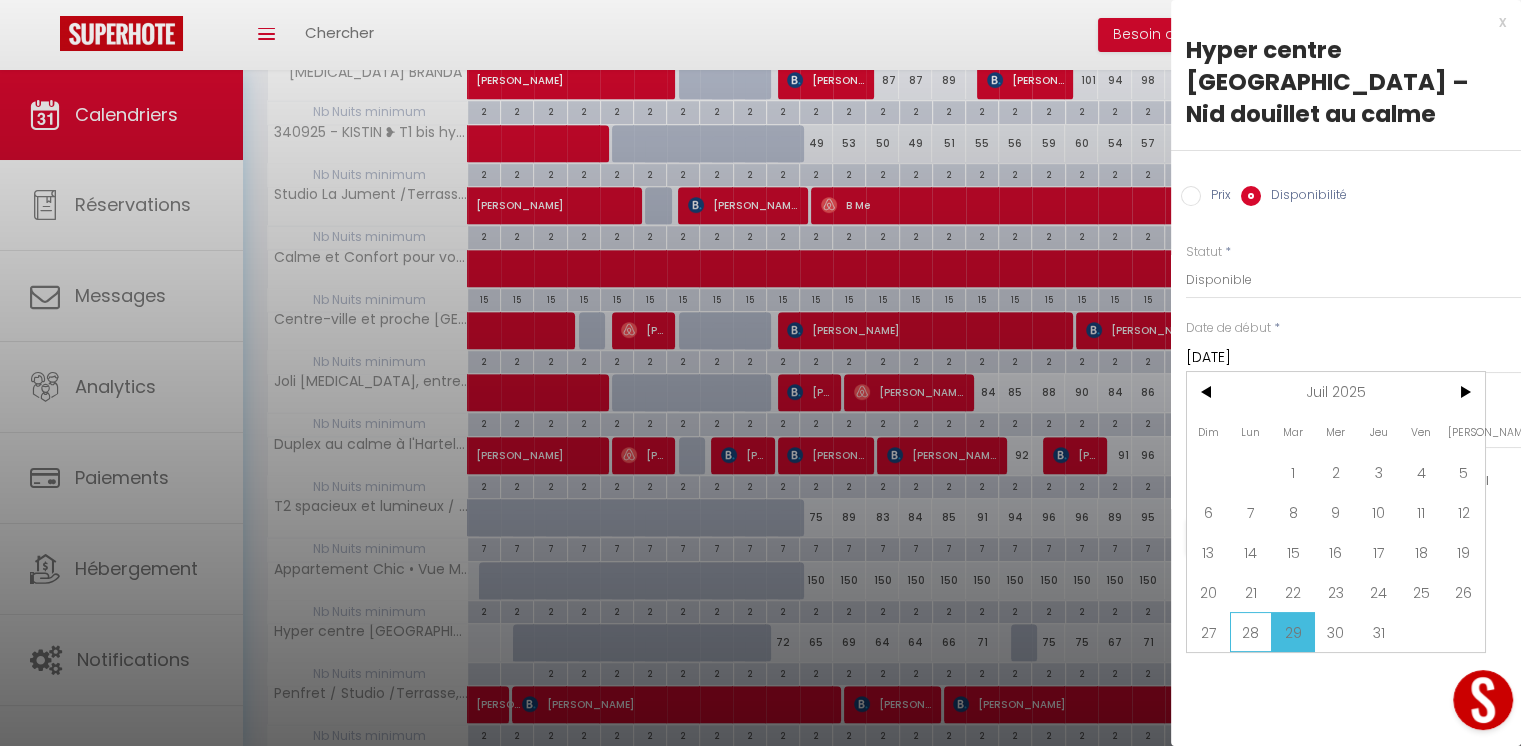 click on "28" at bounding box center (1251, 632) 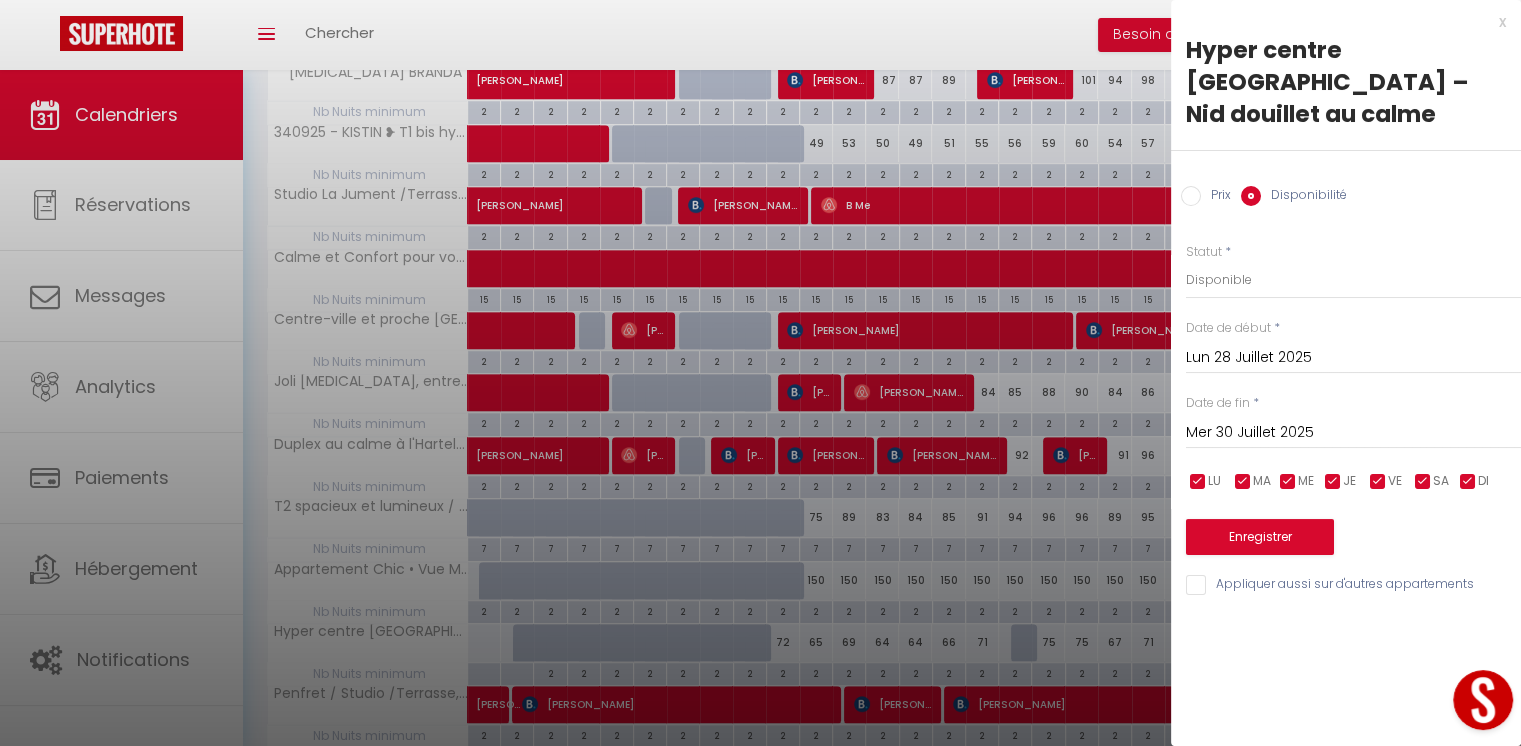 click on "Mer 30 Juillet 2025" at bounding box center [1353, 433] 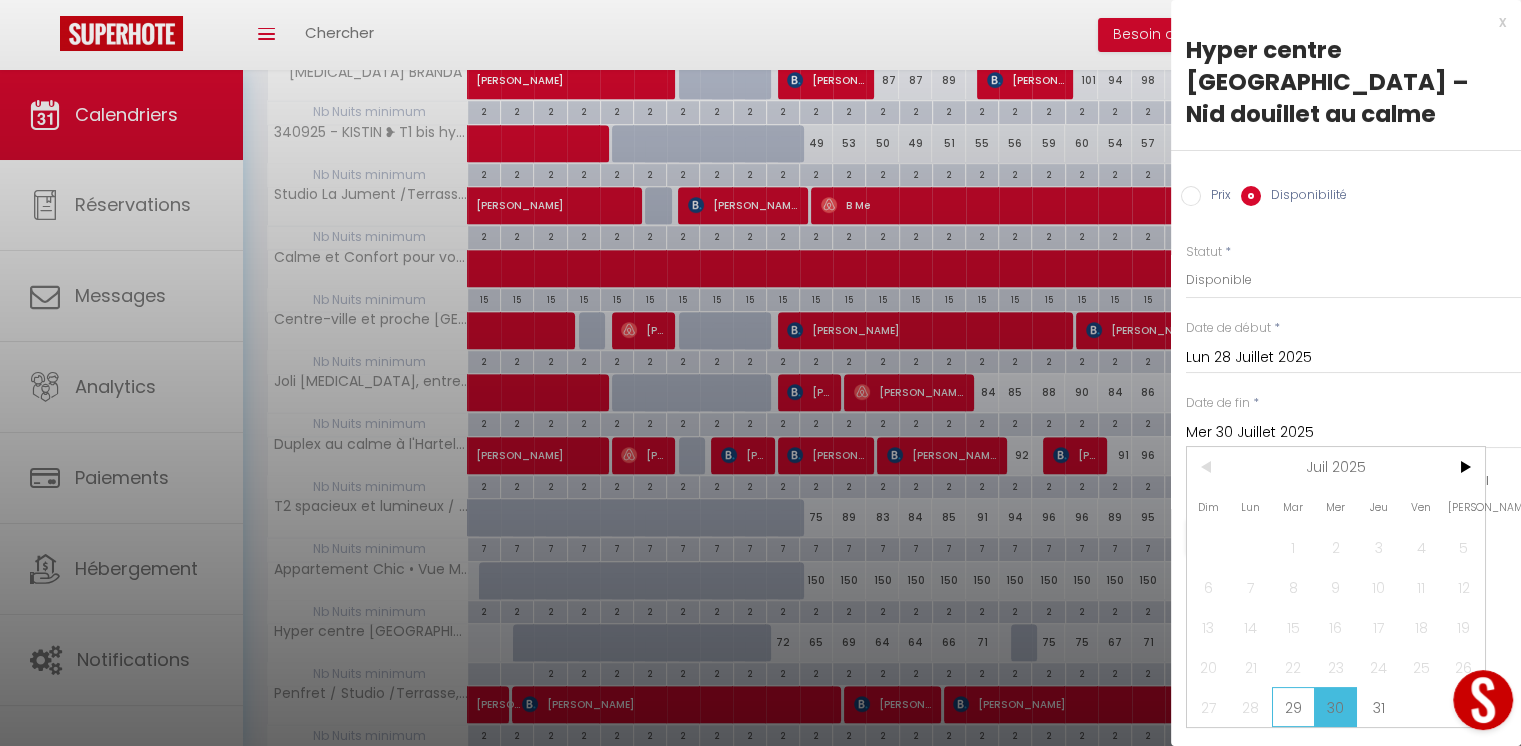 click on "29" at bounding box center (1293, 707) 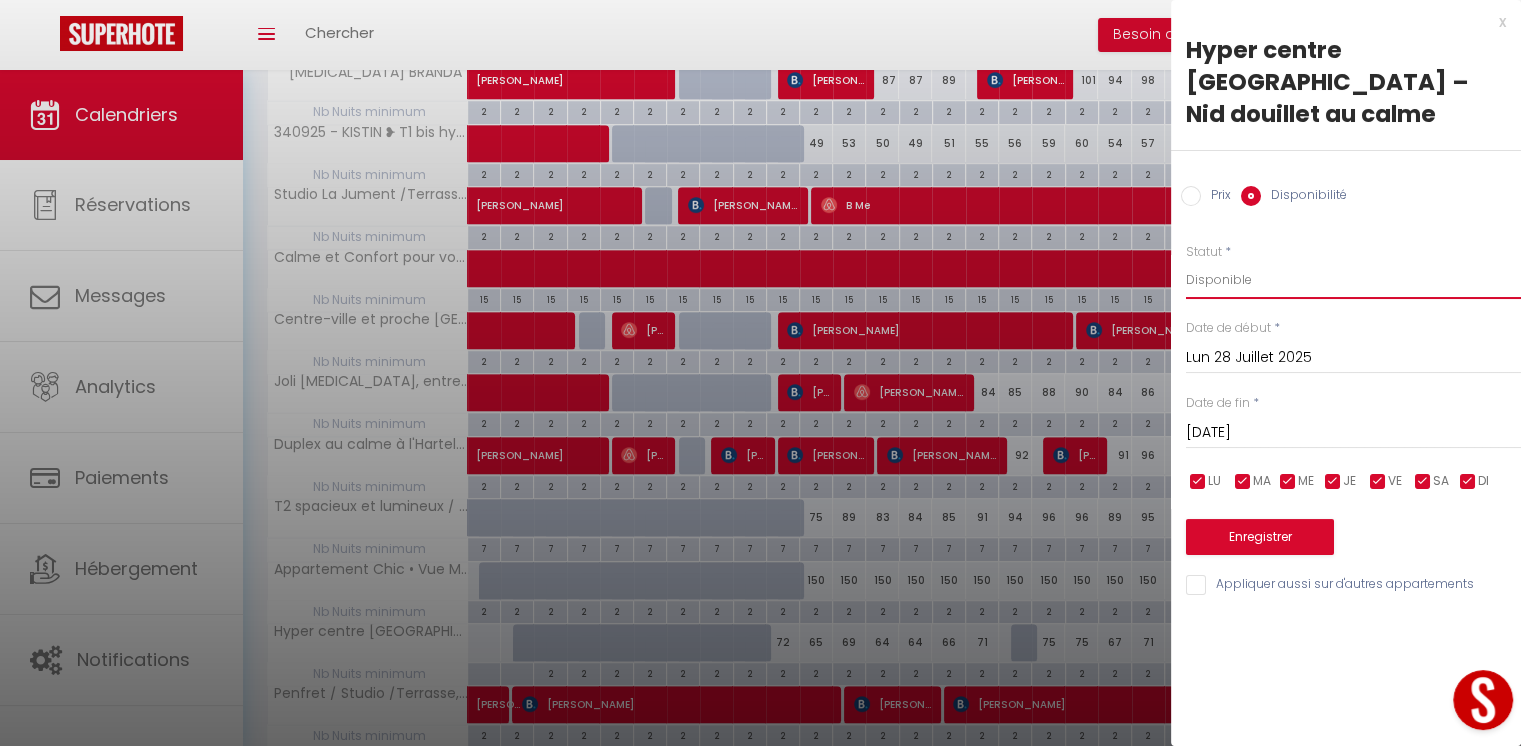 click on "Disponible
Indisponible" at bounding box center (1353, 280) 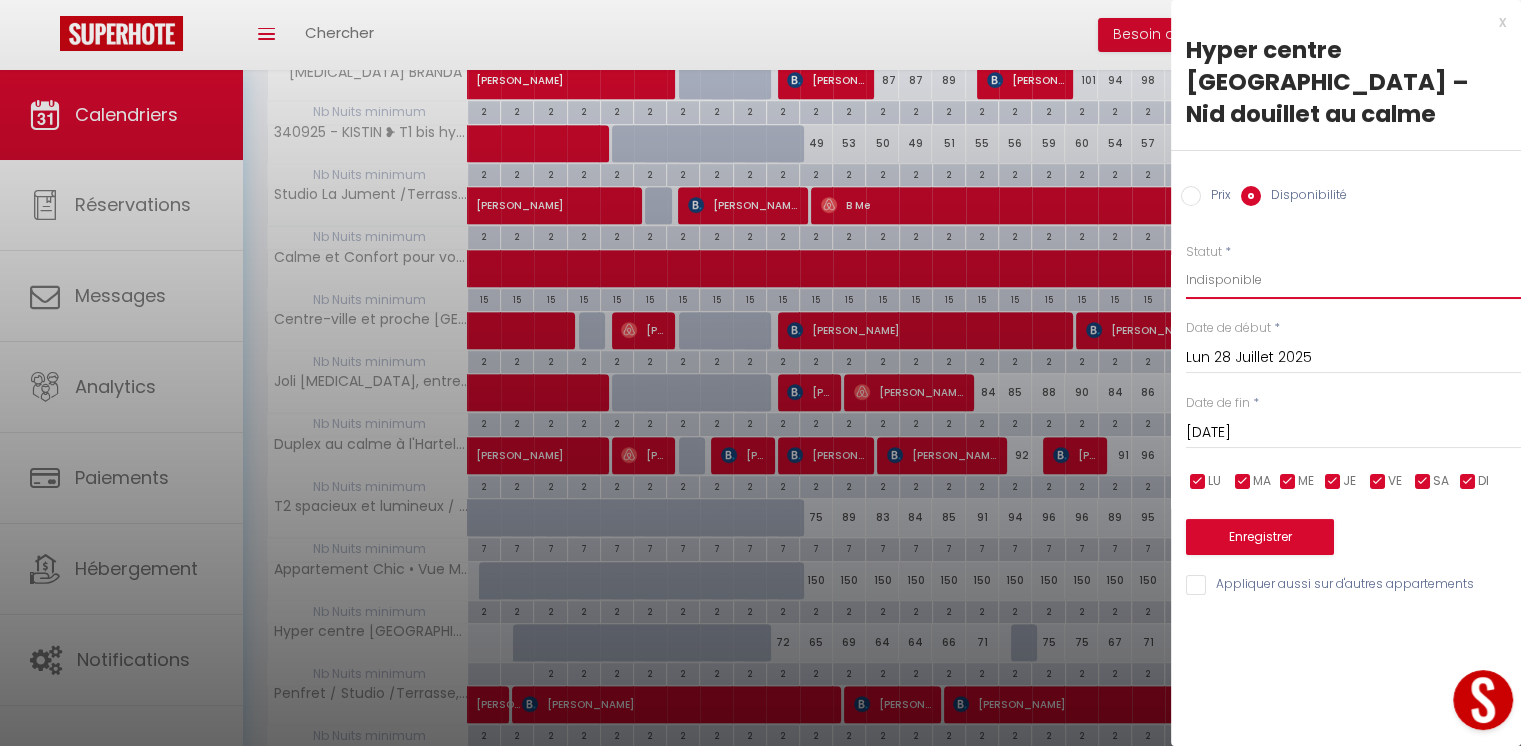 click on "Disponible
Indisponible" at bounding box center [1353, 280] 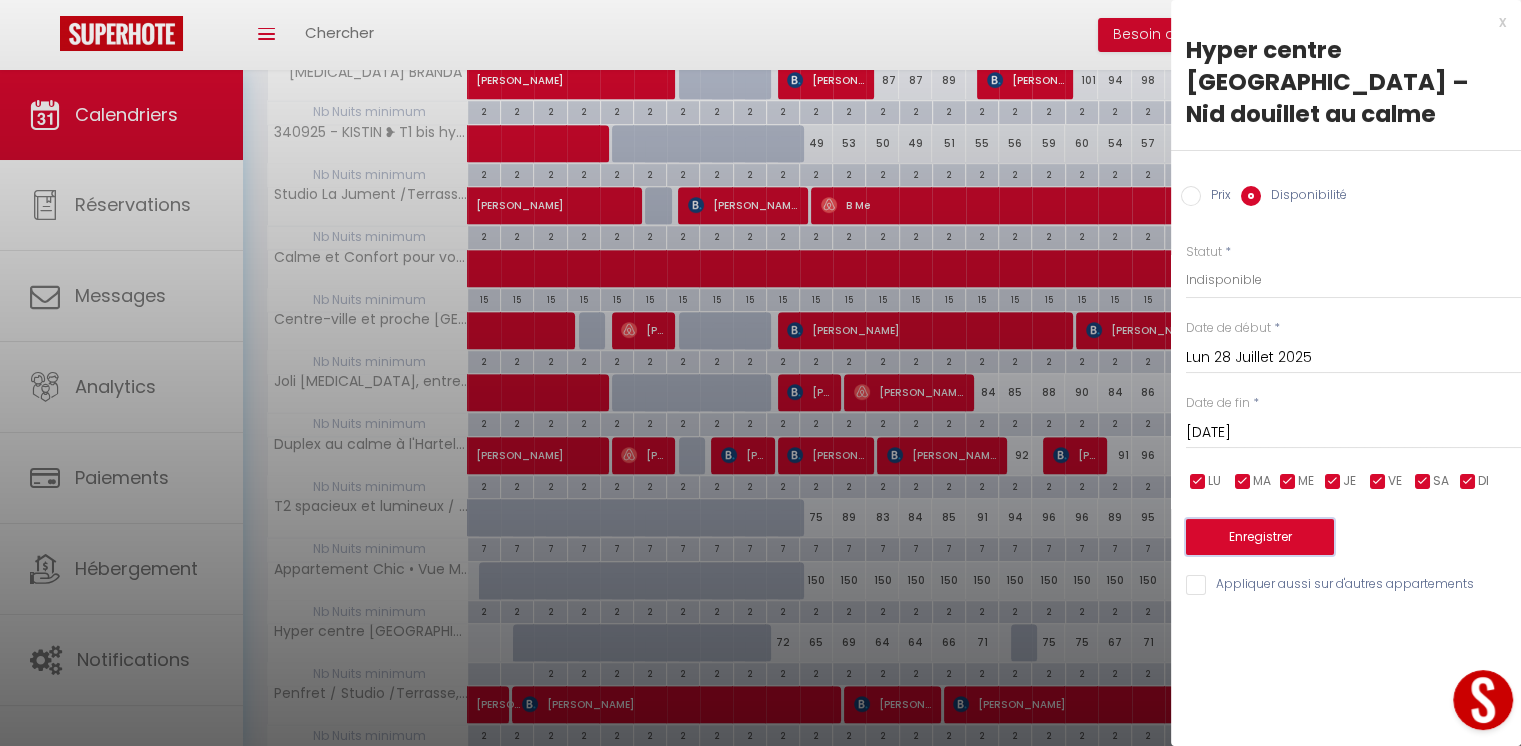 click on "Enregistrer" at bounding box center [1260, 537] 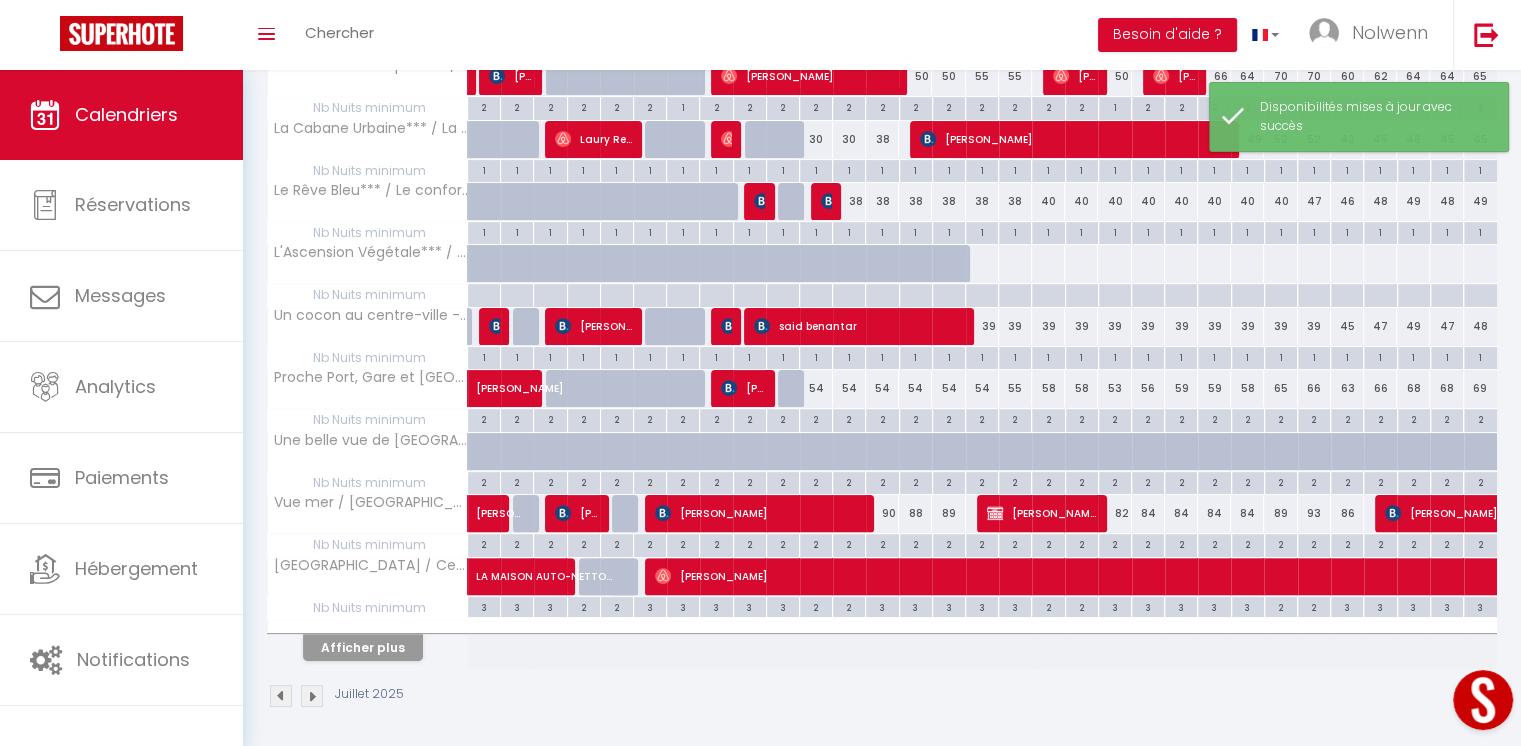 scroll, scrollTop: 0, scrollLeft: 0, axis: both 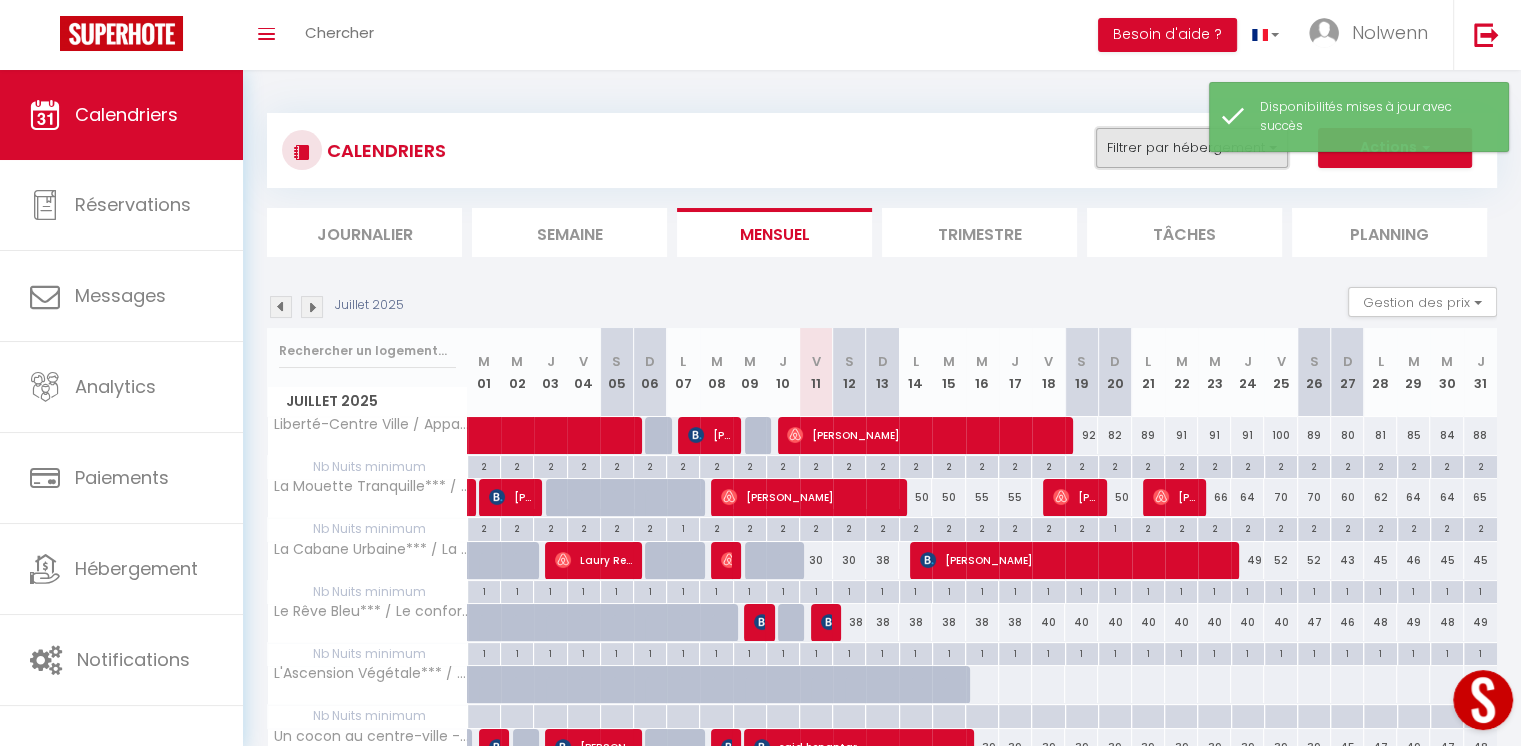 click on "Filtrer par hébergement" at bounding box center [1192, 148] 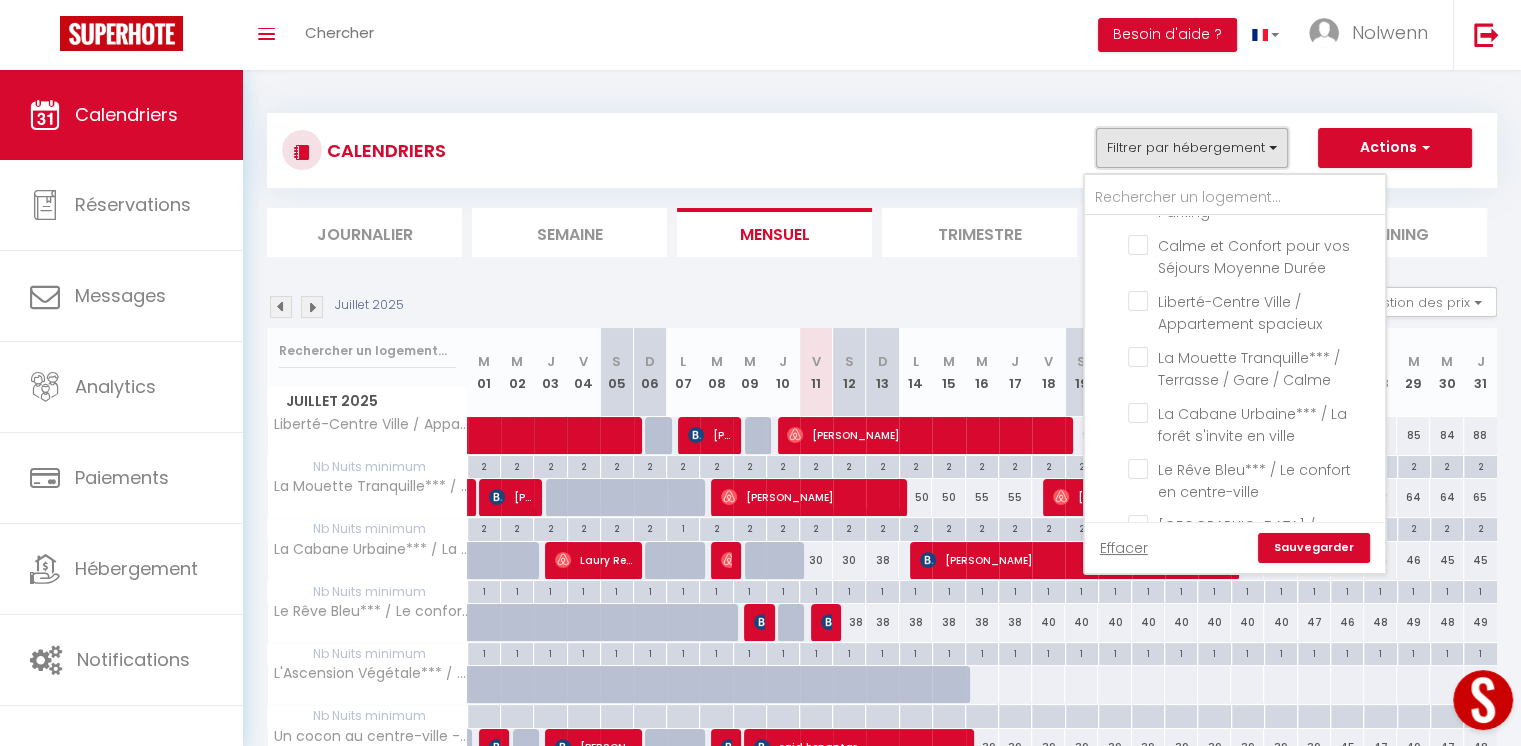 scroll, scrollTop: 1819, scrollLeft: 0, axis: vertical 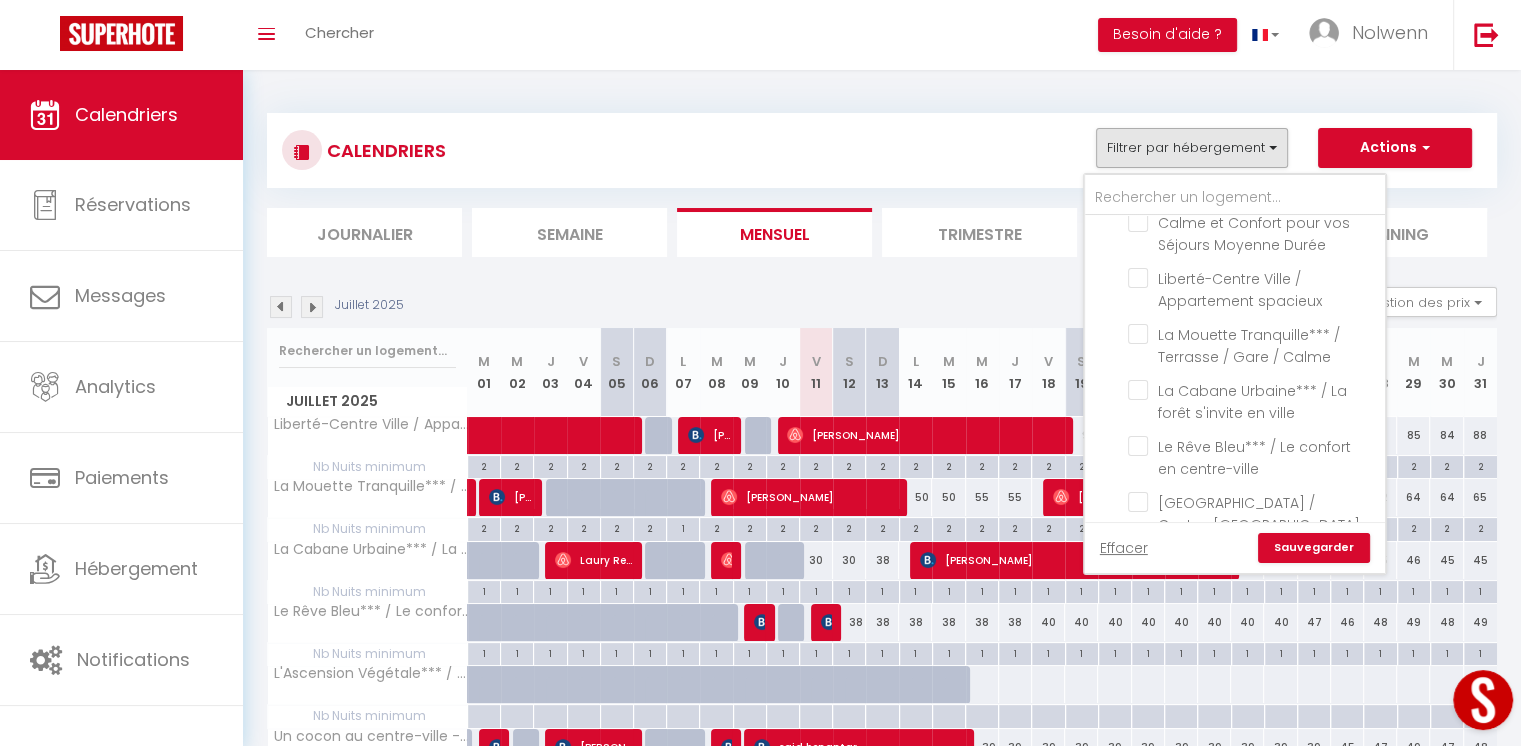 click on "Hyper centre [GEOGRAPHIC_DATA] – Nid douillet au calme" at bounding box center [1253, 558] 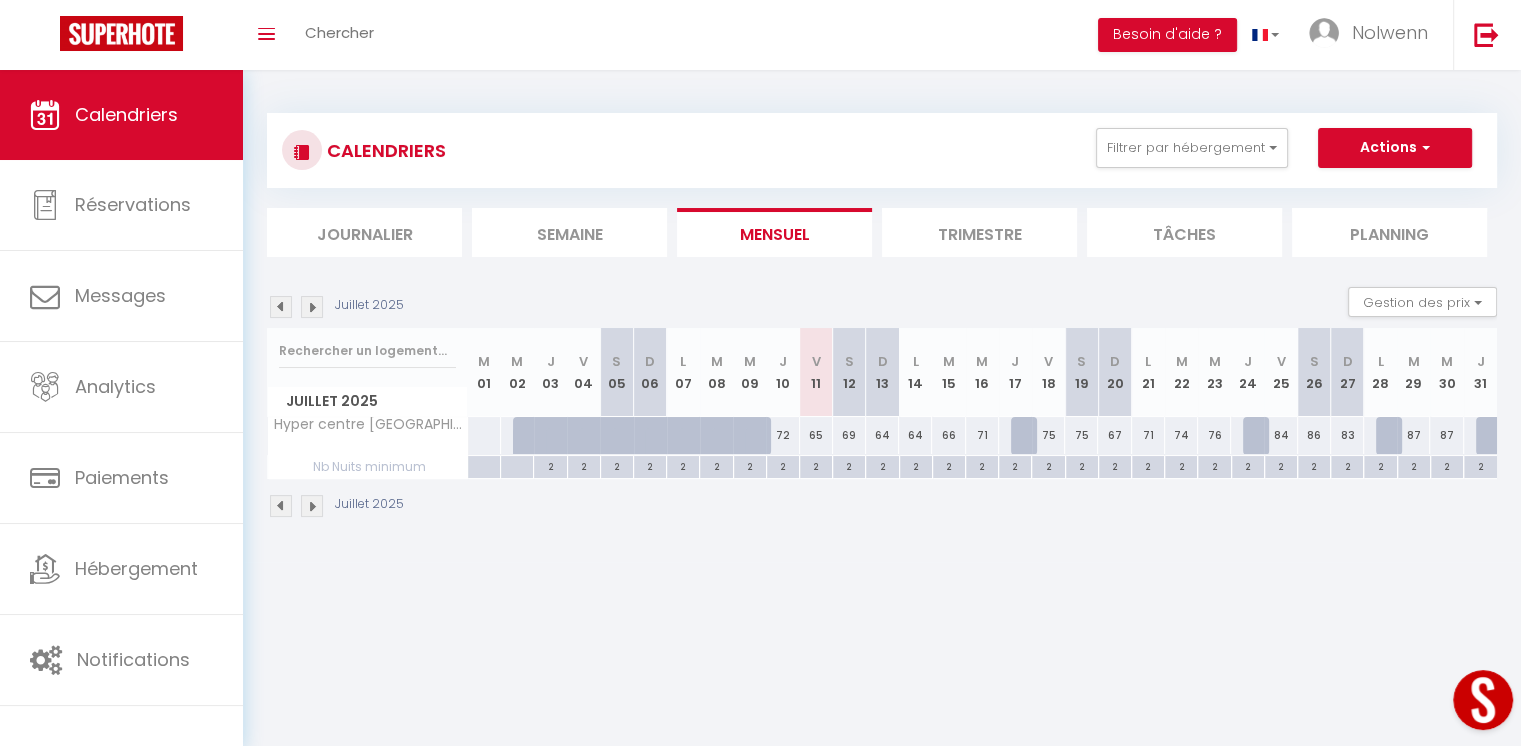 click at bounding box center [312, 307] 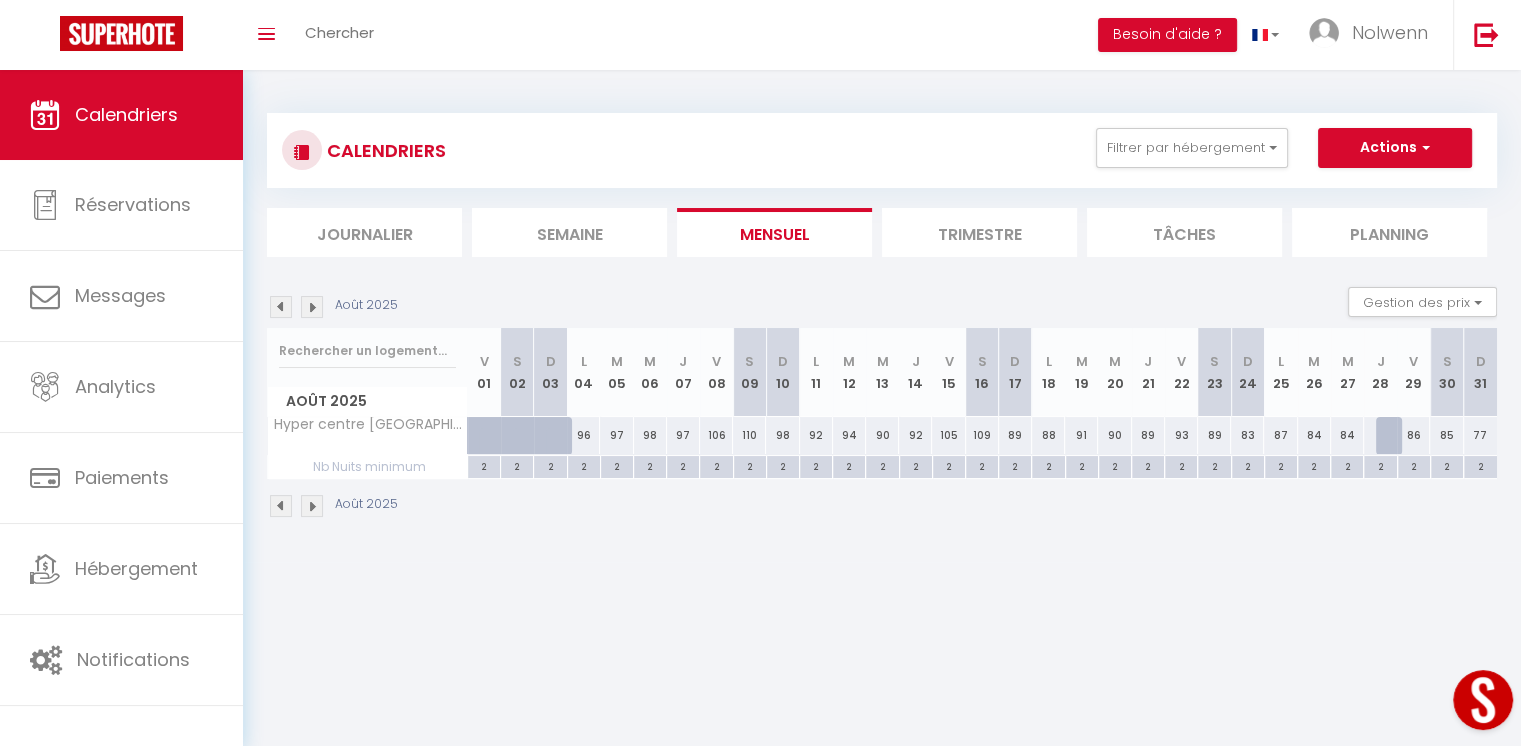 click at bounding box center [312, 307] 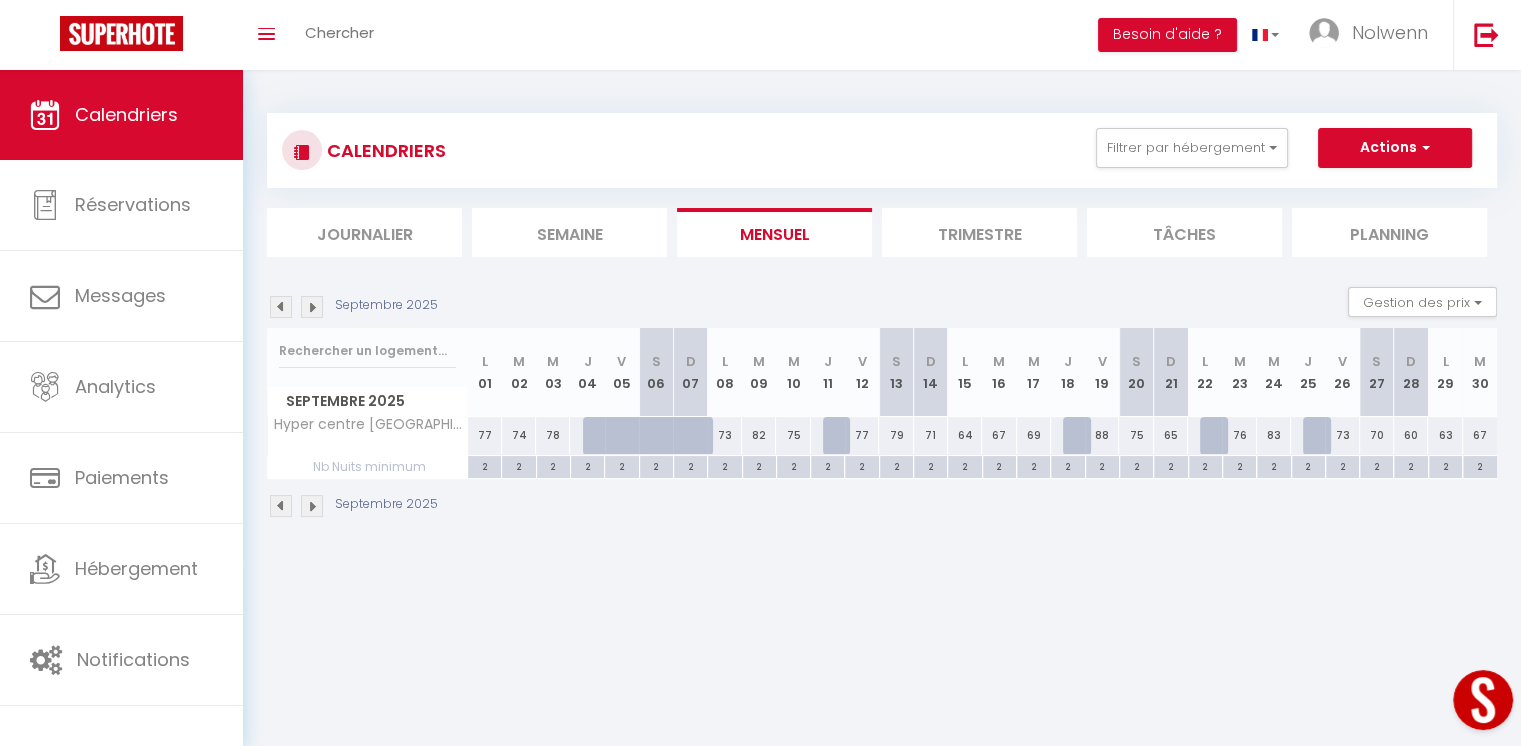 click at bounding box center [312, 307] 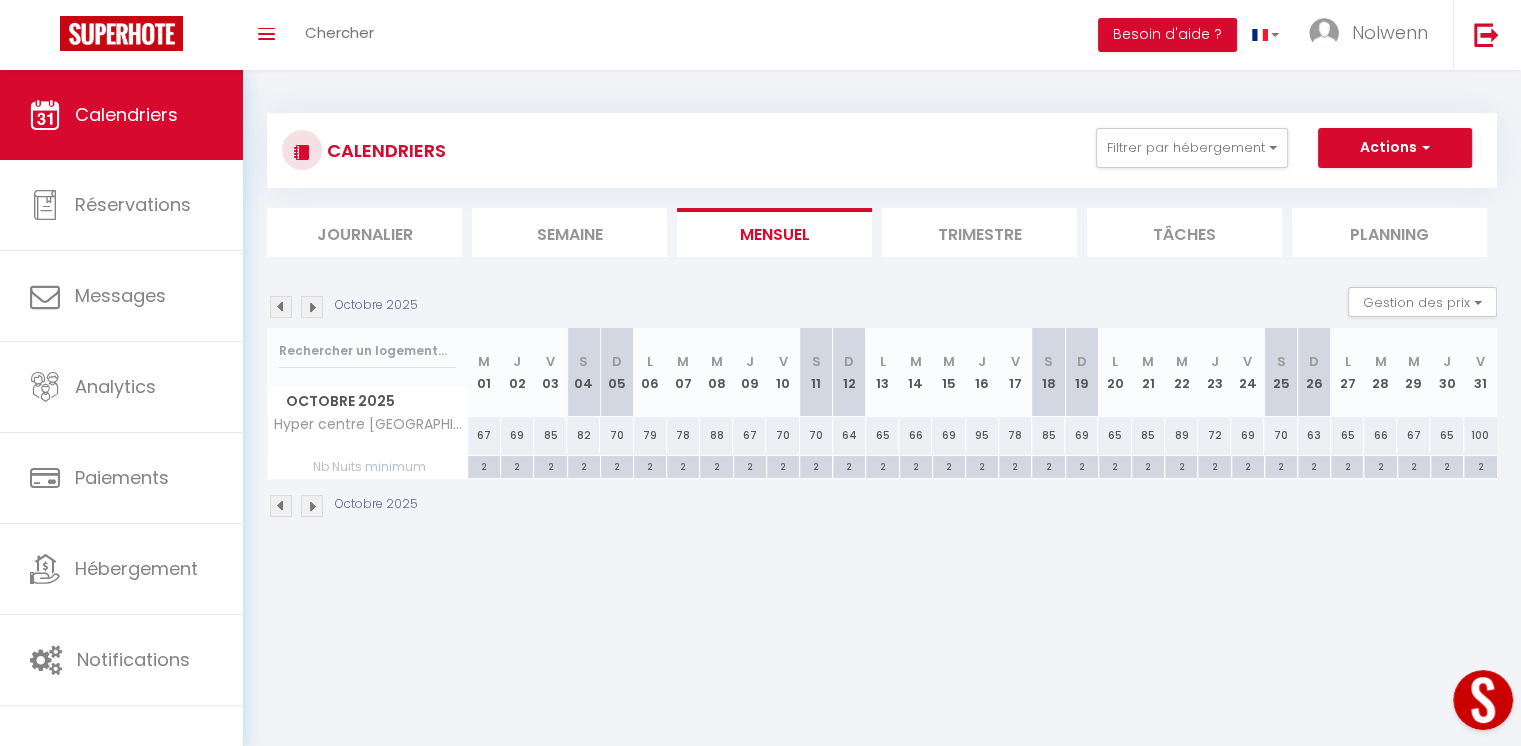 click on "79" at bounding box center [650, 435] 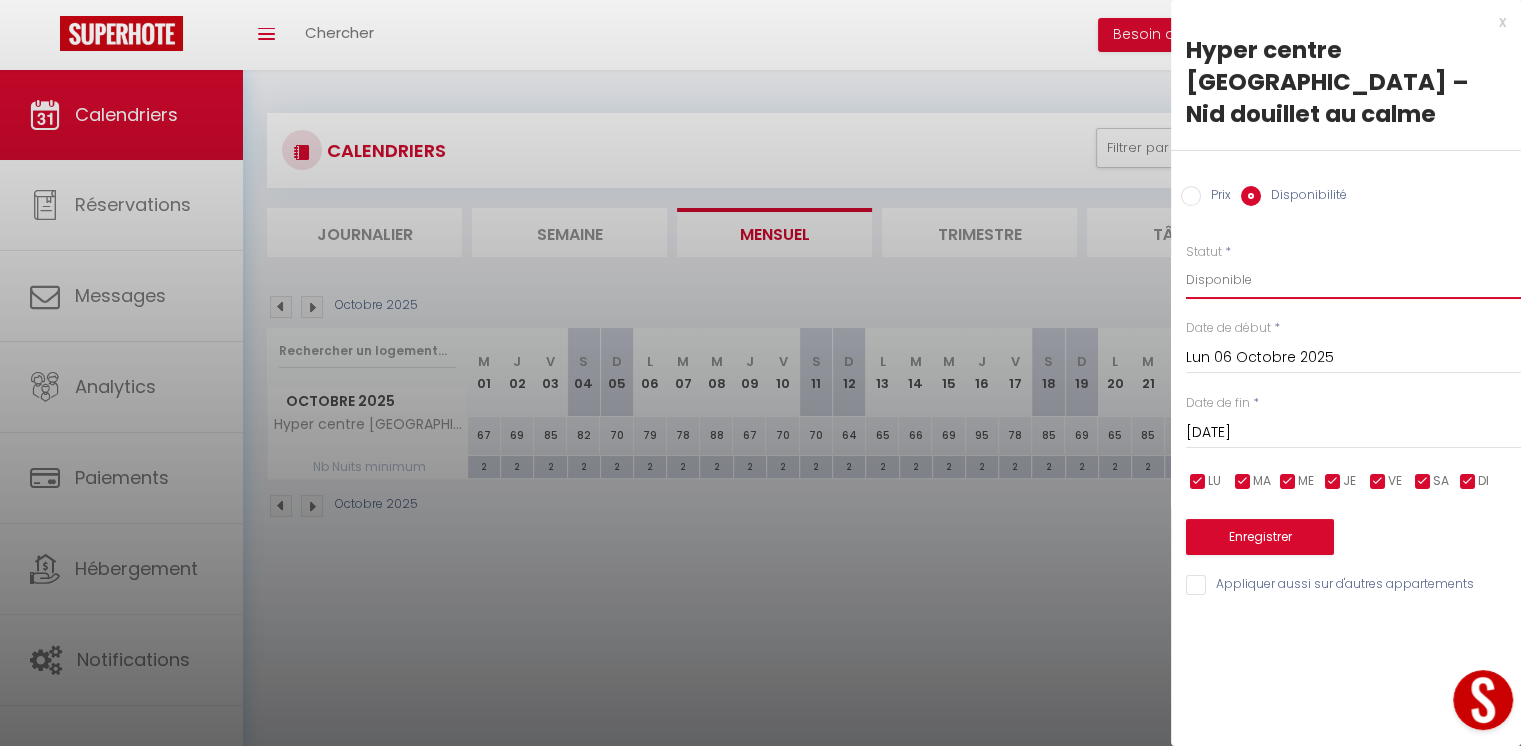 click on "Disponible
Indisponible" at bounding box center (1353, 280) 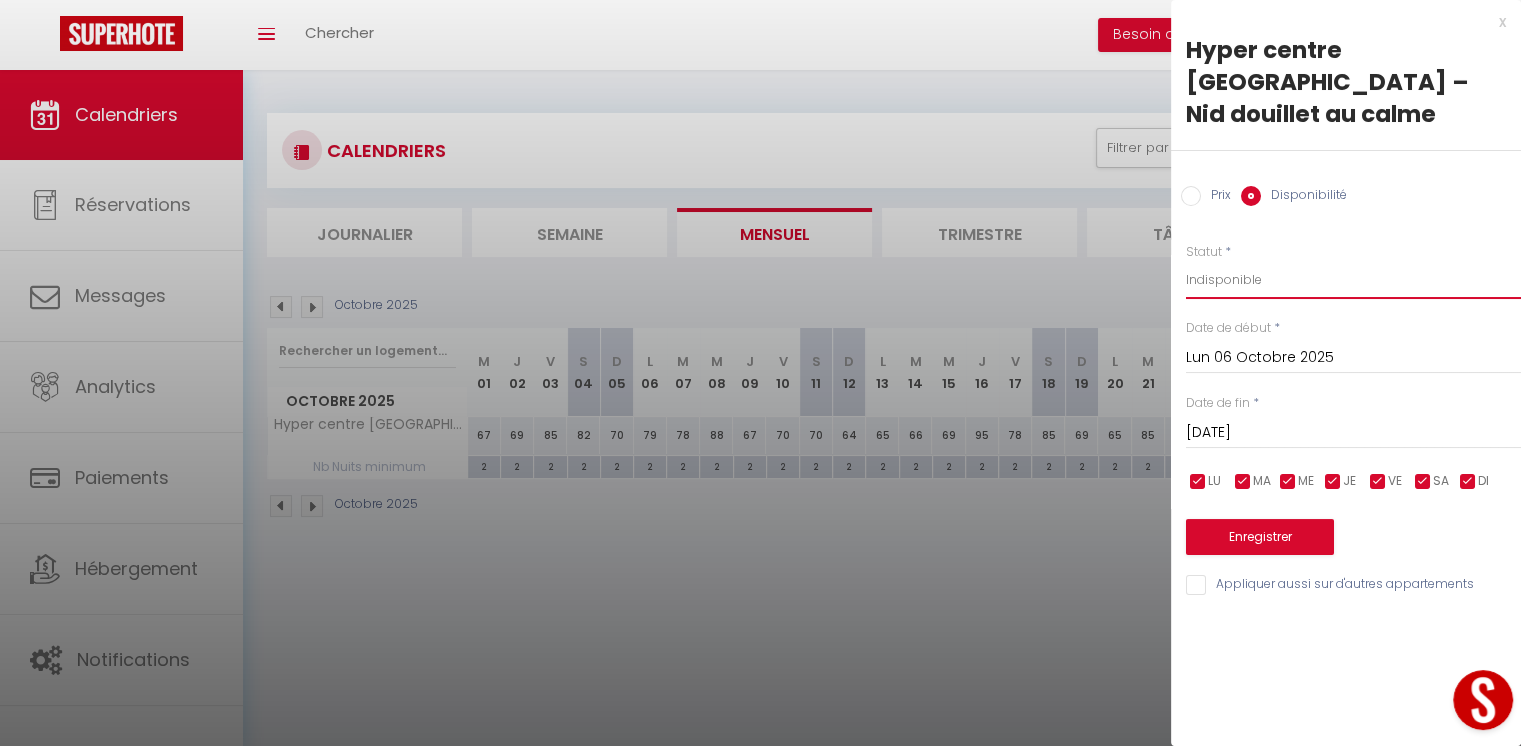 click on "Disponible
Indisponible" at bounding box center (1353, 280) 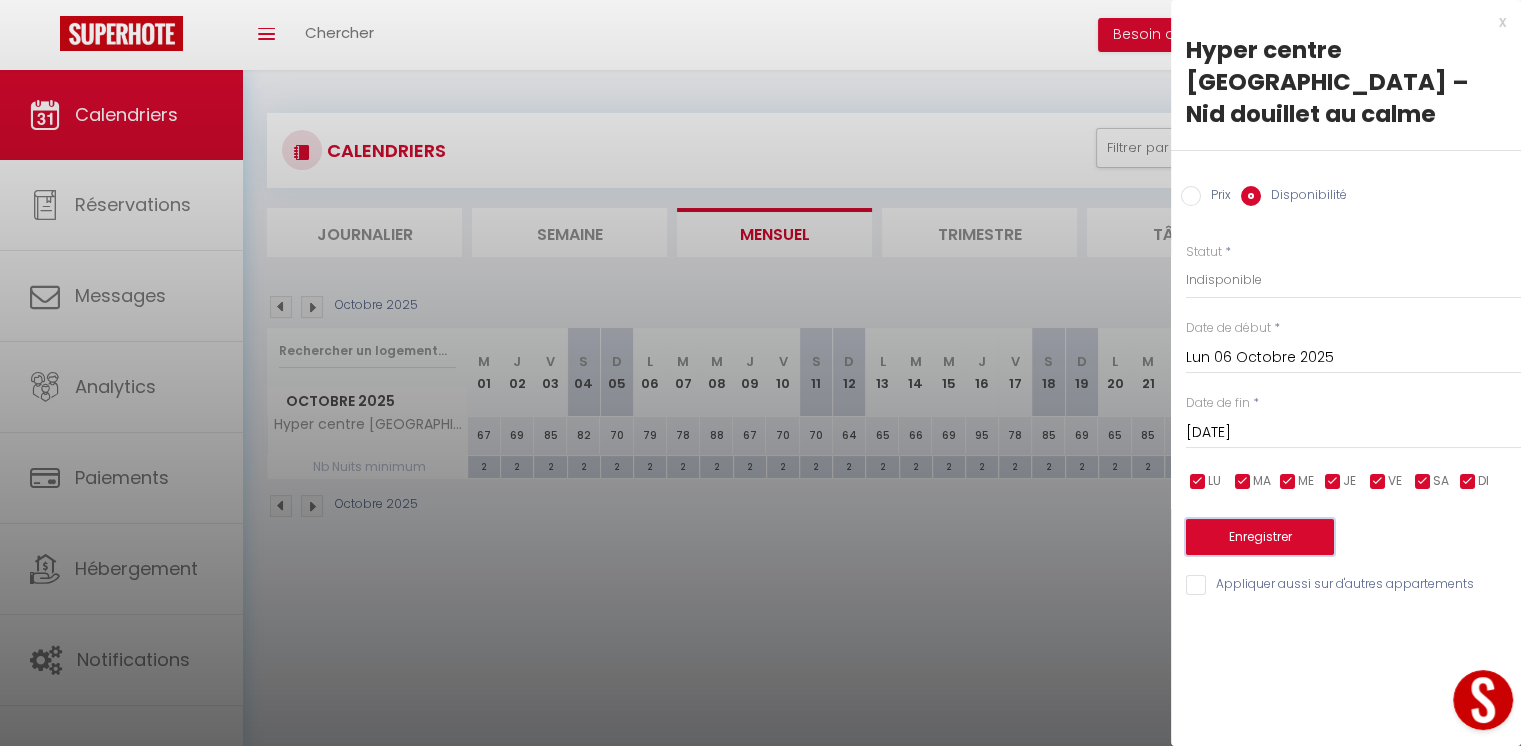 click on "Enregistrer" at bounding box center (1260, 537) 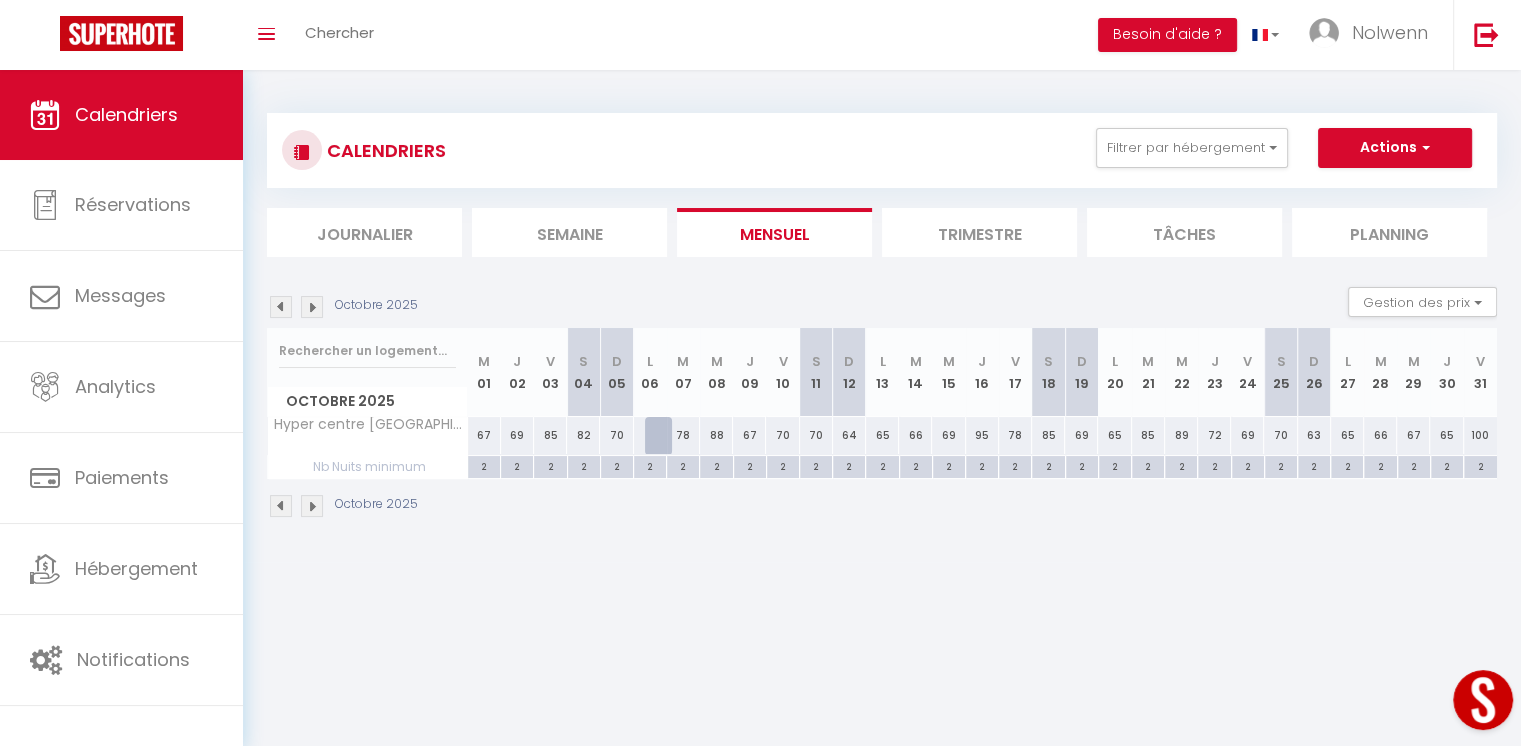 click on "67" at bounding box center (749, 435) 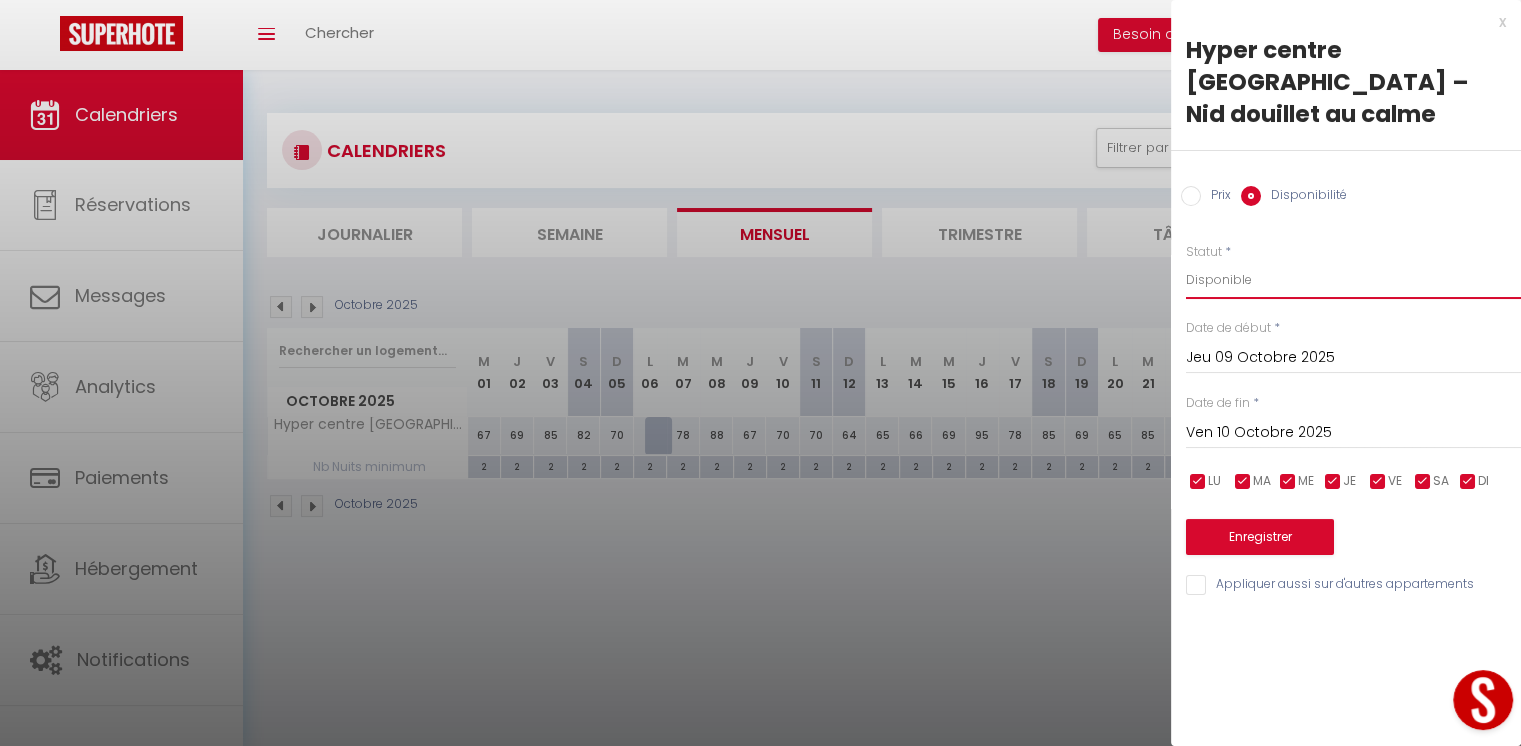 click on "Disponible
Indisponible" at bounding box center (1353, 280) 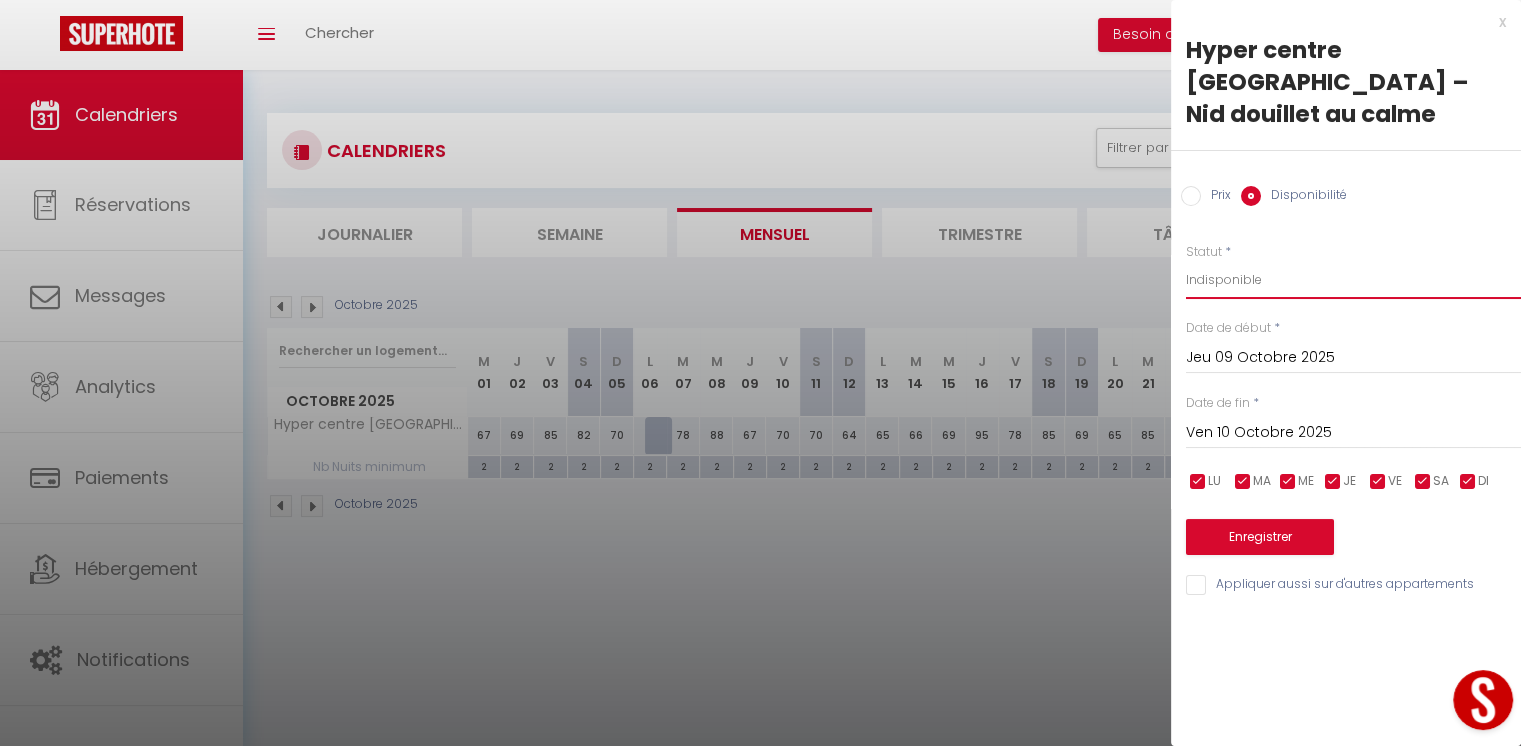 click on "Disponible
Indisponible" at bounding box center [1353, 280] 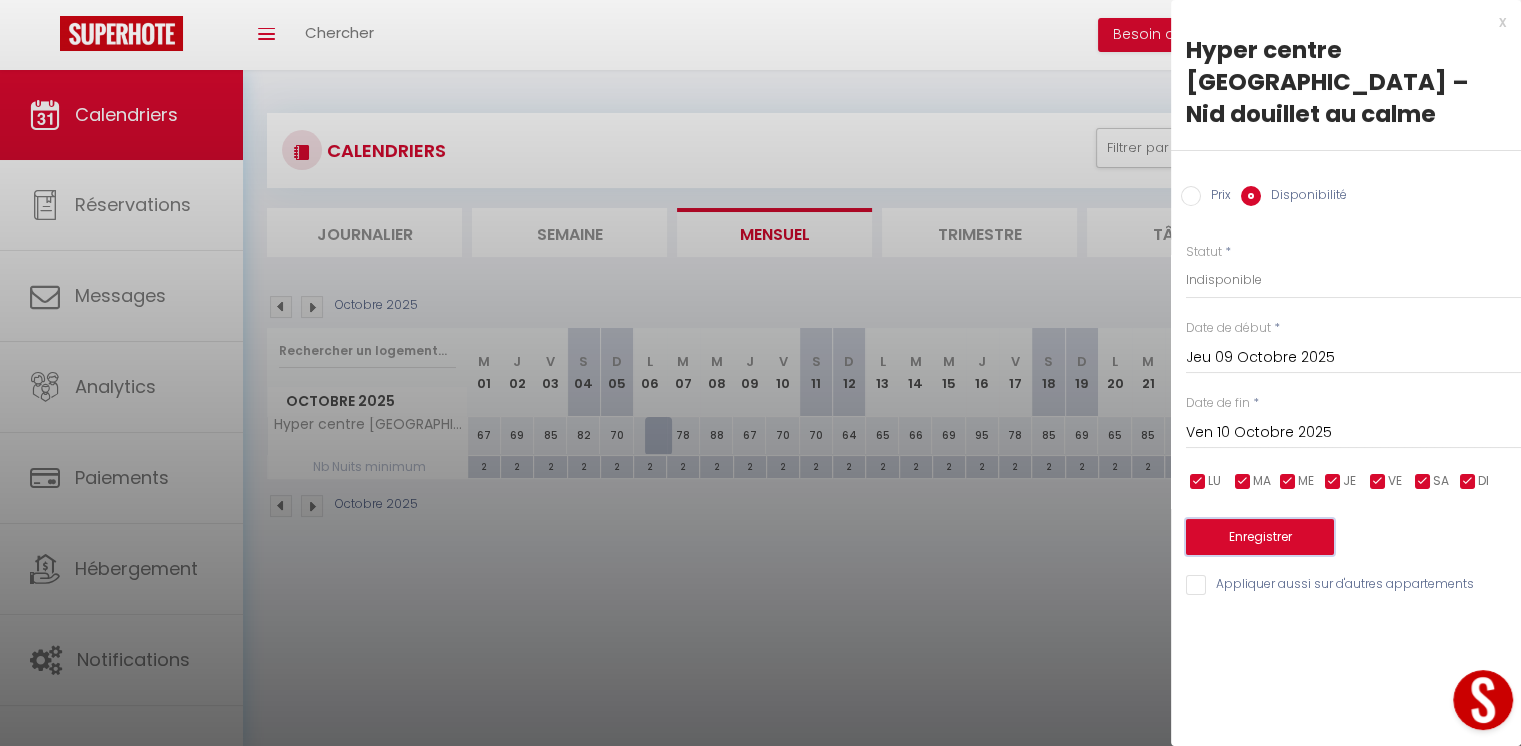 click on "Enregistrer" at bounding box center [1260, 537] 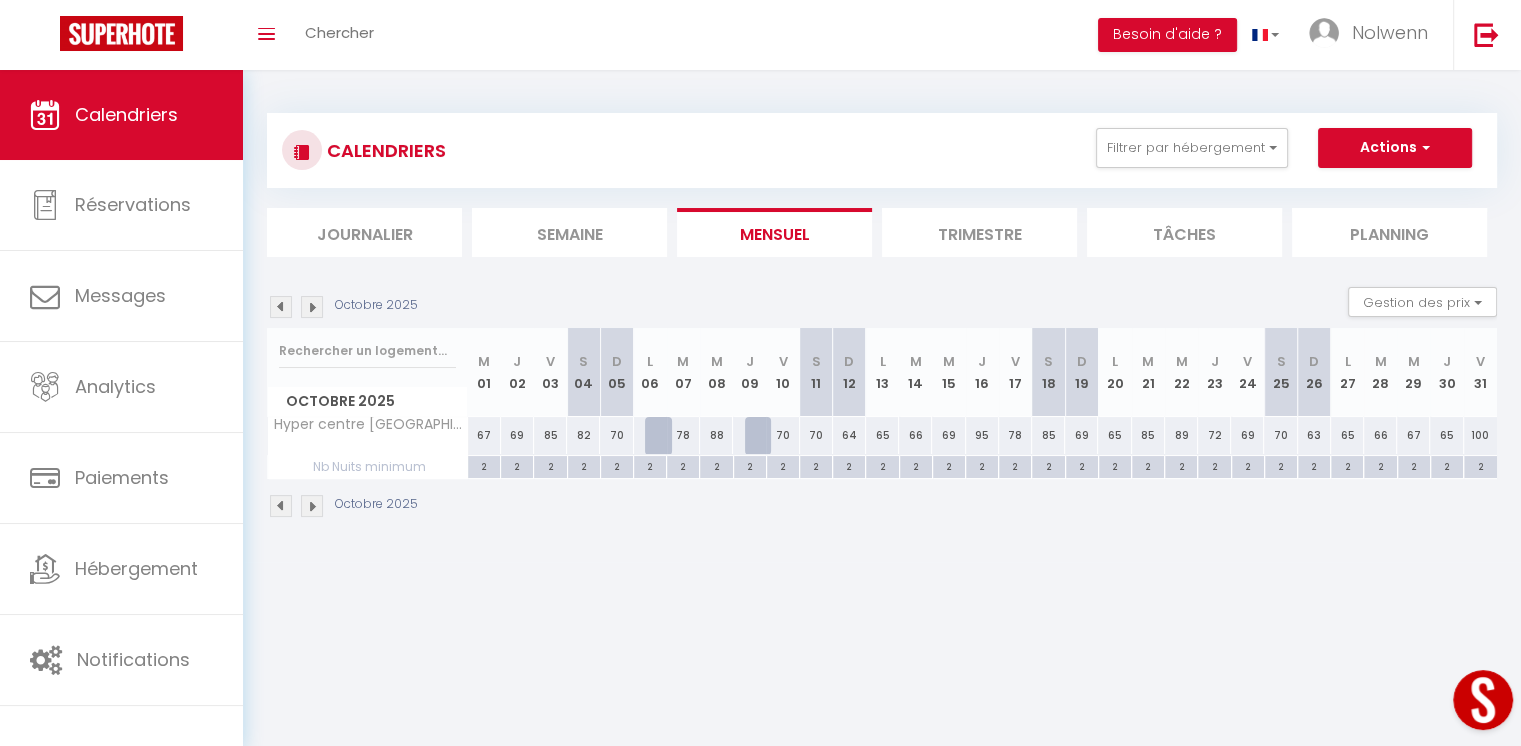 click on "95" at bounding box center [982, 435] 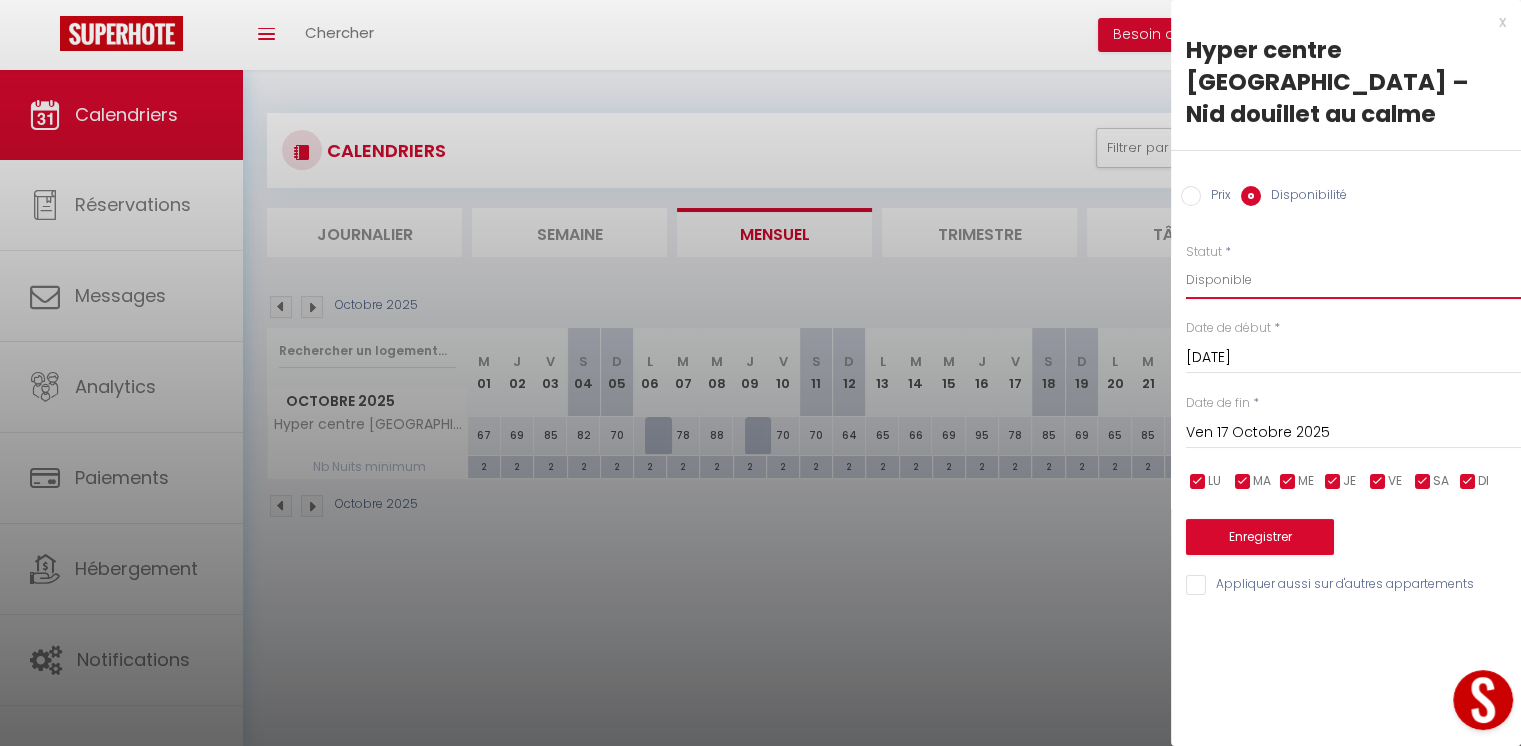 click on "Disponible
Indisponible" at bounding box center [1353, 280] 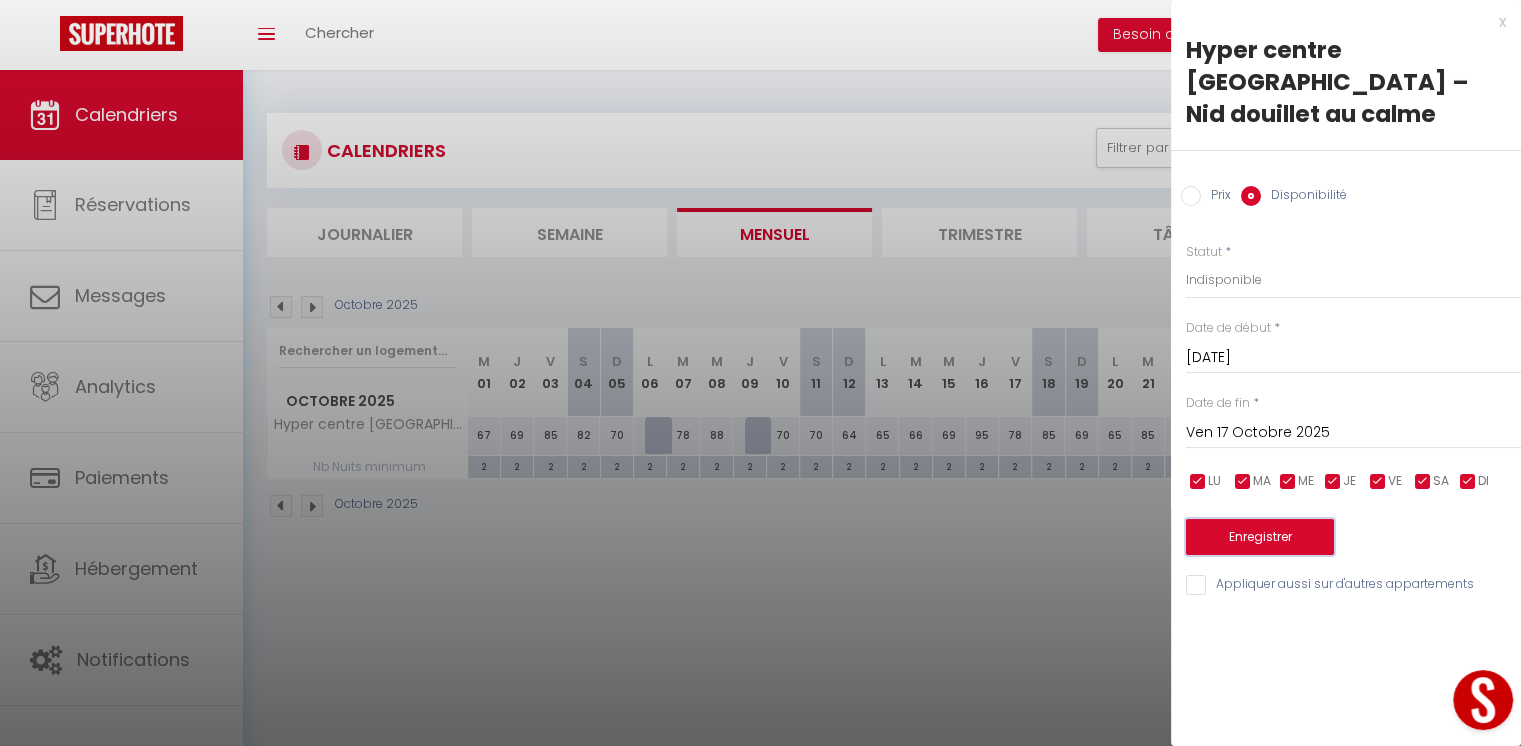 click on "Enregistrer" at bounding box center (1260, 537) 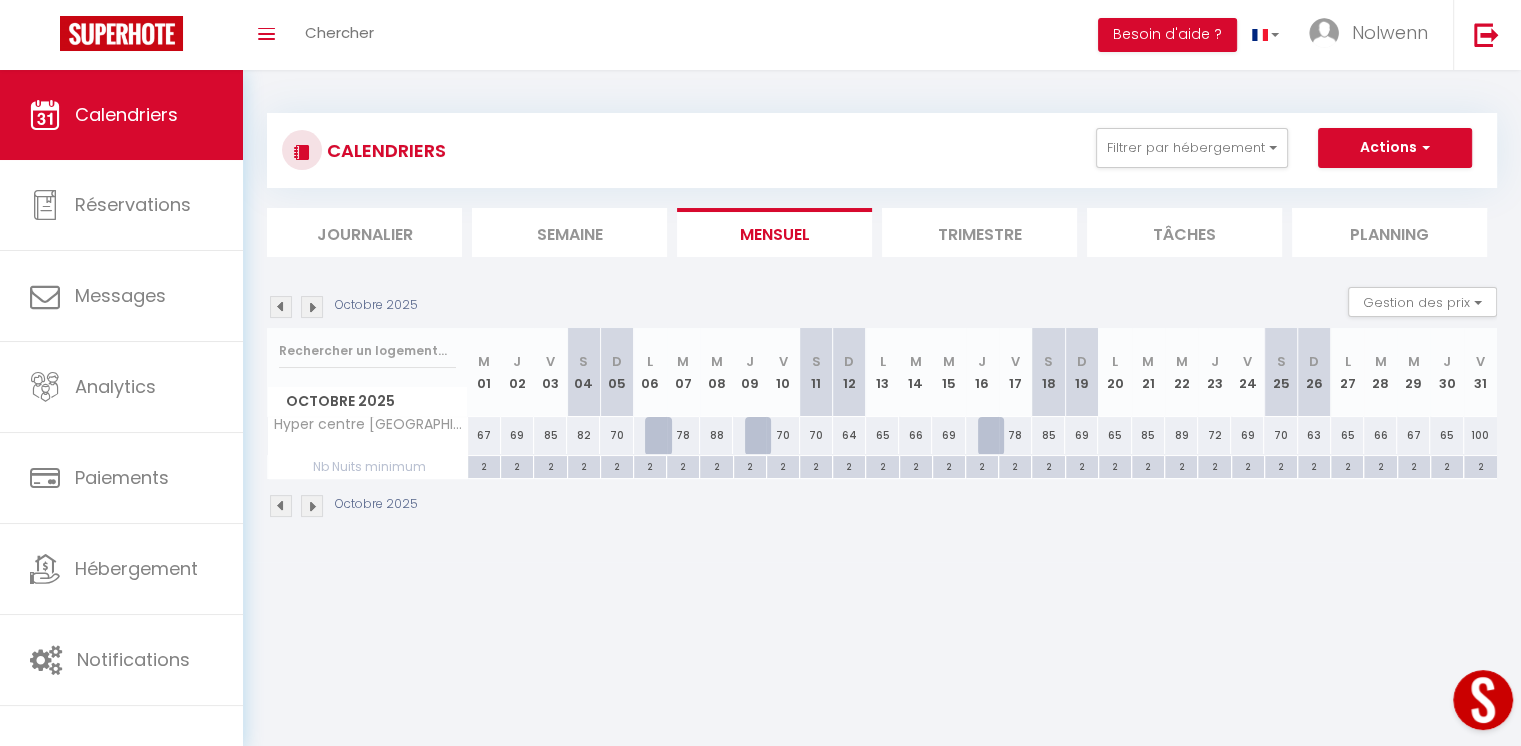 click on "72" at bounding box center [1214, 435] 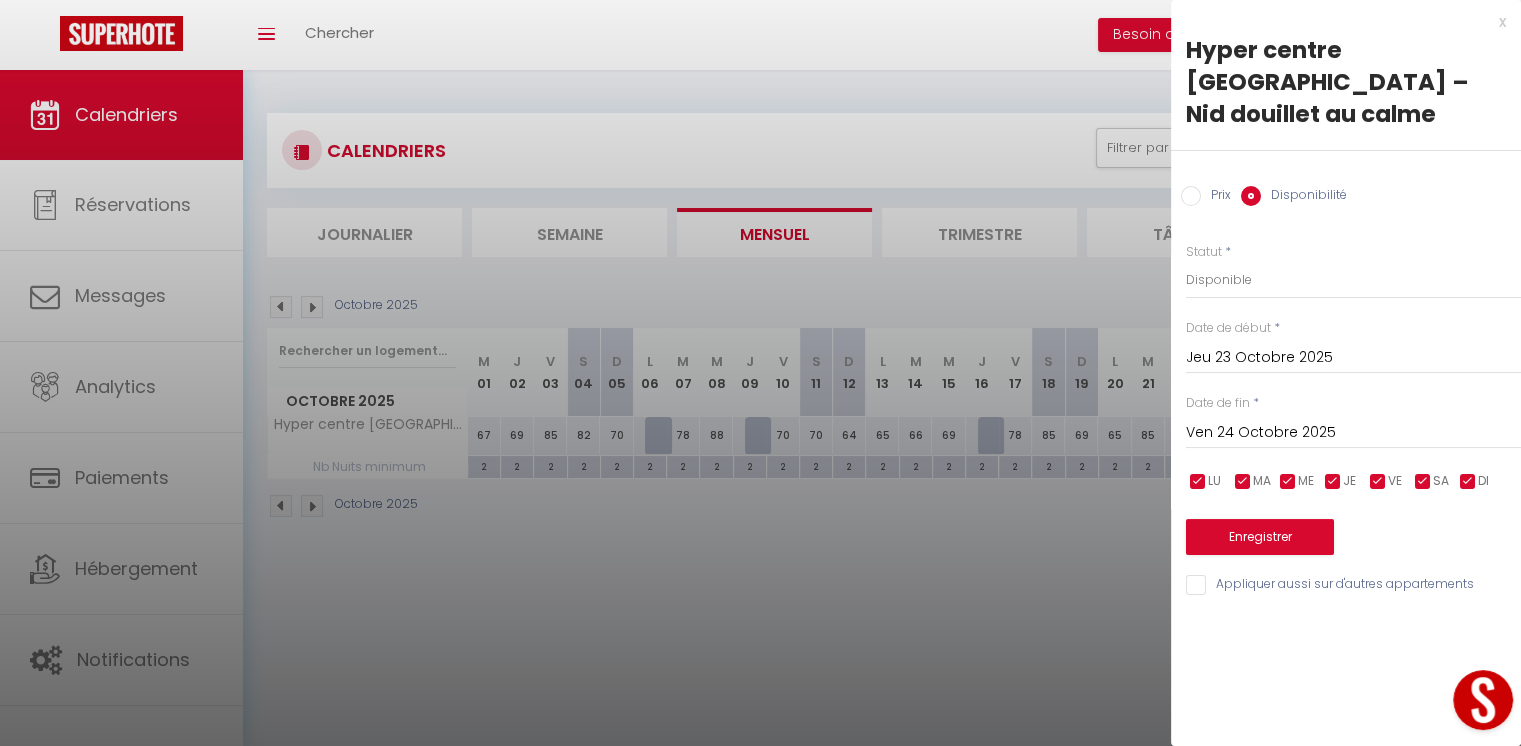 click on "Ven 24 Octobre 2025" at bounding box center [1353, 433] 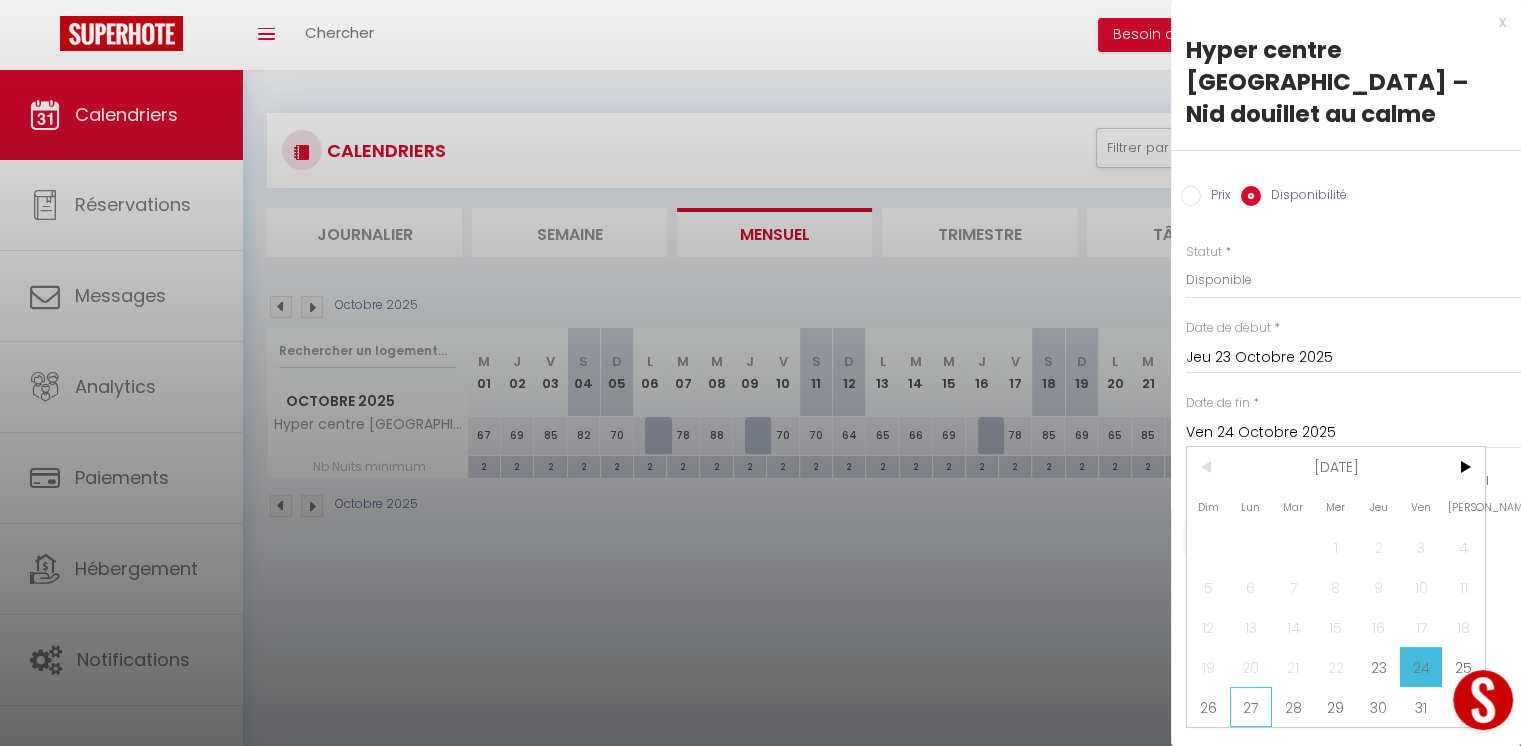 click on "27" at bounding box center [1251, 707] 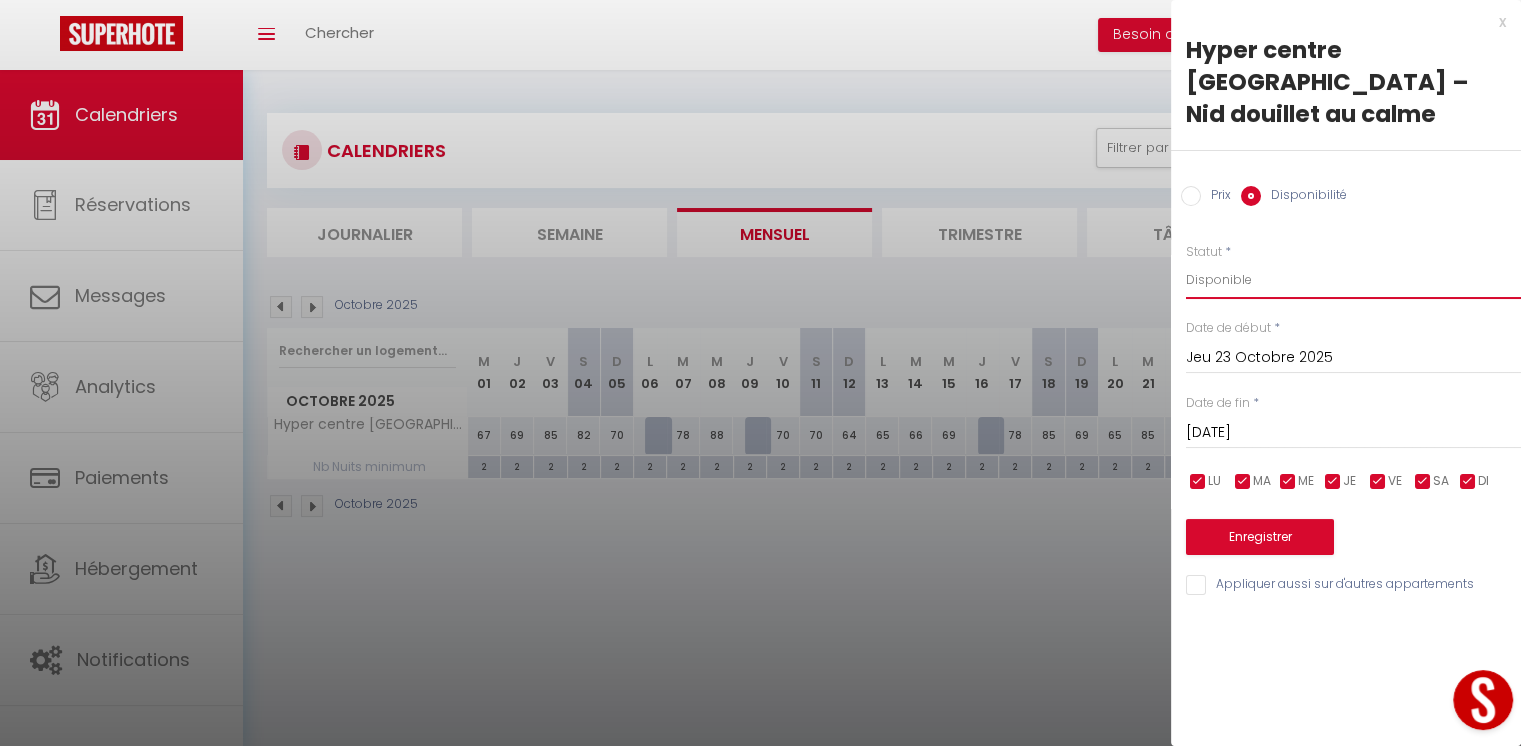 click on "Disponible
Indisponible" at bounding box center (1353, 280) 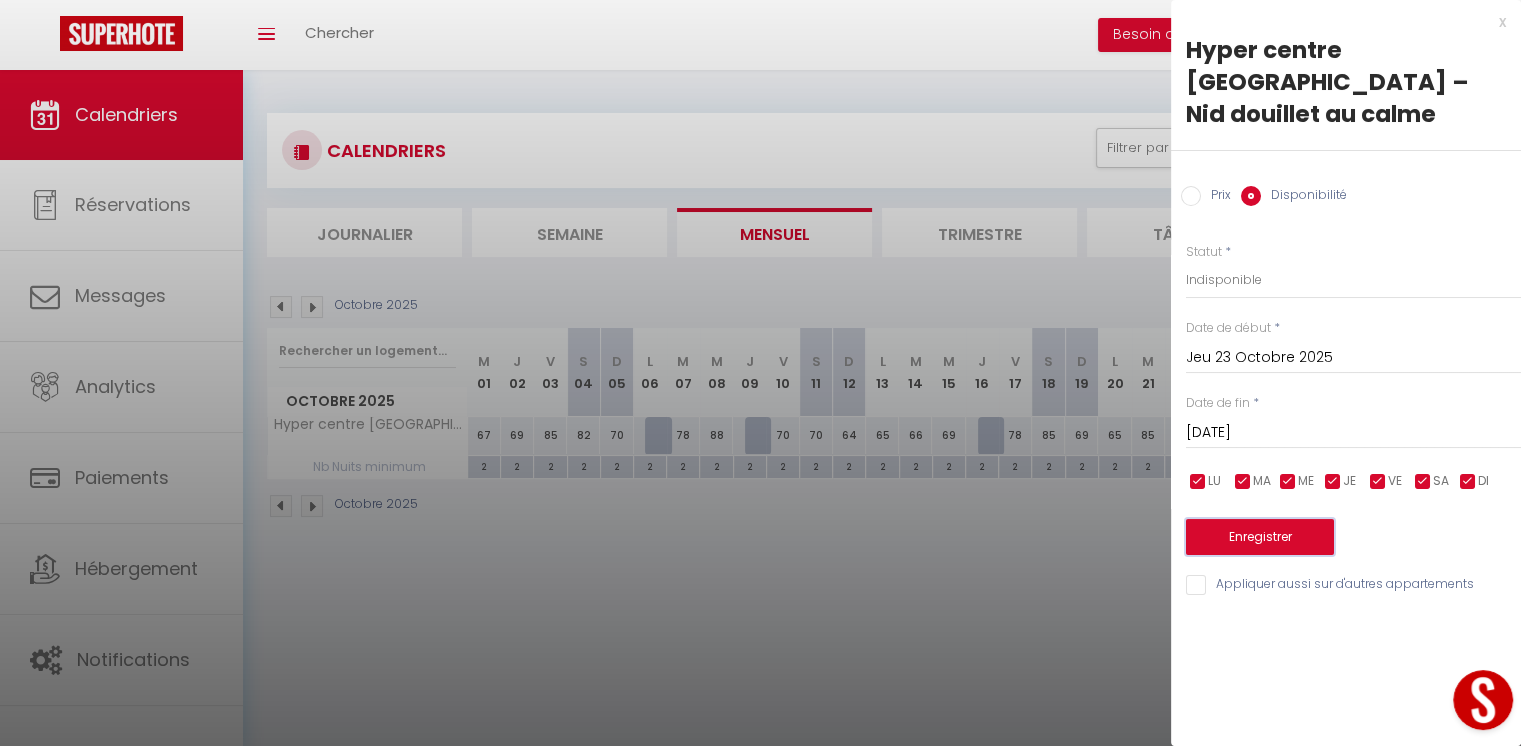 click on "Enregistrer" at bounding box center [1260, 537] 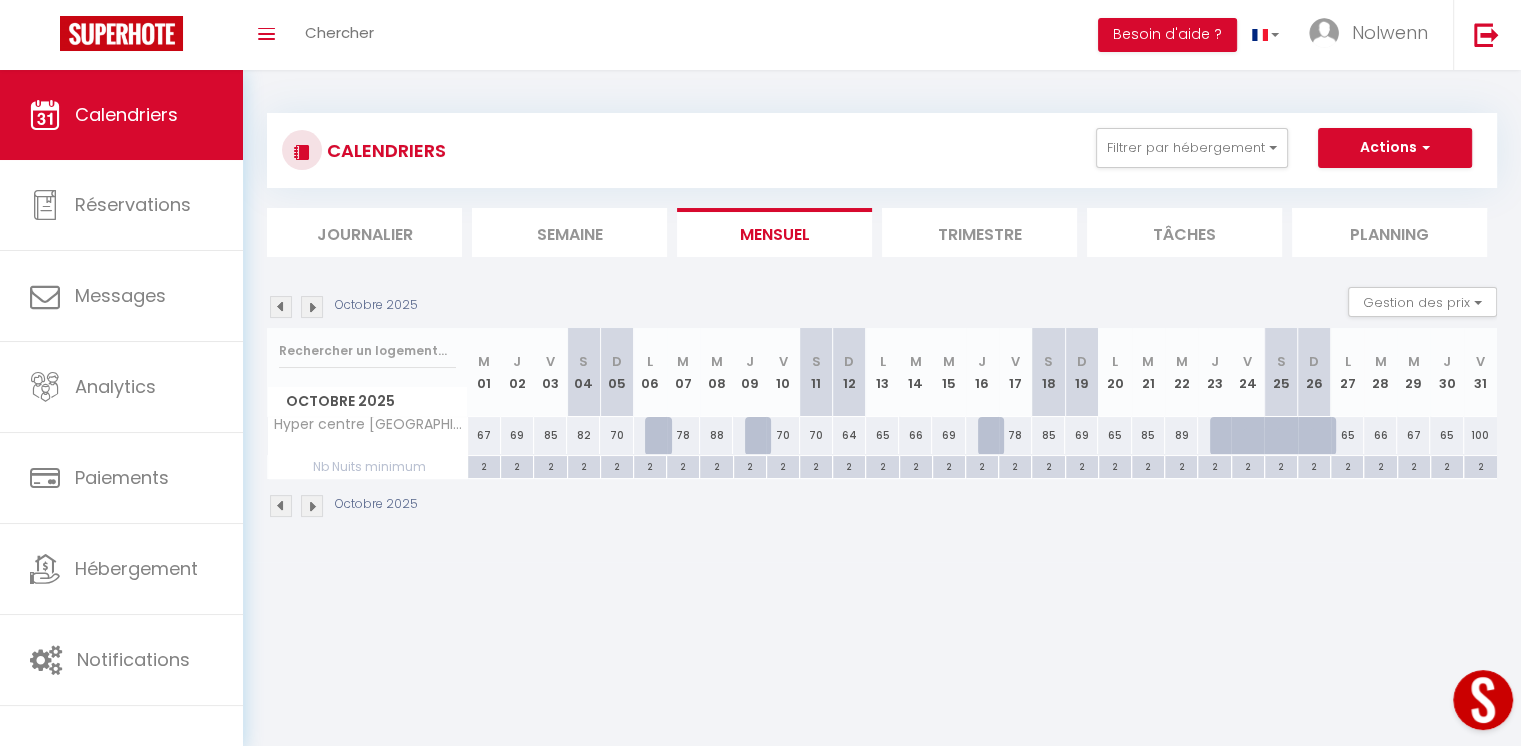 click on "65" at bounding box center (1114, 435) 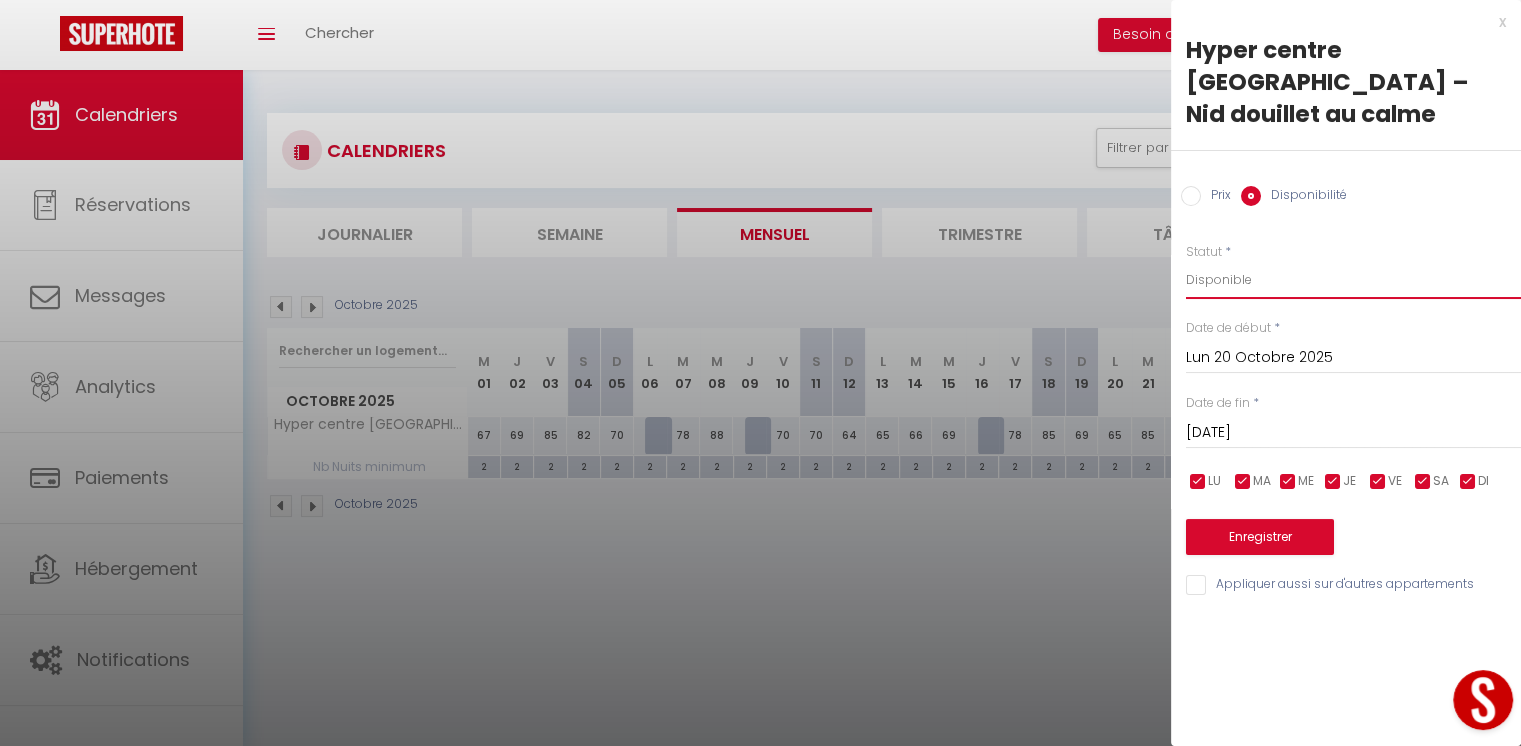 click on "Disponible
Indisponible" at bounding box center [1353, 280] 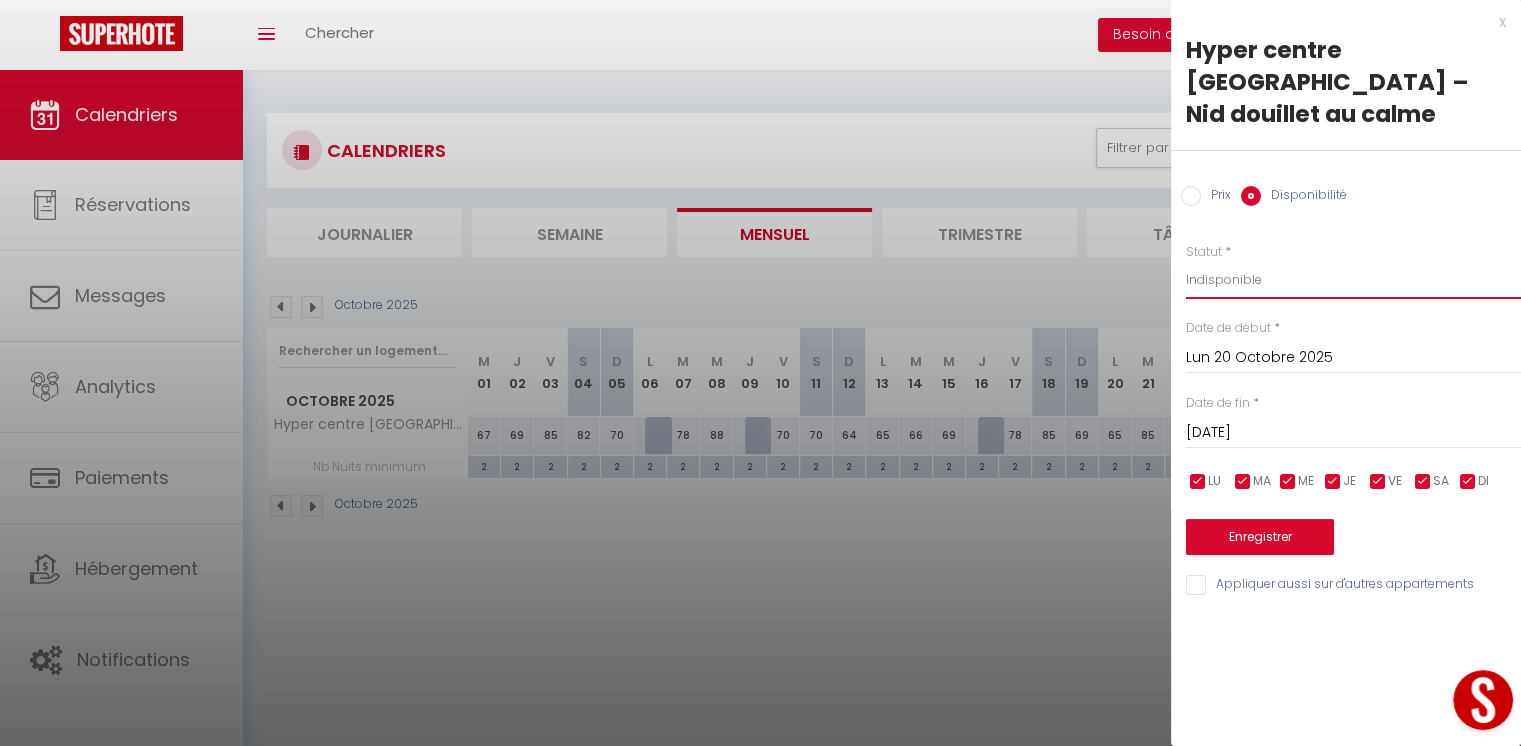 click on "Disponible
Indisponible" at bounding box center [1353, 280] 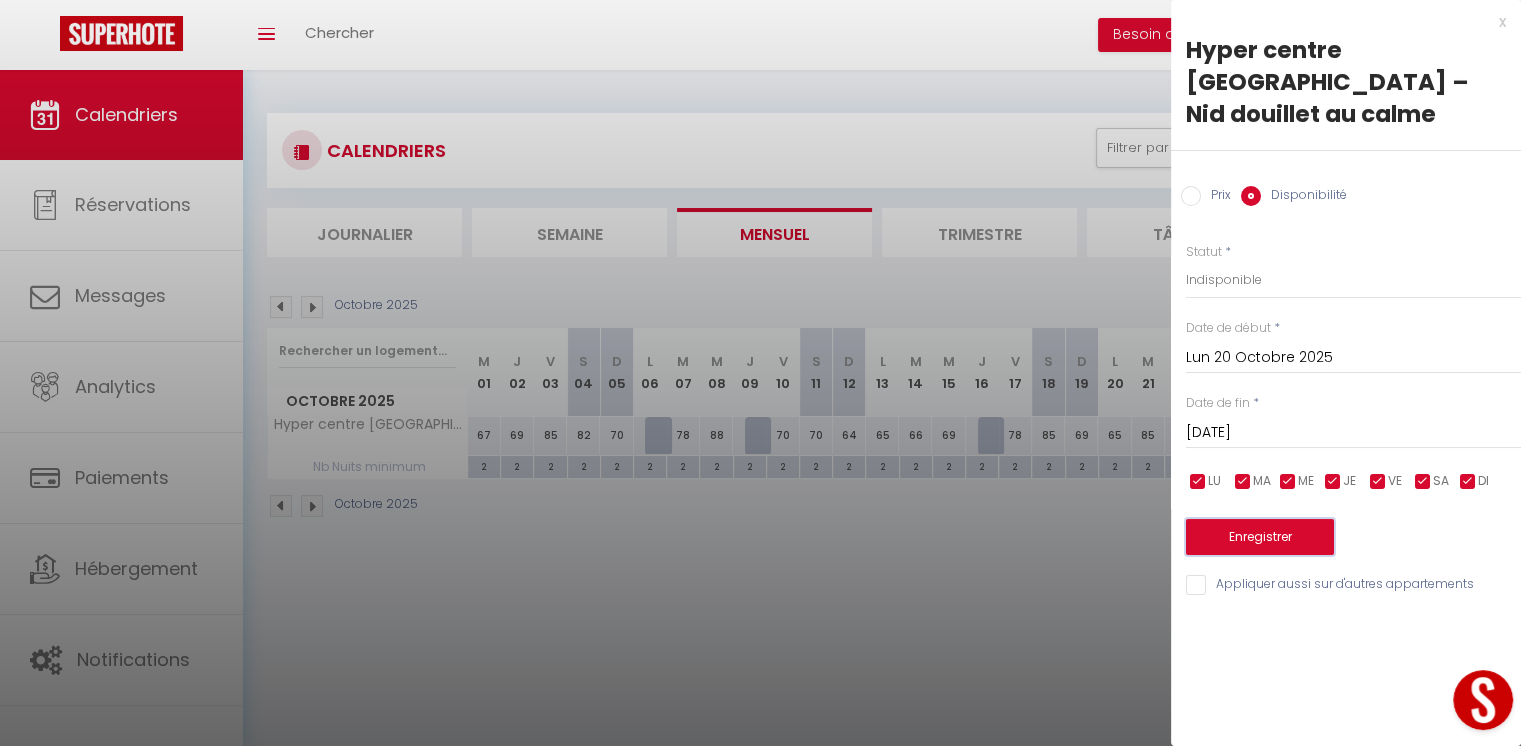 click on "Enregistrer" at bounding box center (1260, 537) 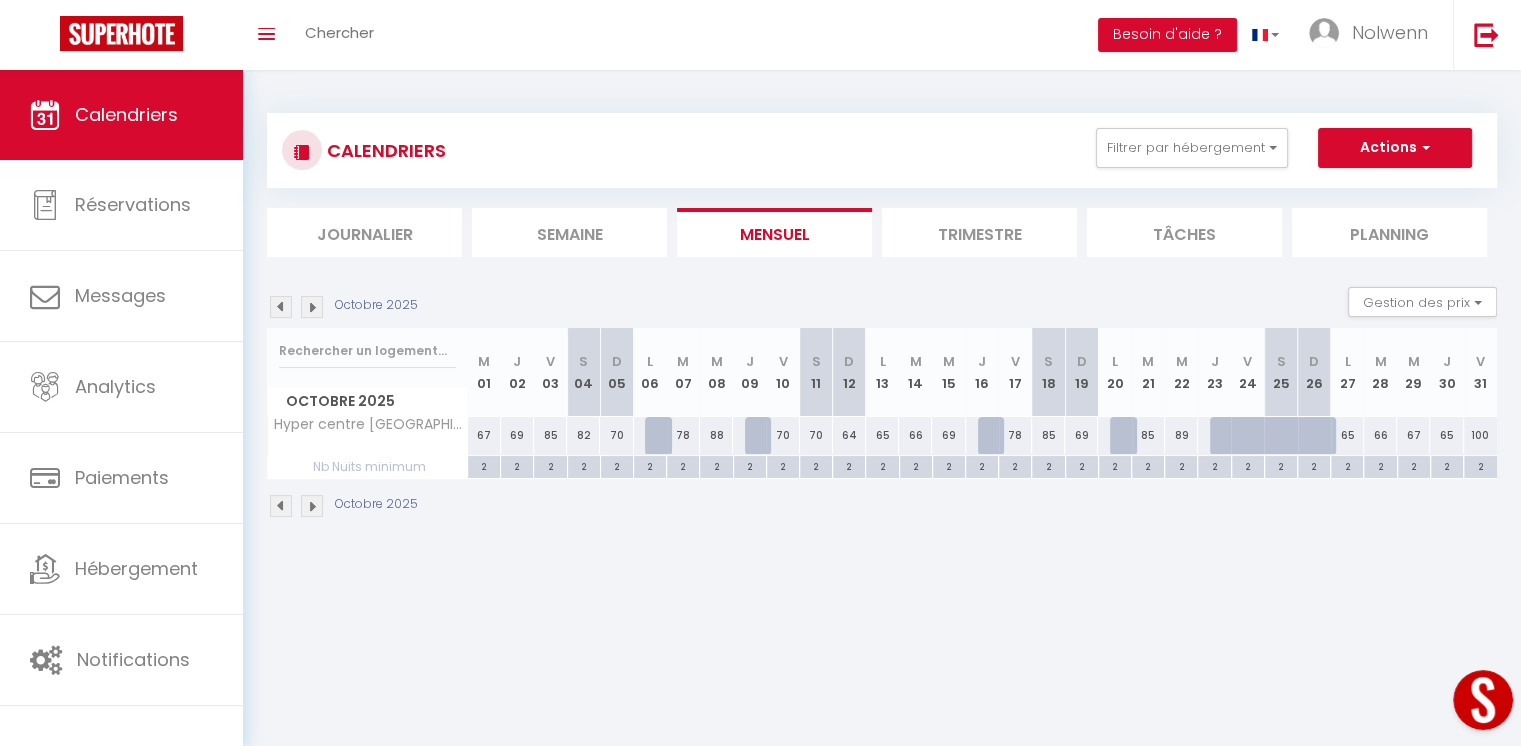 click on "65" at bounding box center [1446, 435] 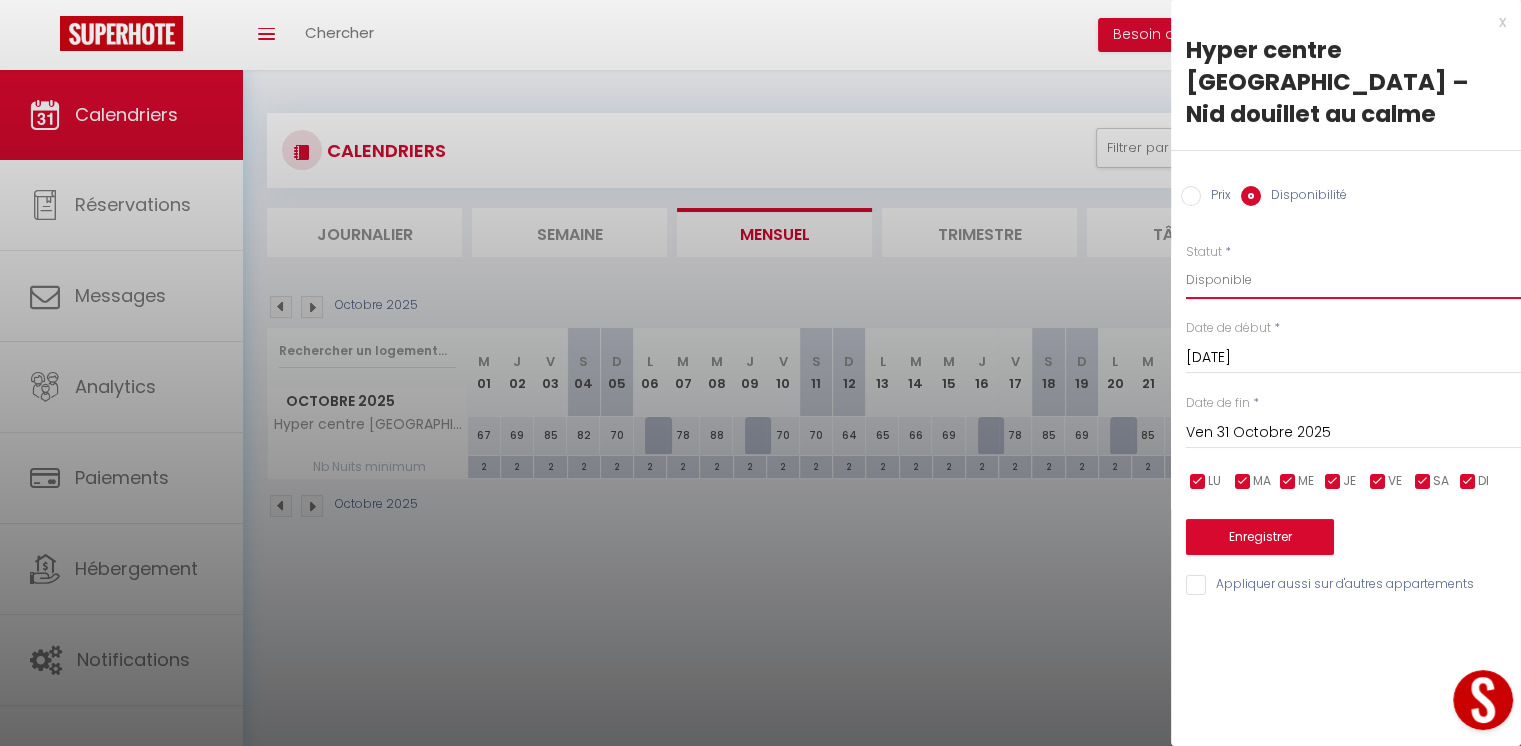 click on "Disponible
Indisponible" at bounding box center [1353, 280] 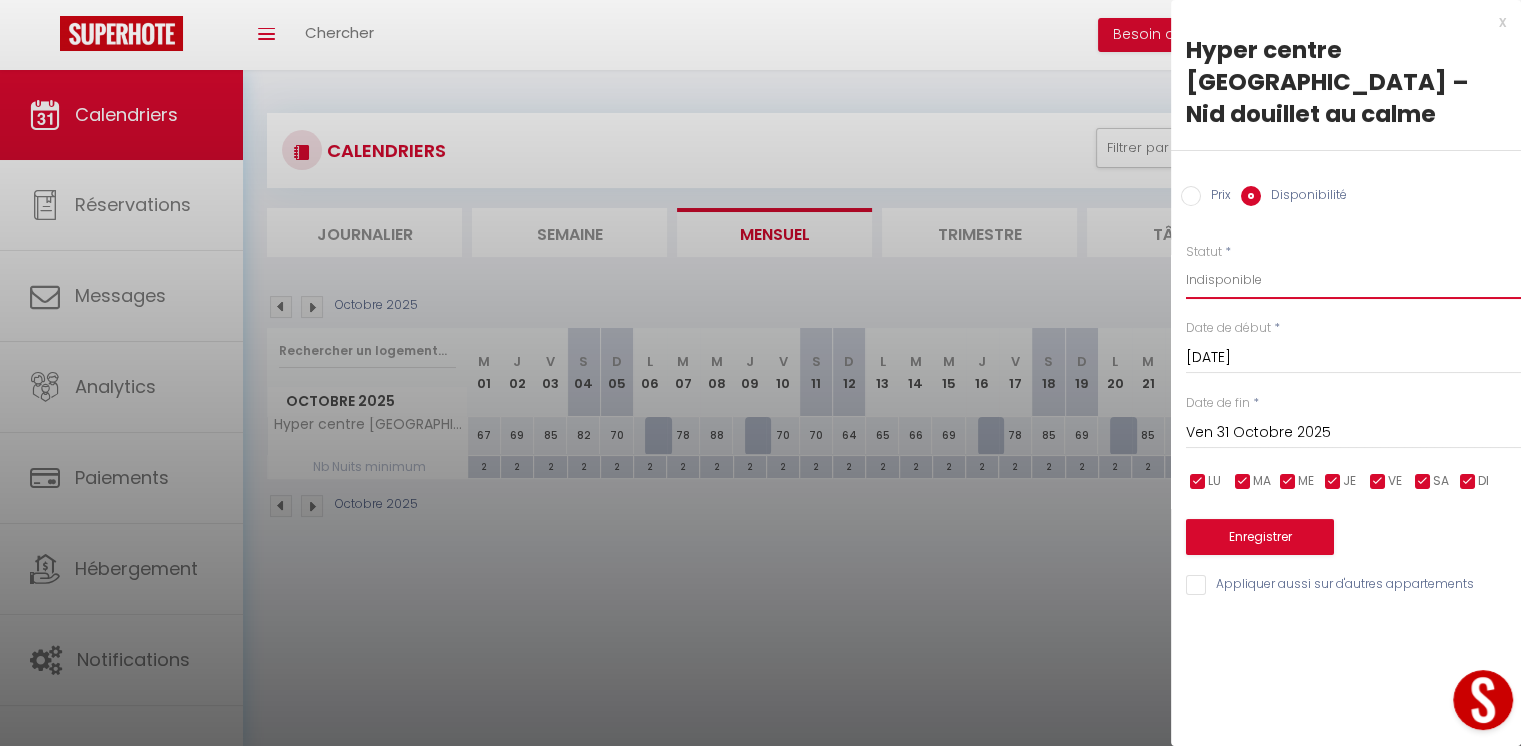 click on "Disponible
Indisponible" at bounding box center (1353, 280) 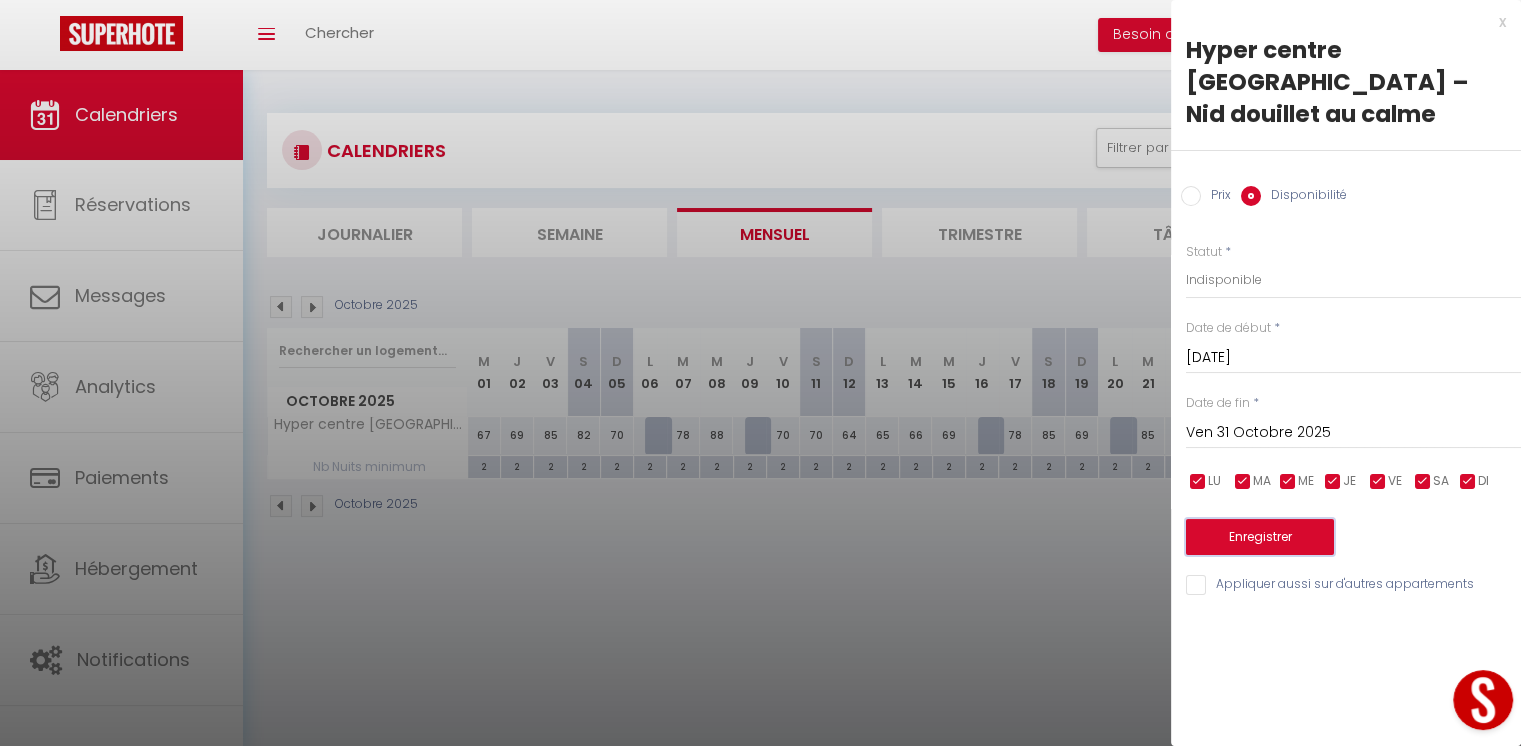 click on "Enregistrer" at bounding box center (1260, 537) 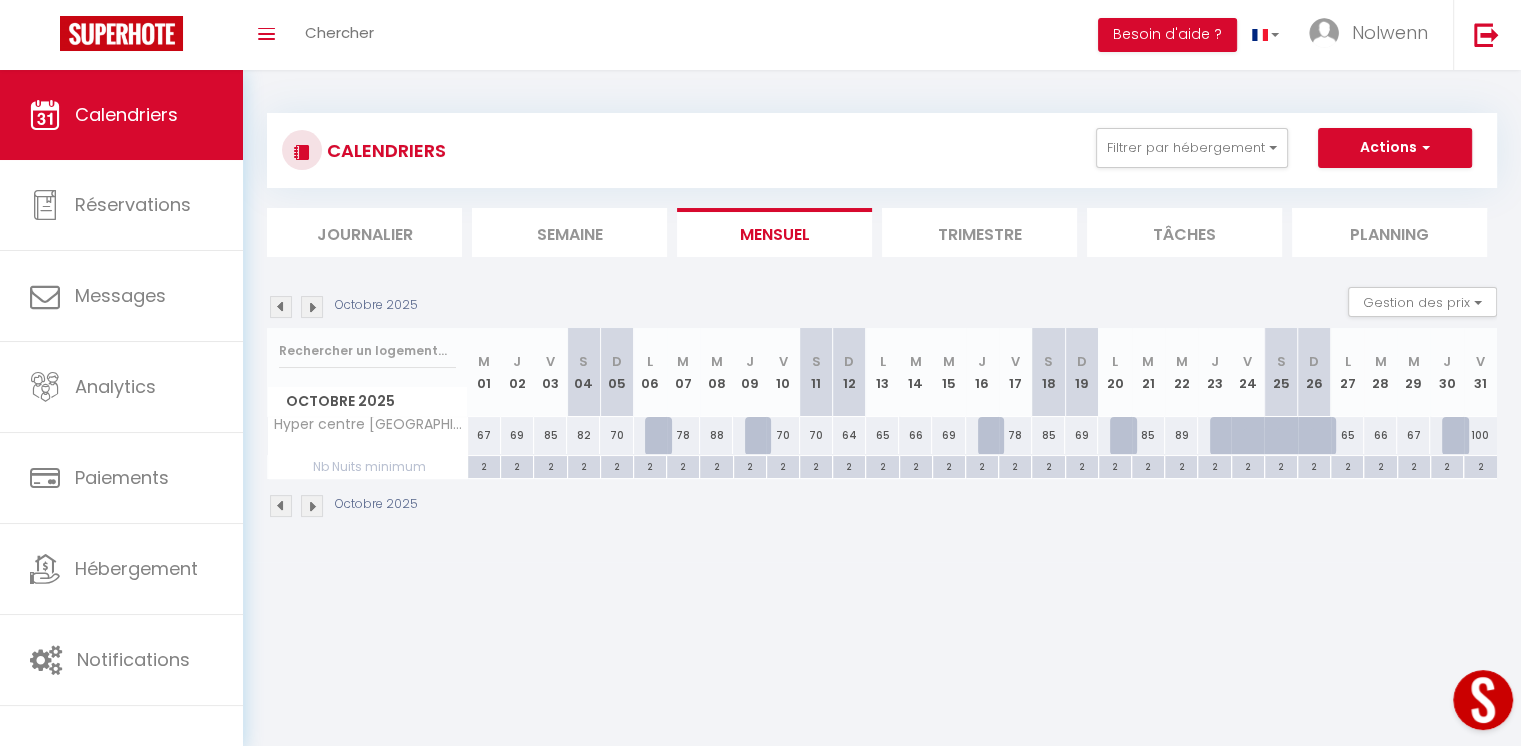 click at bounding box center [312, 307] 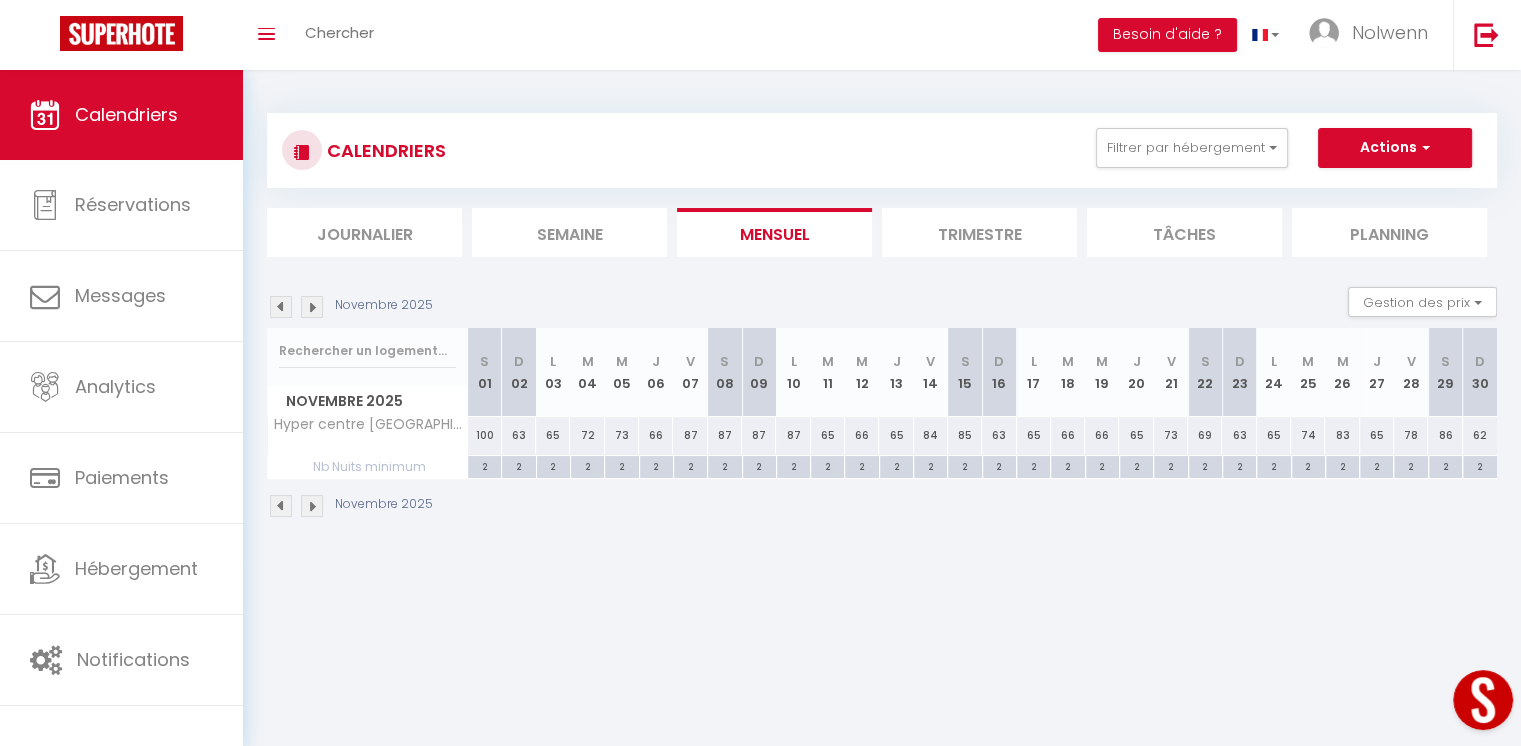 click on "65" at bounding box center [553, 435] 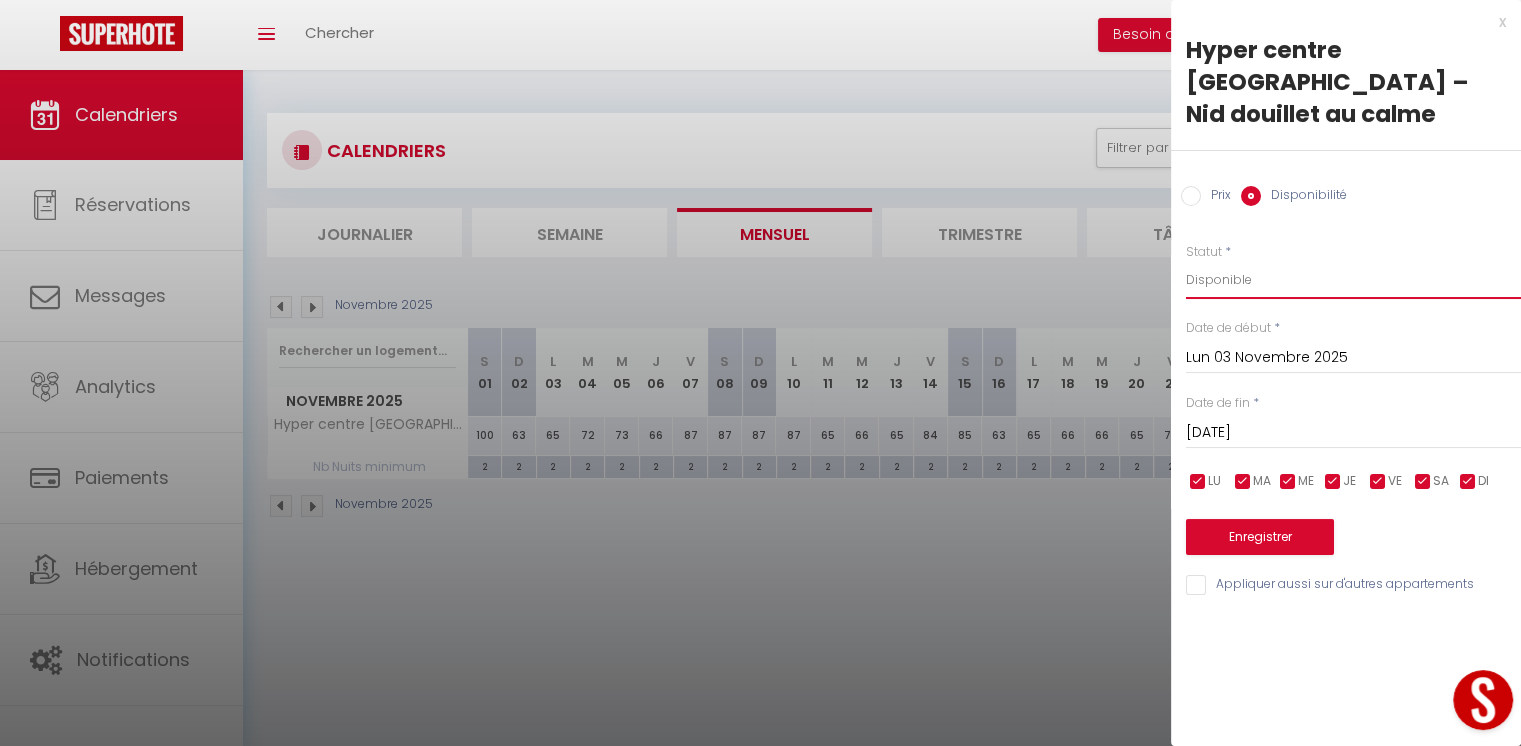 click on "Disponible
Indisponible" at bounding box center (1353, 280) 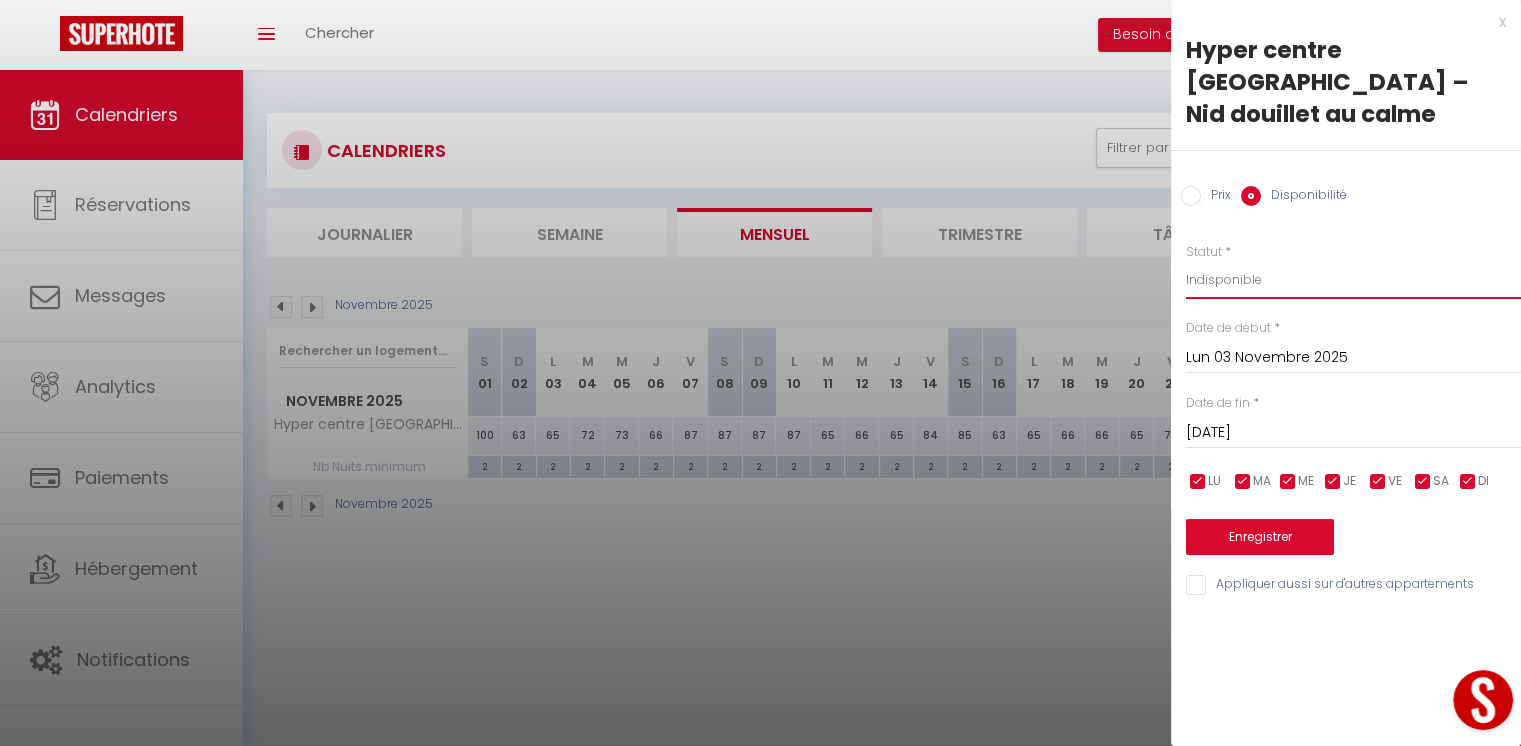 click on "Disponible
Indisponible" at bounding box center (1353, 280) 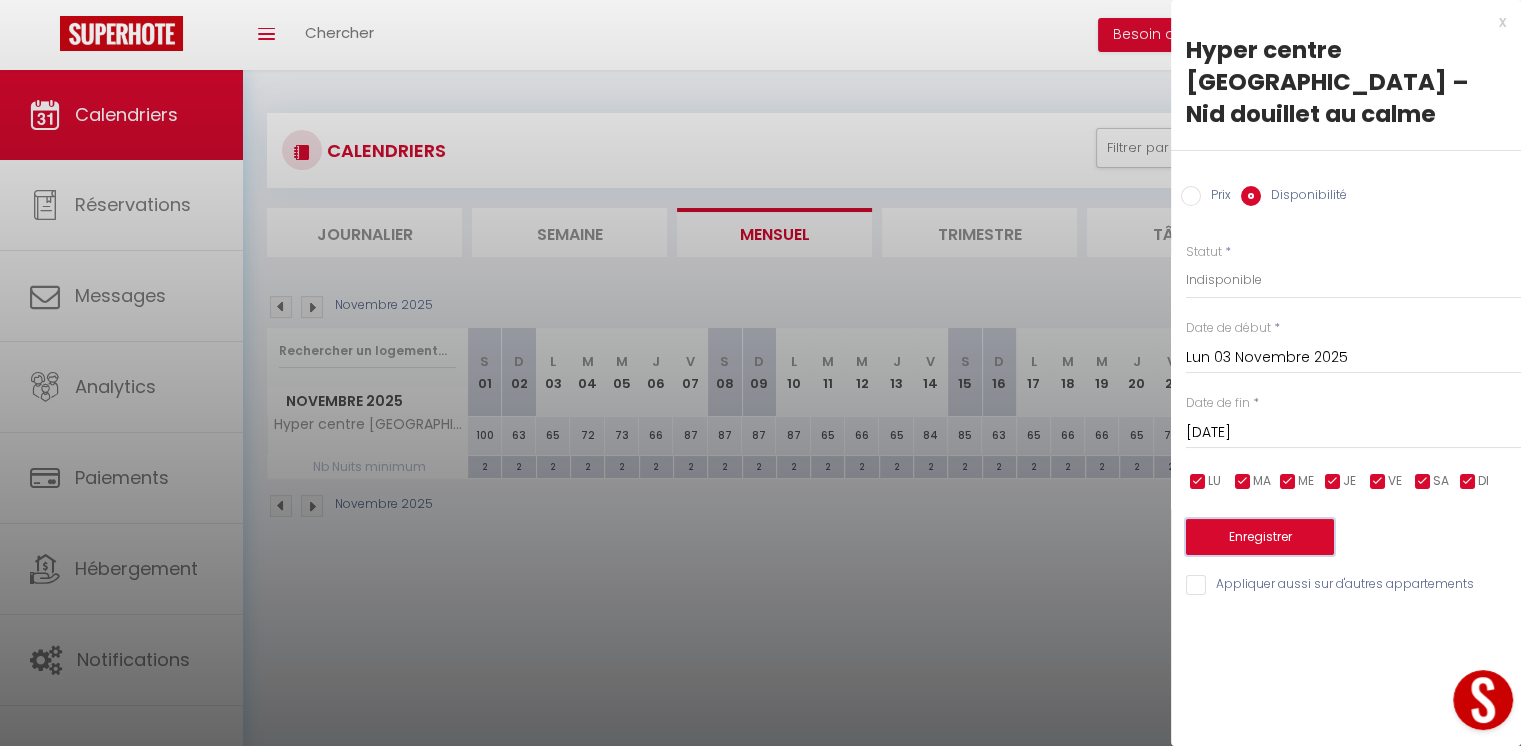 click on "Enregistrer" at bounding box center (1260, 537) 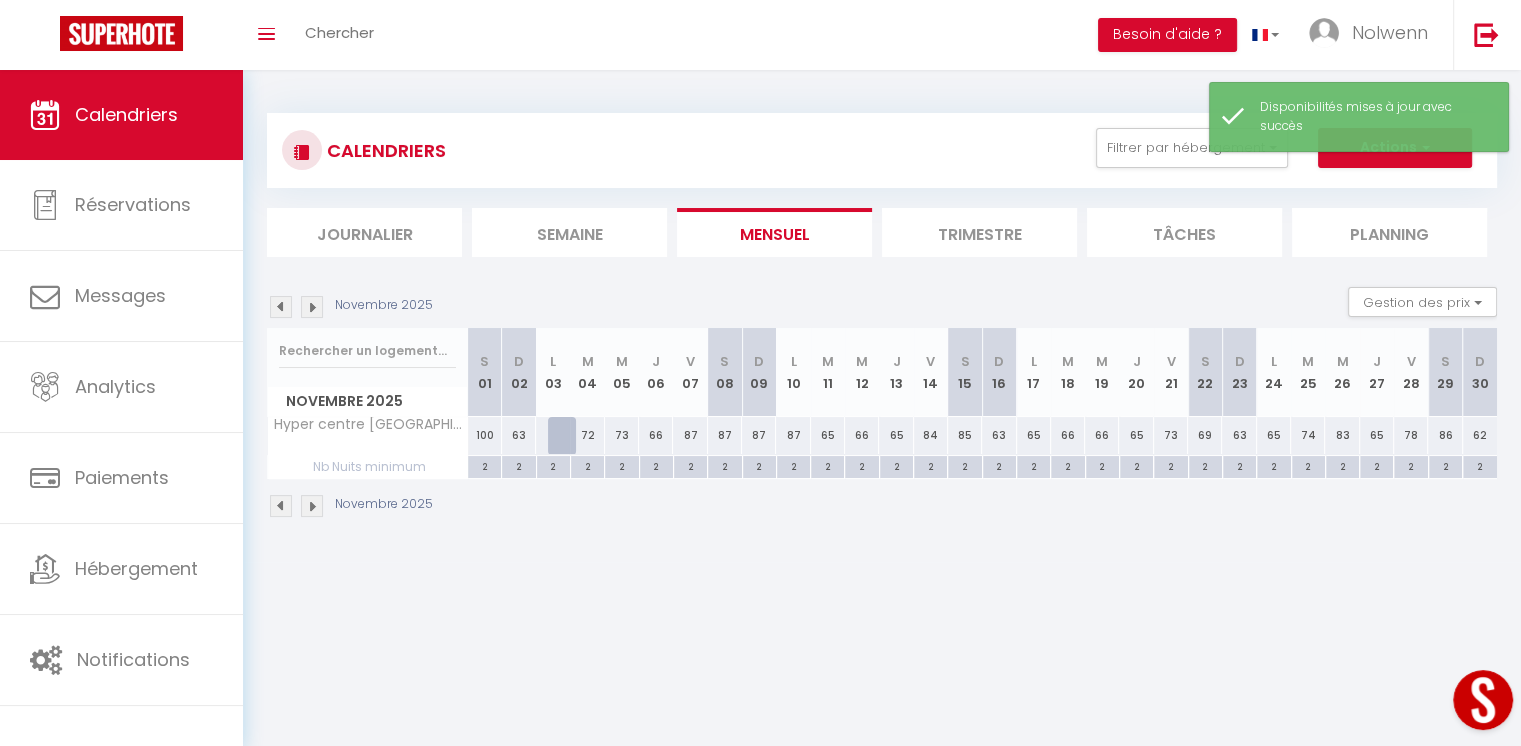 click on "66" at bounding box center (656, 435) 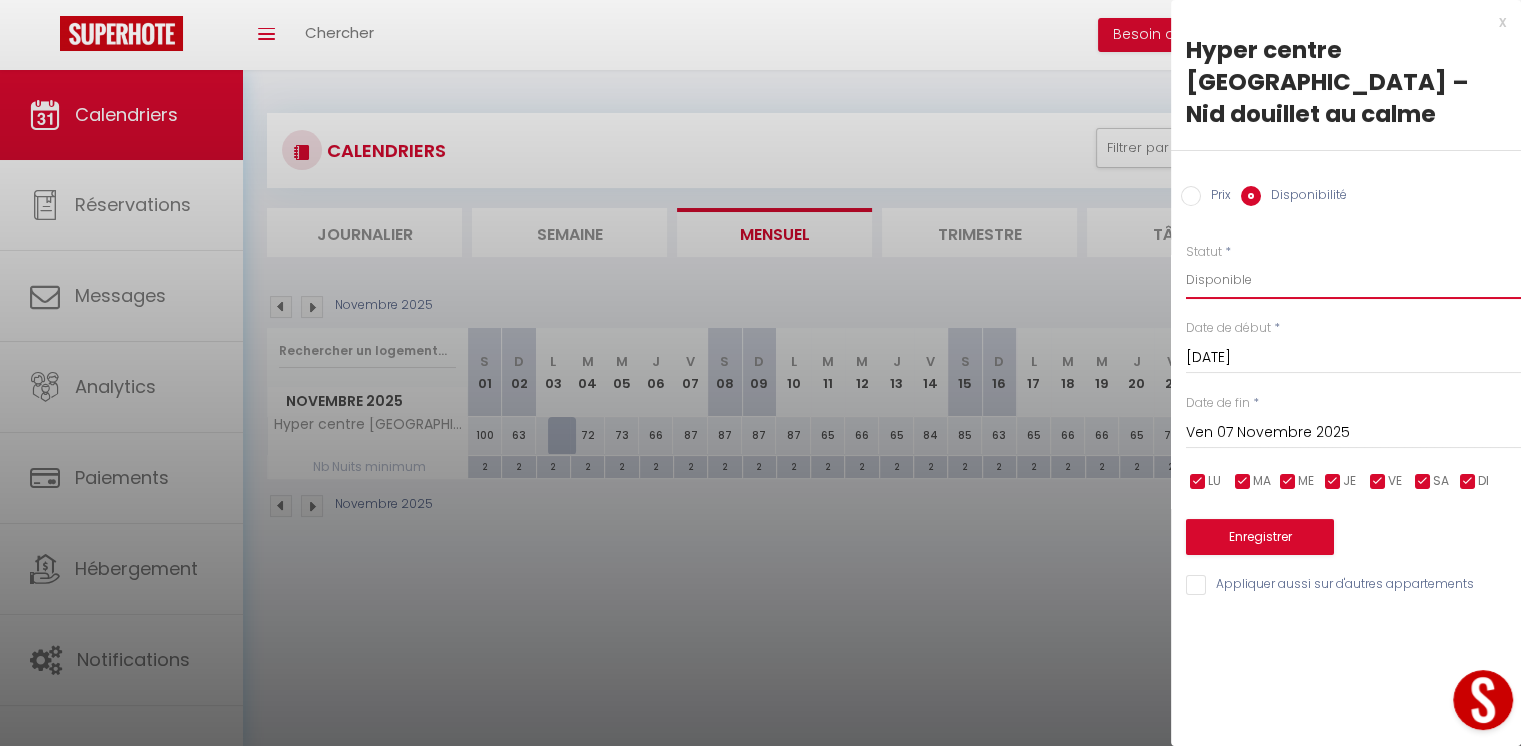 click on "Disponible
Indisponible" at bounding box center [1353, 280] 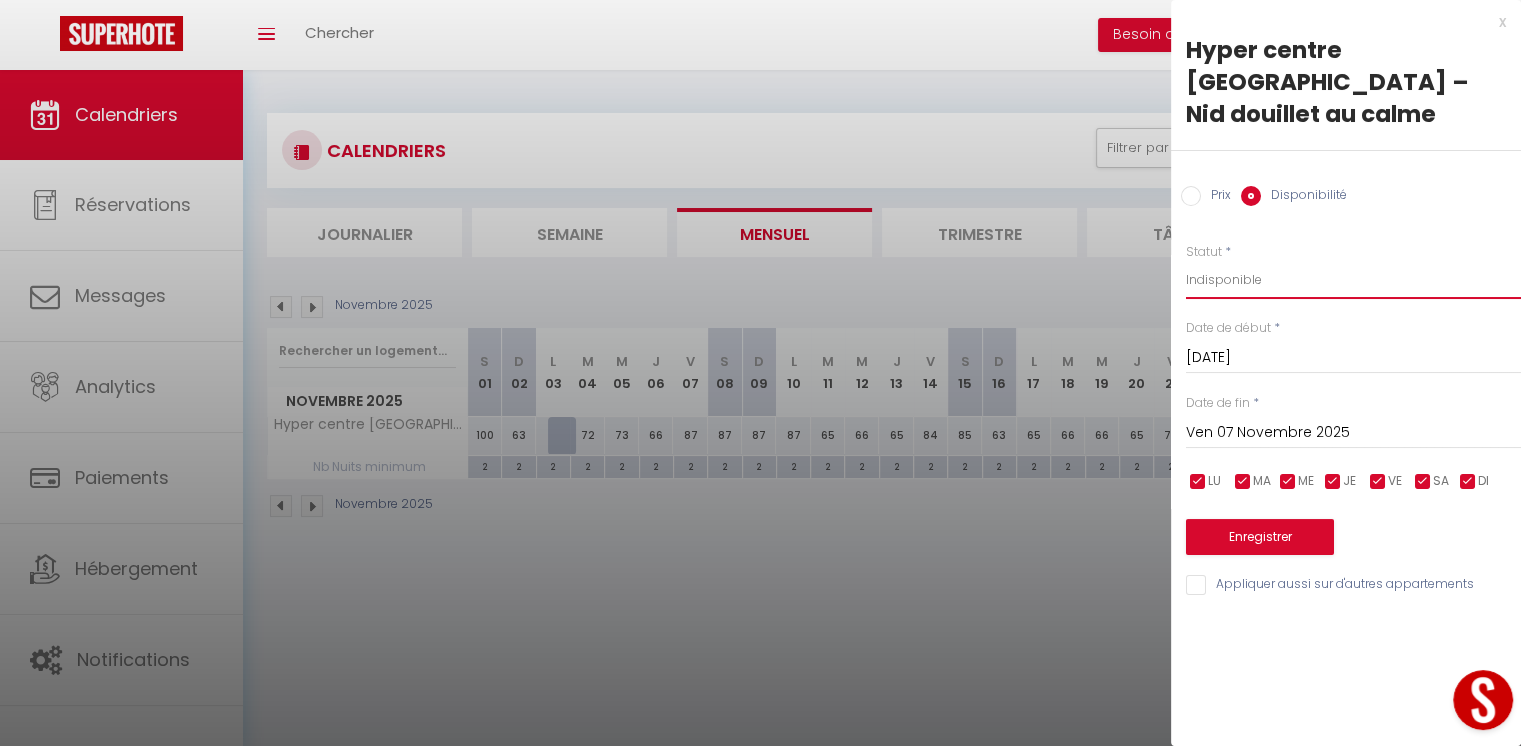 click on "Disponible
Indisponible" at bounding box center [1353, 280] 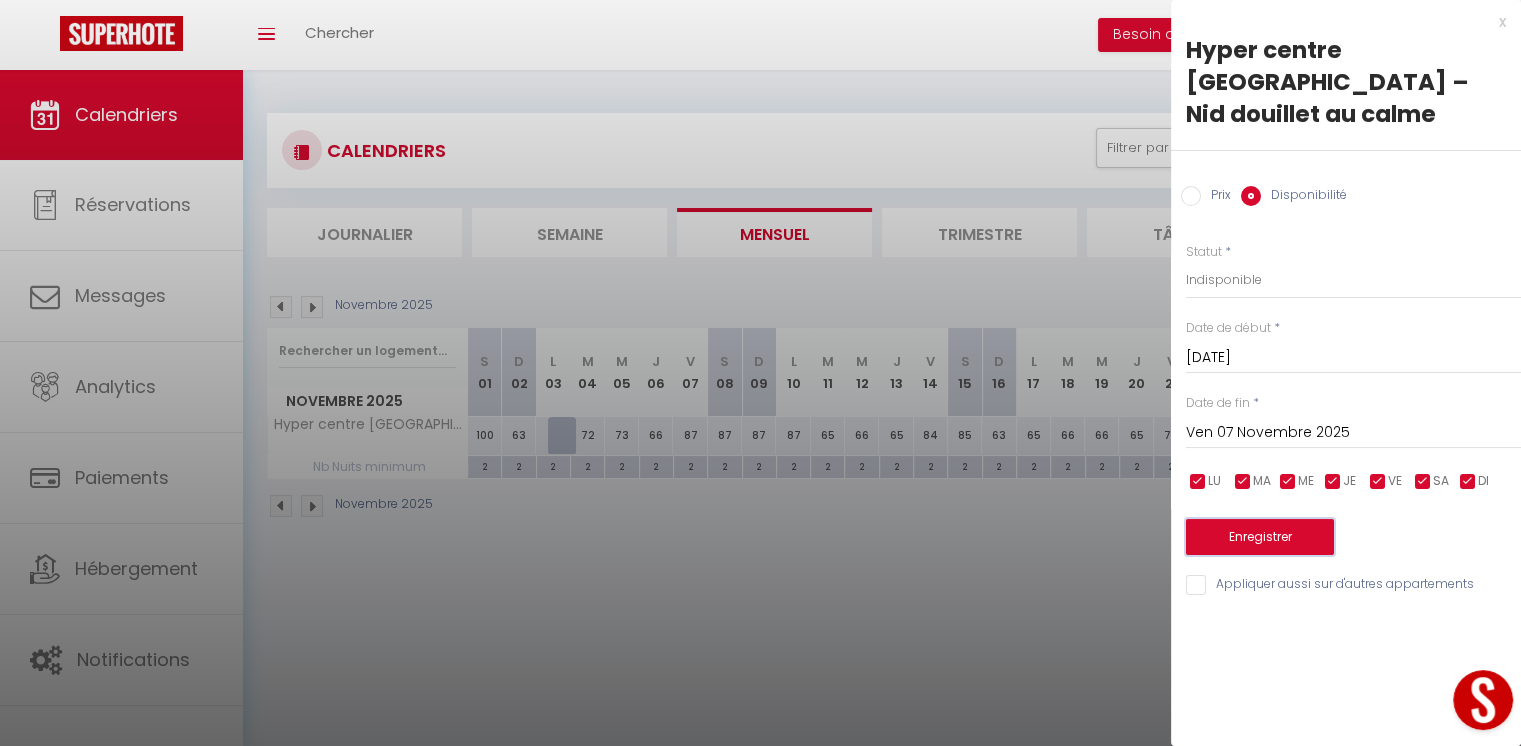 click on "Enregistrer" at bounding box center (1260, 537) 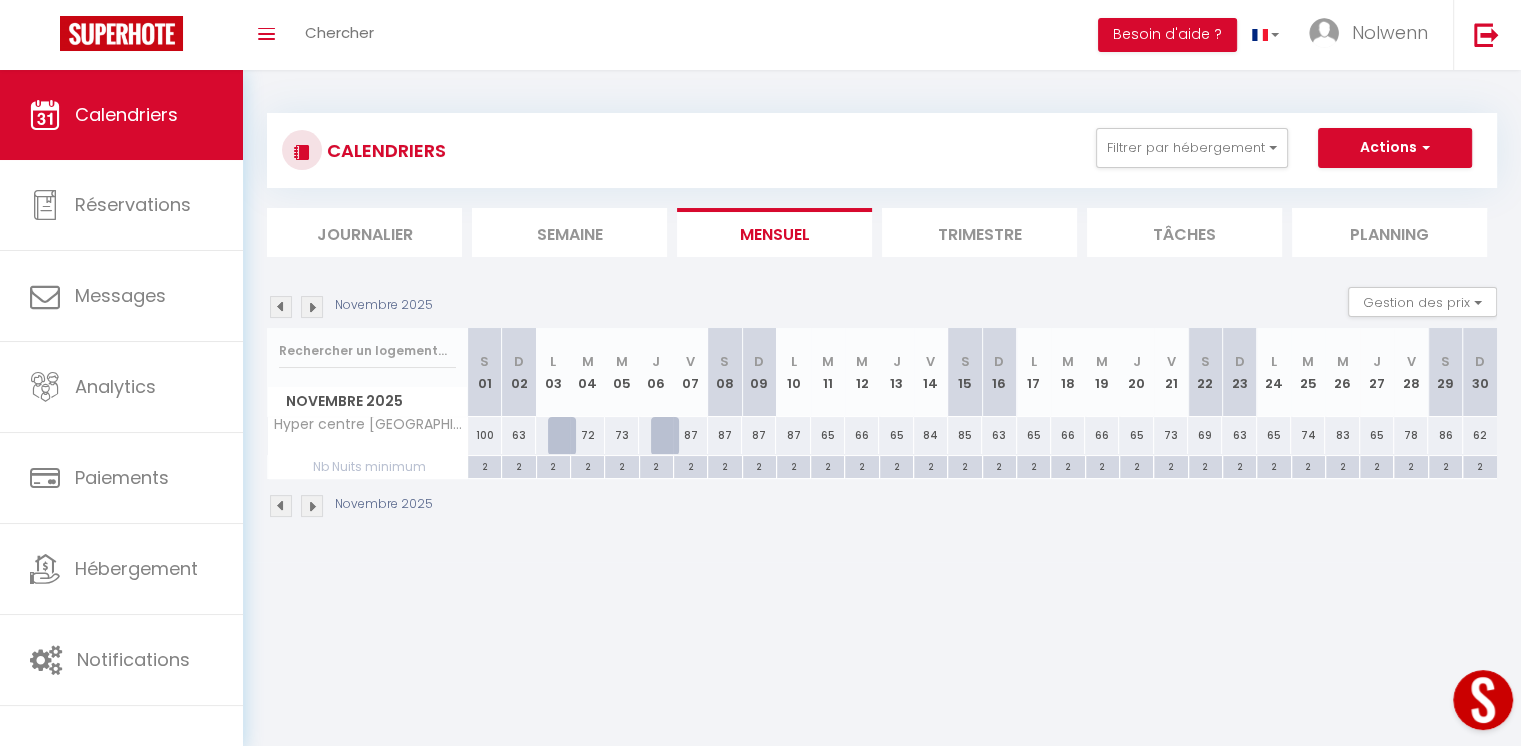 click on "66" at bounding box center (862, 435) 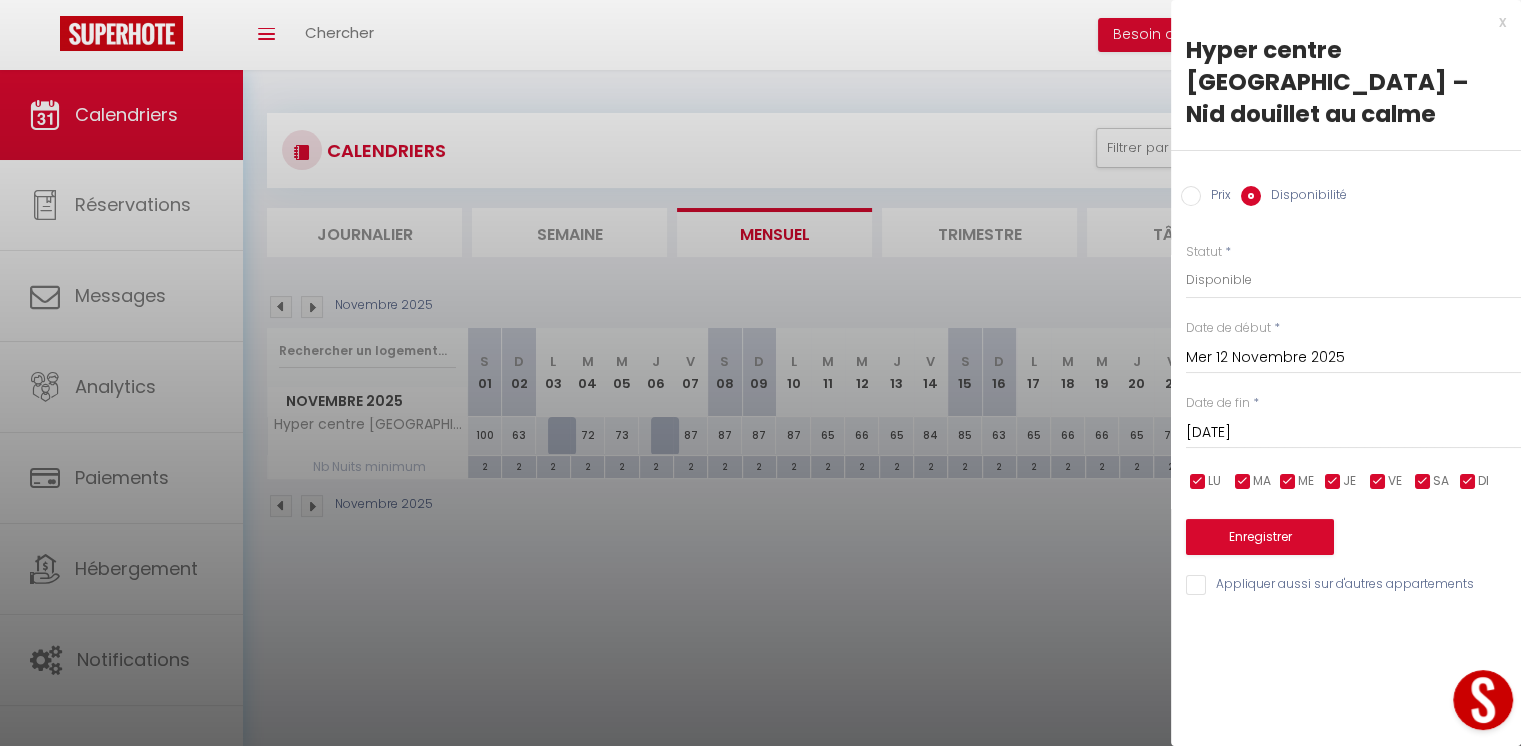 click on "[DATE]" at bounding box center (1353, 433) 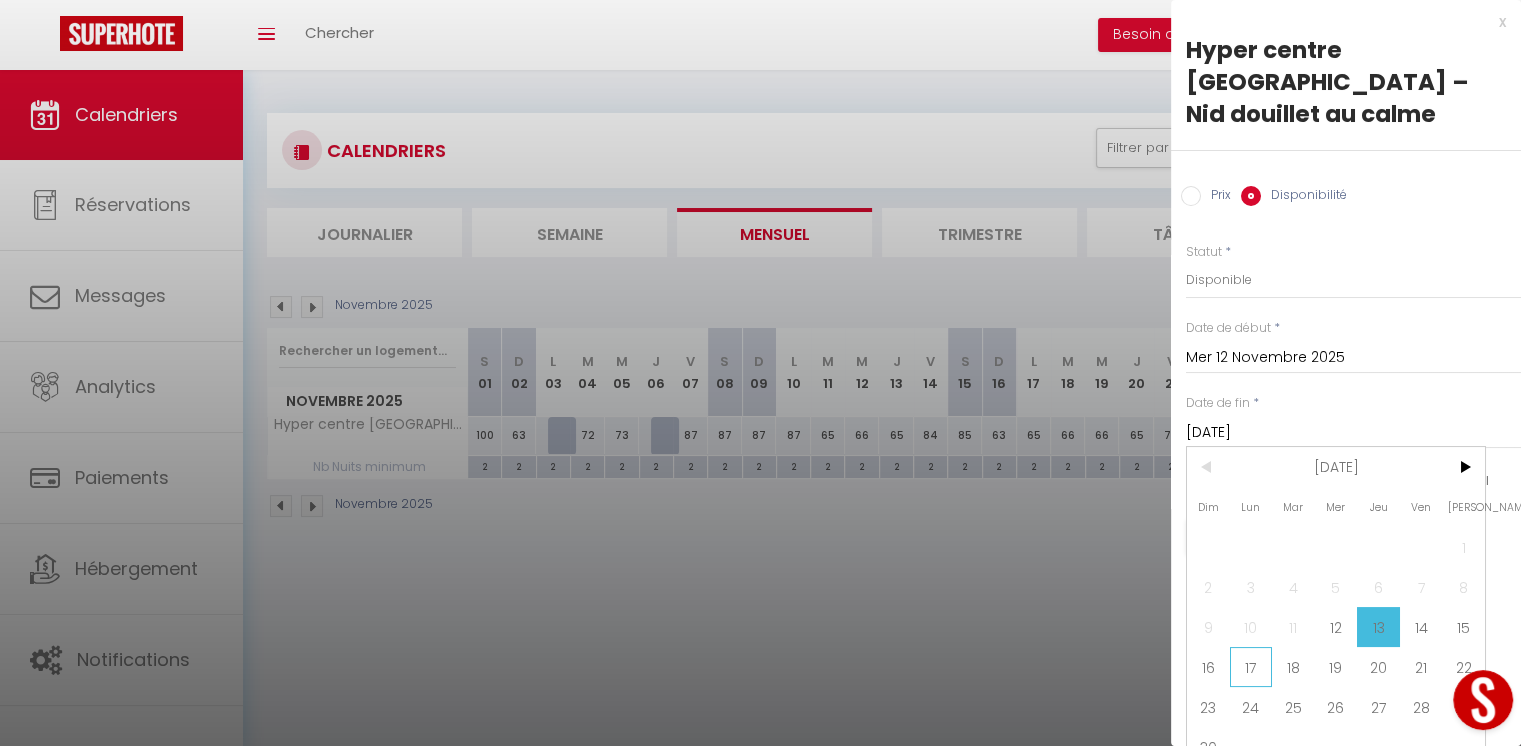 click on "17" at bounding box center [1251, 667] 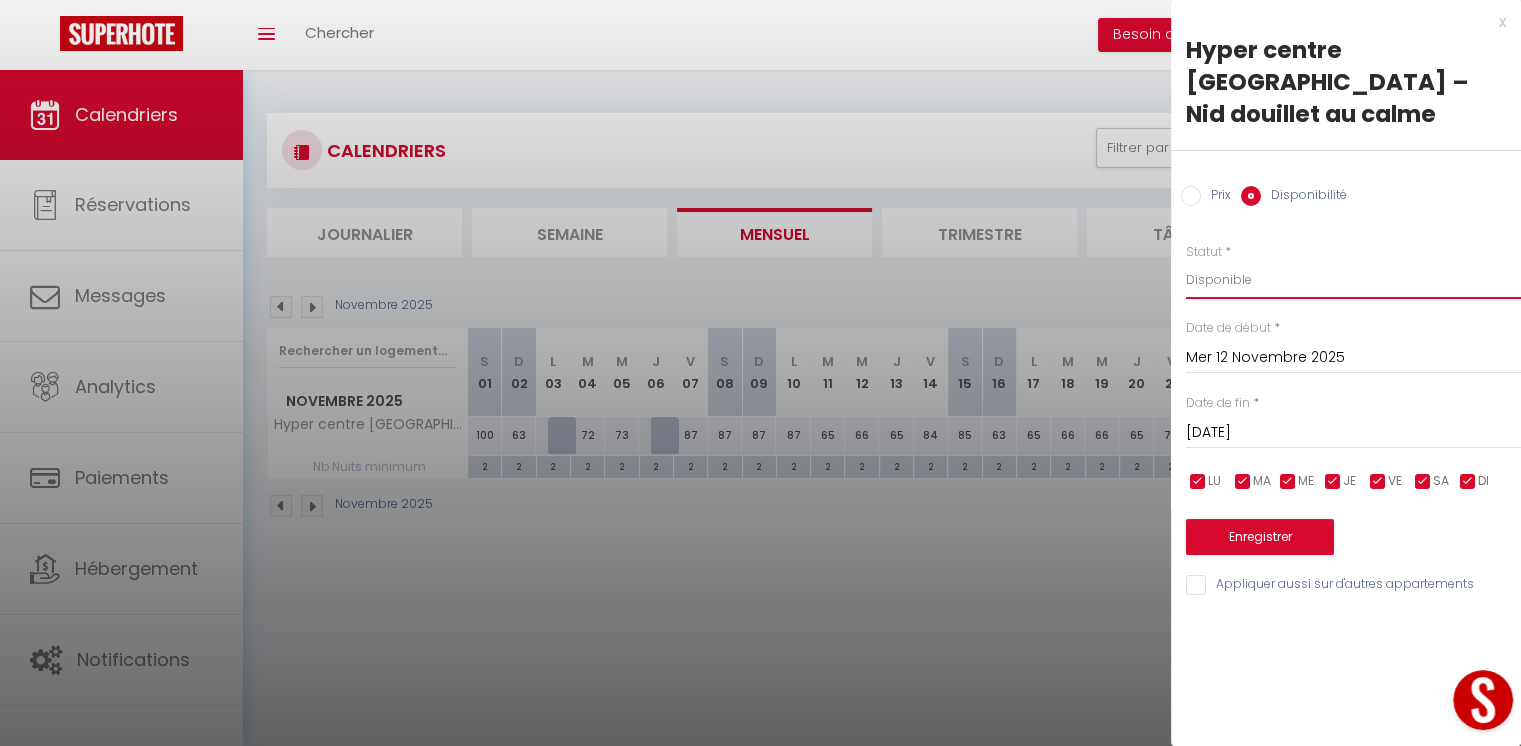 click on "Disponible
Indisponible" at bounding box center (1353, 280) 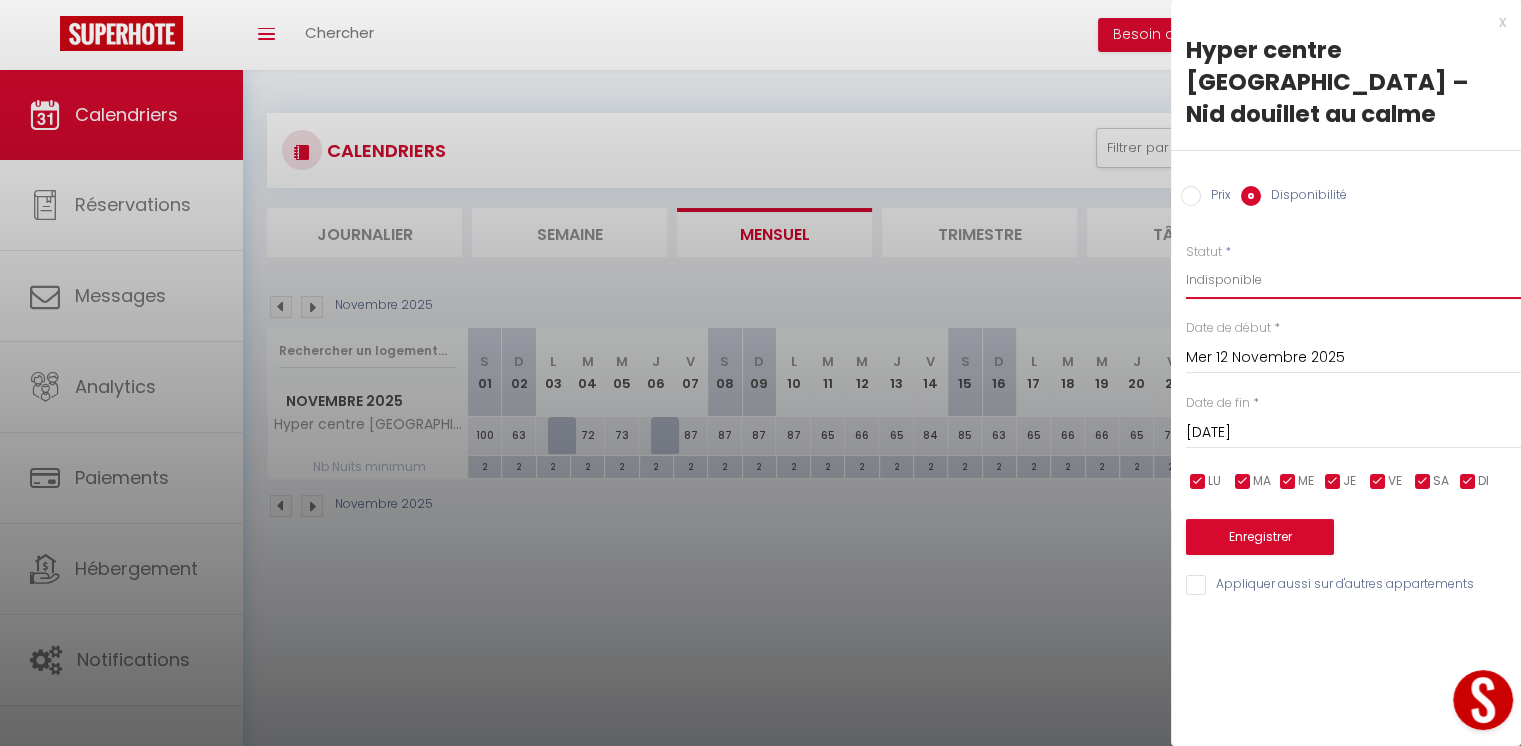 click on "Disponible
Indisponible" at bounding box center (1353, 280) 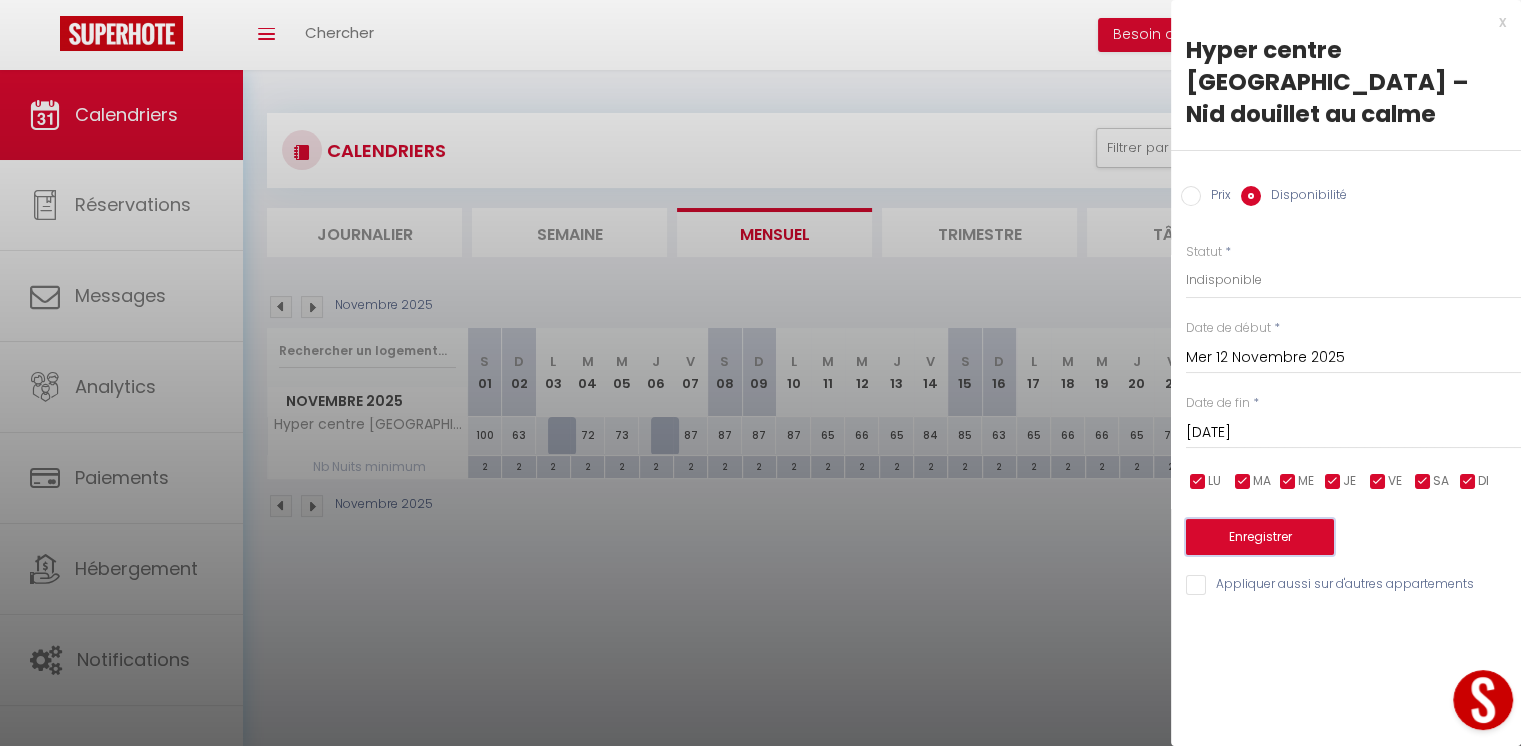 click on "Enregistrer" at bounding box center [1260, 537] 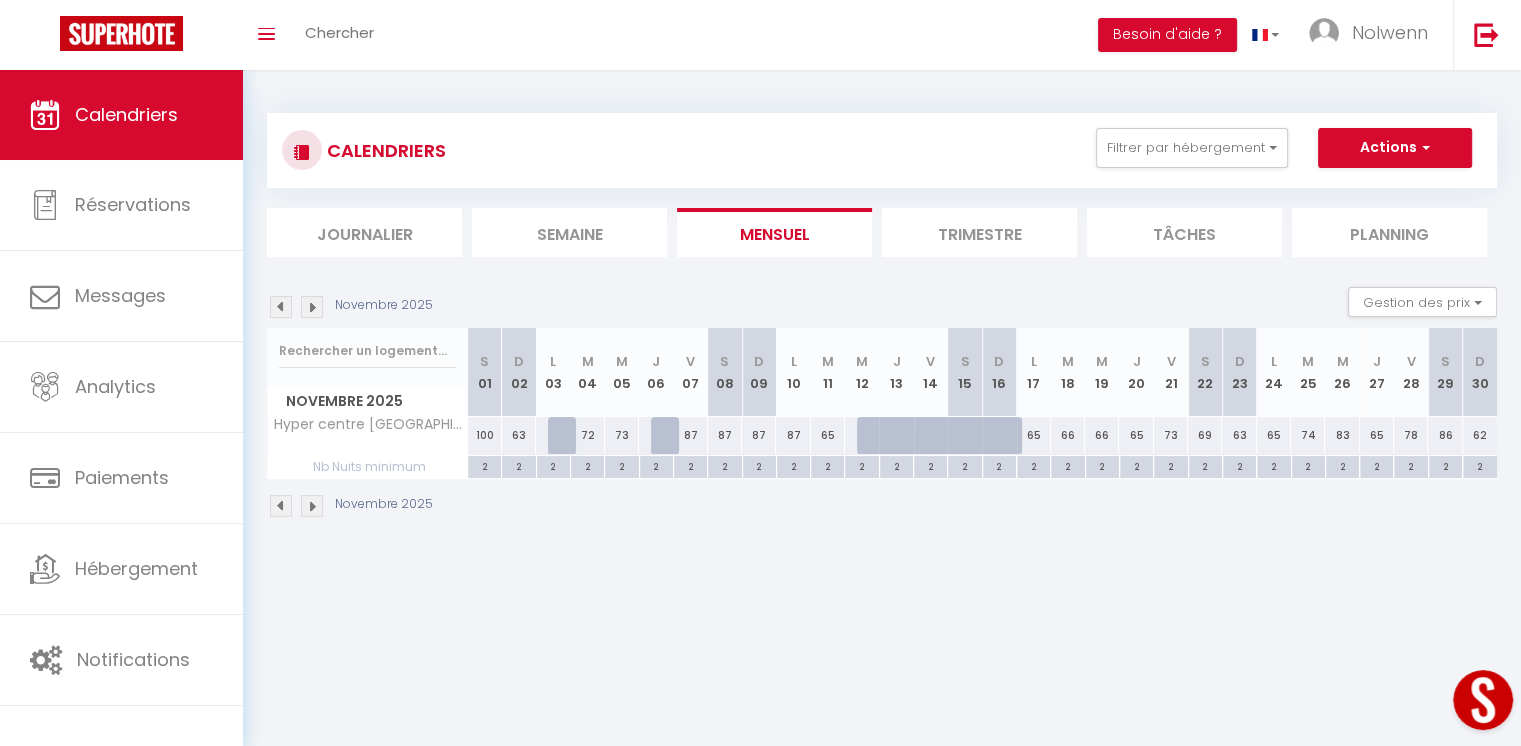 click on "65" at bounding box center (1136, 435) 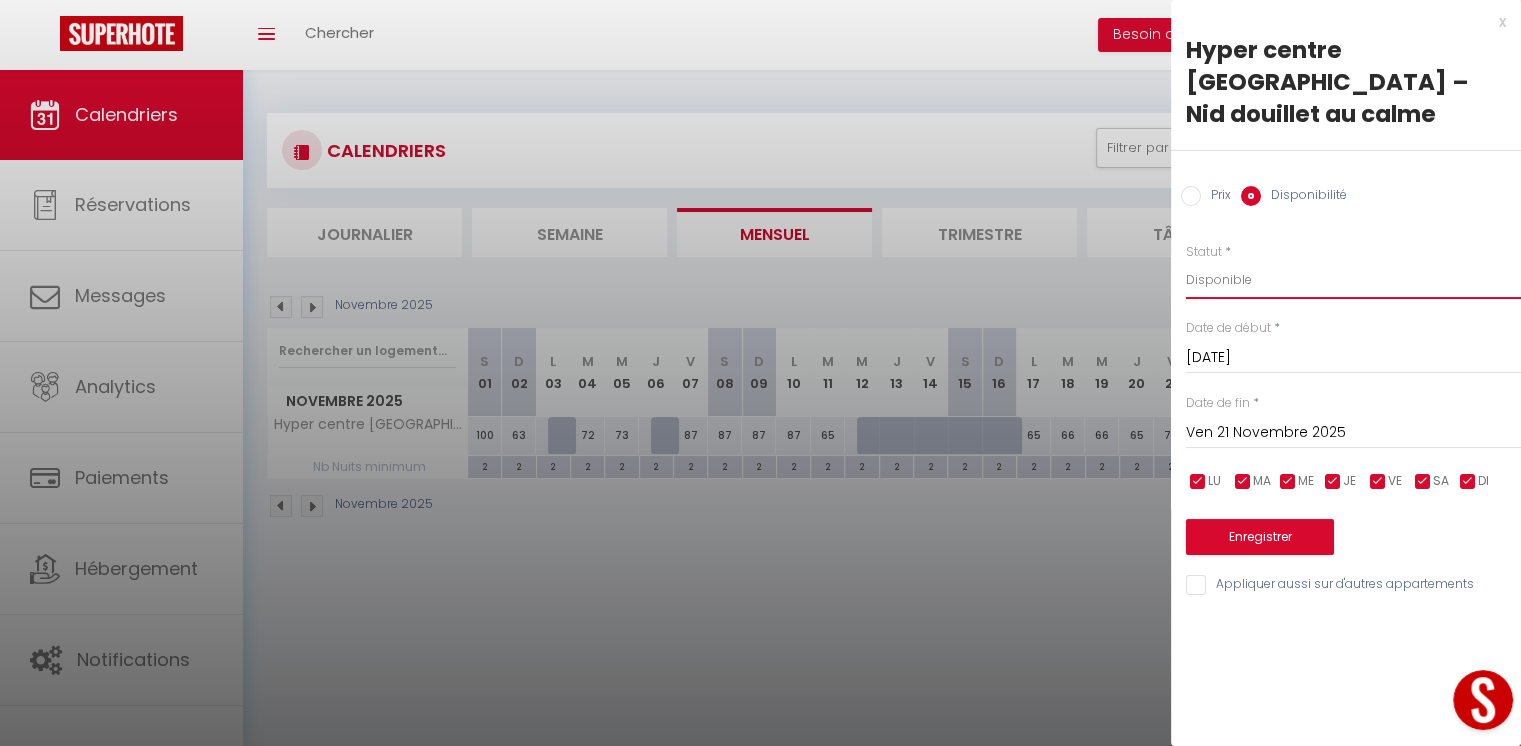 click on "Disponible
Indisponible" at bounding box center [1353, 280] 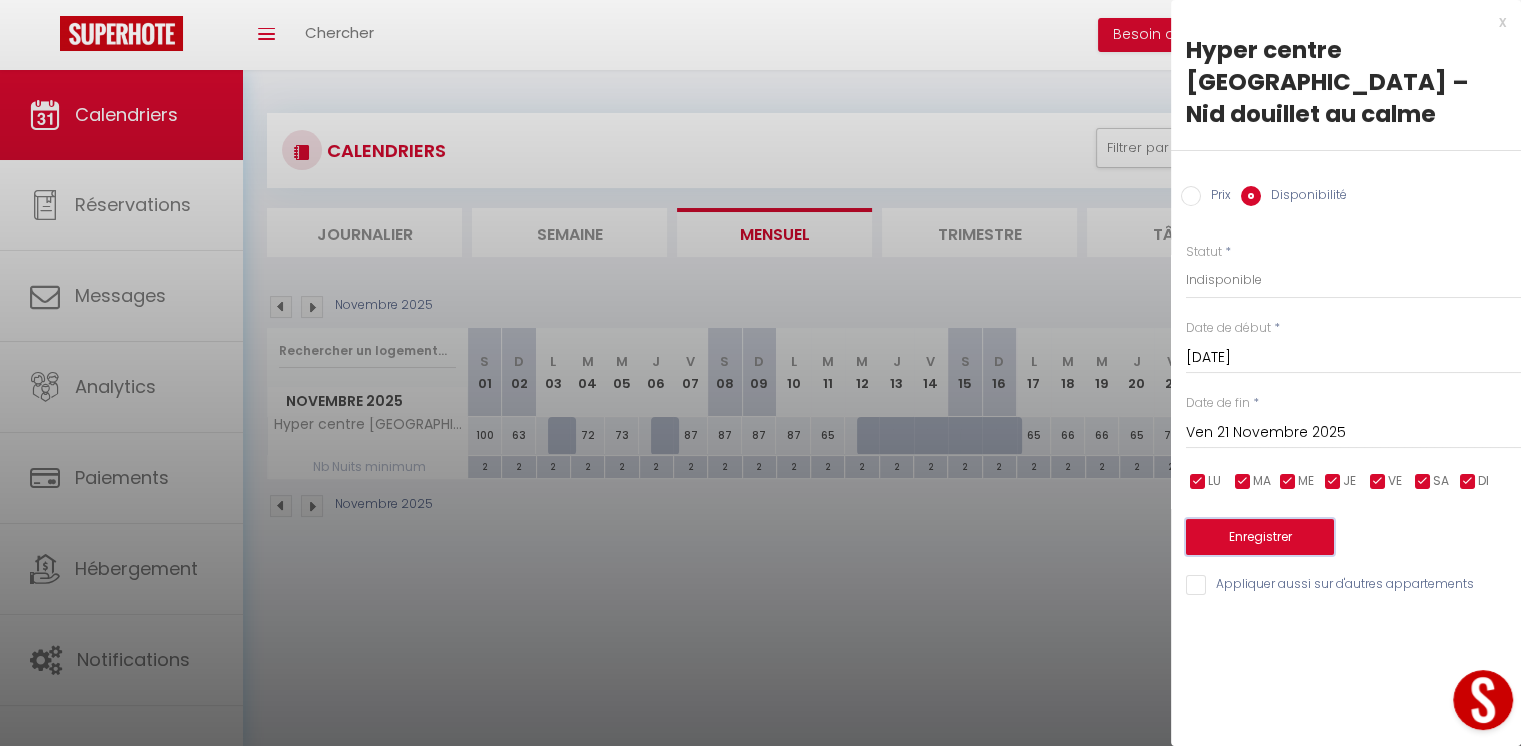 click on "Enregistrer" at bounding box center (1260, 537) 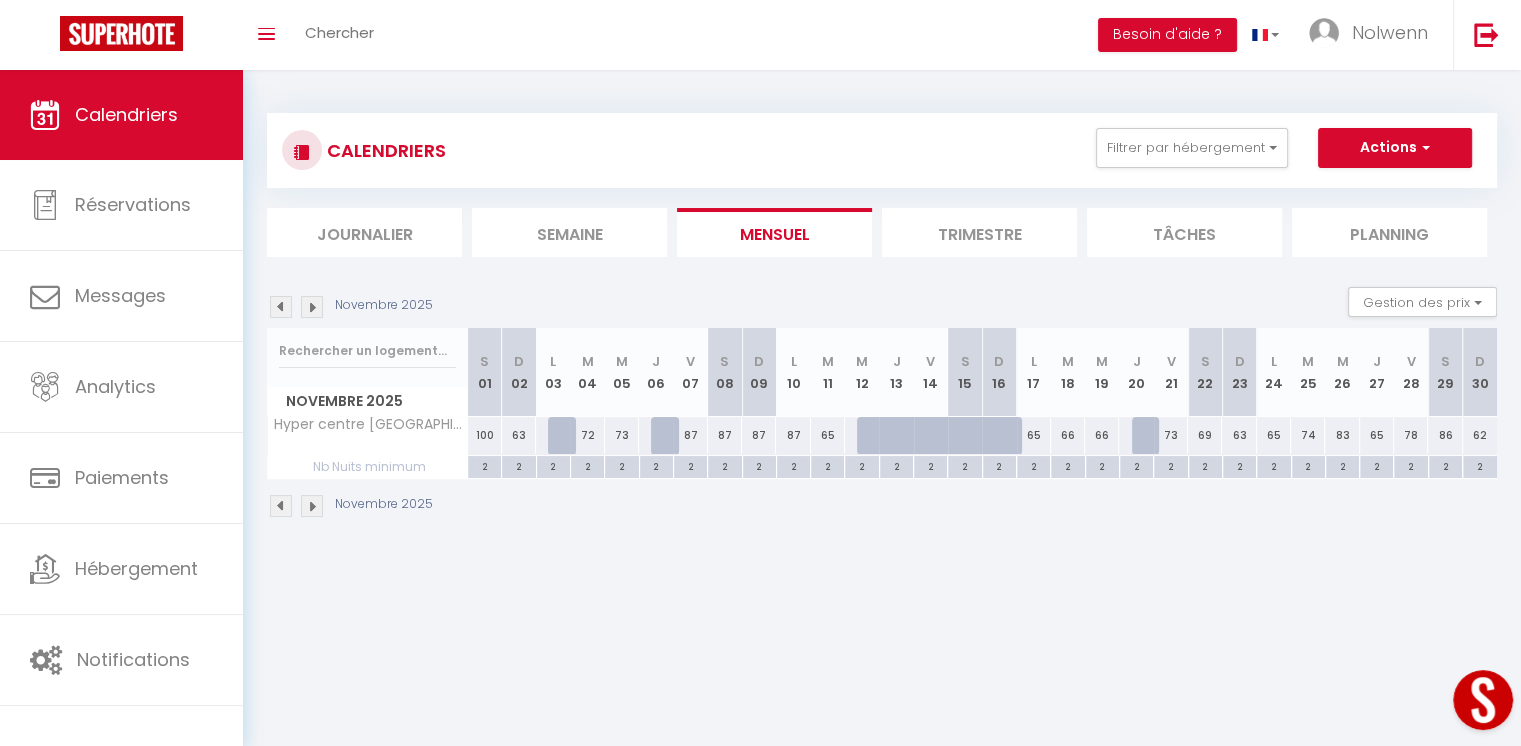 click on "65" at bounding box center (1377, 435) 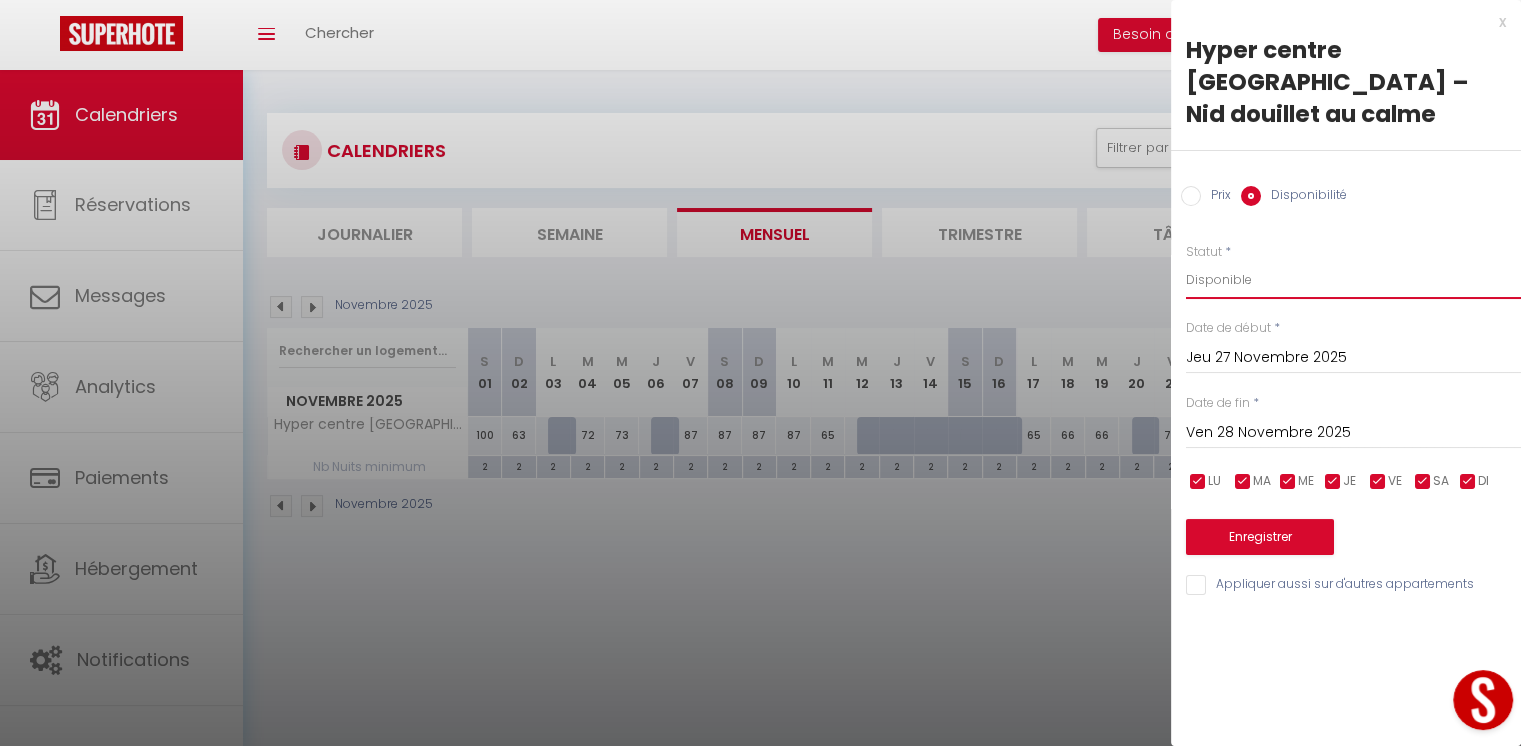 click on "Disponible
Indisponible" at bounding box center [1353, 280] 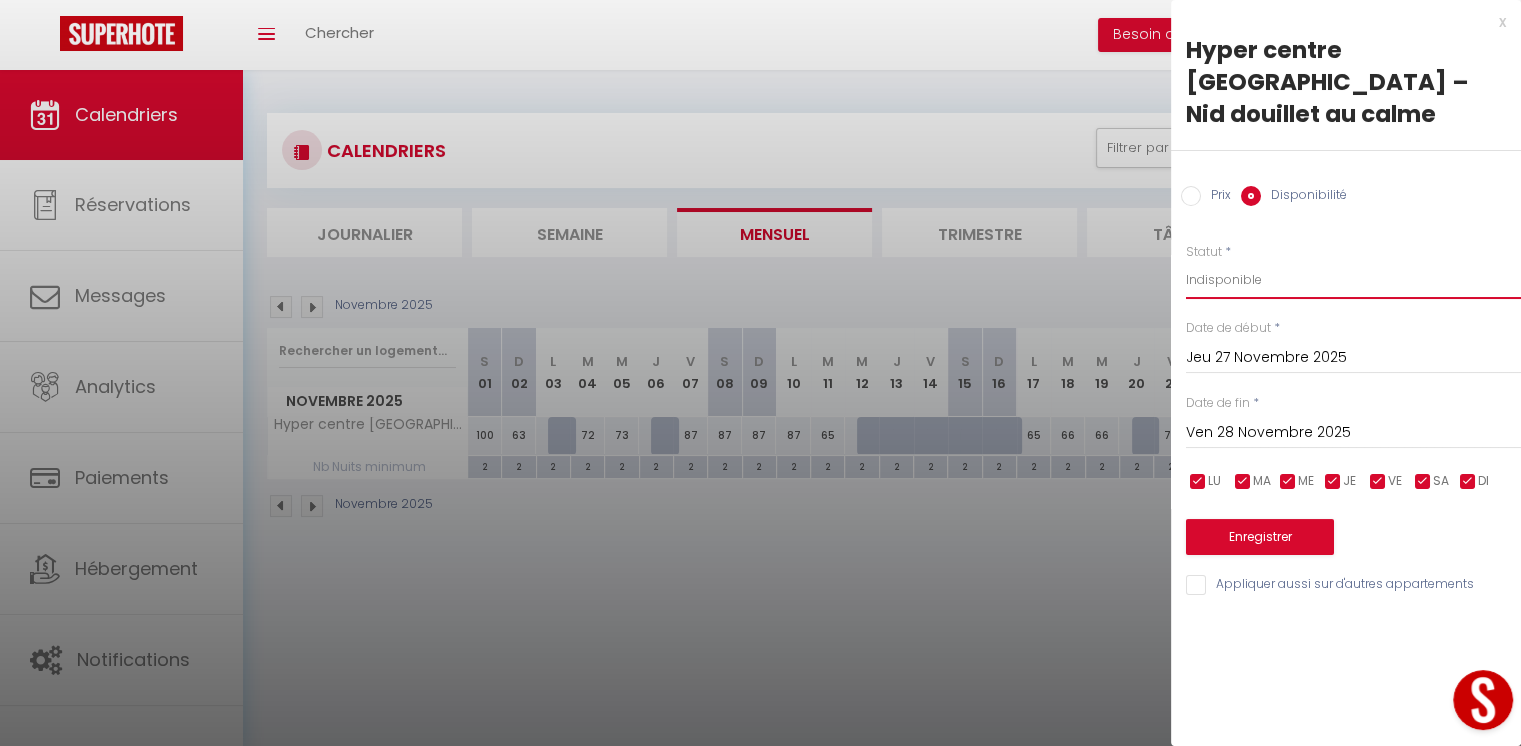 click on "Disponible
Indisponible" at bounding box center [1353, 280] 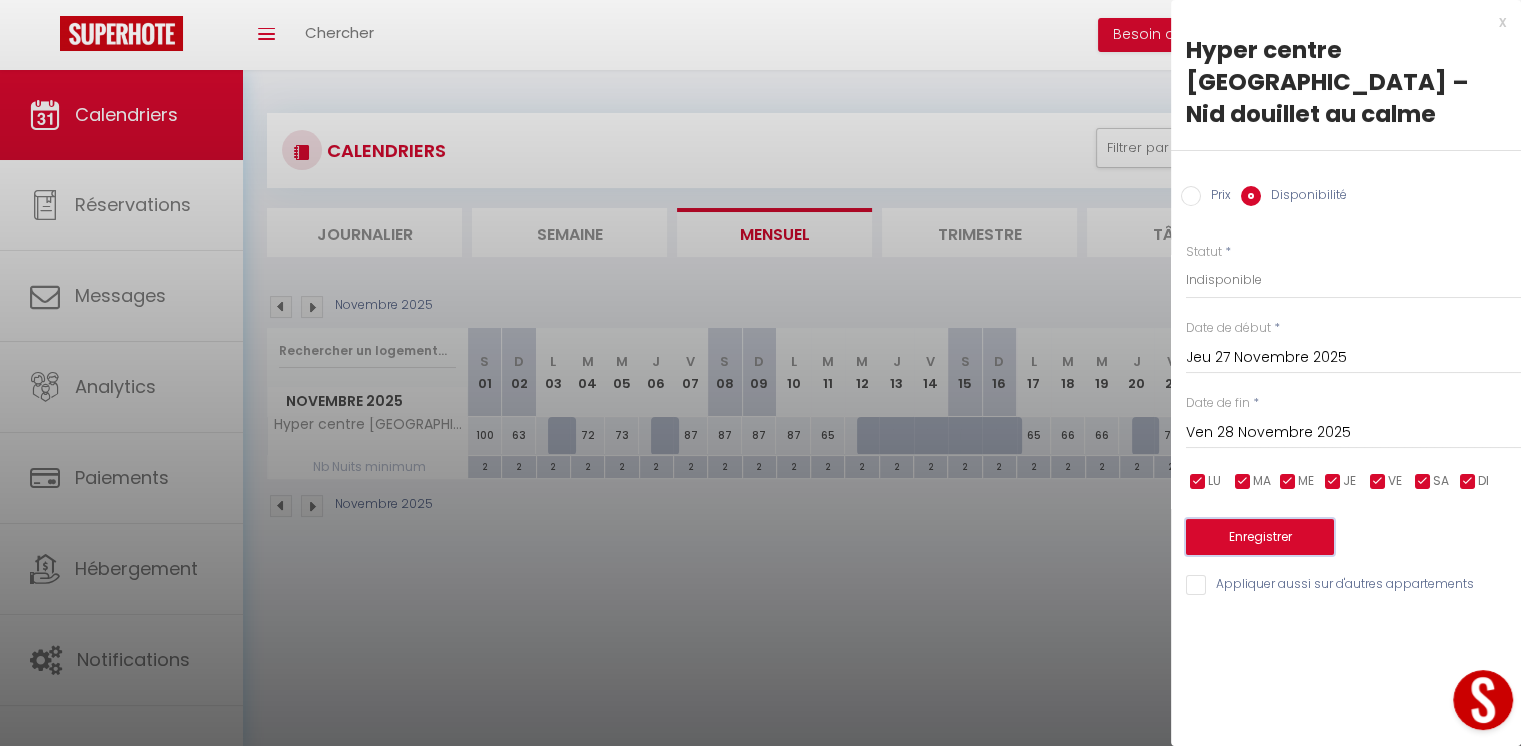 click on "Enregistrer" at bounding box center [1260, 537] 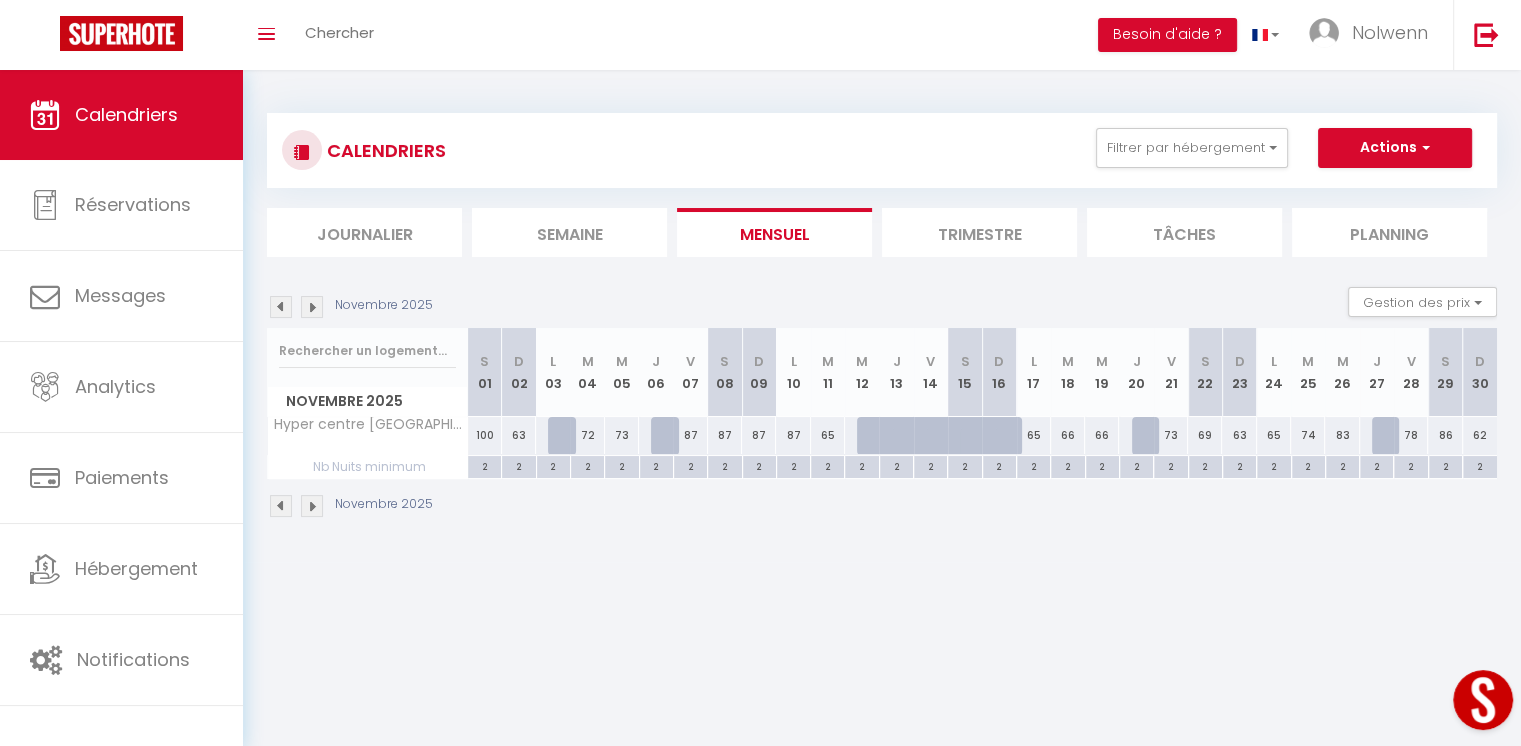 click at bounding box center [312, 307] 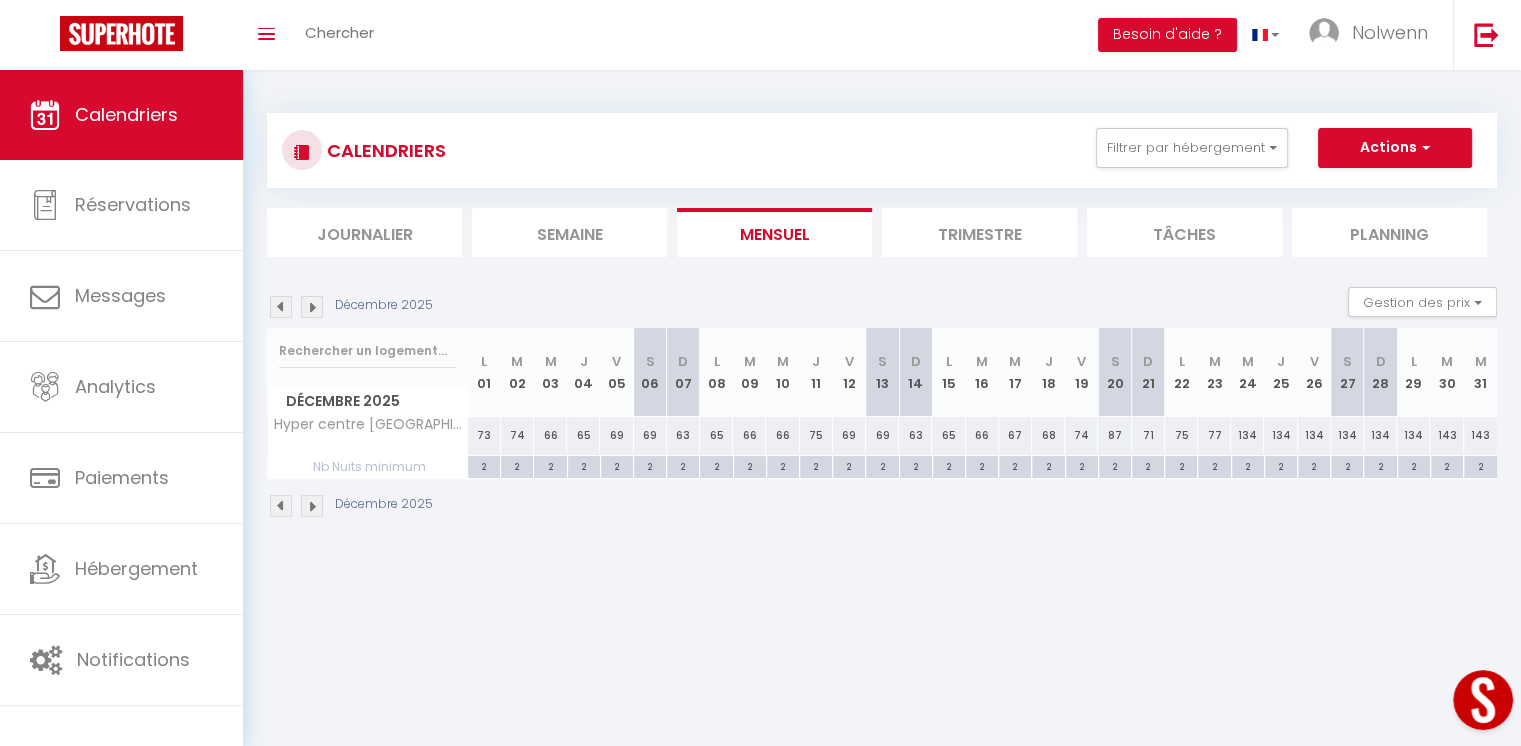 click on "73" at bounding box center (484, 435) 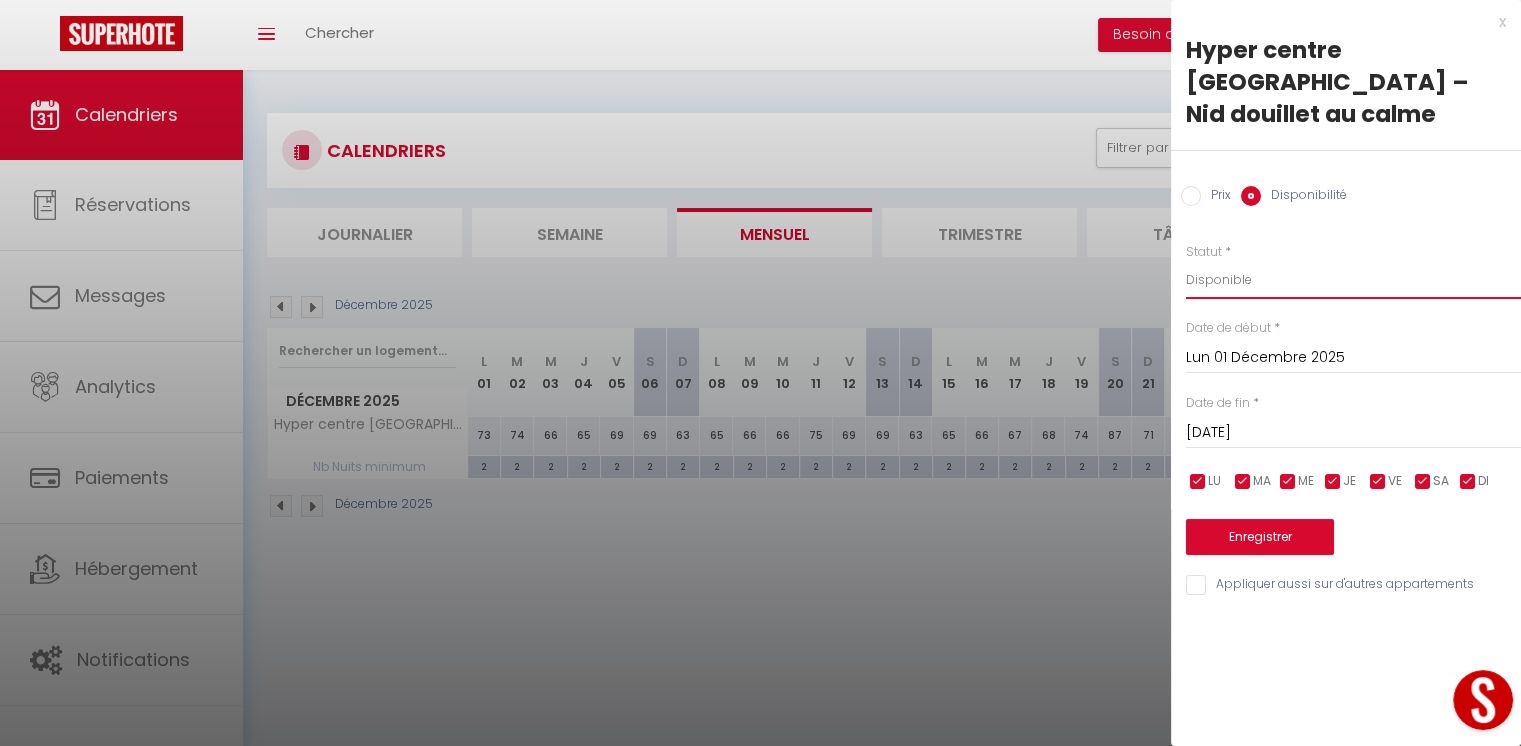 click on "Disponible
Indisponible" at bounding box center (1353, 280) 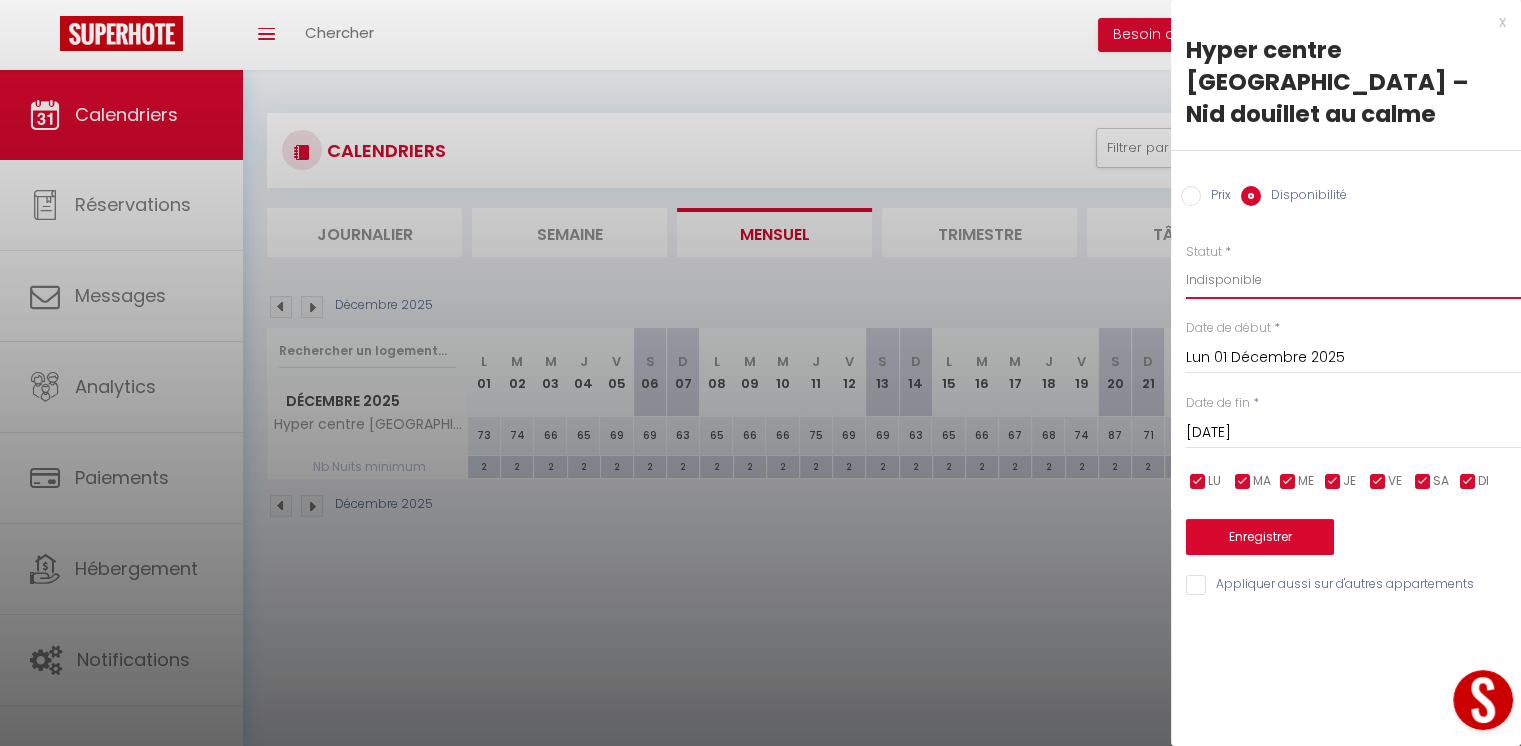 click on "Disponible
Indisponible" at bounding box center [1353, 280] 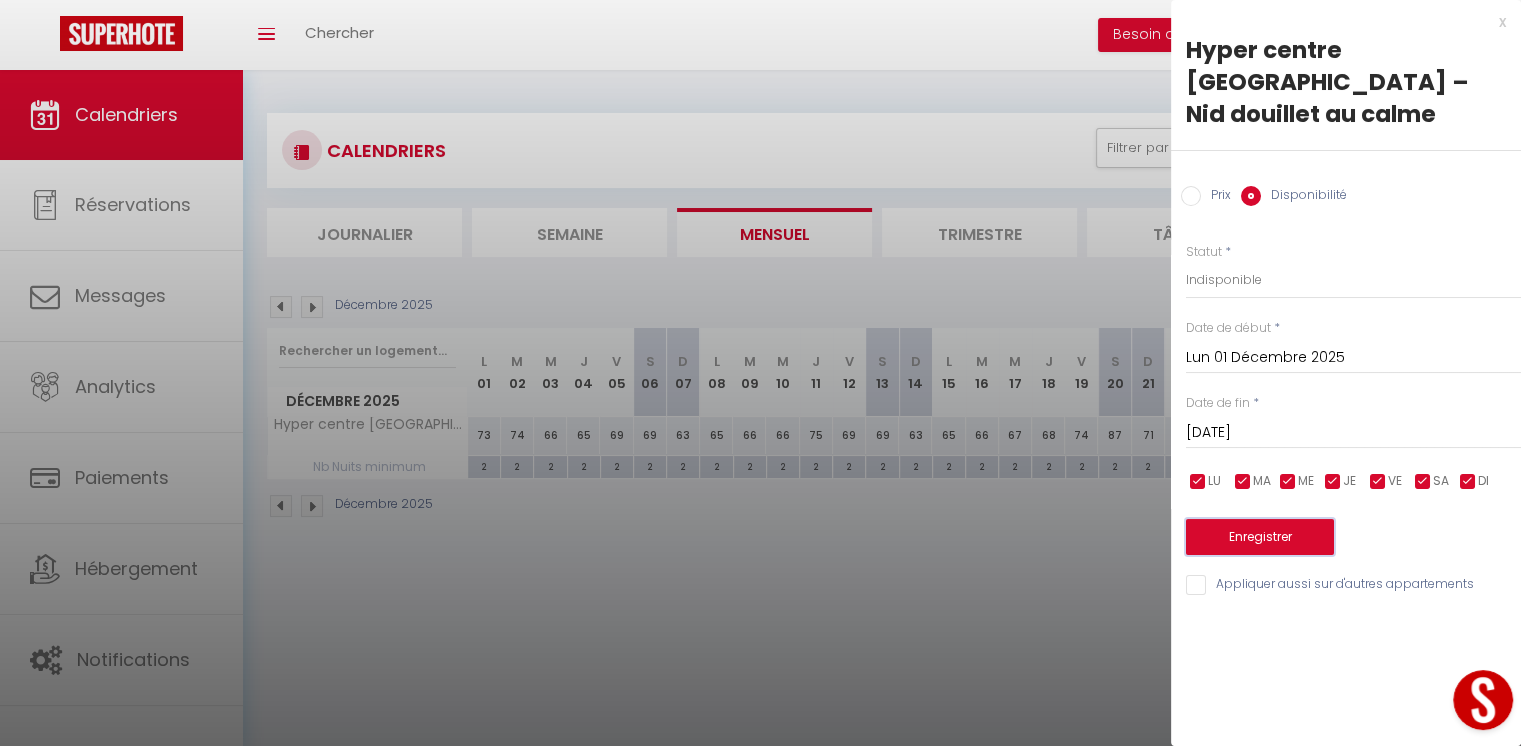 click on "Enregistrer" at bounding box center (1260, 537) 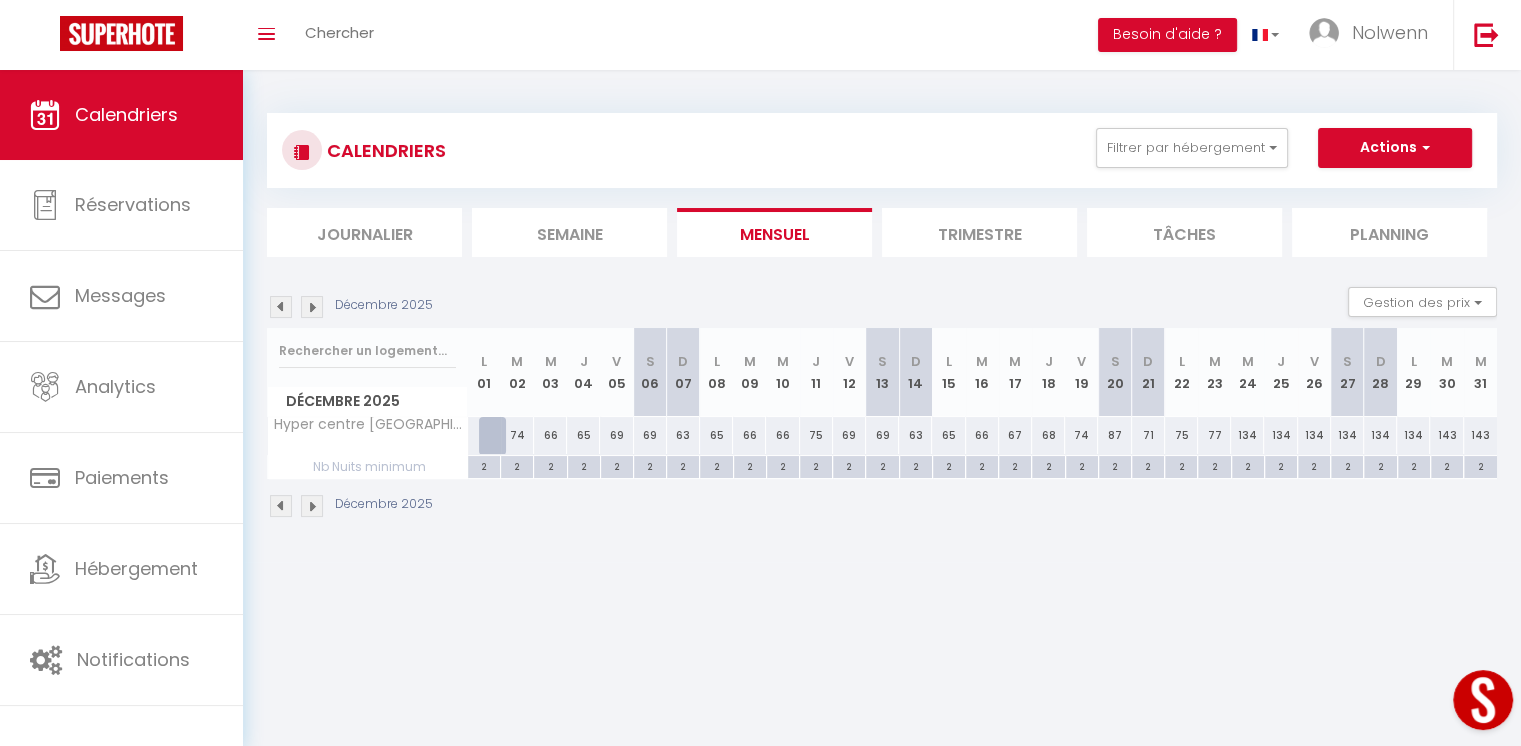 click on "65" at bounding box center (583, 435) 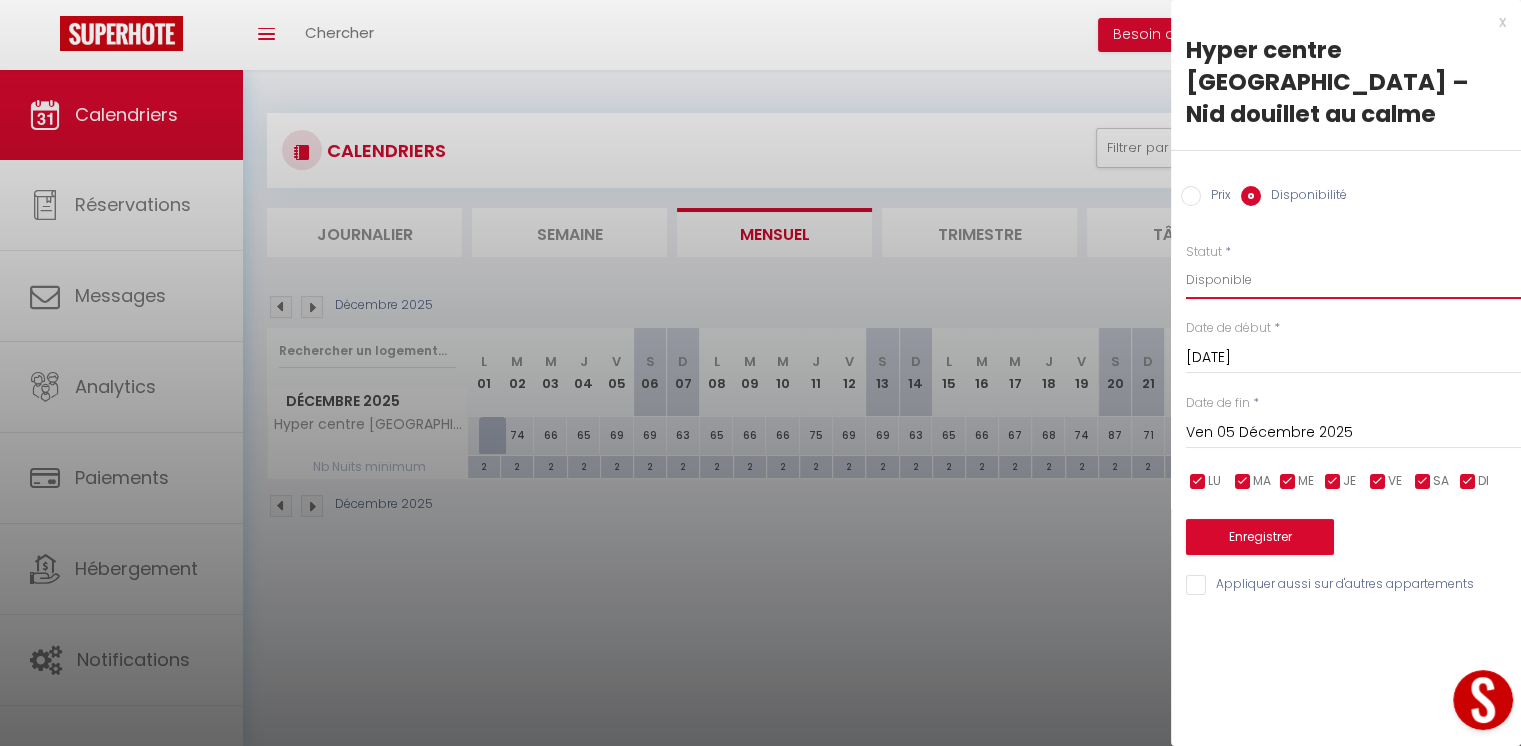 click on "Disponible
Indisponible" at bounding box center [1353, 280] 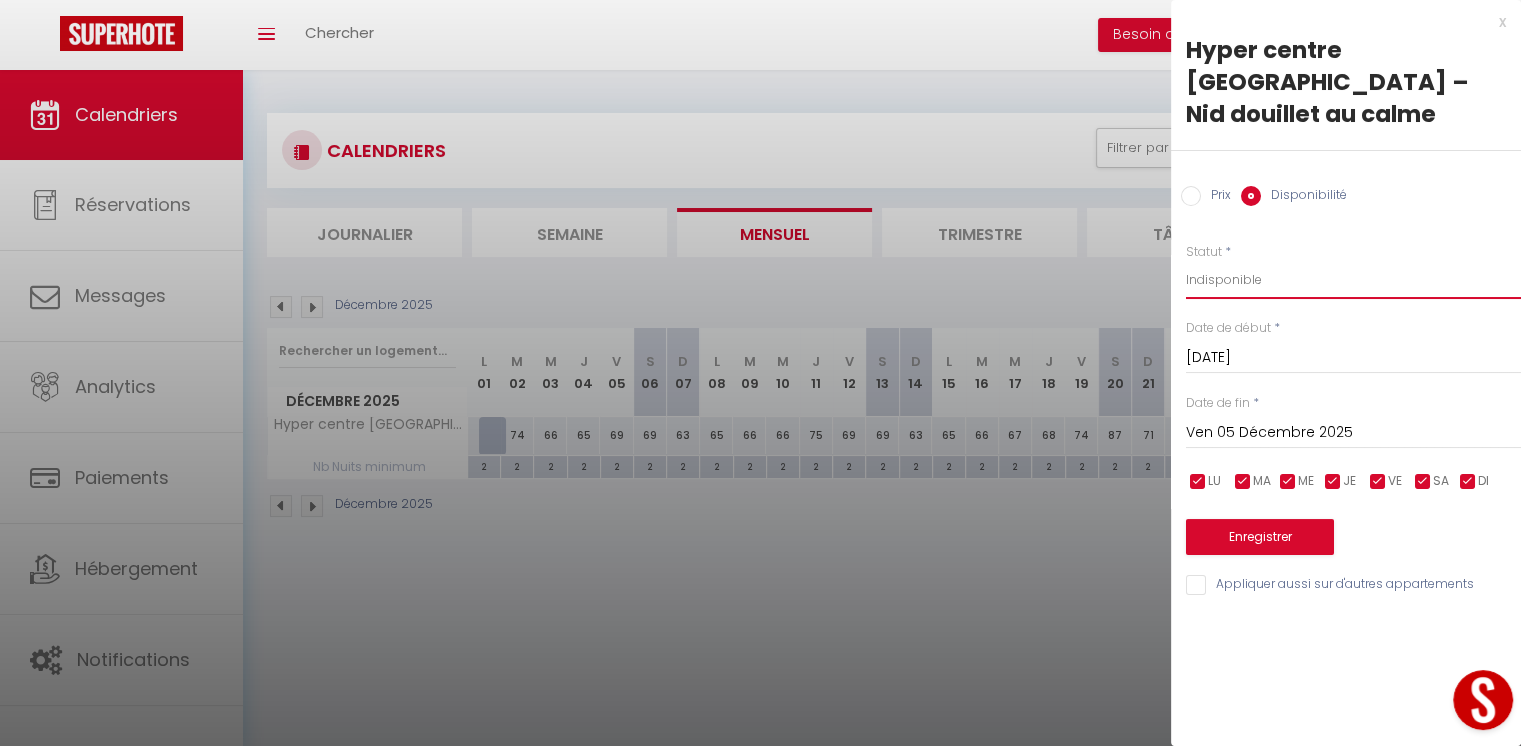 click on "Disponible
Indisponible" at bounding box center [1353, 280] 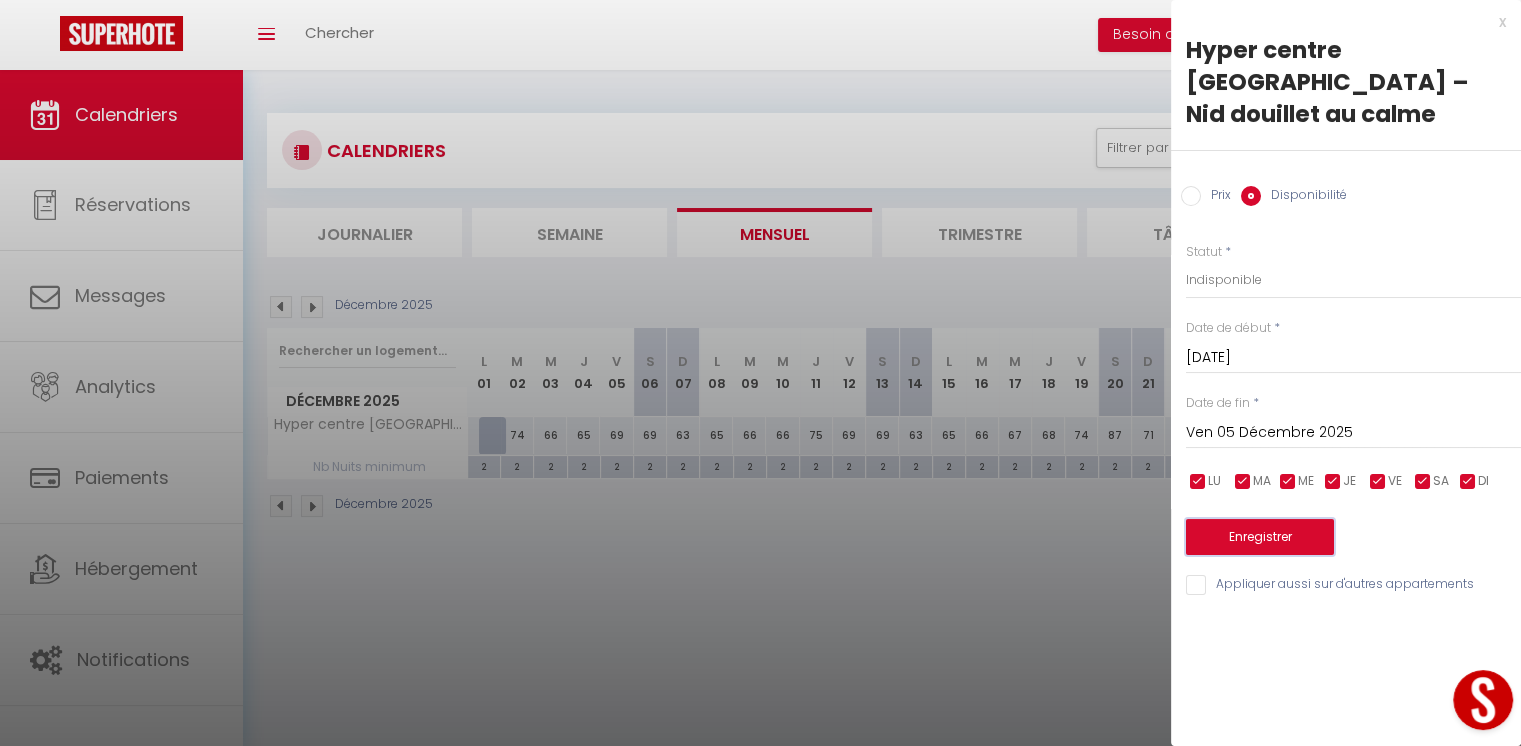 click on "Enregistrer" at bounding box center (1260, 537) 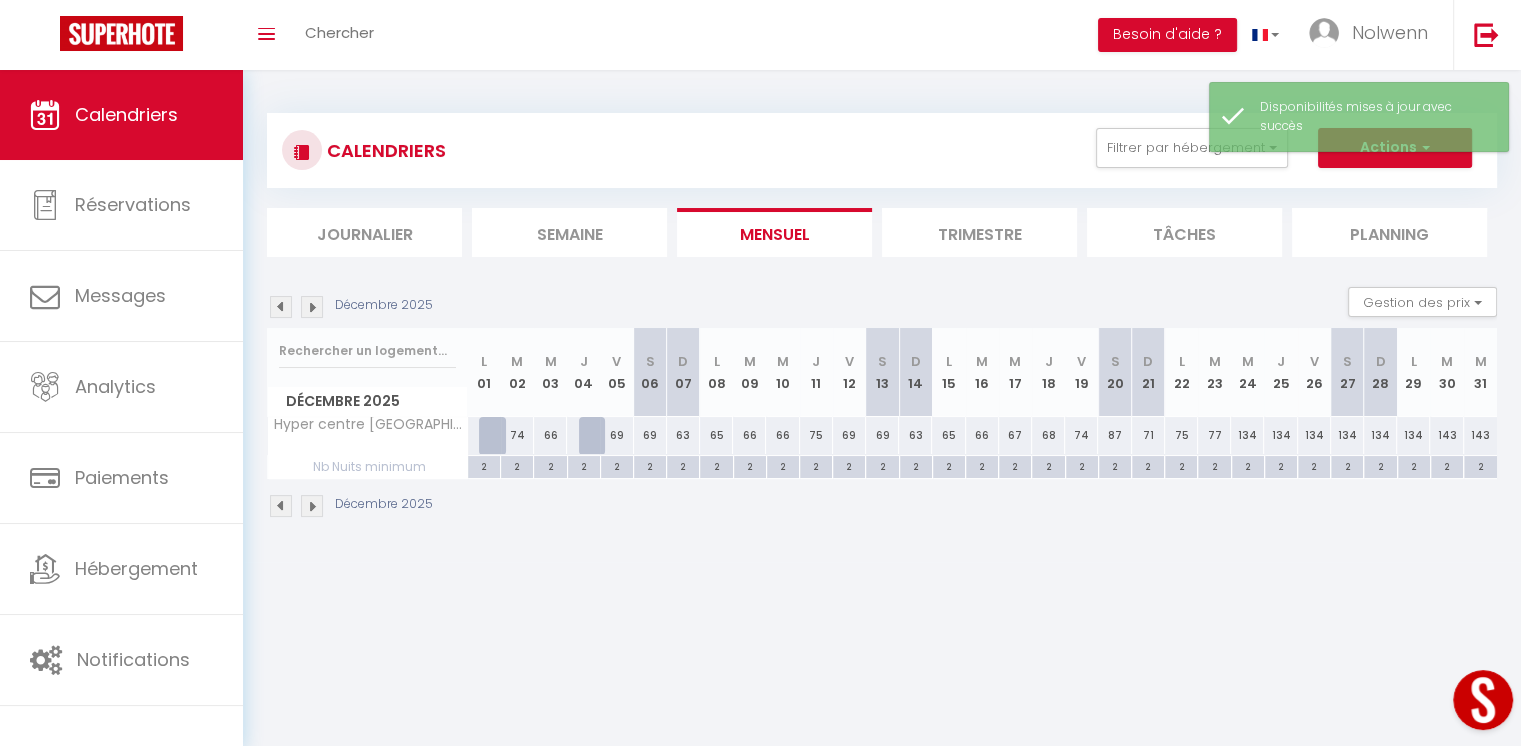click on "66" at bounding box center [782, 435] 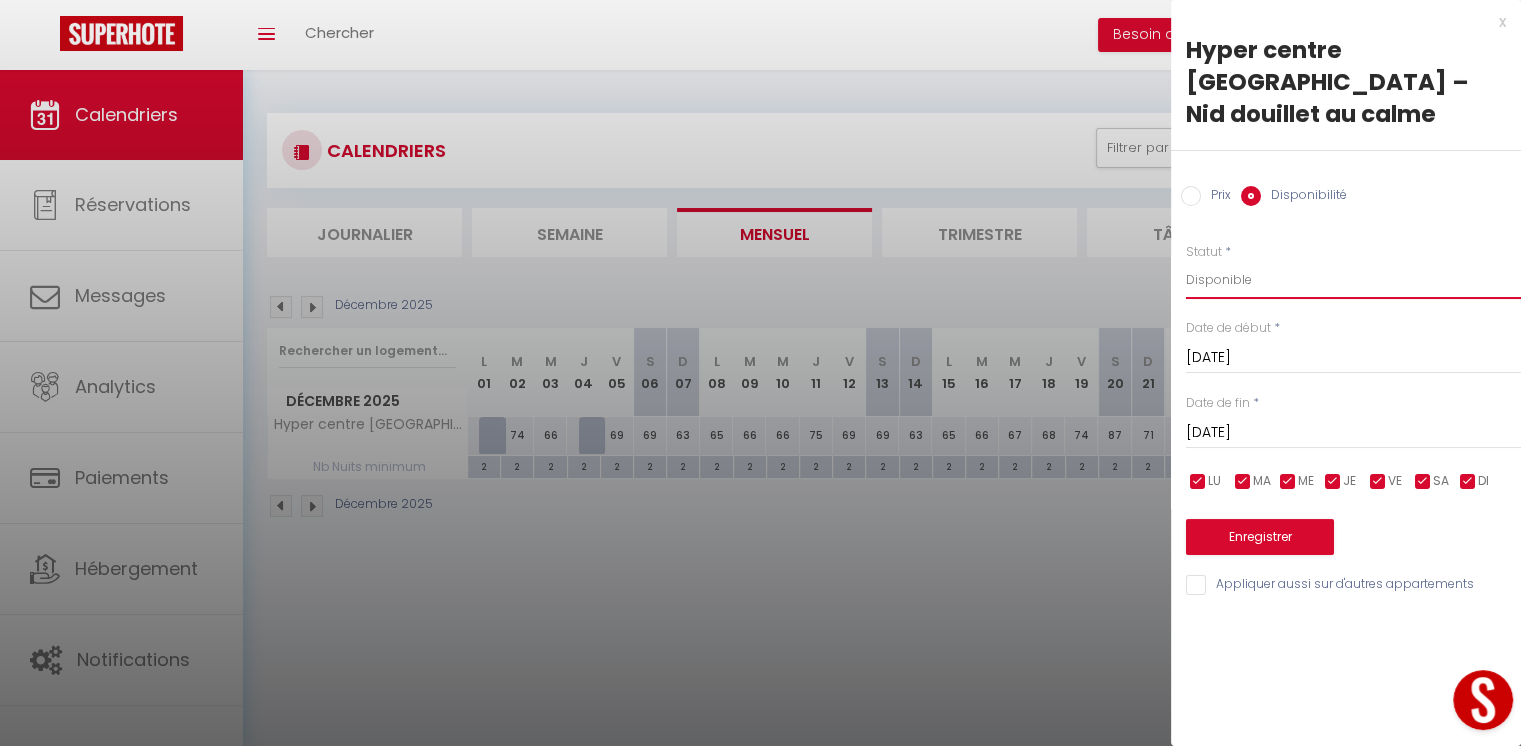 click on "Disponible
Indisponible" at bounding box center [1353, 280] 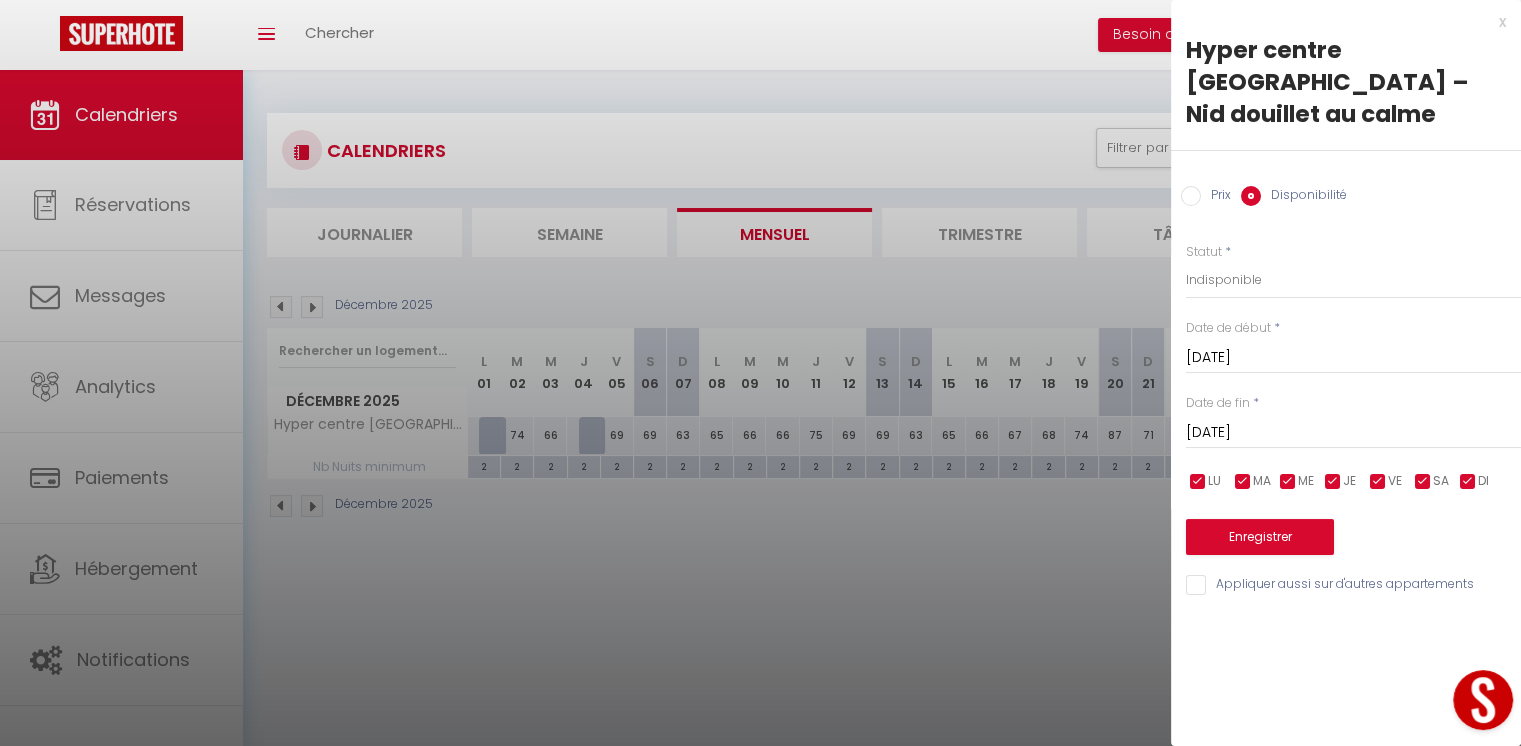 click on "[DATE]" at bounding box center (1353, 433) 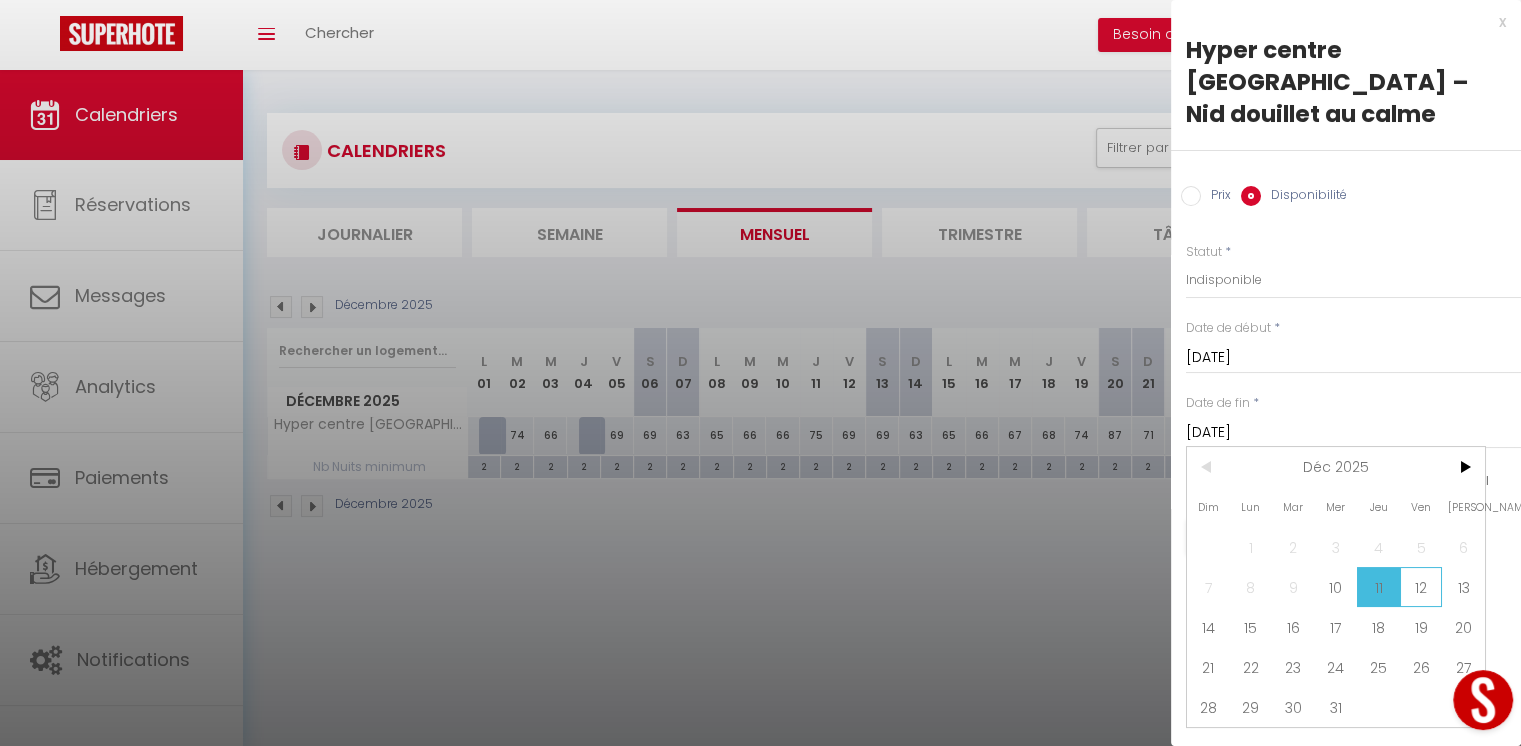 click on "12" at bounding box center [1421, 587] 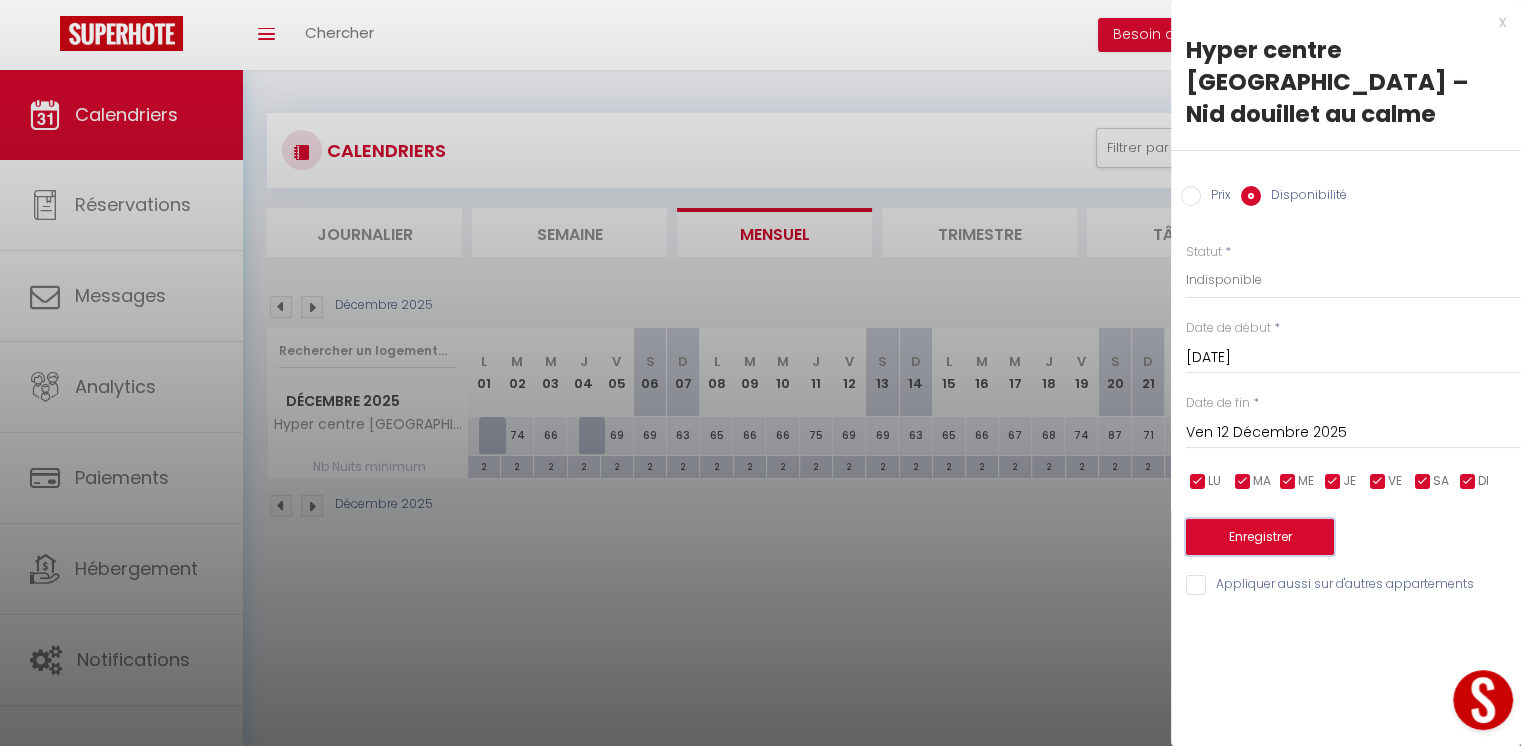 click on "Enregistrer" at bounding box center (1260, 537) 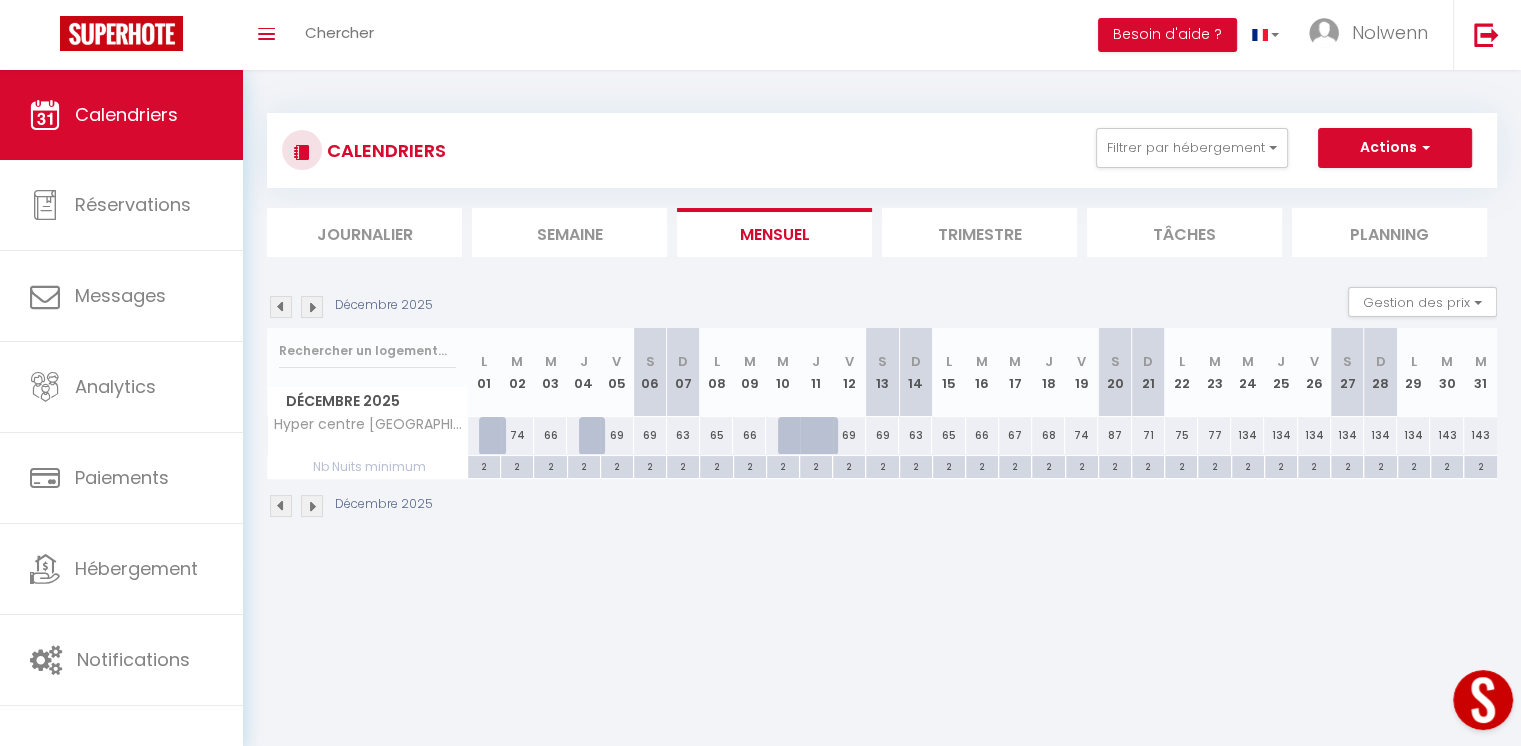 click on "68" at bounding box center [1048, 435] 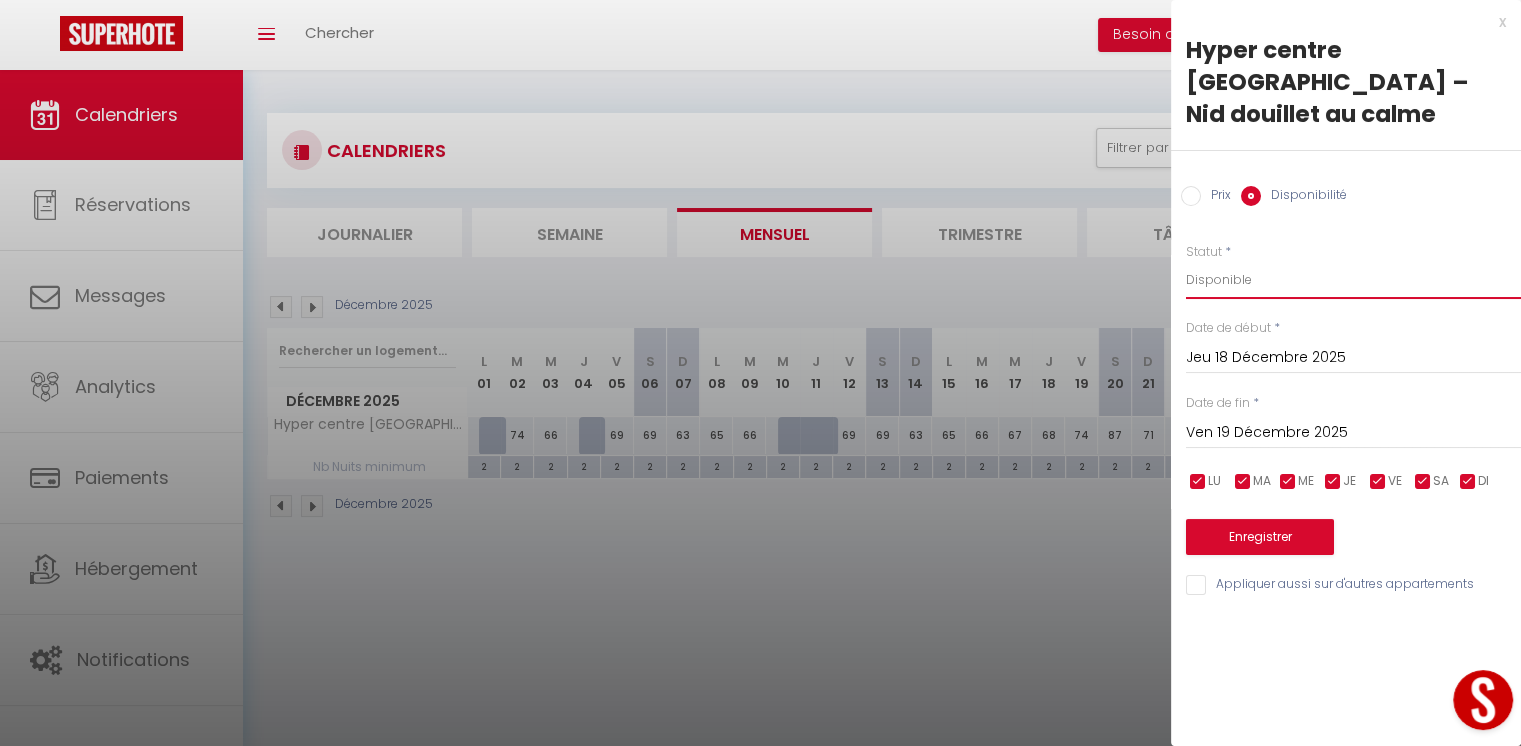 click on "Disponible
Indisponible" at bounding box center [1353, 280] 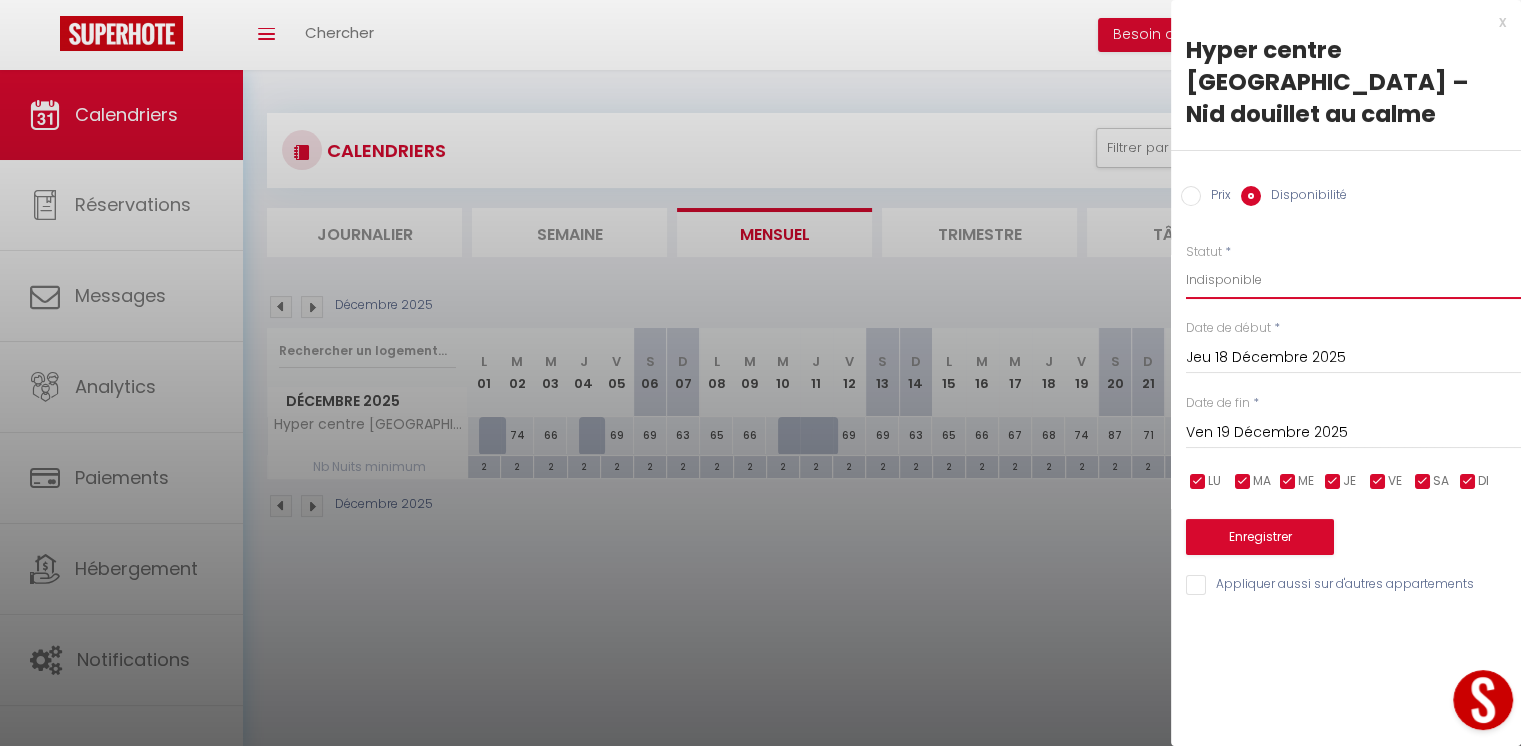 click on "Disponible
Indisponible" at bounding box center (1353, 280) 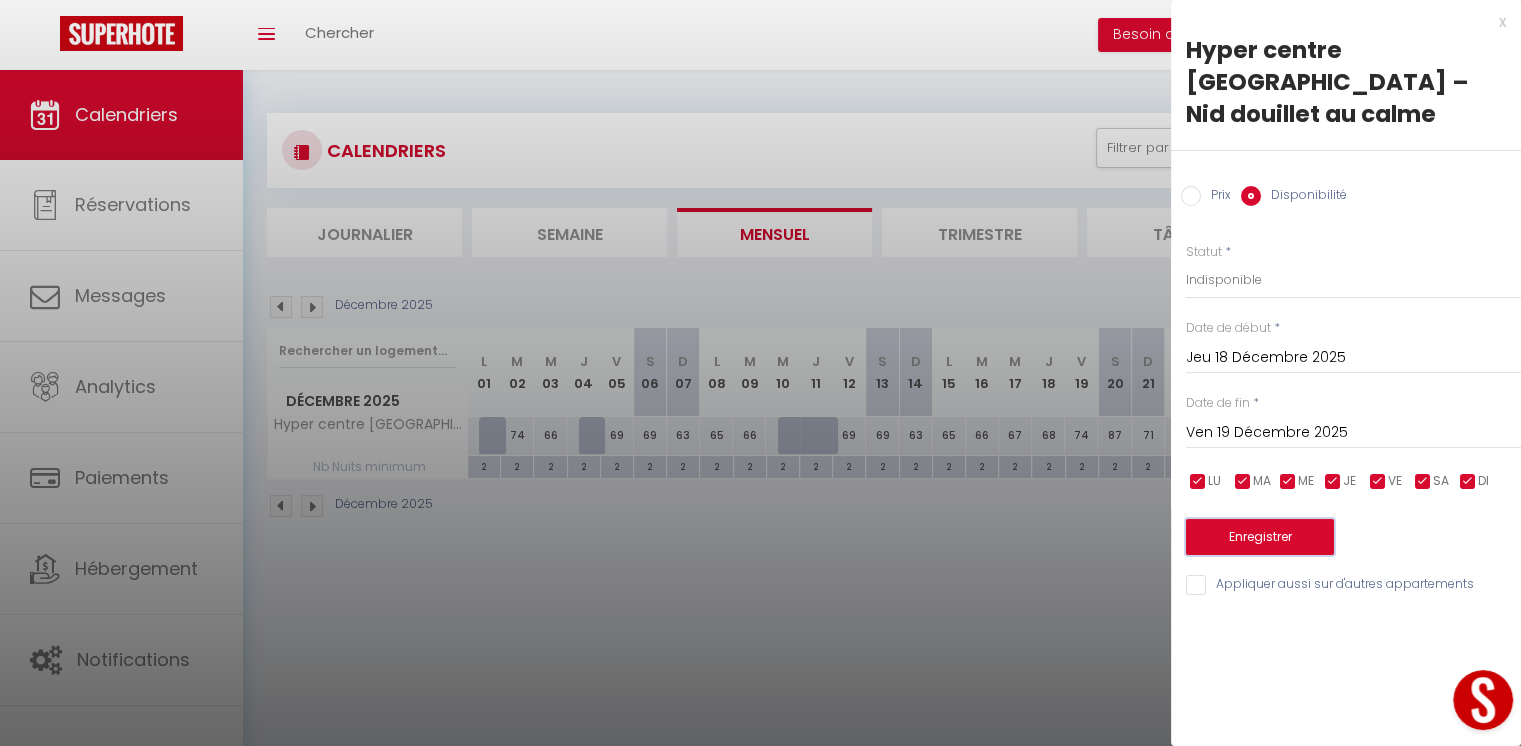 click on "Enregistrer" at bounding box center (1260, 537) 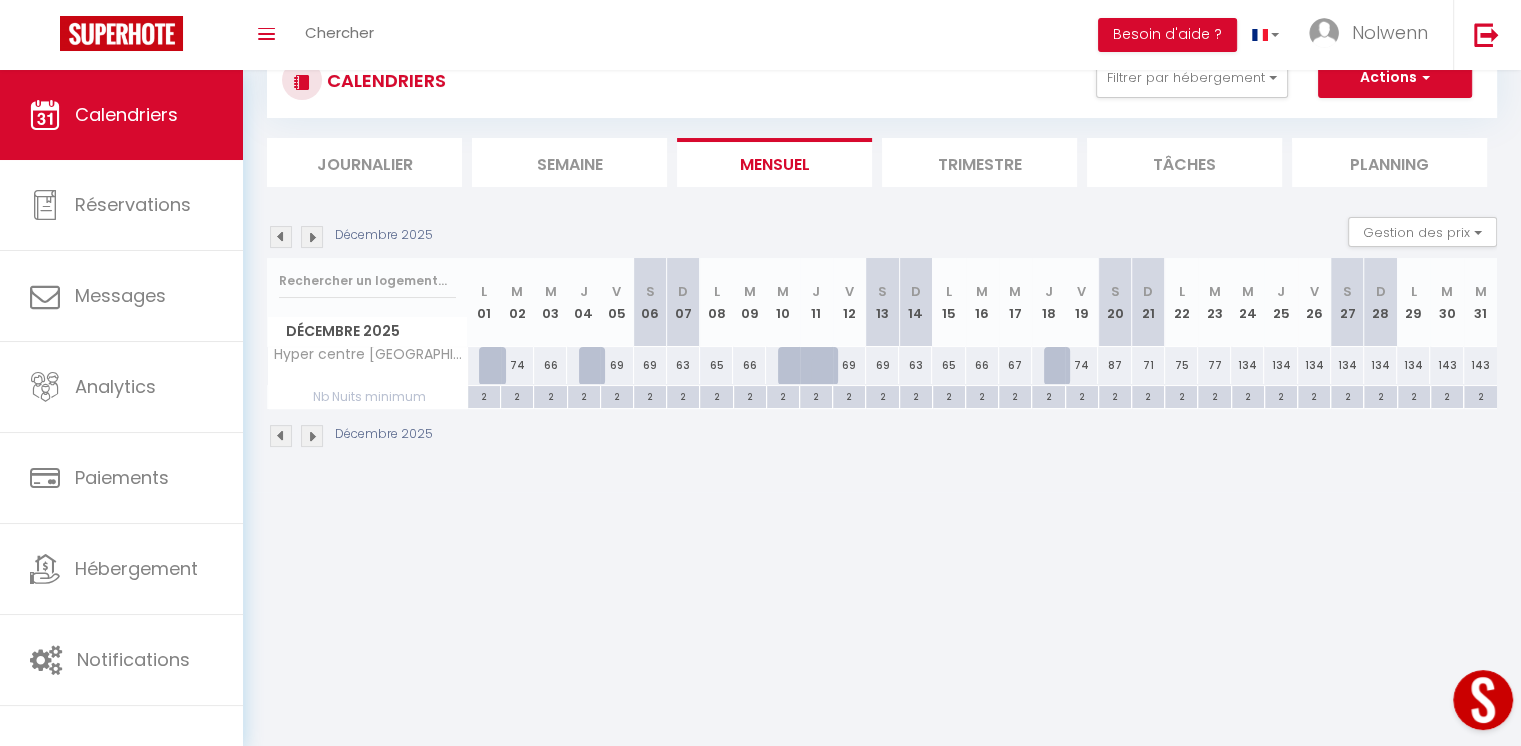scroll, scrollTop: 62, scrollLeft: 0, axis: vertical 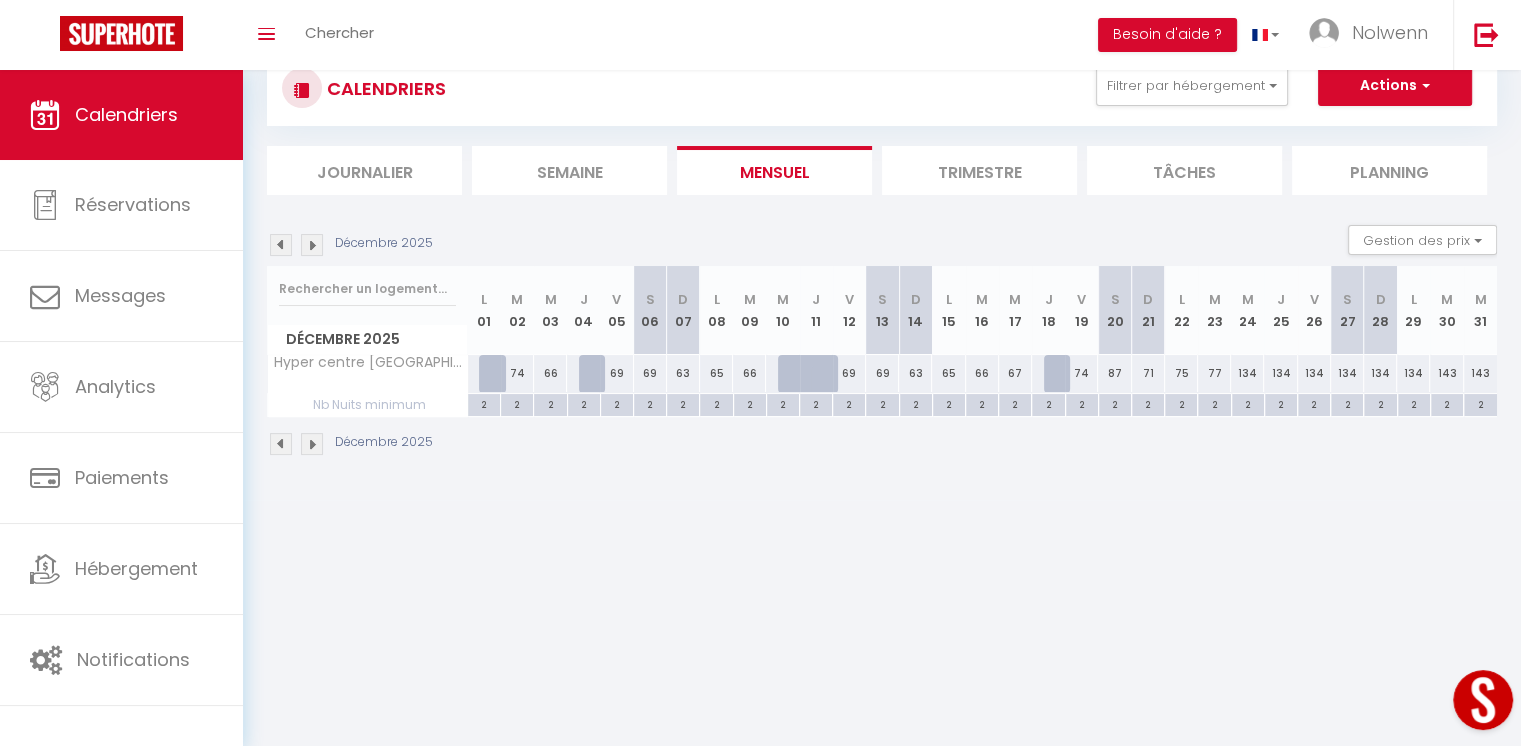 click at bounding box center [312, 245] 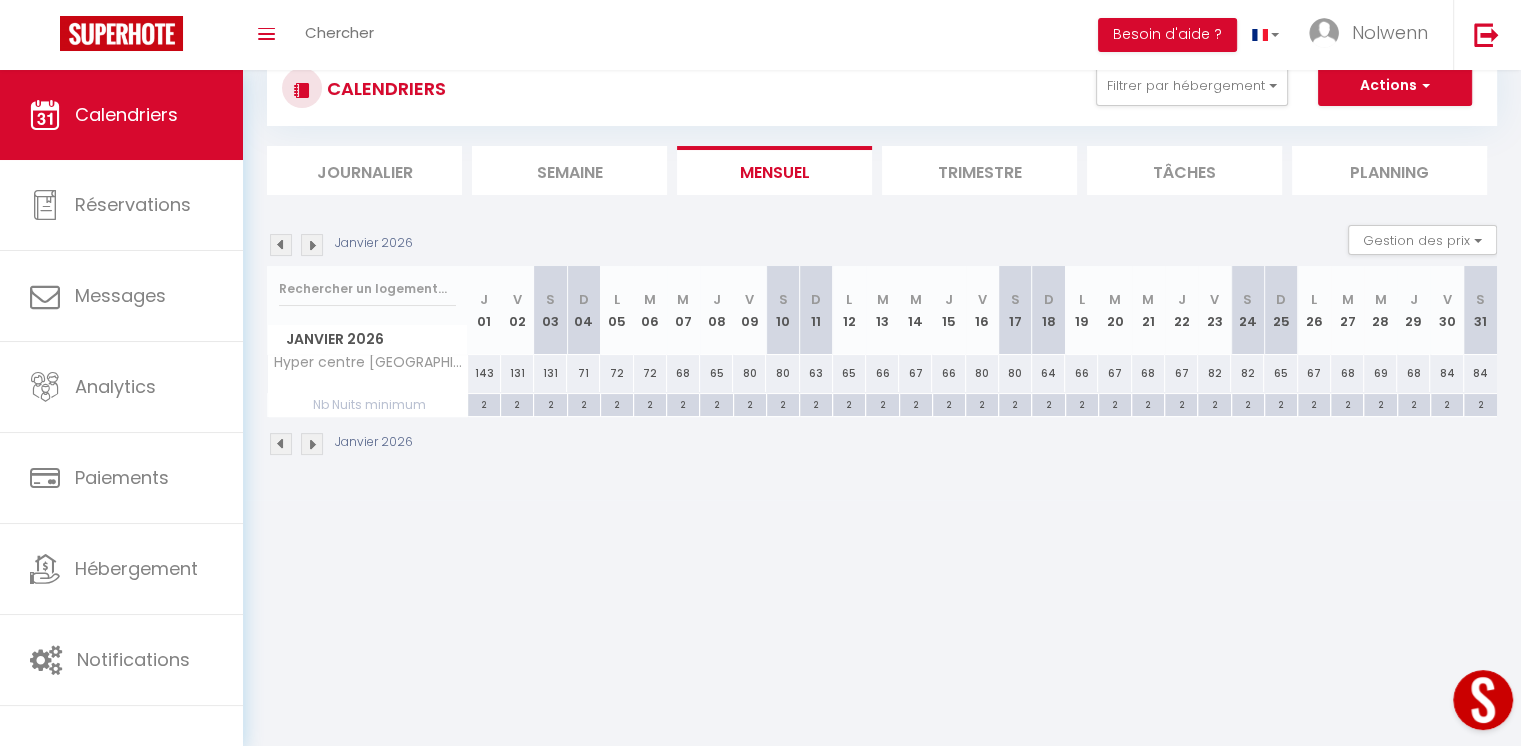 click on "143" at bounding box center (484, 373) 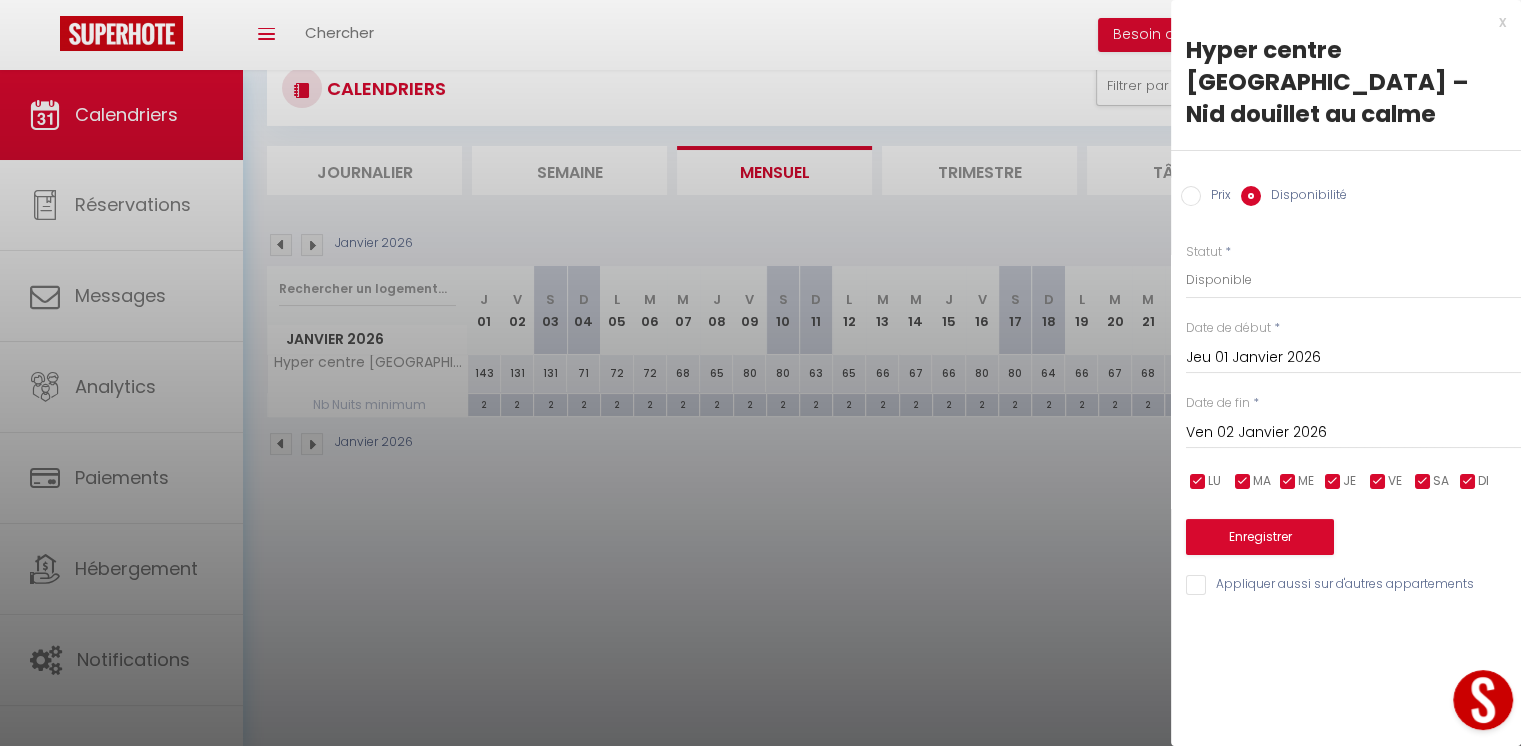 click on "Ven 02 Janvier 2026" at bounding box center (1353, 433) 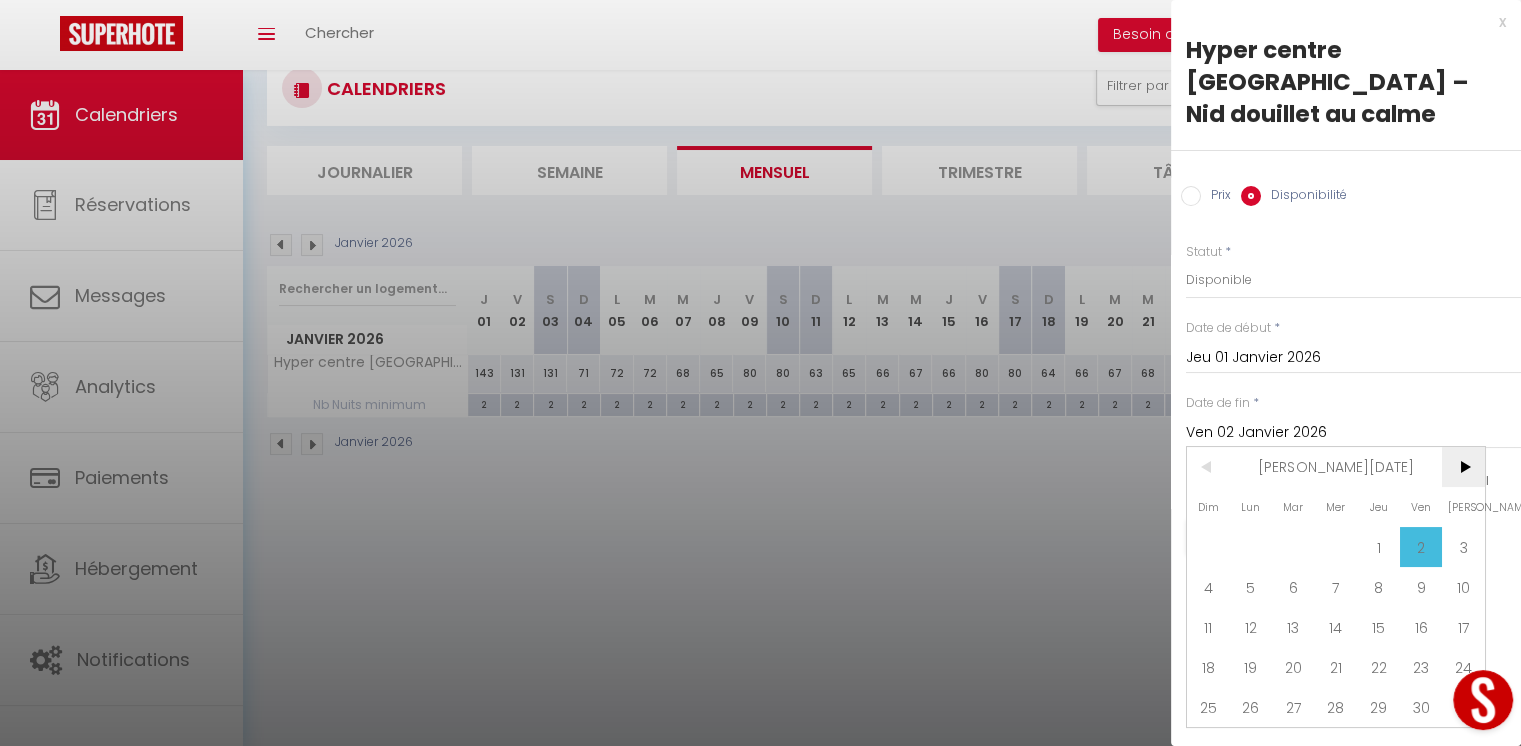 click on ">" at bounding box center (1463, 467) 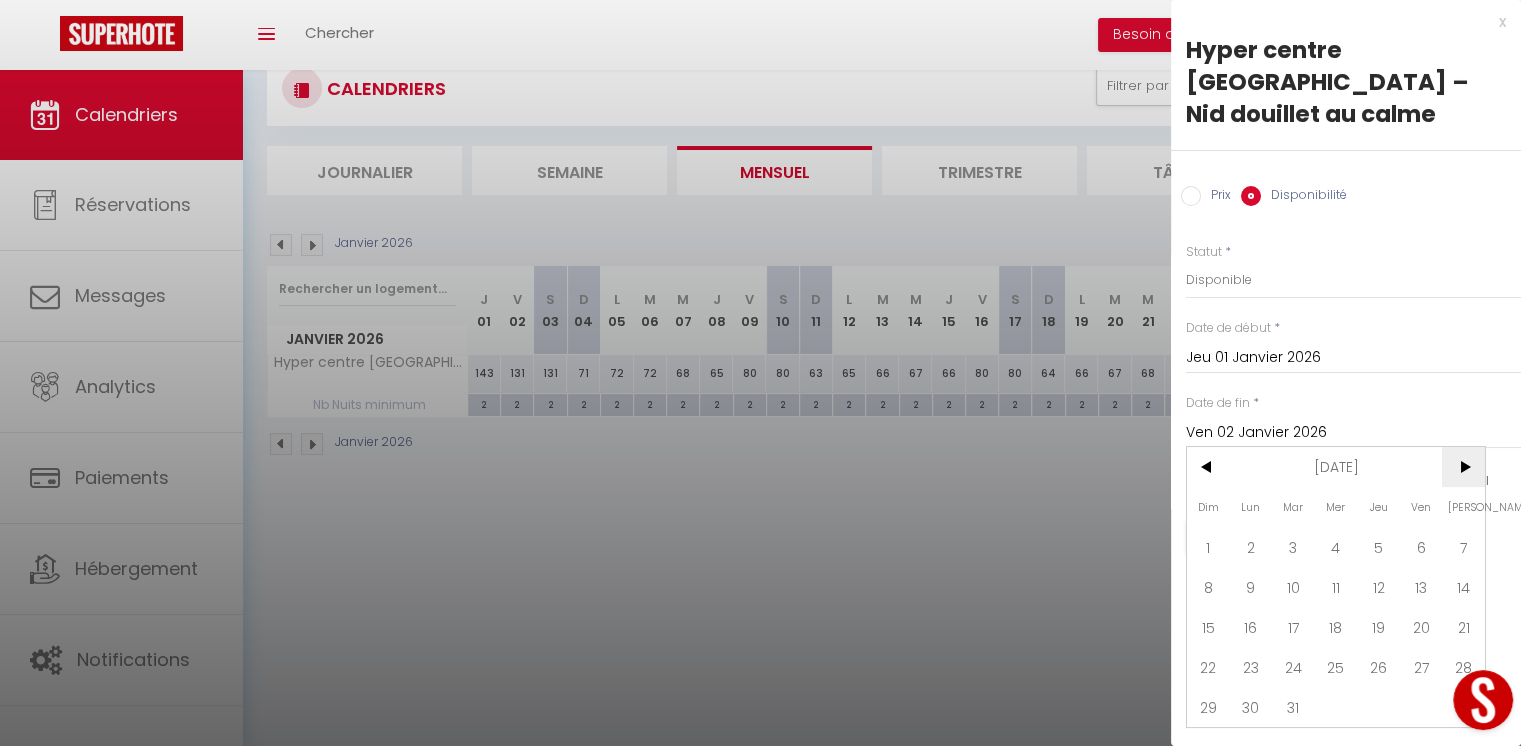 click on ">" at bounding box center [1463, 467] 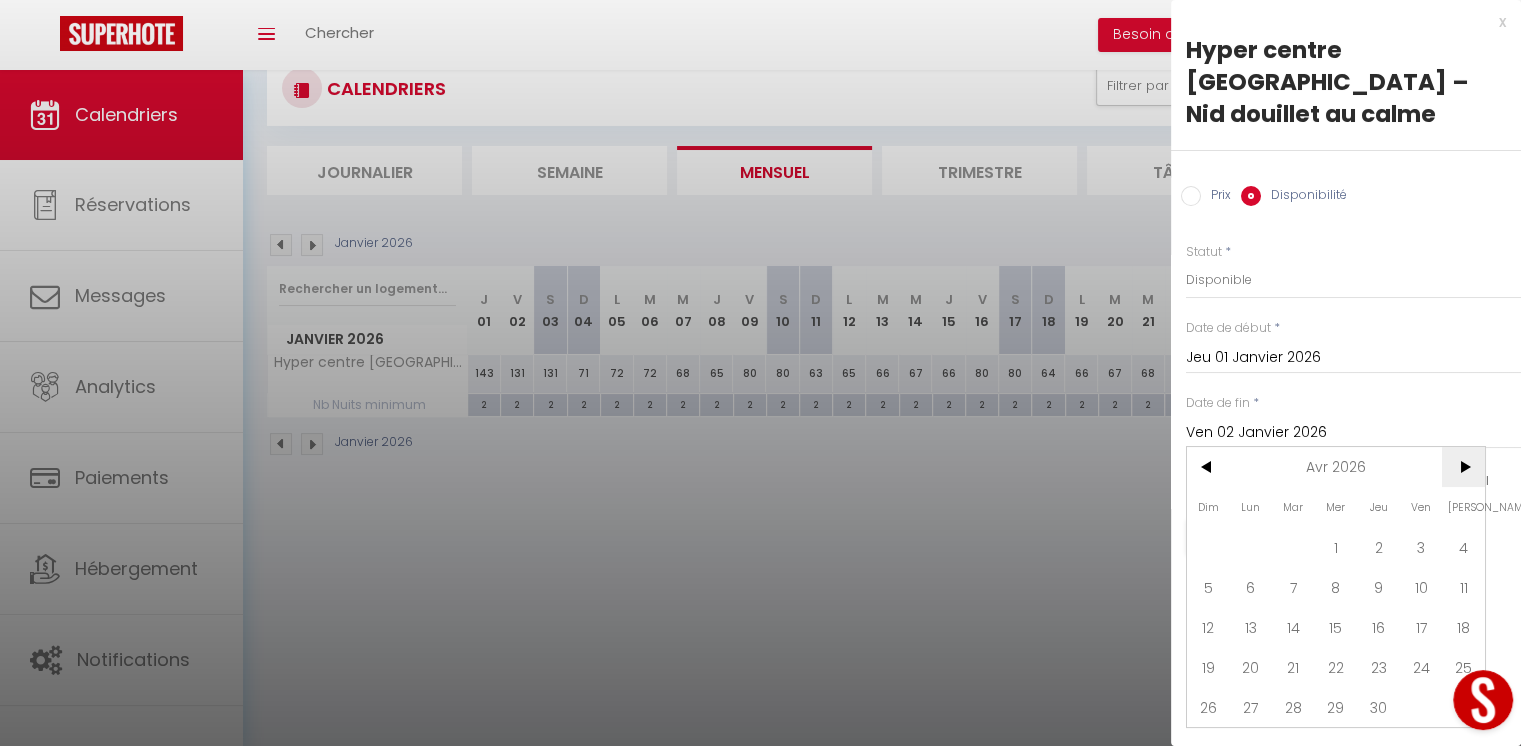click on ">" at bounding box center [1463, 467] 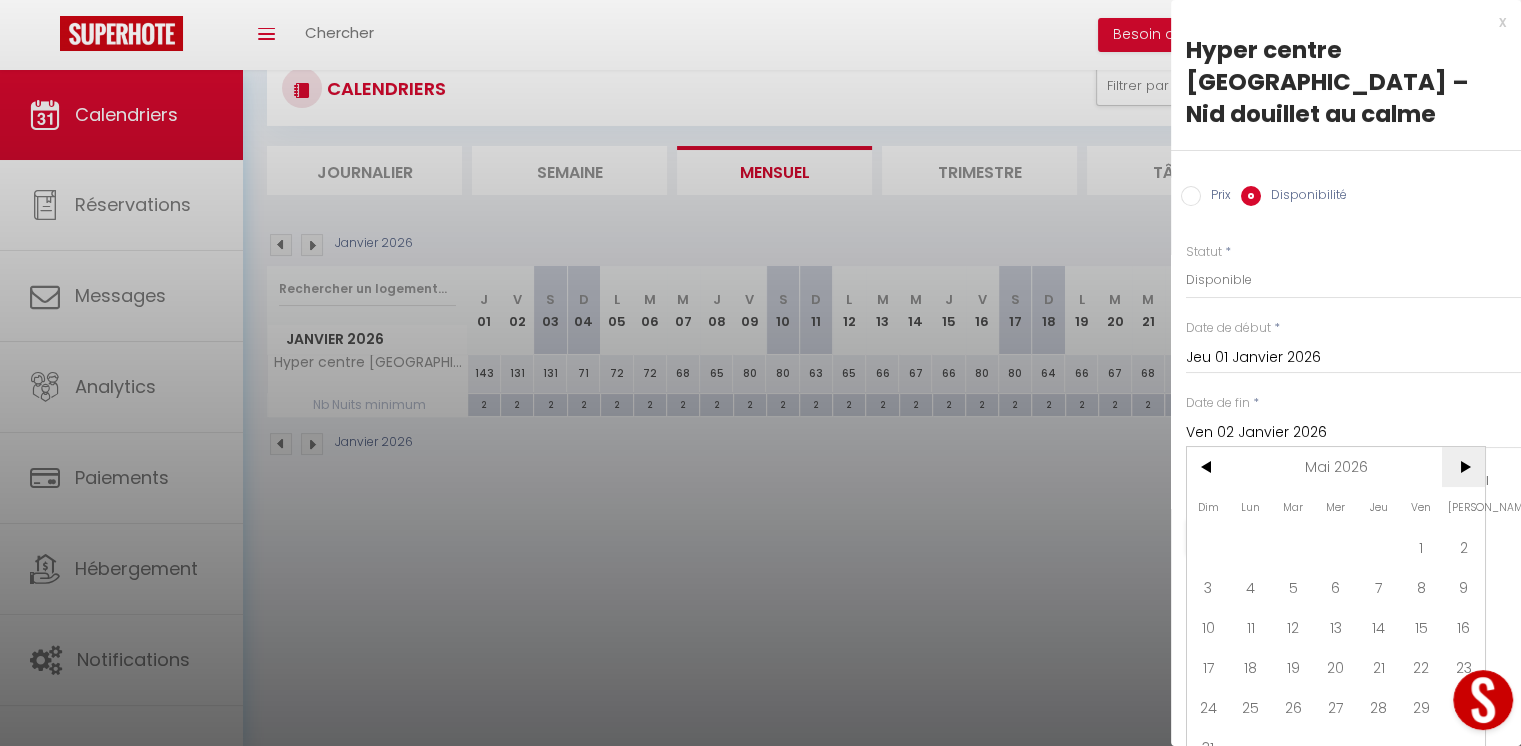 click on ">" at bounding box center (1463, 467) 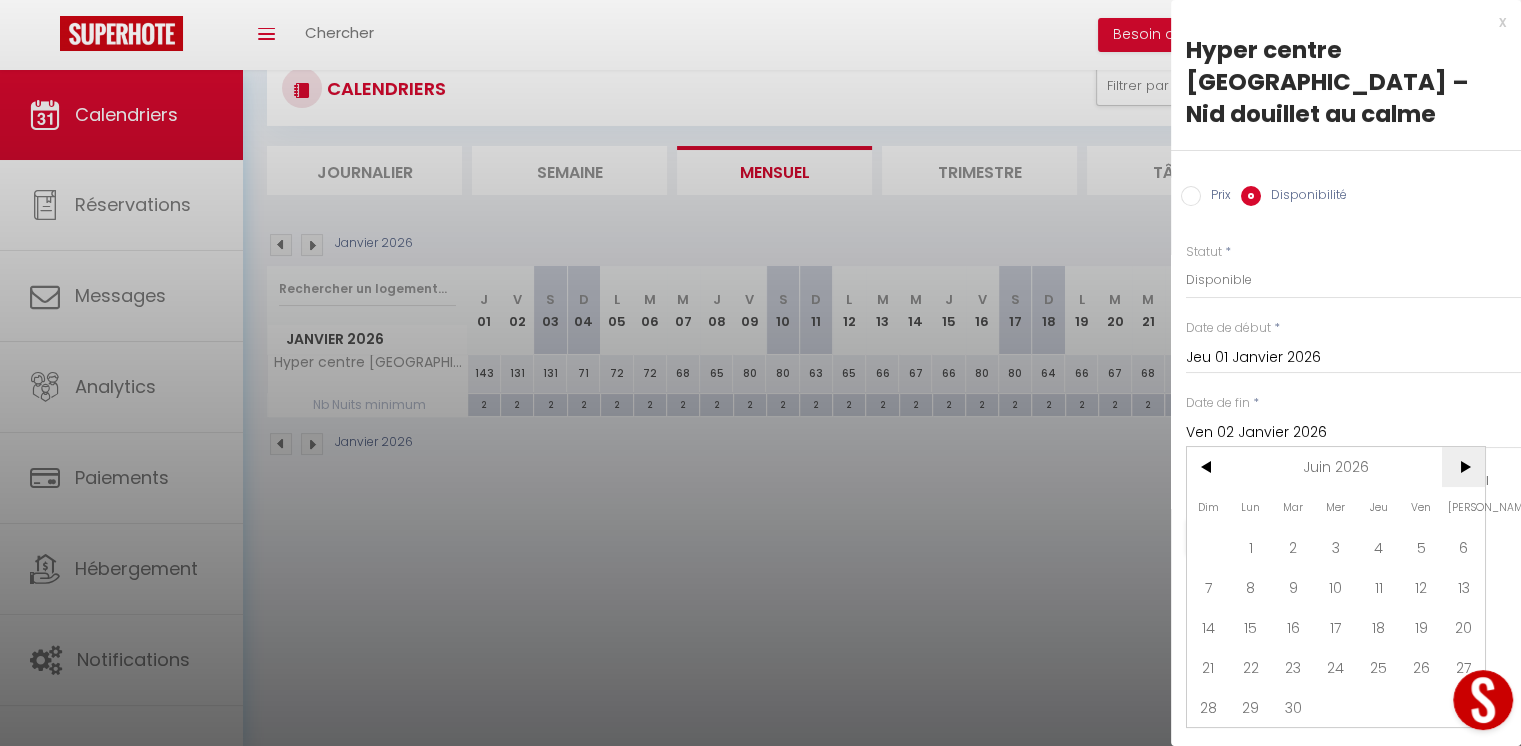 click on ">" at bounding box center (1463, 467) 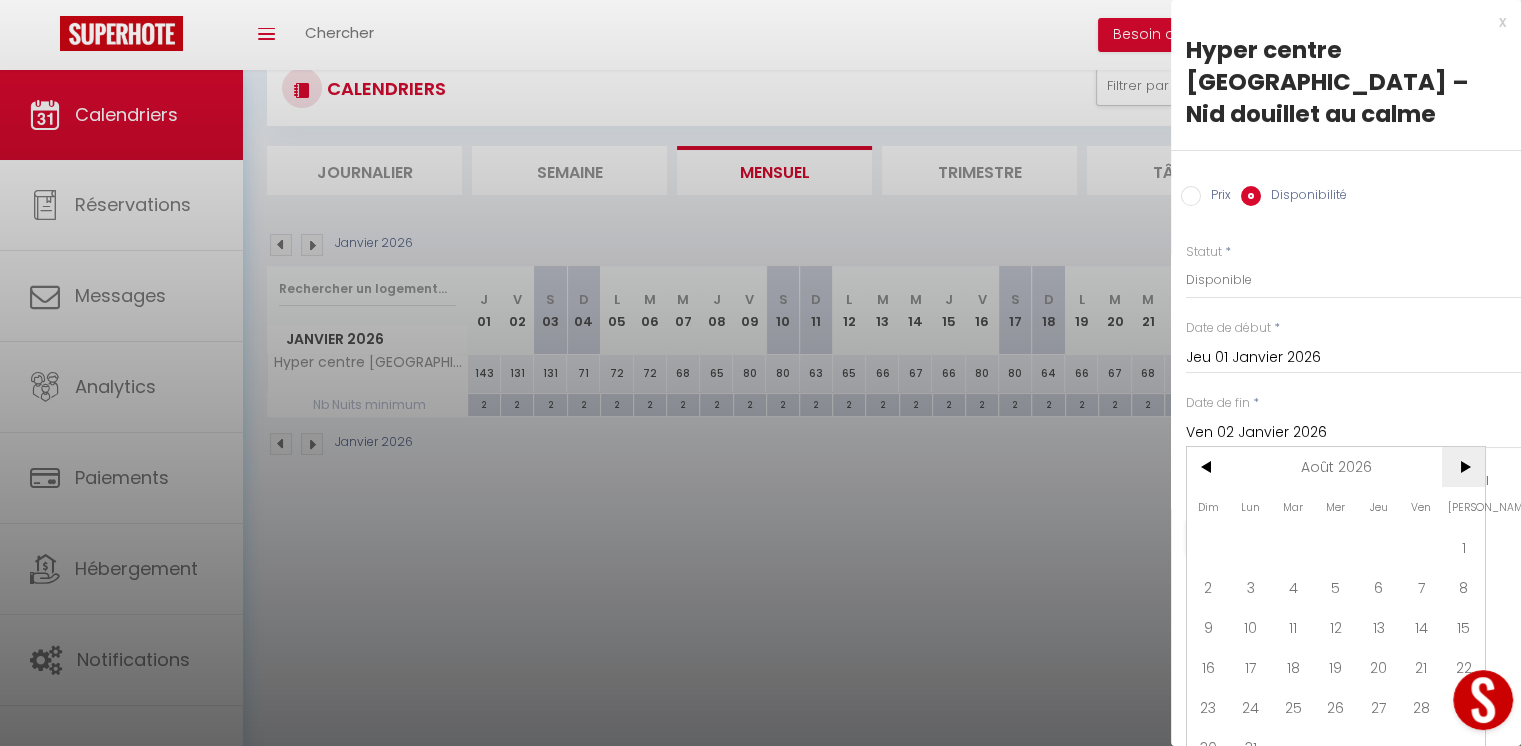 click on ">" at bounding box center [1463, 467] 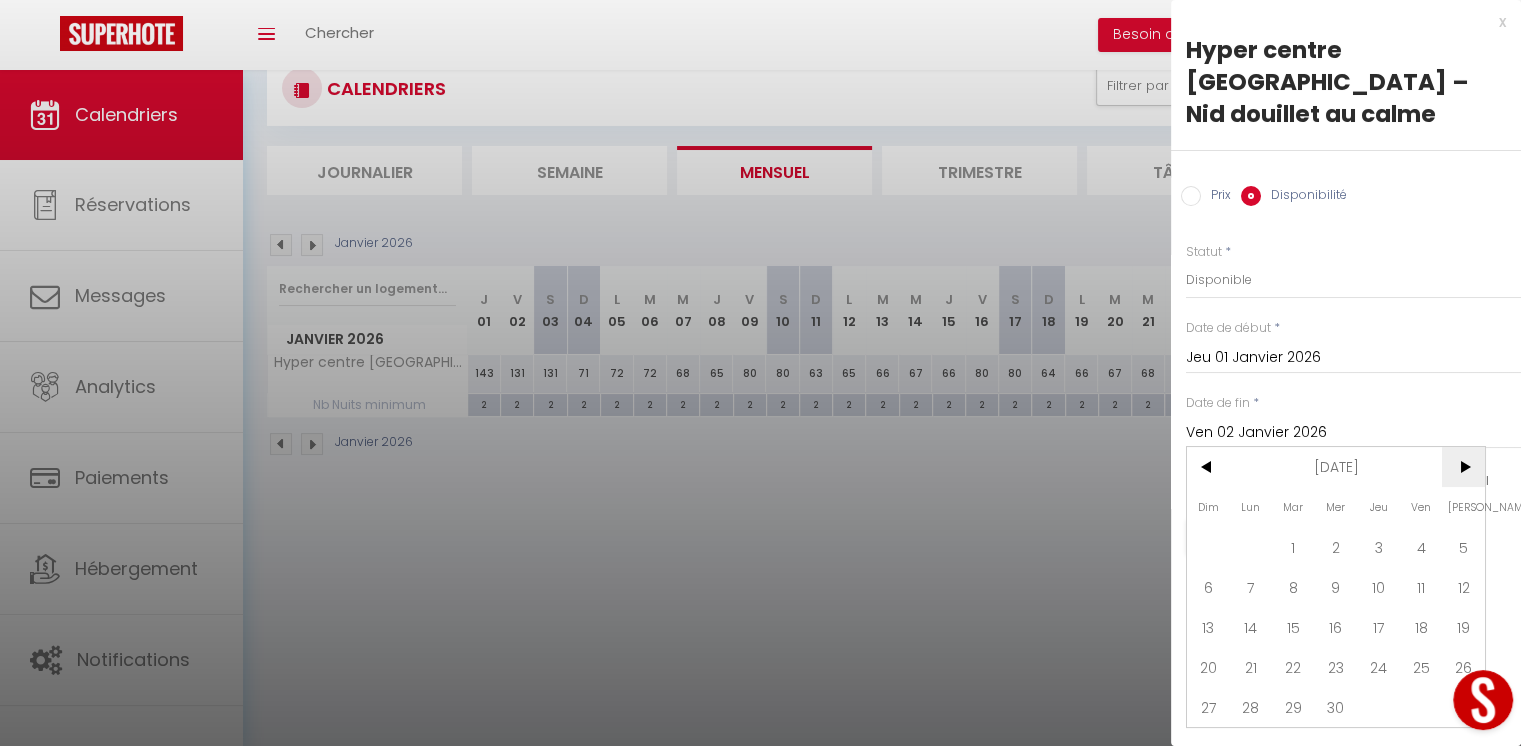 click on ">" at bounding box center (1463, 467) 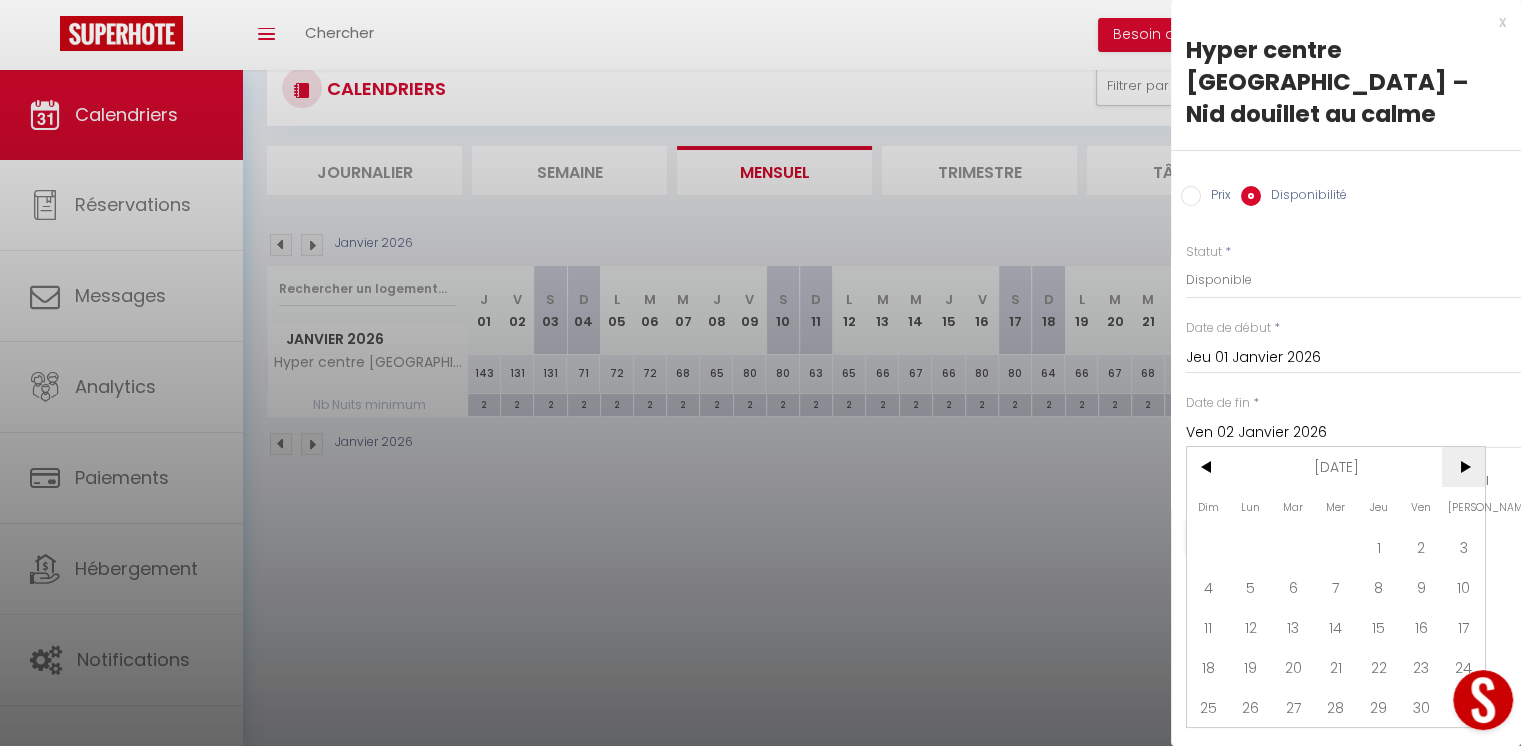 click on ">" at bounding box center [1463, 467] 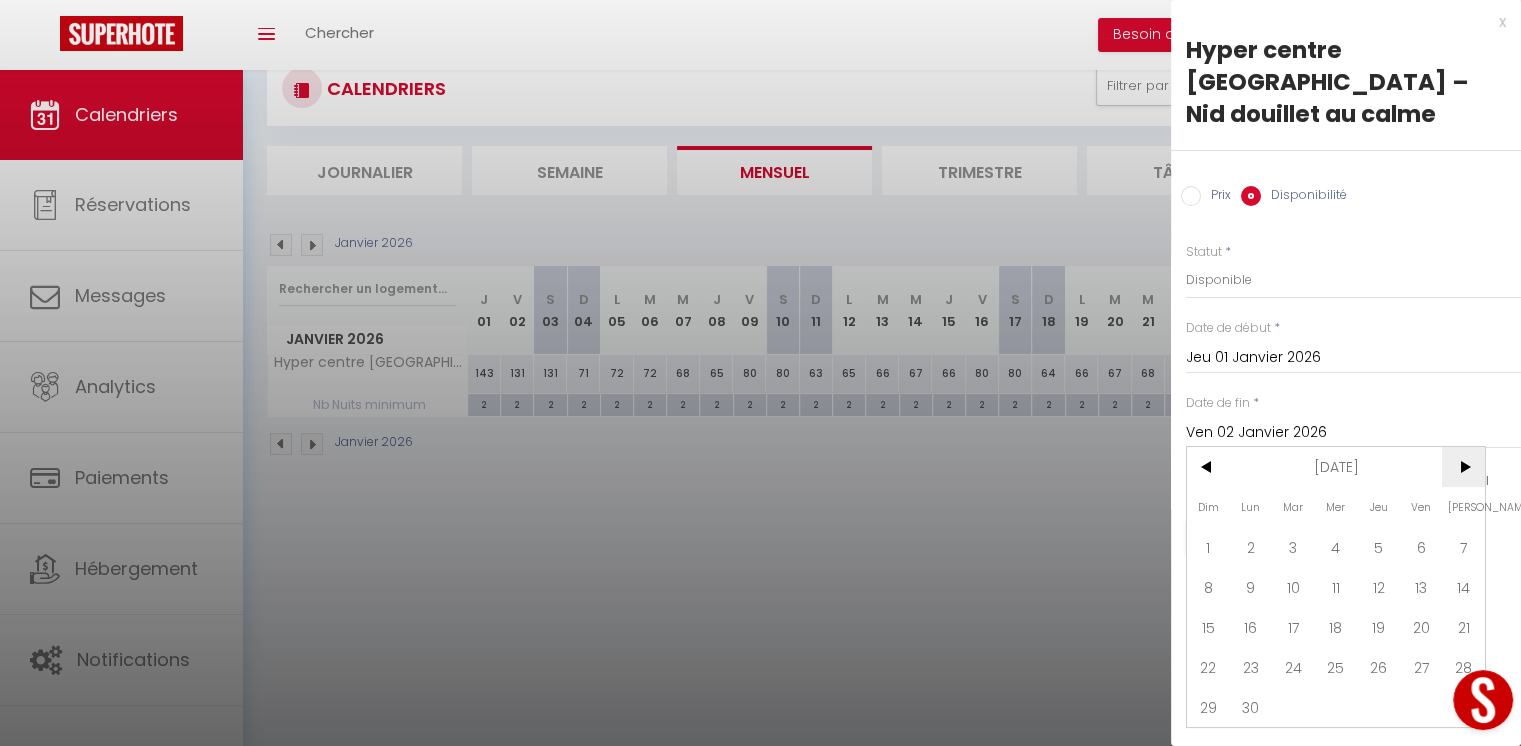 click on ">" at bounding box center [1463, 467] 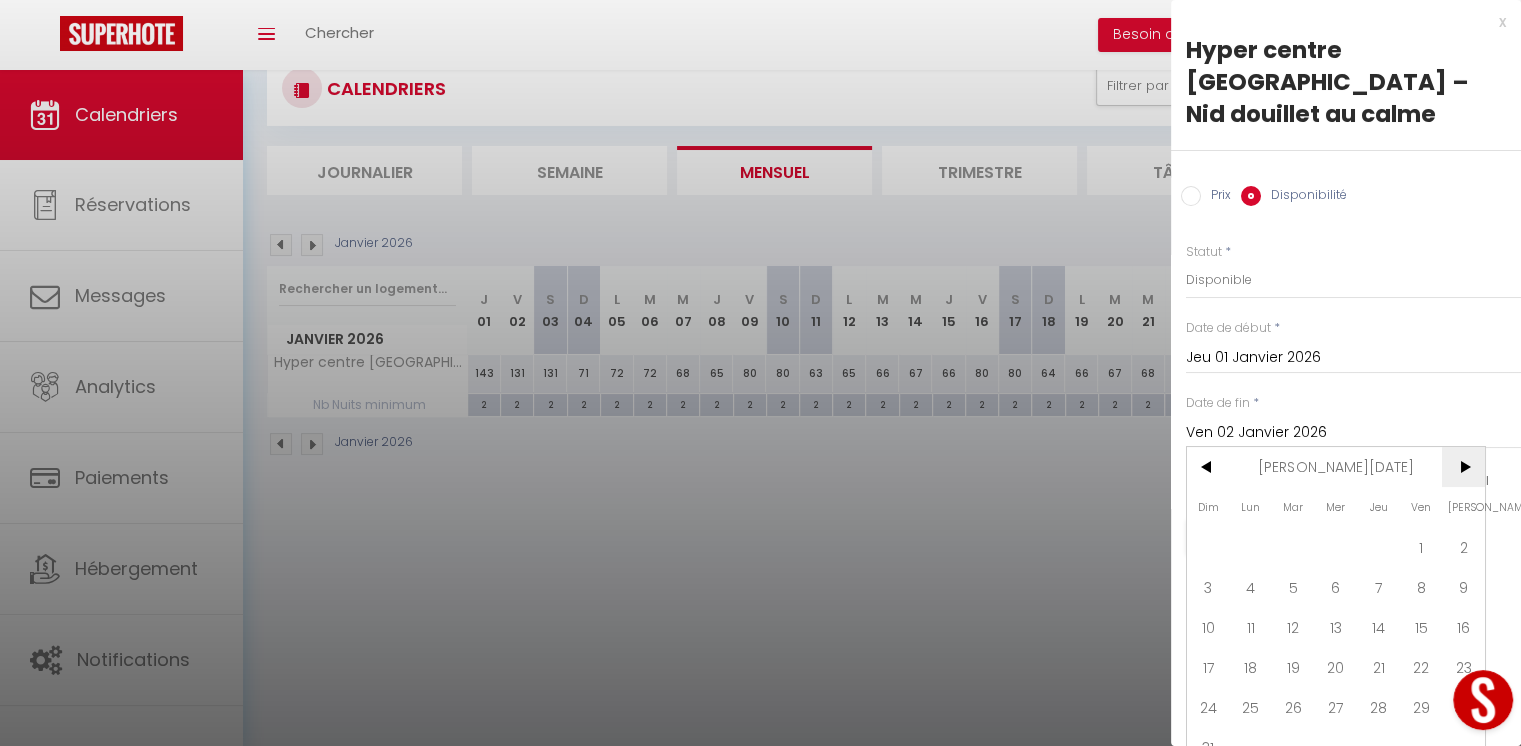 click on ">" at bounding box center (1463, 467) 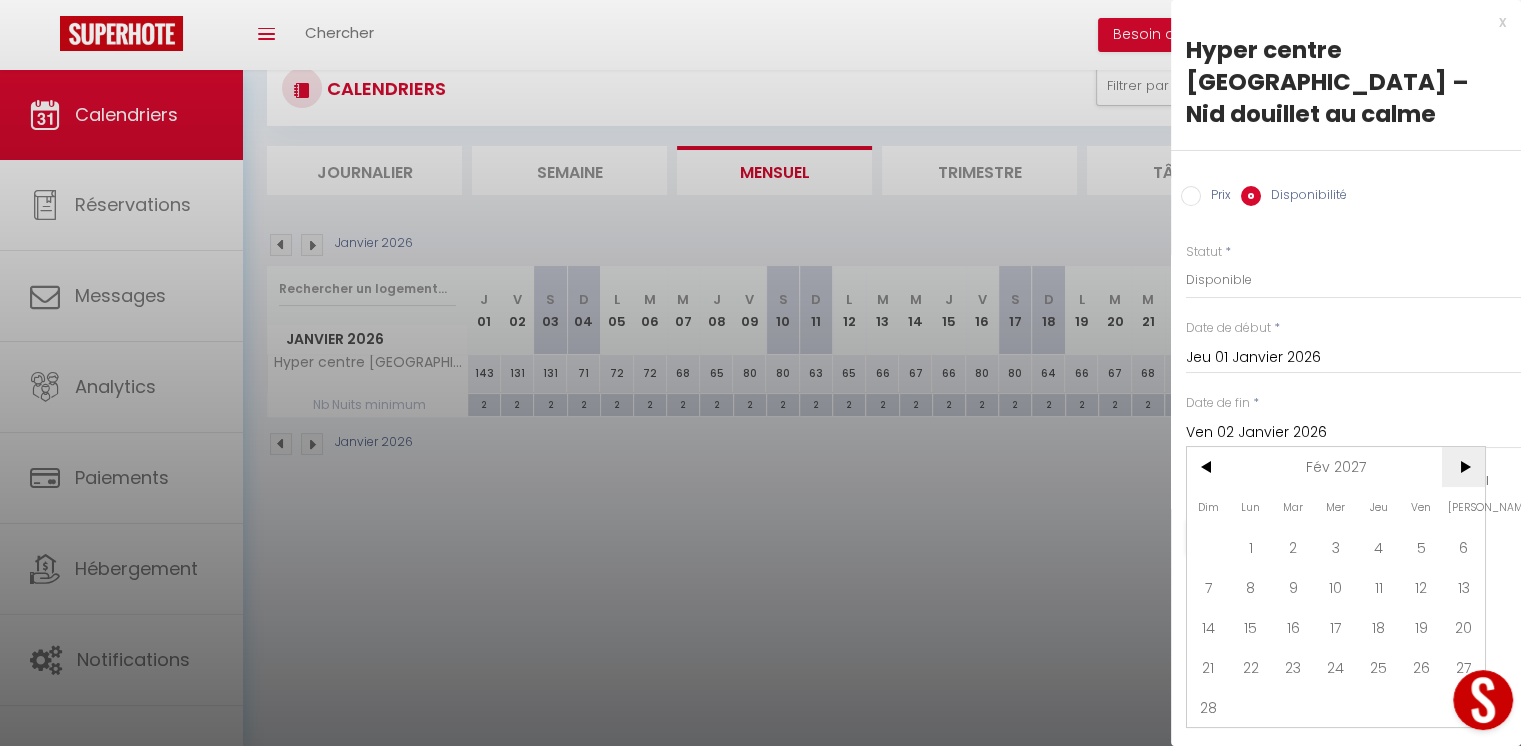 click on ">" at bounding box center [1463, 467] 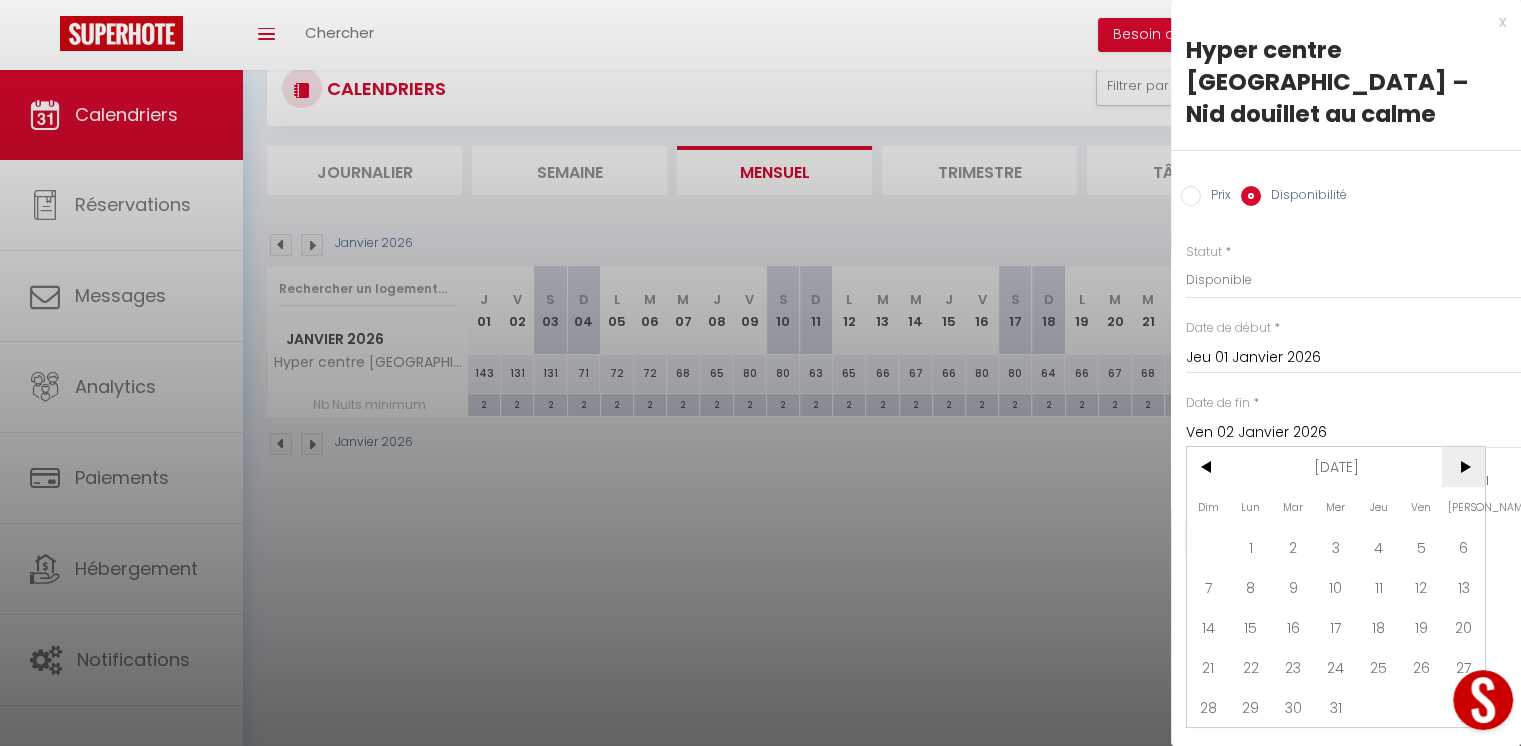 click on ">" at bounding box center [1463, 467] 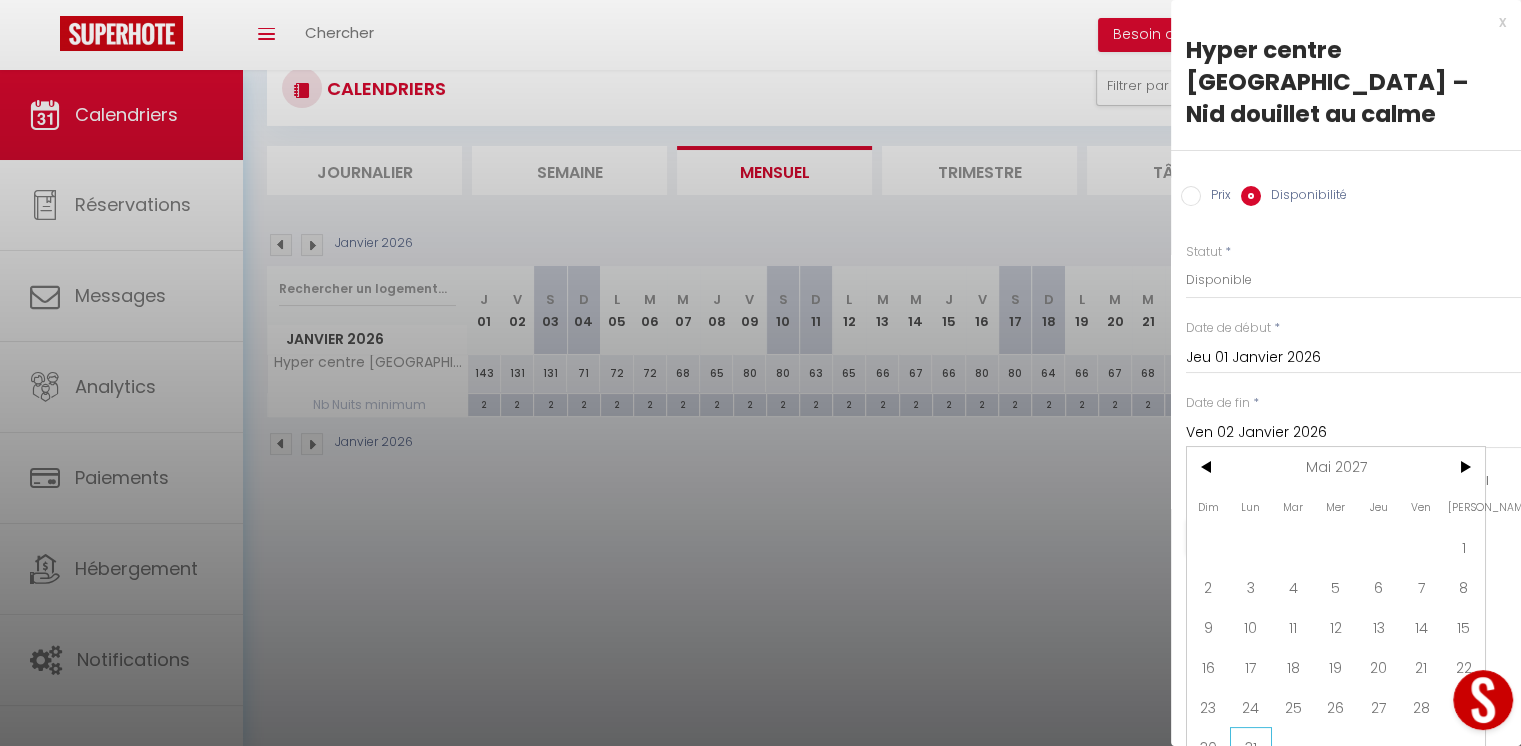 click on "31" at bounding box center (1251, 747) 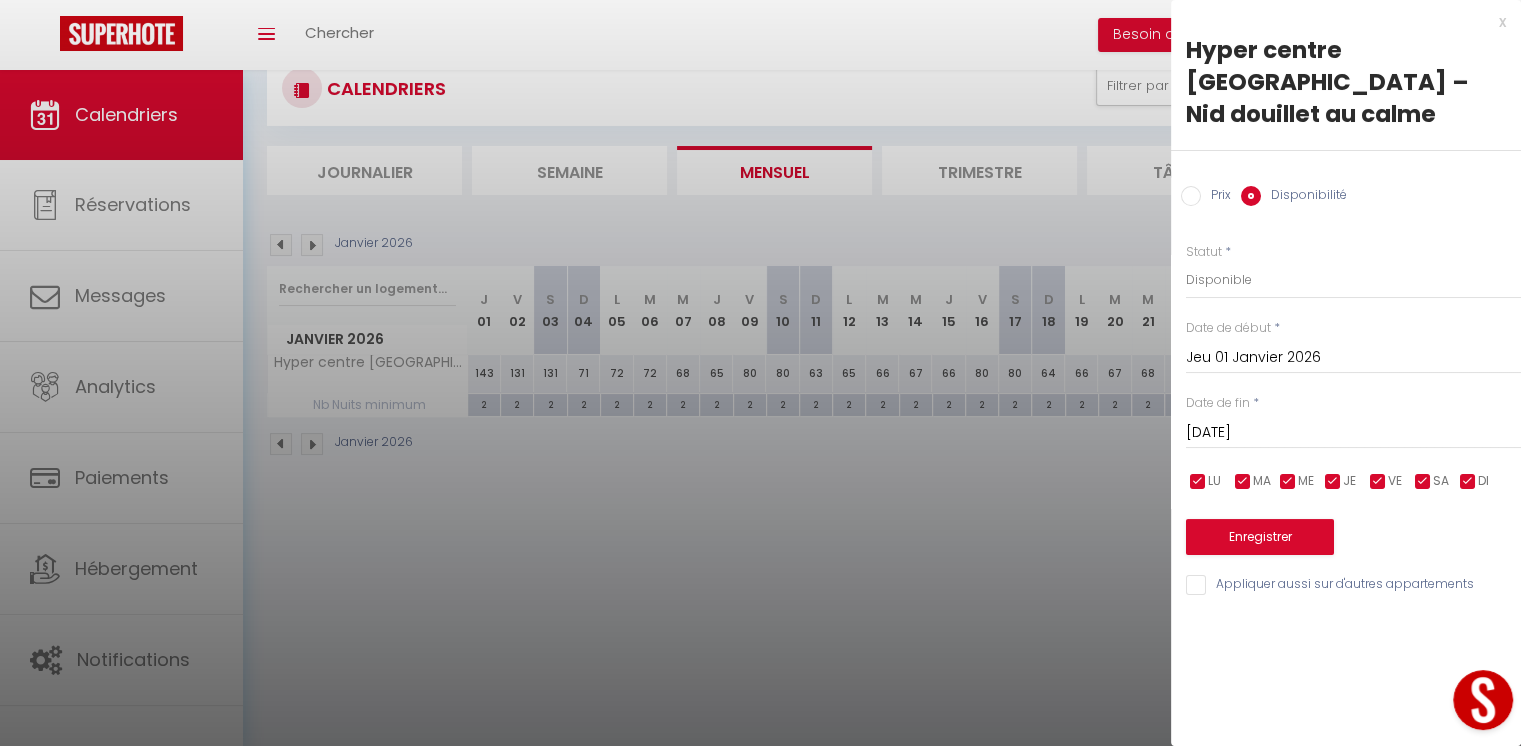 click on "[DATE]" at bounding box center (1353, 433) 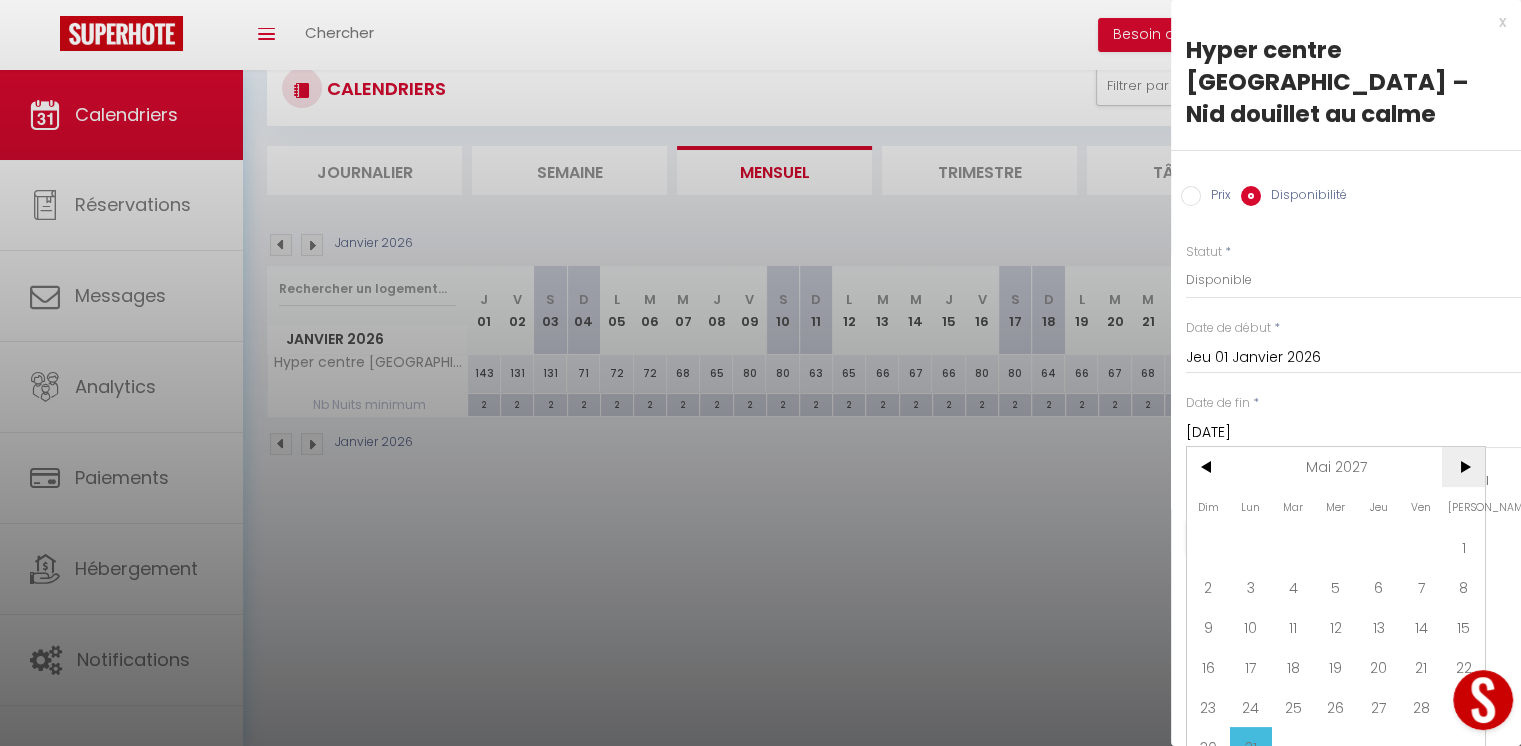 click on ">" at bounding box center [1463, 467] 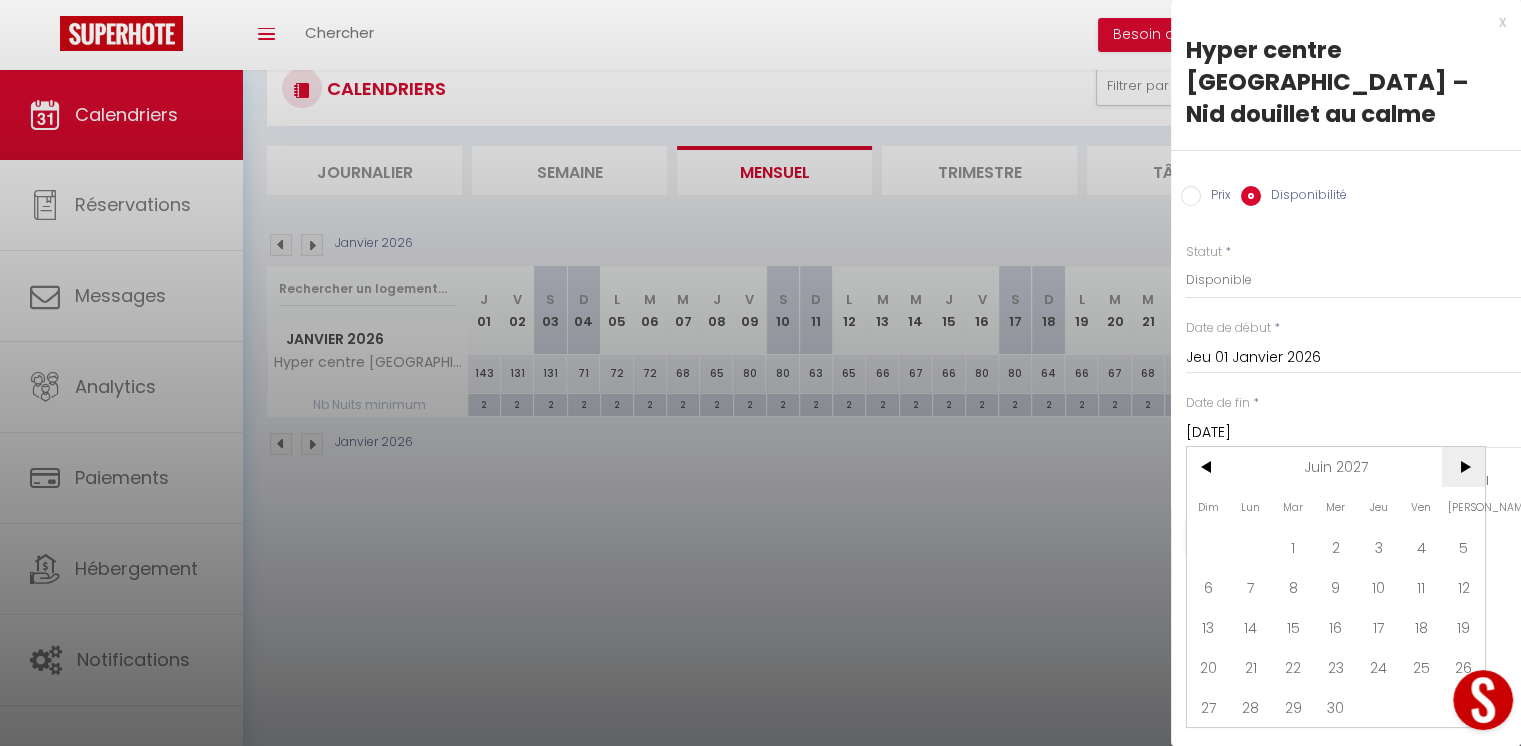 click on ">" at bounding box center [1463, 467] 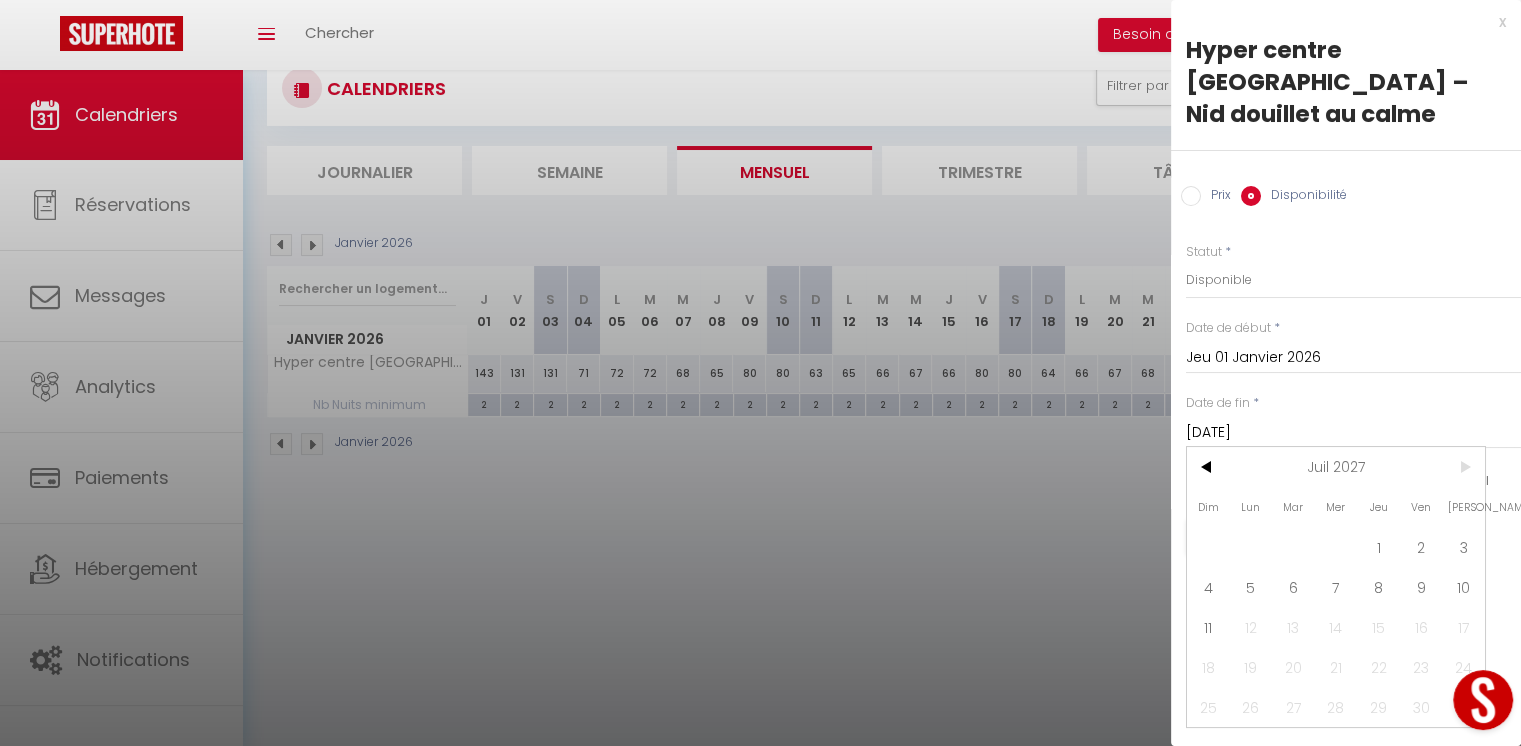 click on ">" at bounding box center [1463, 467] 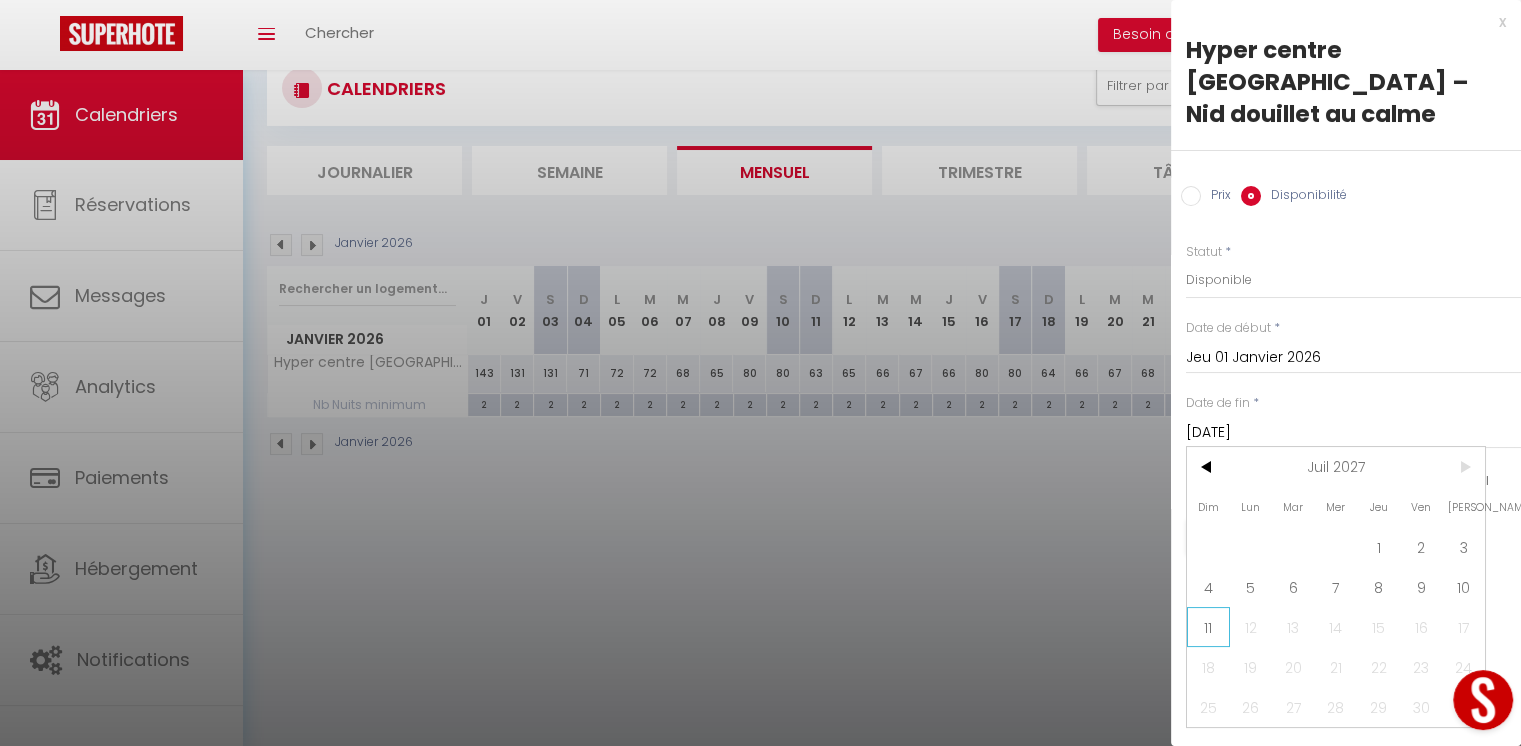 click on "11" at bounding box center (1208, 627) 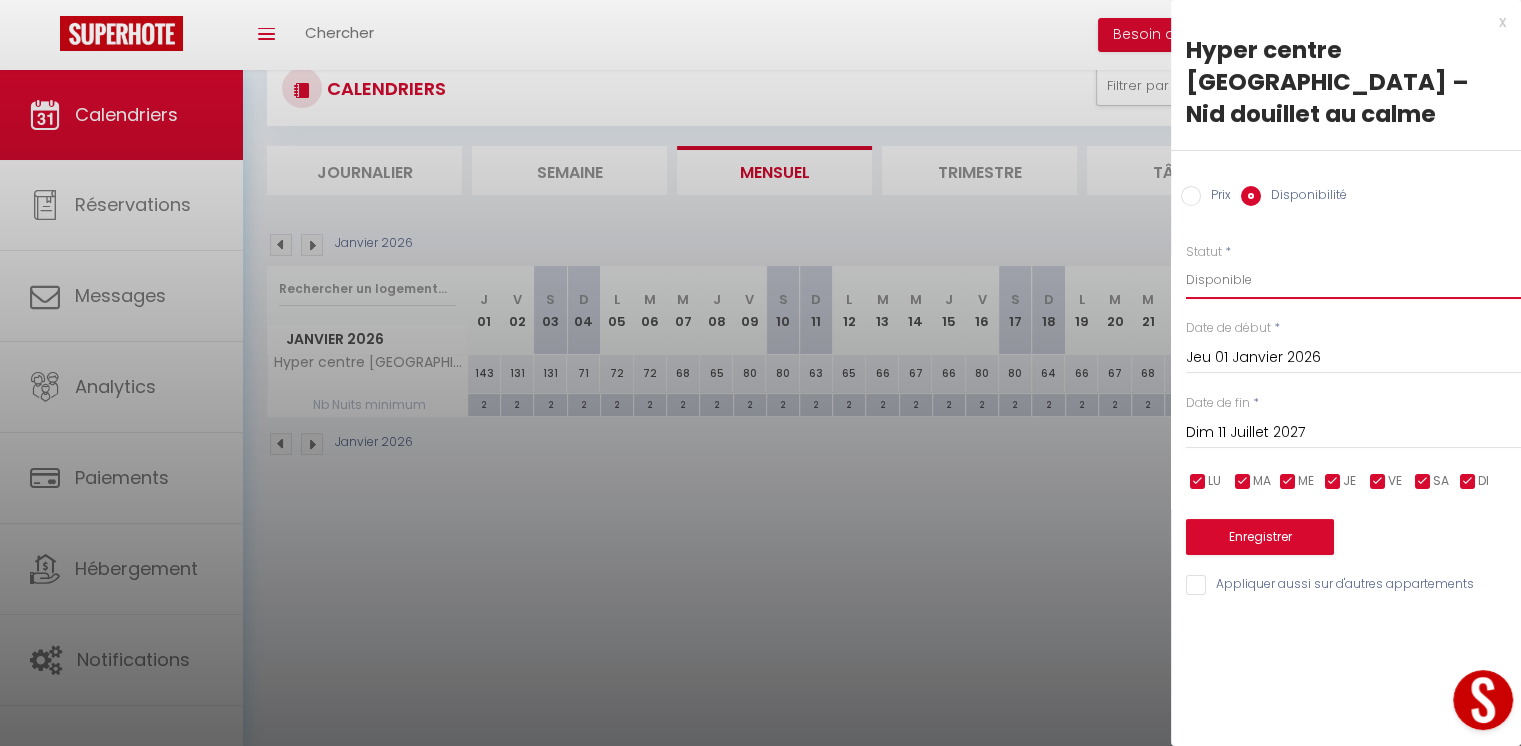 click on "Disponible
Indisponible" at bounding box center [1353, 280] 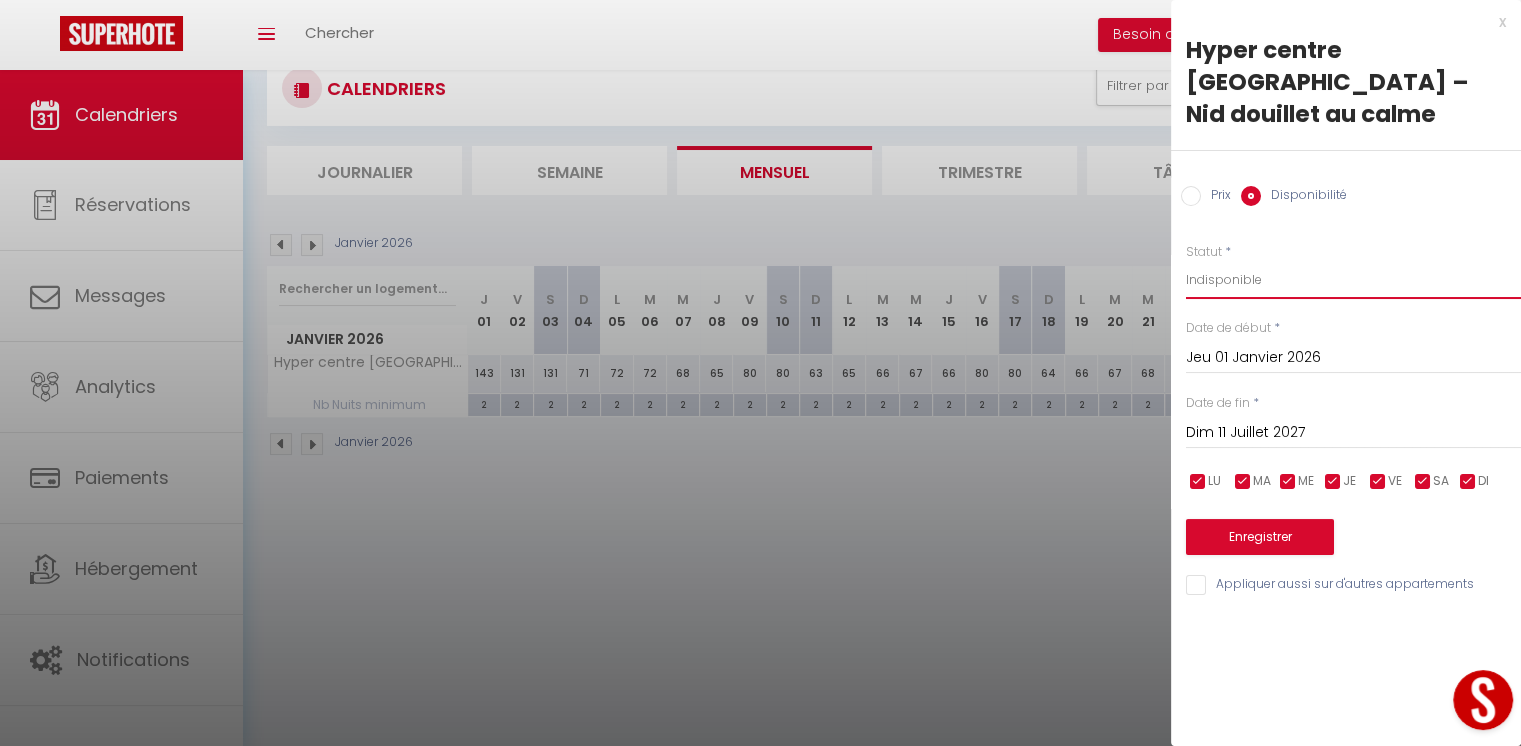 click on "Disponible
Indisponible" at bounding box center [1353, 280] 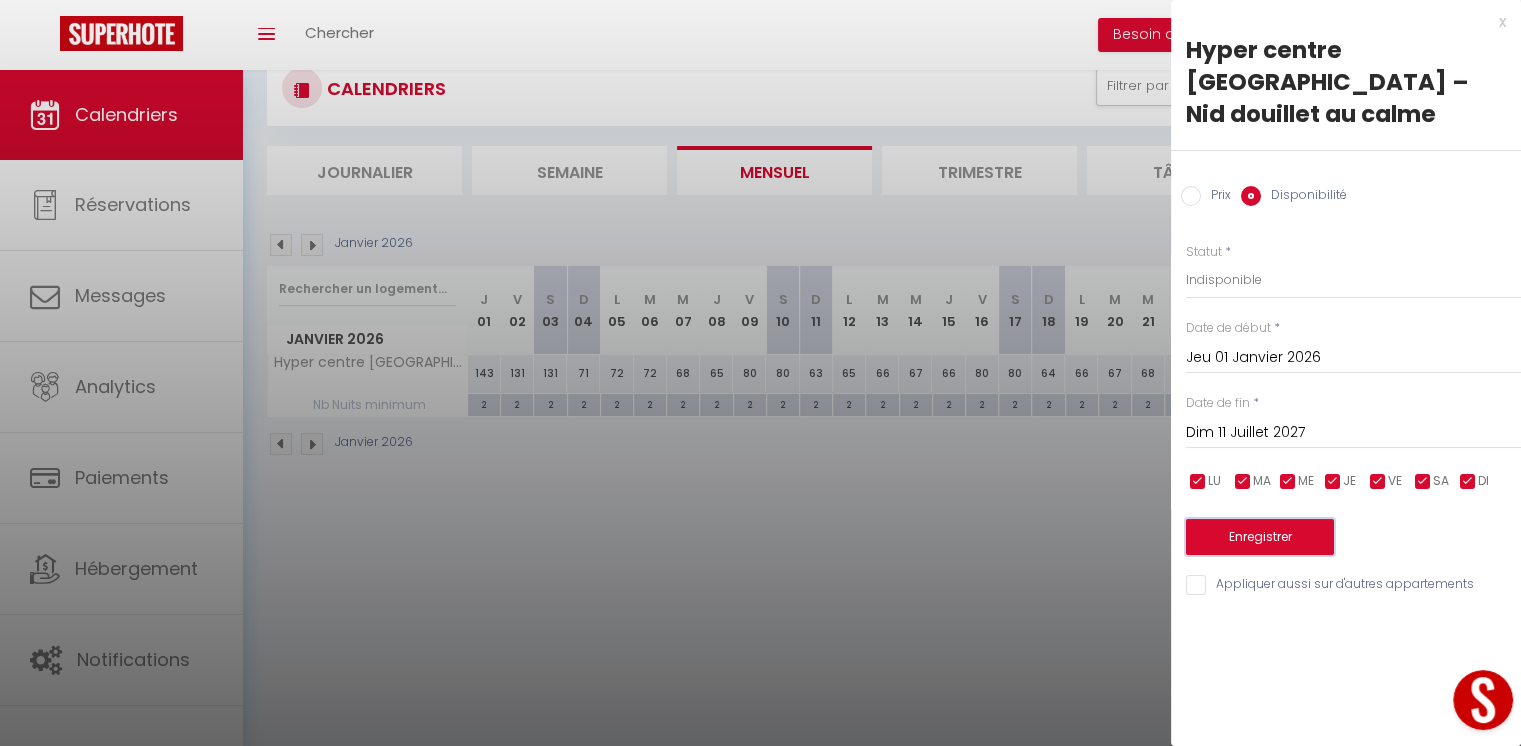 click on "Enregistrer" at bounding box center (1260, 537) 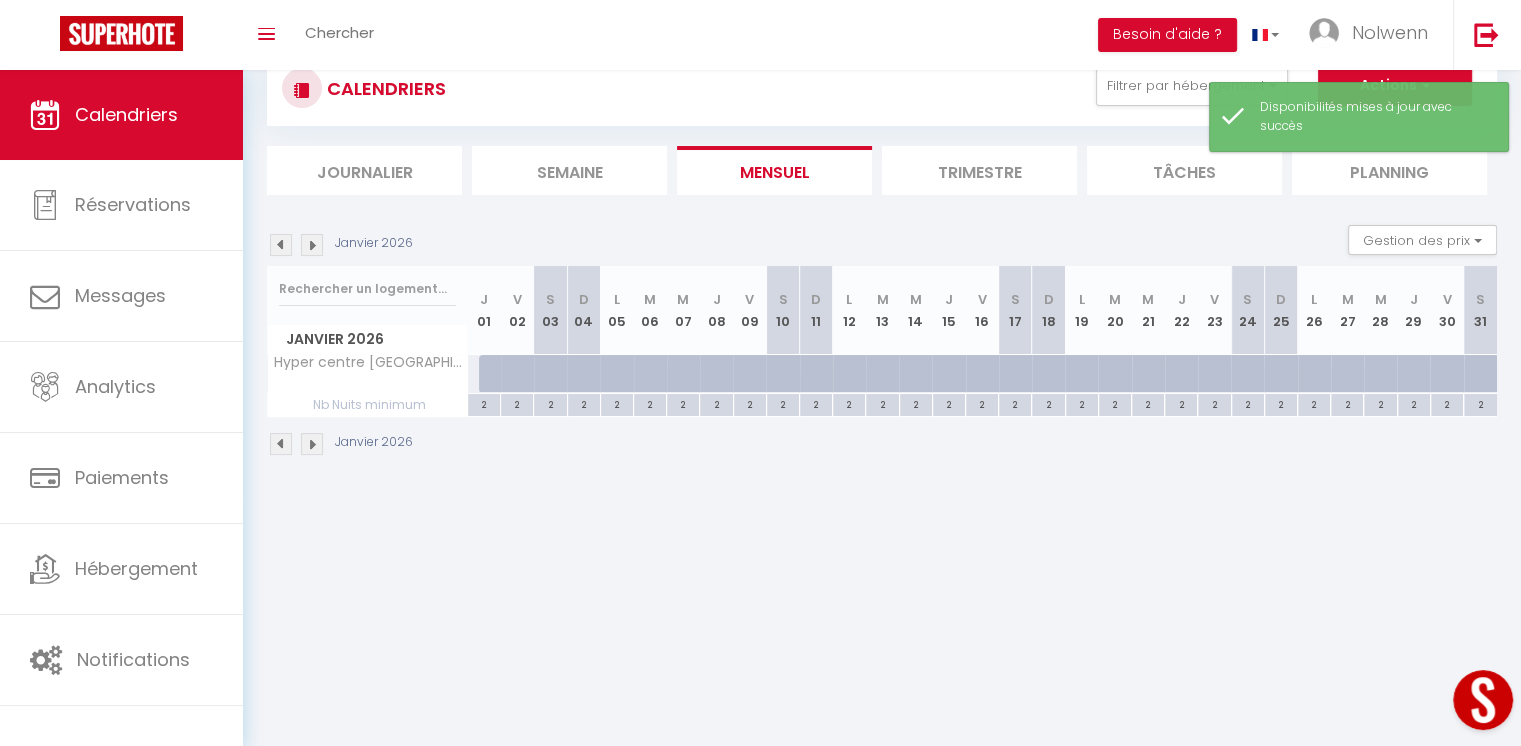 click at bounding box center [281, 245] 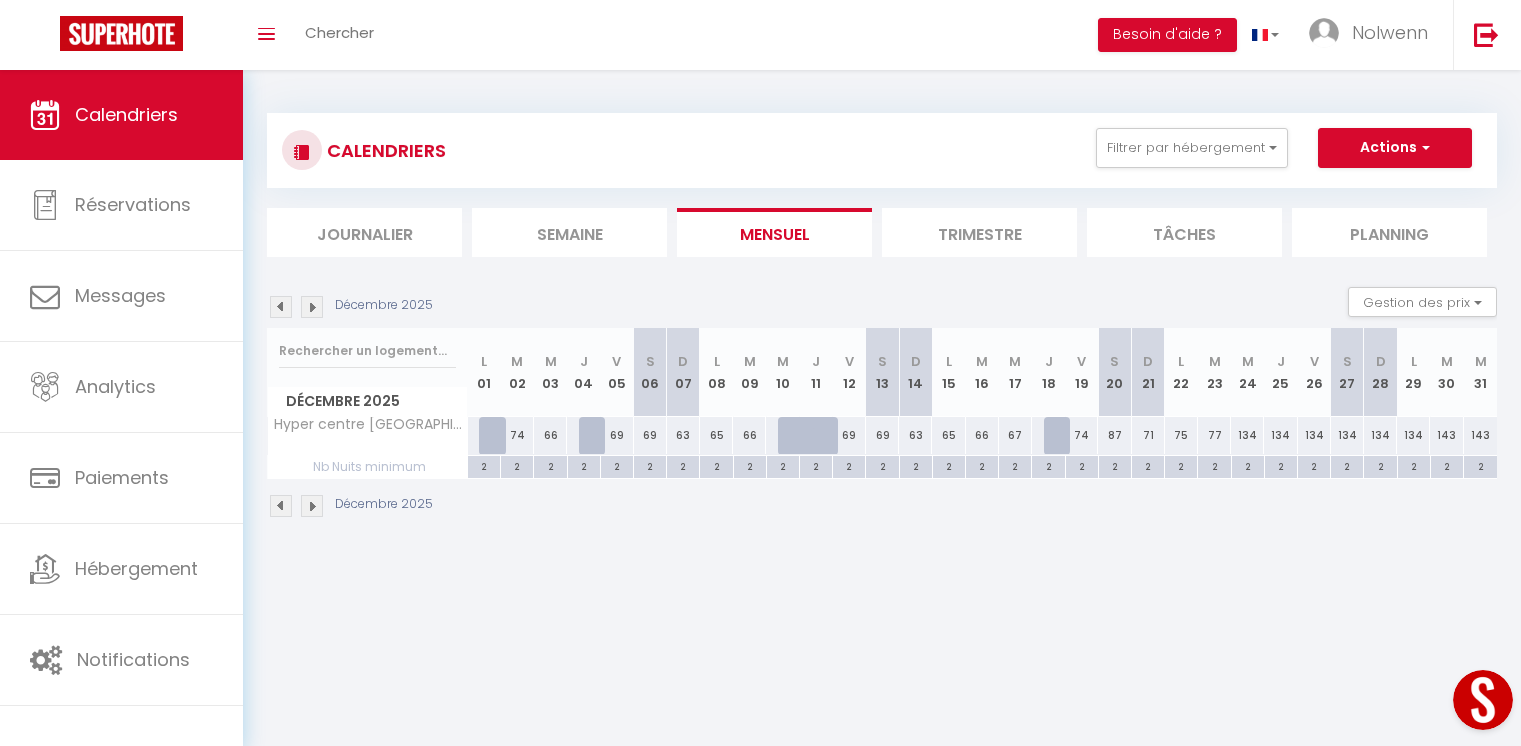 scroll, scrollTop: 62, scrollLeft: 0, axis: vertical 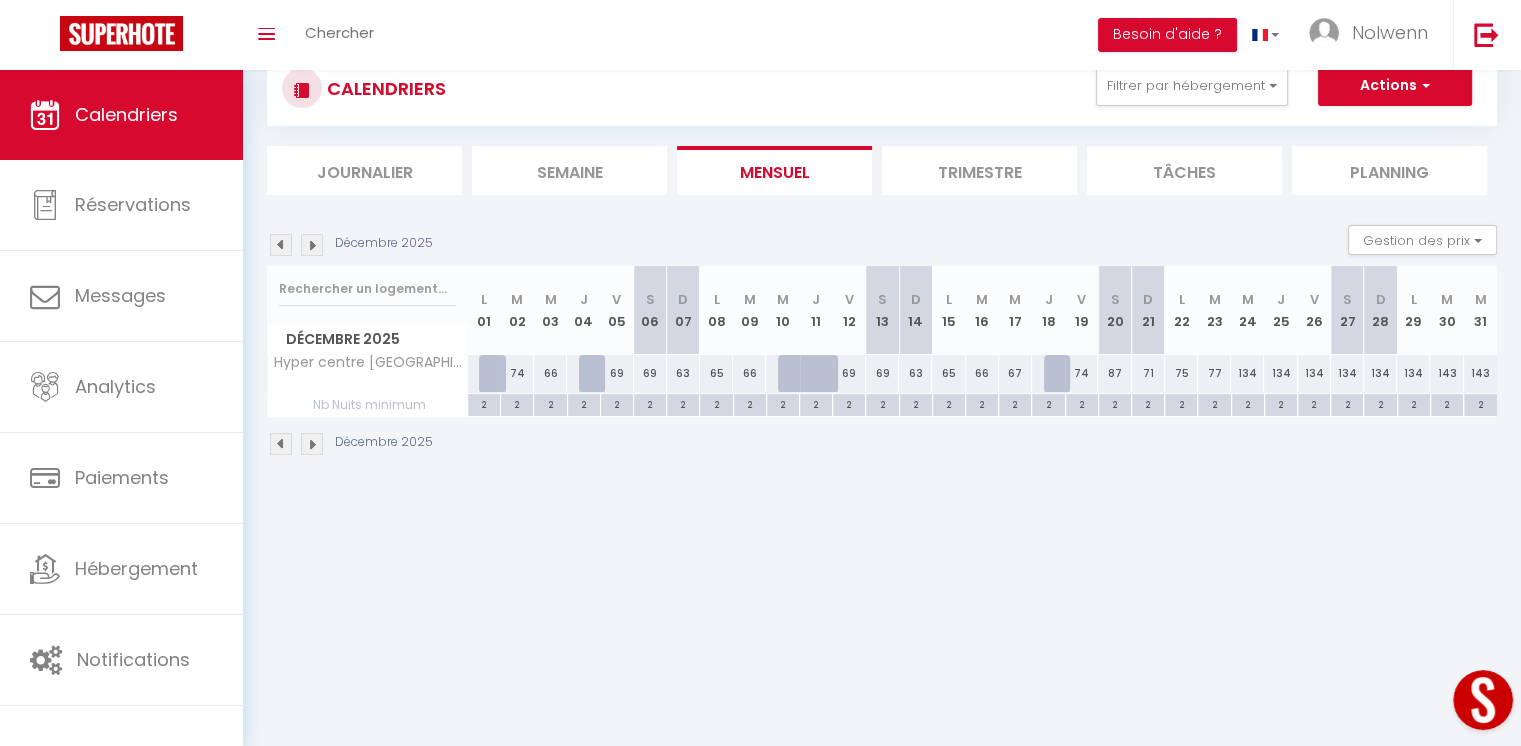 click at bounding box center [281, 245] 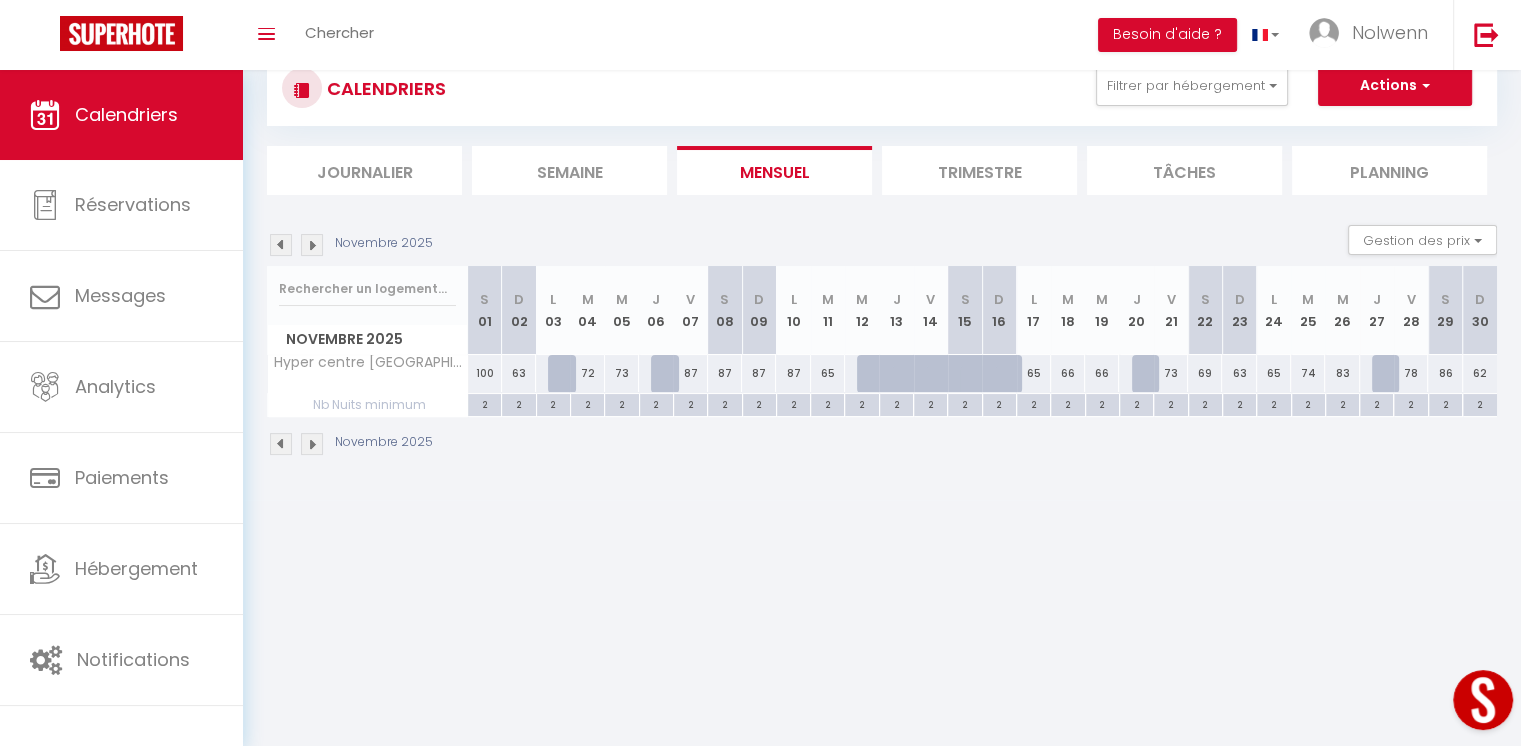 click at bounding box center [281, 245] 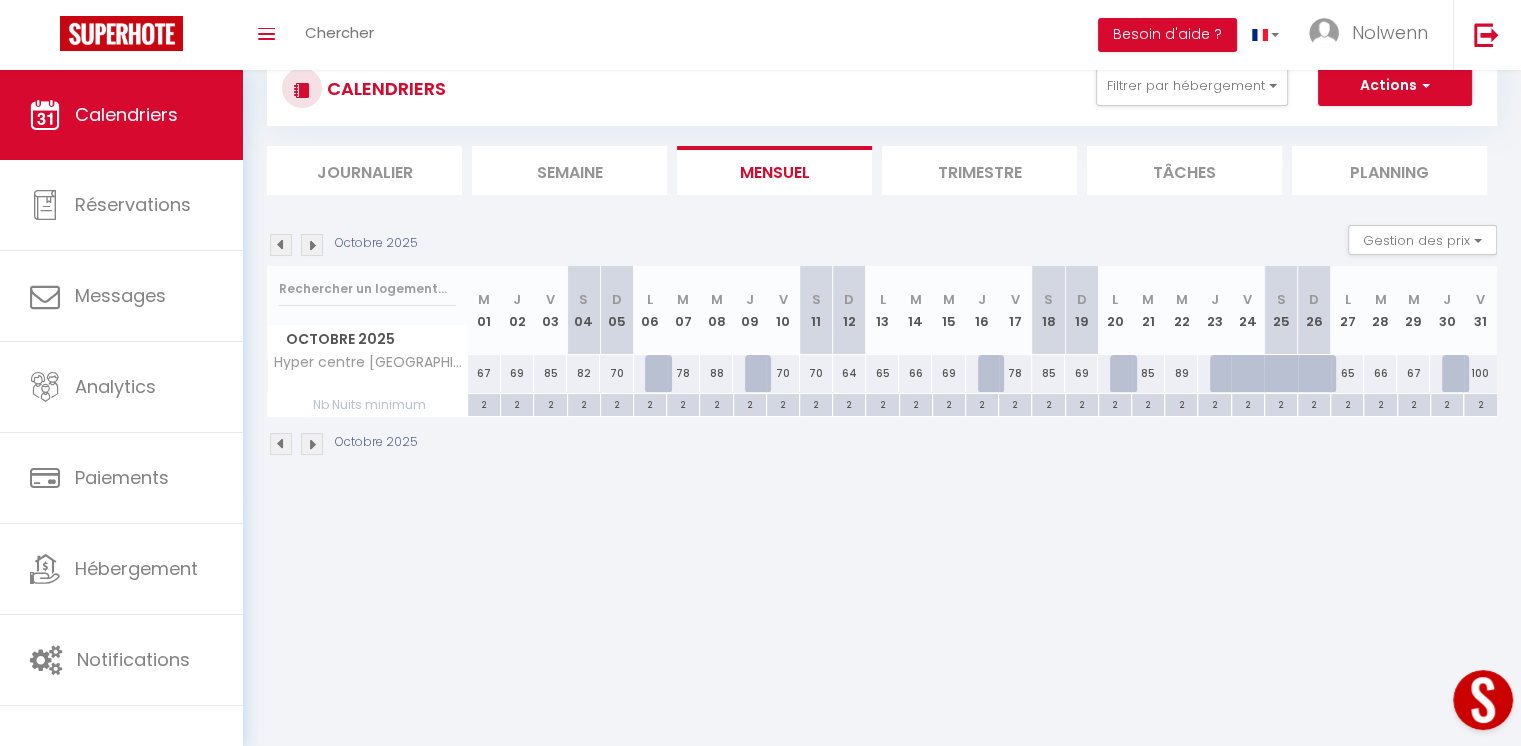 click at bounding box center (281, 245) 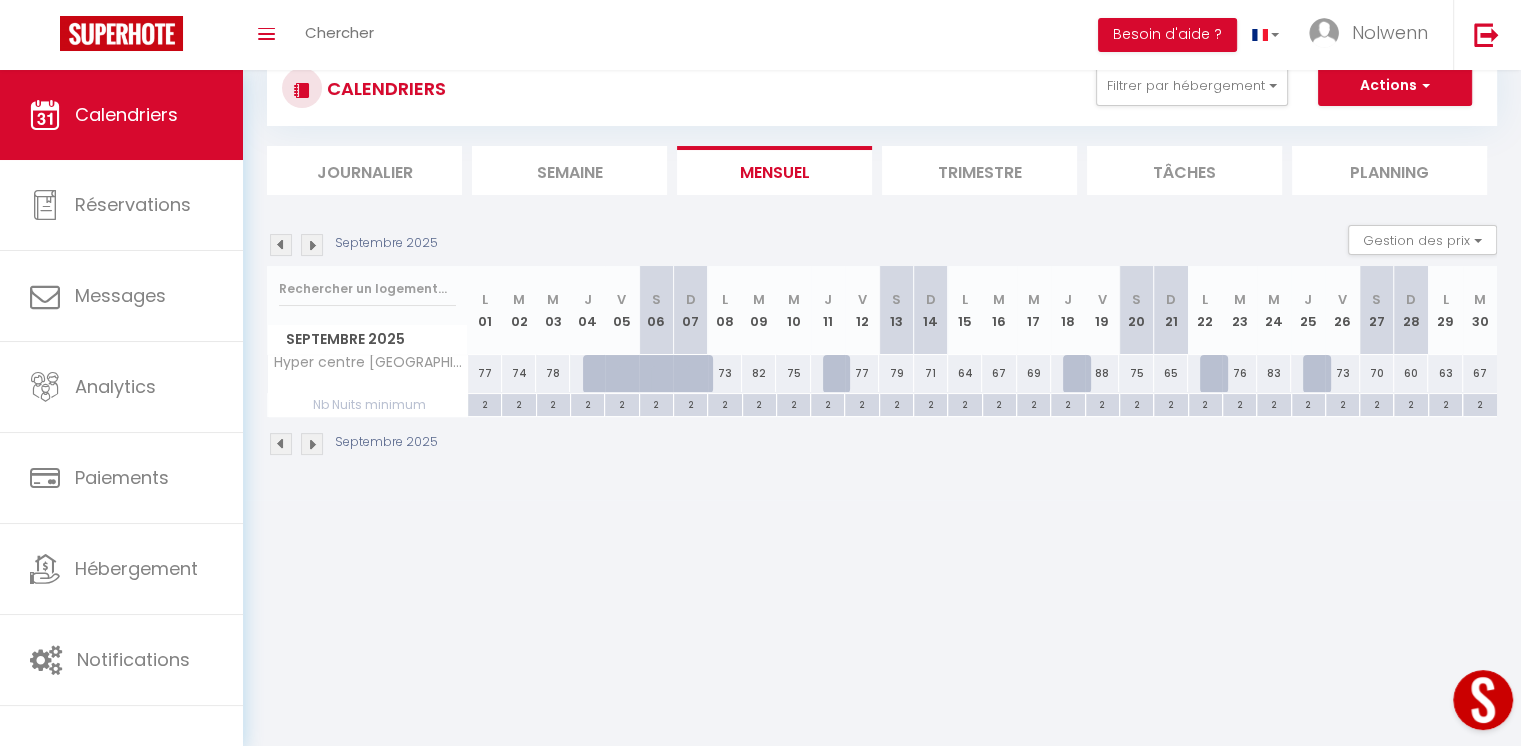 click at bounding box center (281, 245) 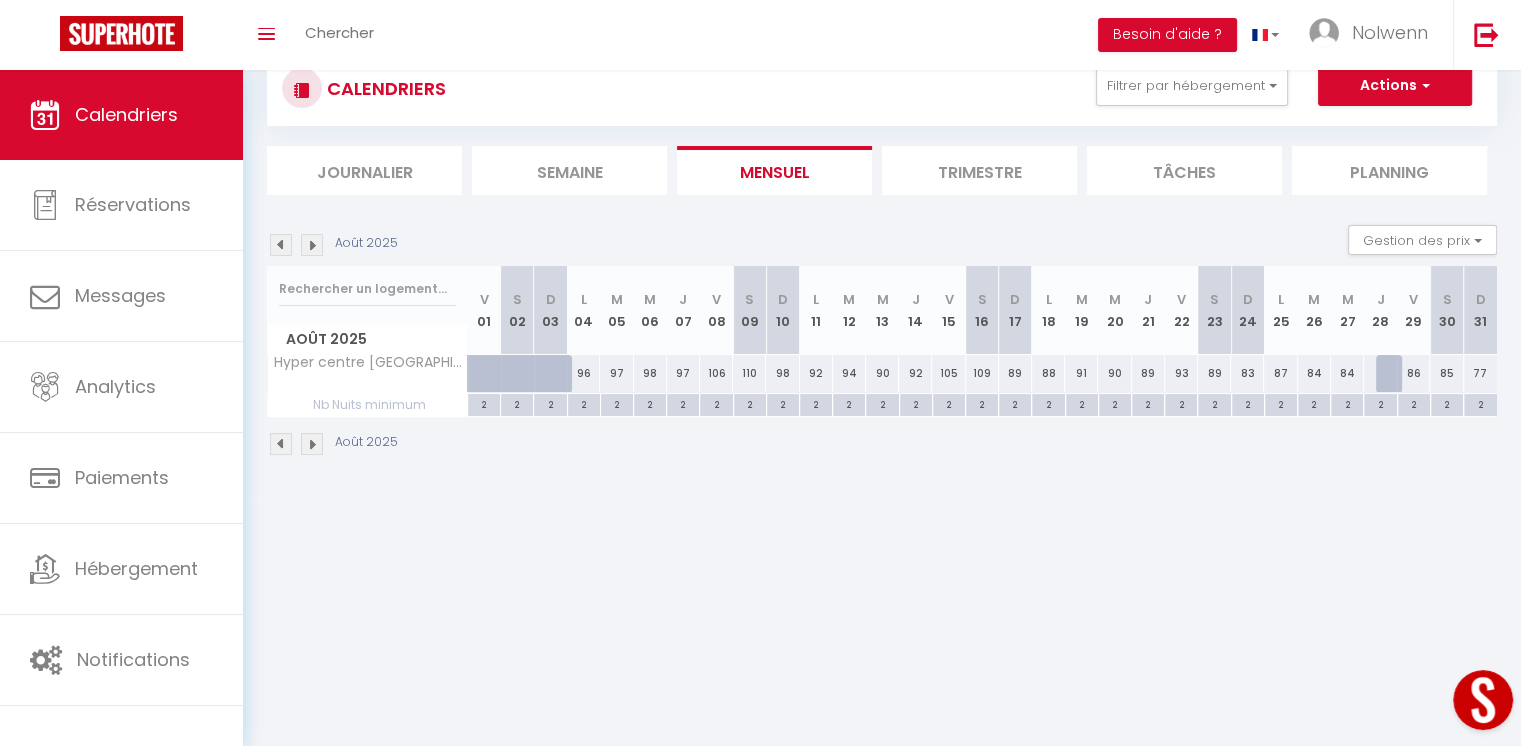click at bounding box center [281, 245] 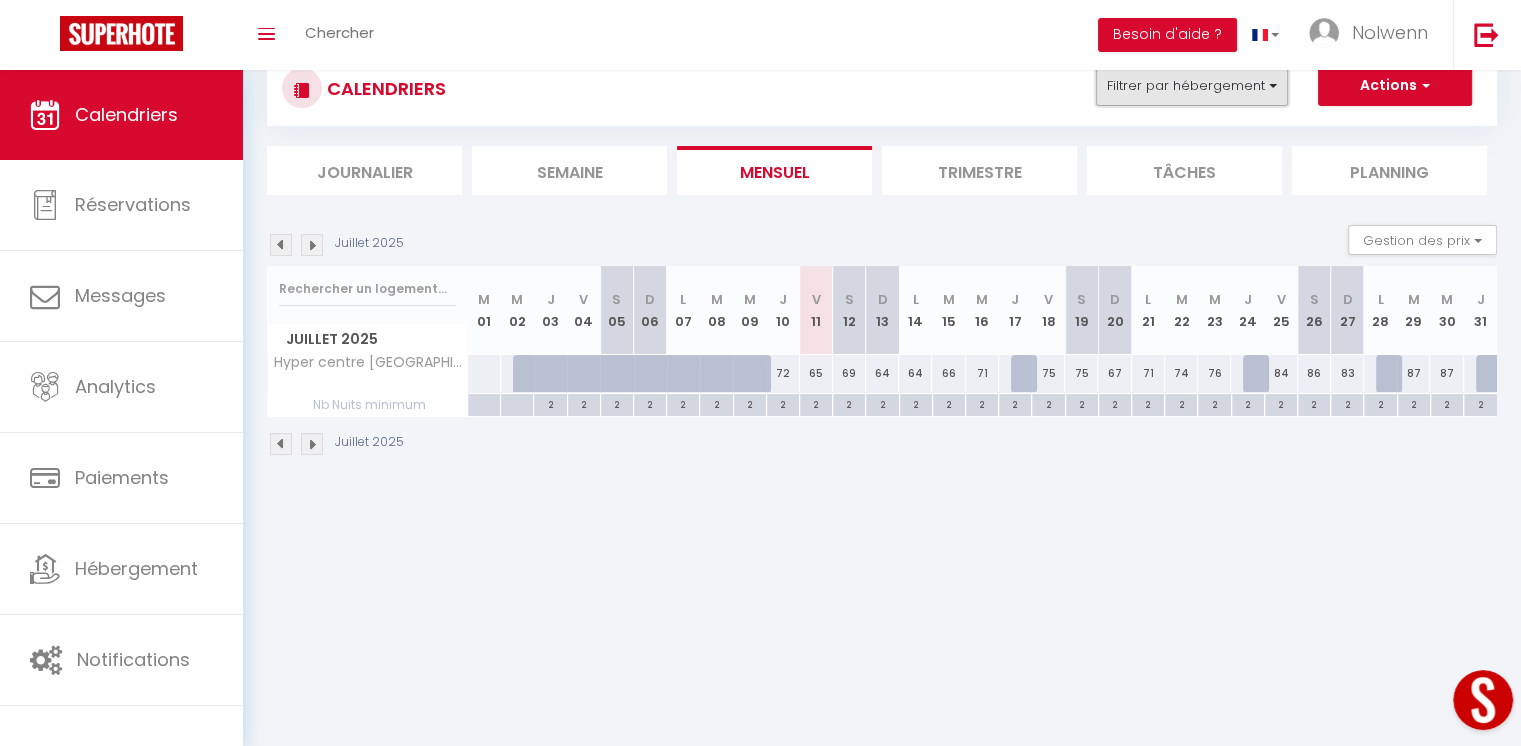 click on "Filtrer par hébergement" at bounding box center (1192, 86) 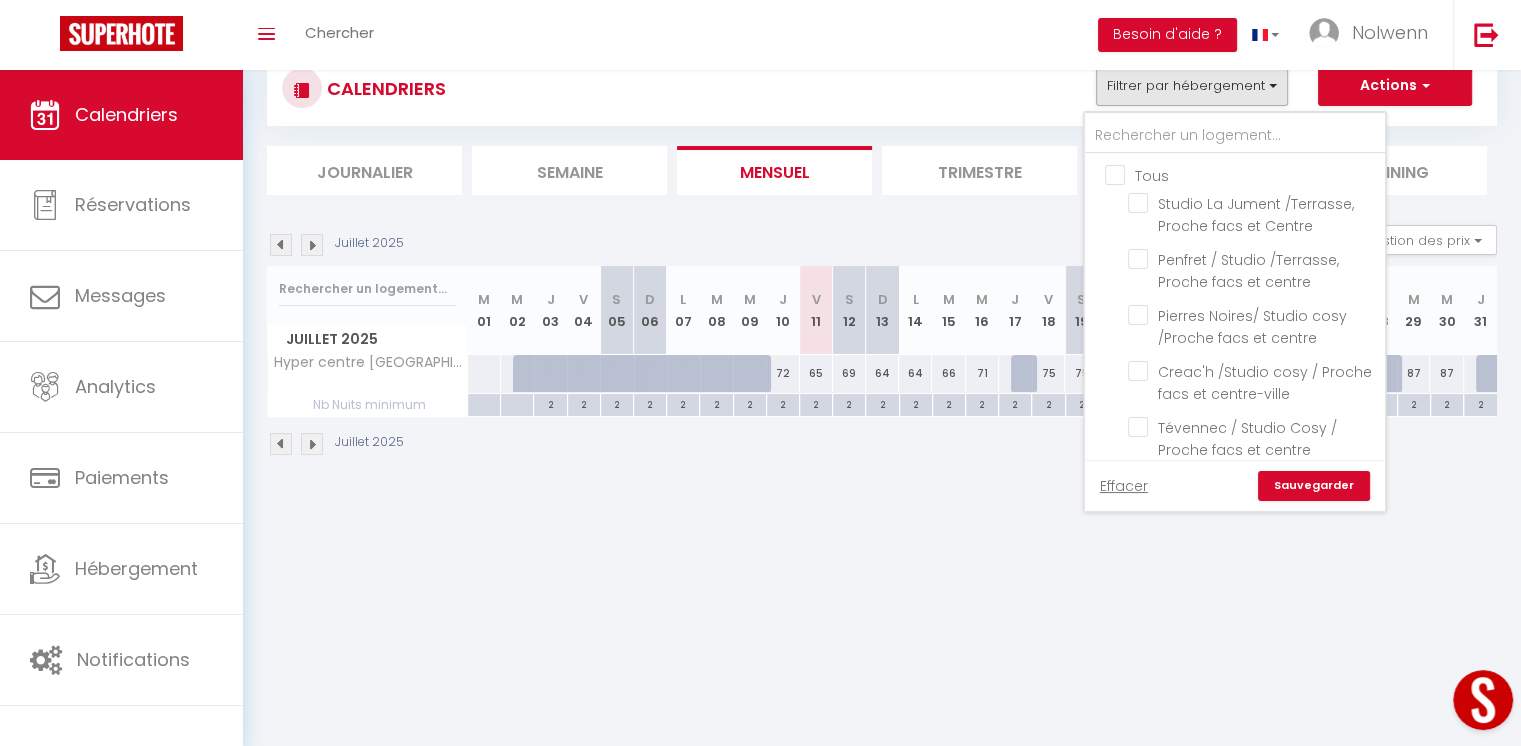 click on "Tous" at bounding box center (1255, 174) 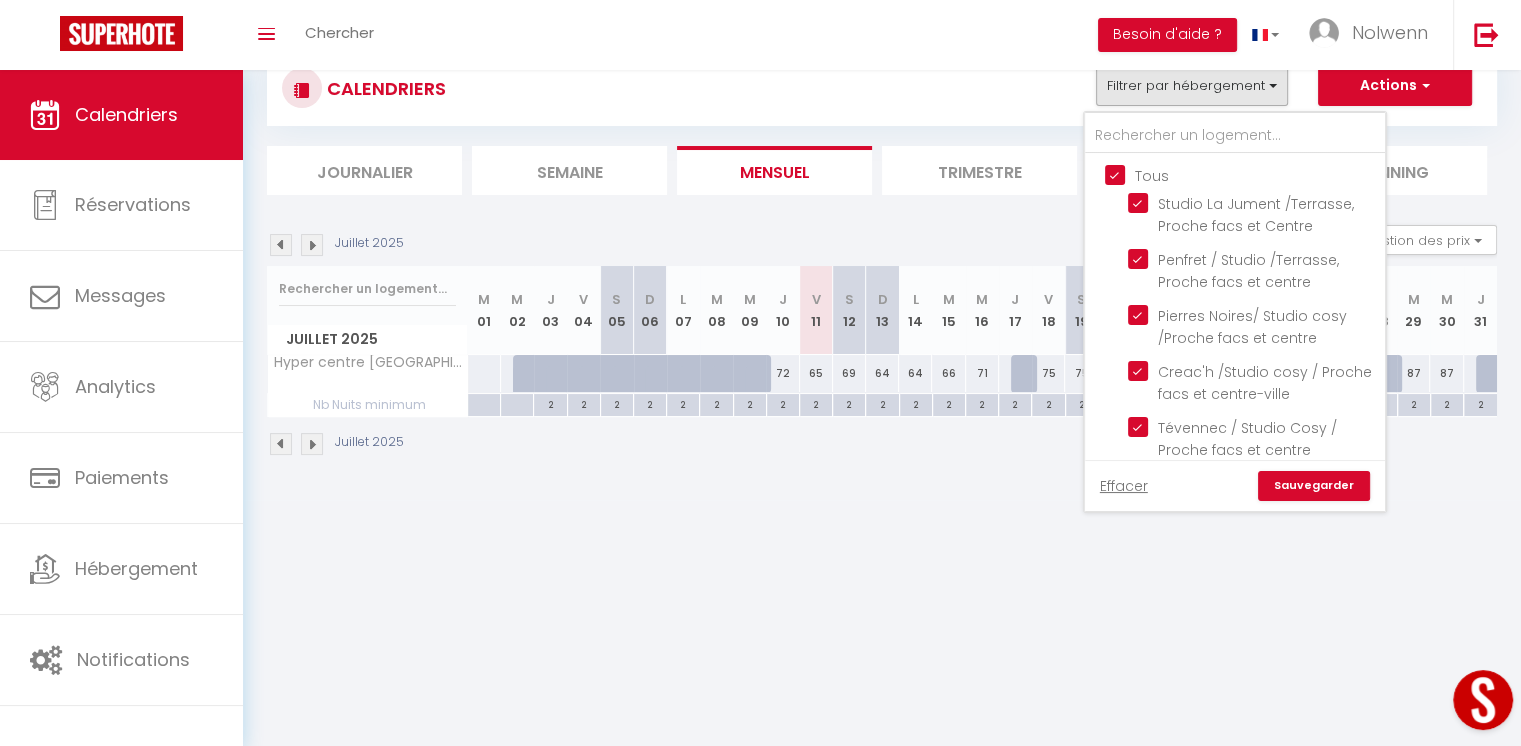 checkbox on "true" 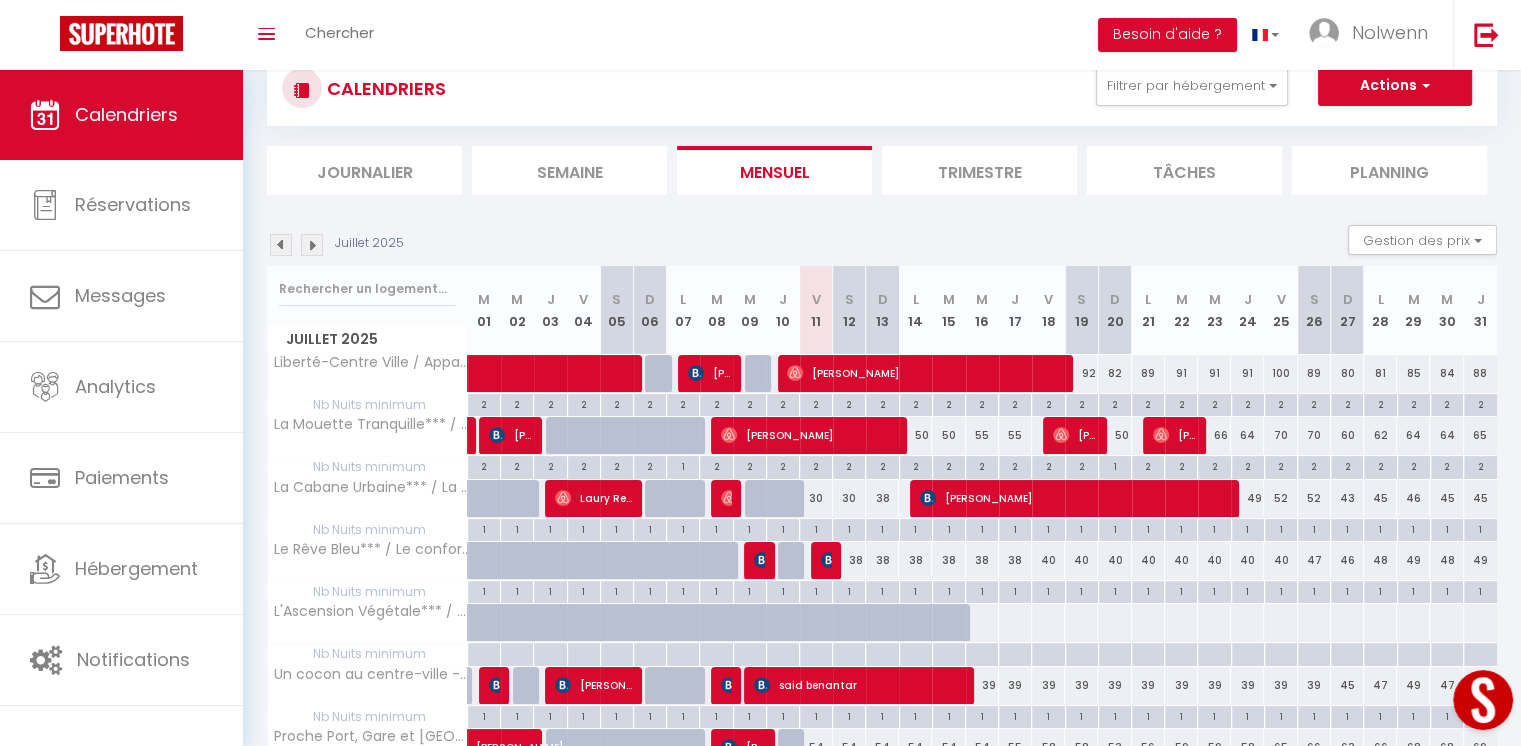 scroll, scrollTop: 355, scrollLeft: 0, axis: vertical 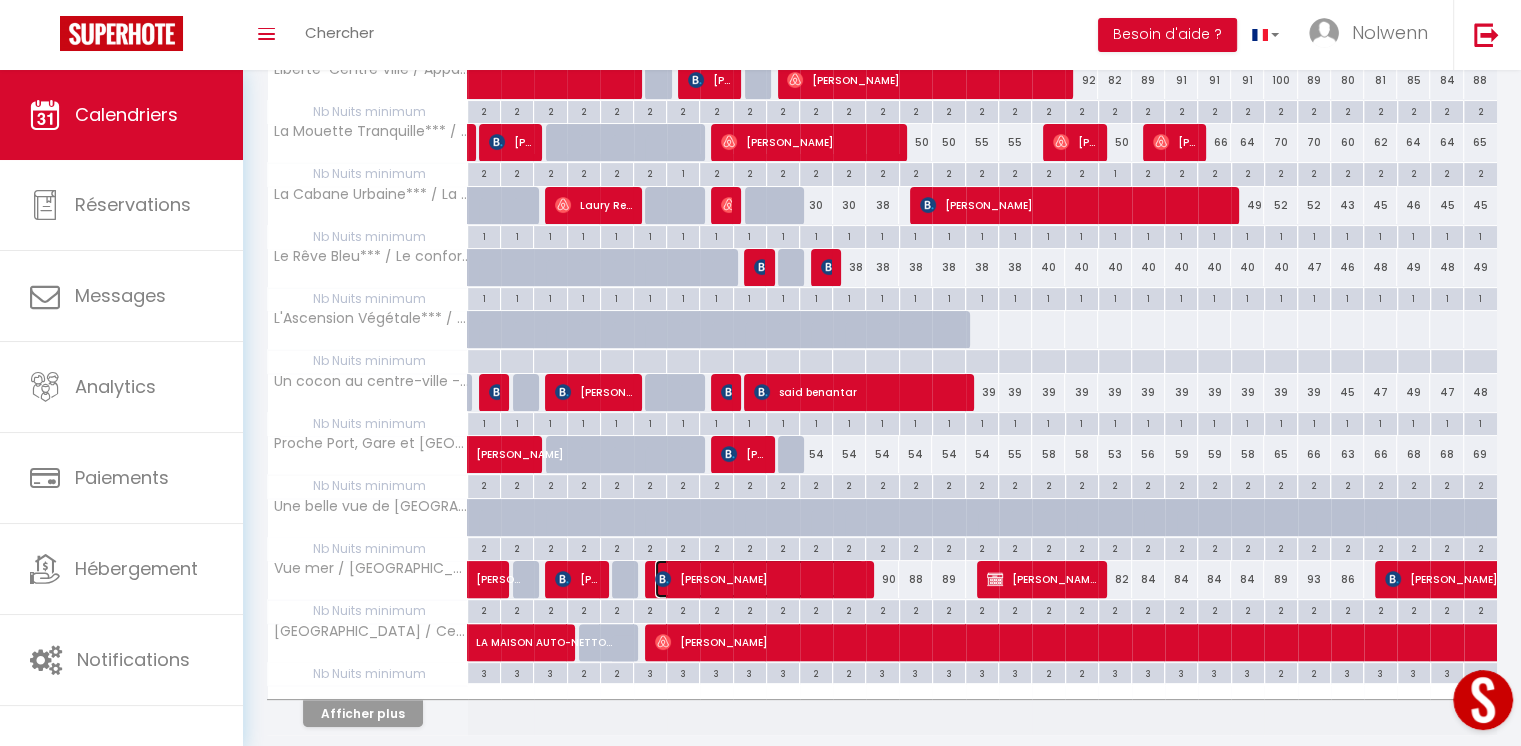 click on "[PERSON_NAME]" at bounding box center [759, 579] 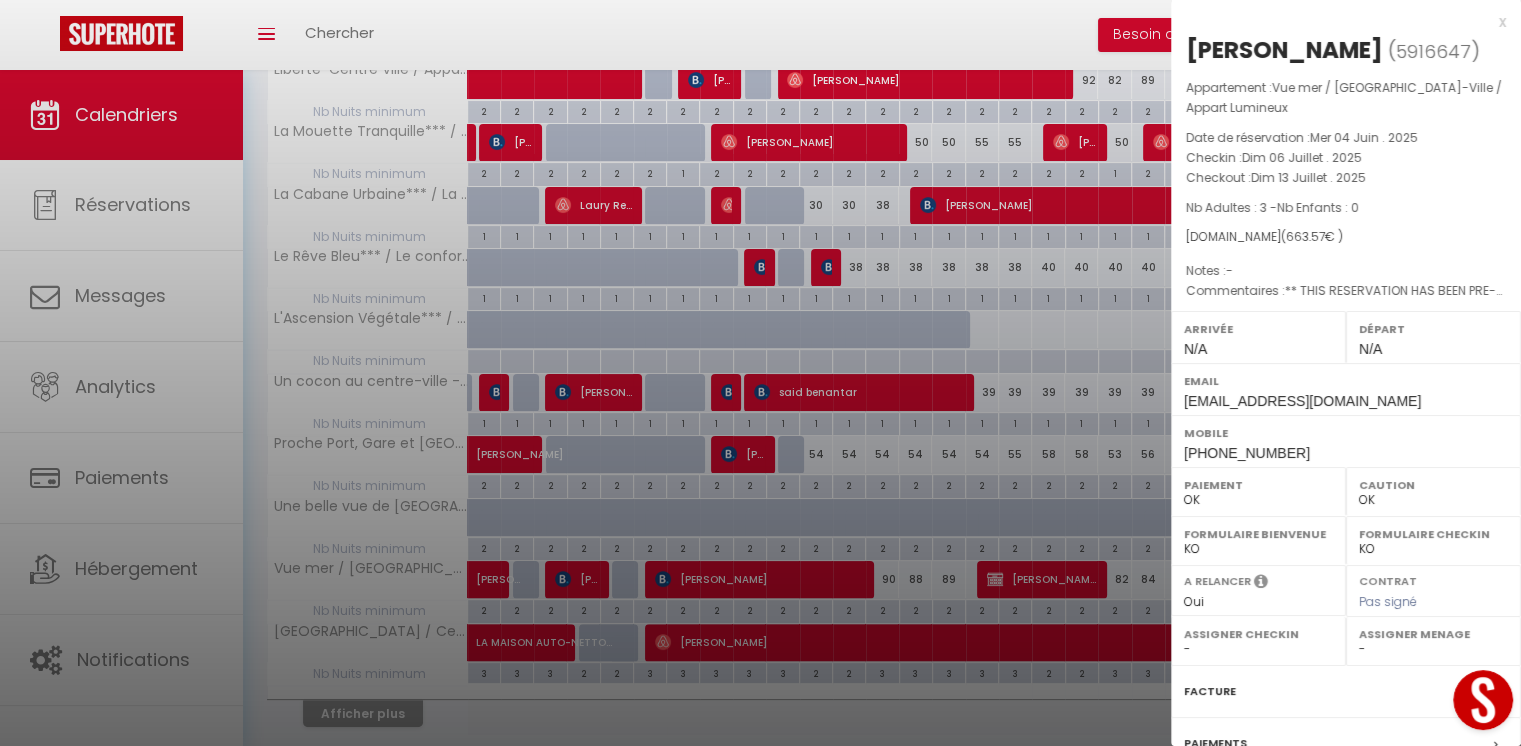 click on "x" at bounding box center [1338, 22] 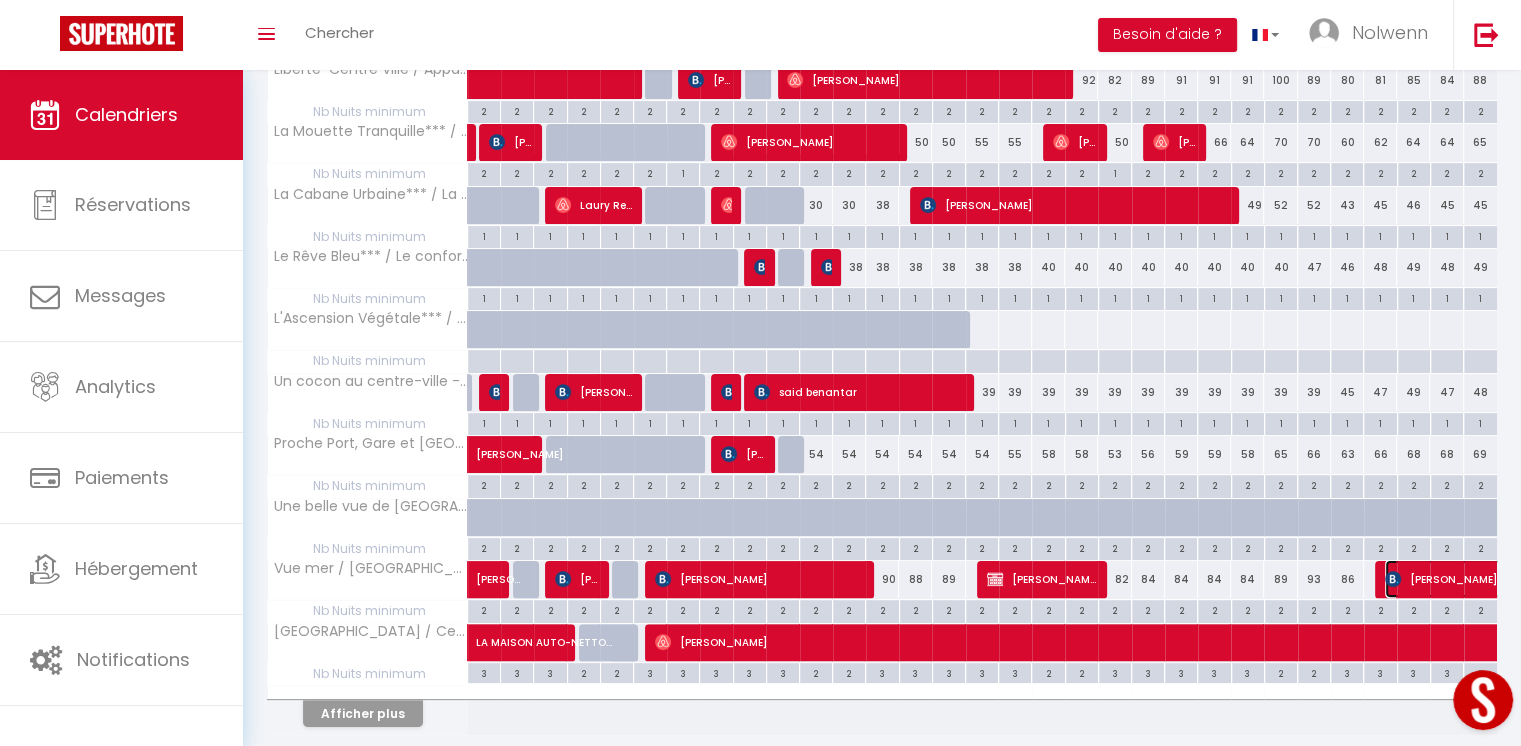 click on "[PERSON_NAME]" at bounding box center (1592, 579) 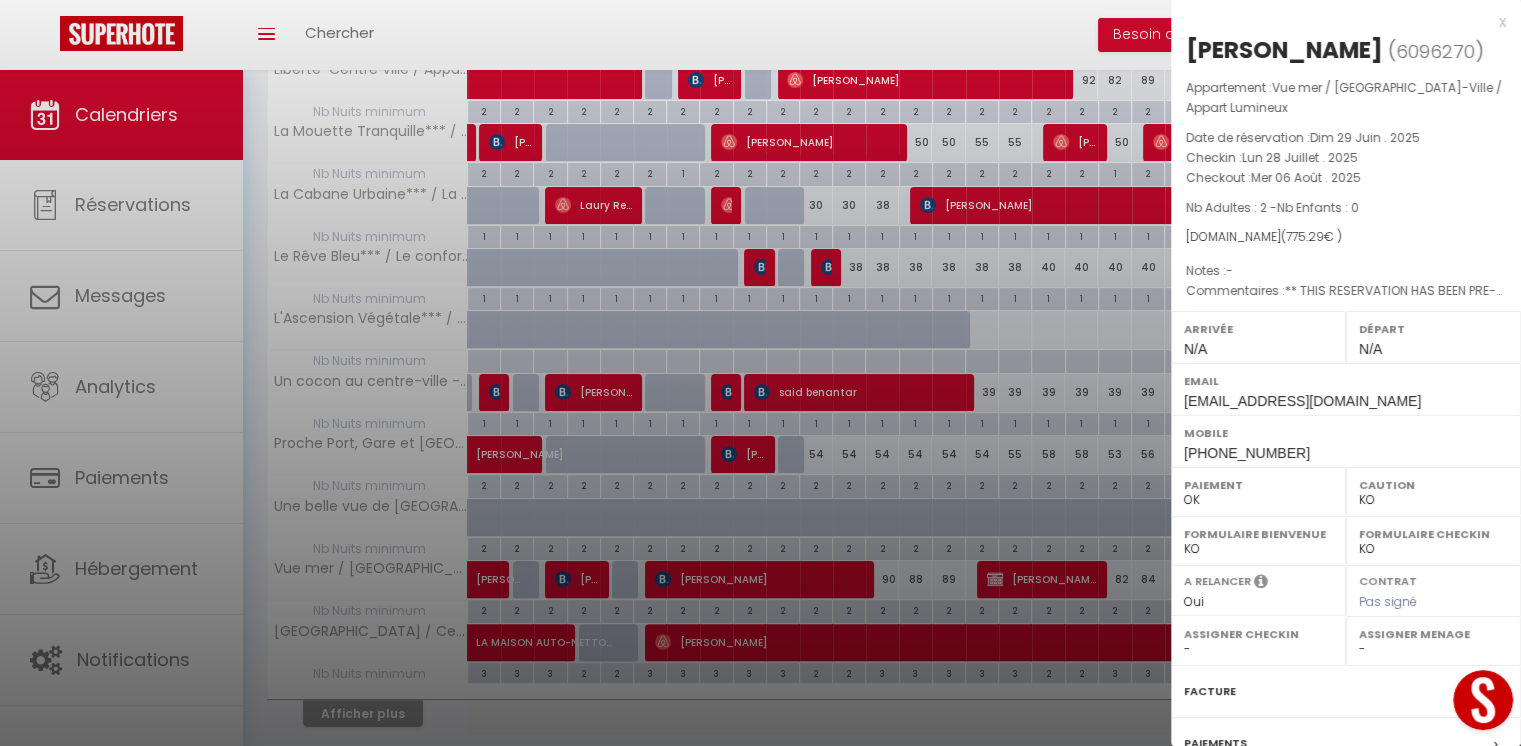 click on "x" at bounding box center (1338, 22) 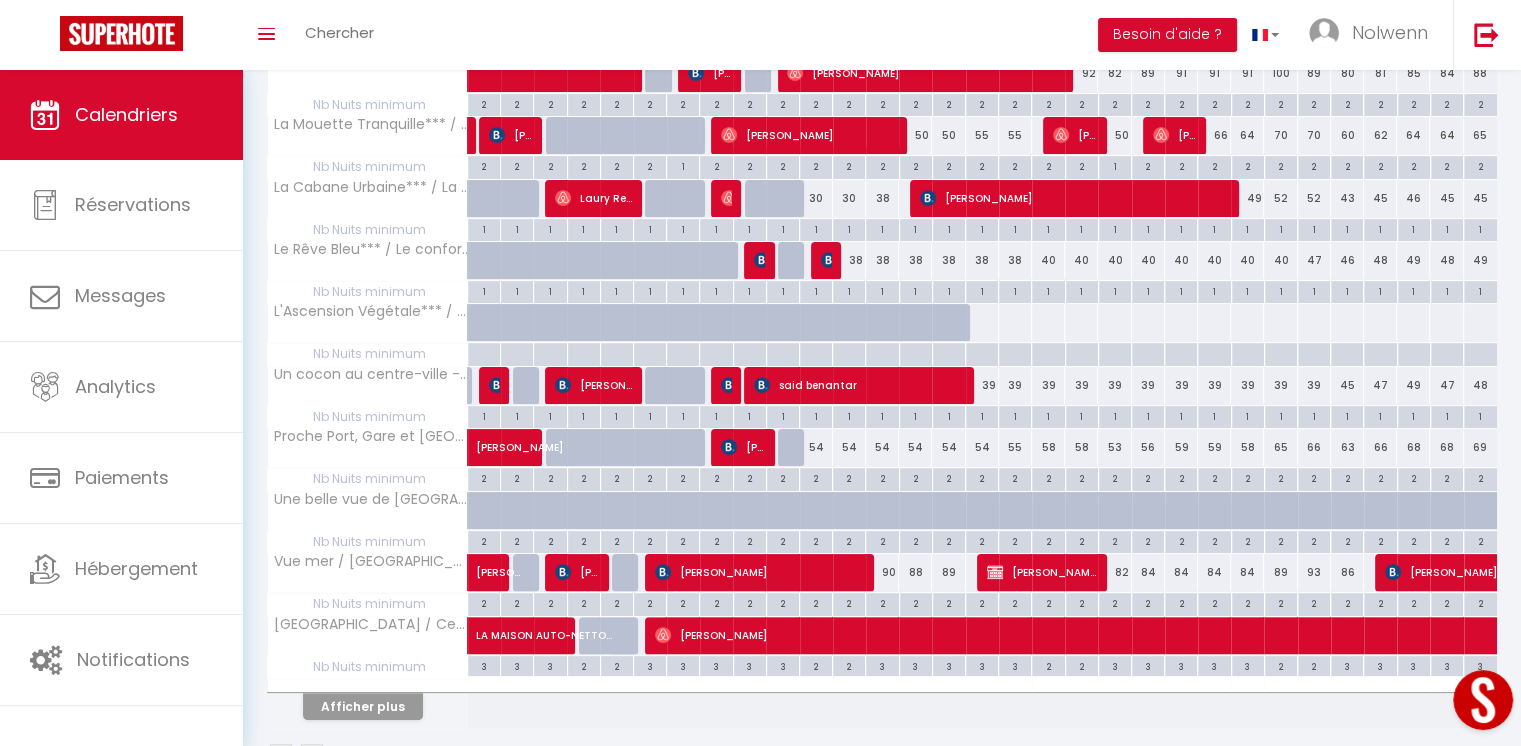 scroll, scrollTop: 380, scrollLeft: 0, axis: vertical 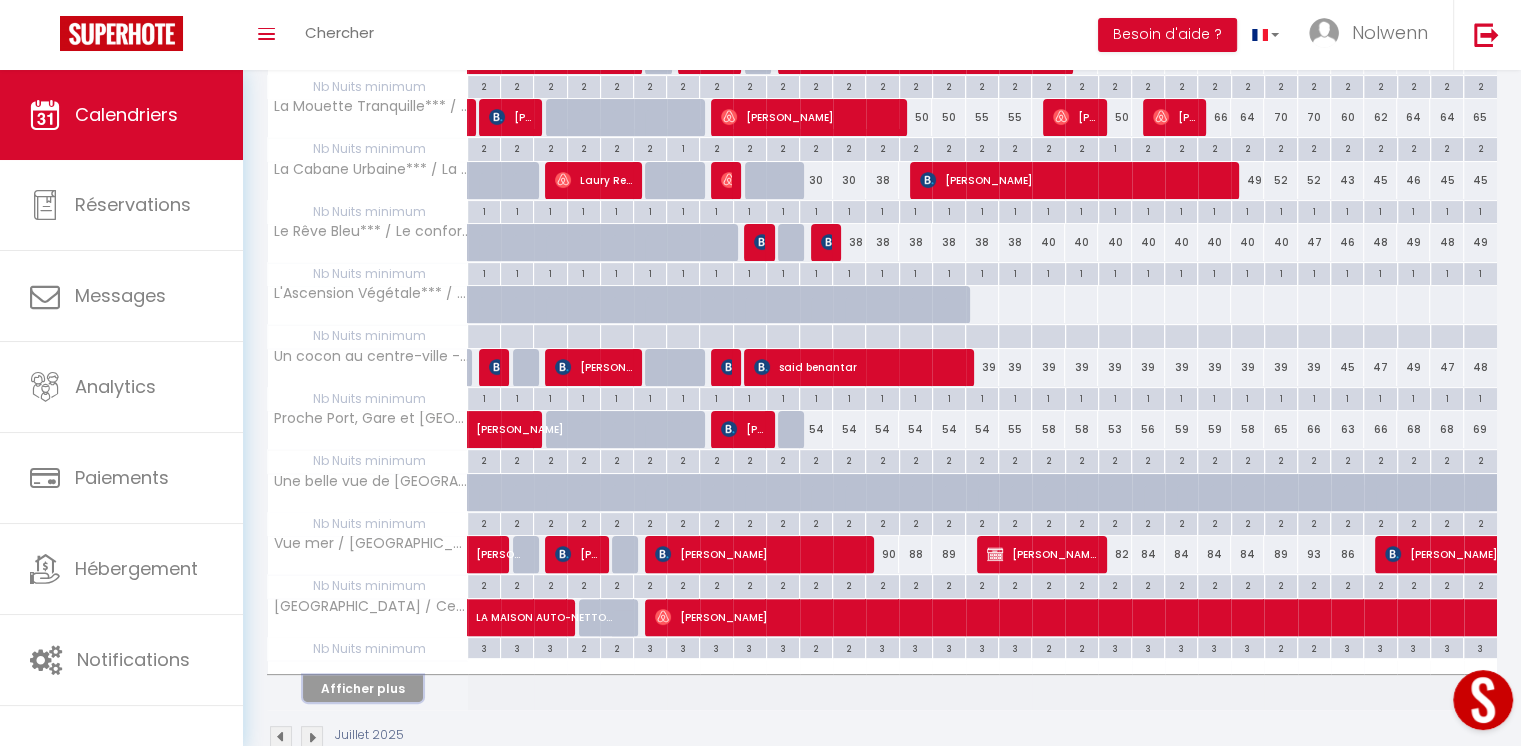 click on "Afficher plus" at bounding box center [363, 688] 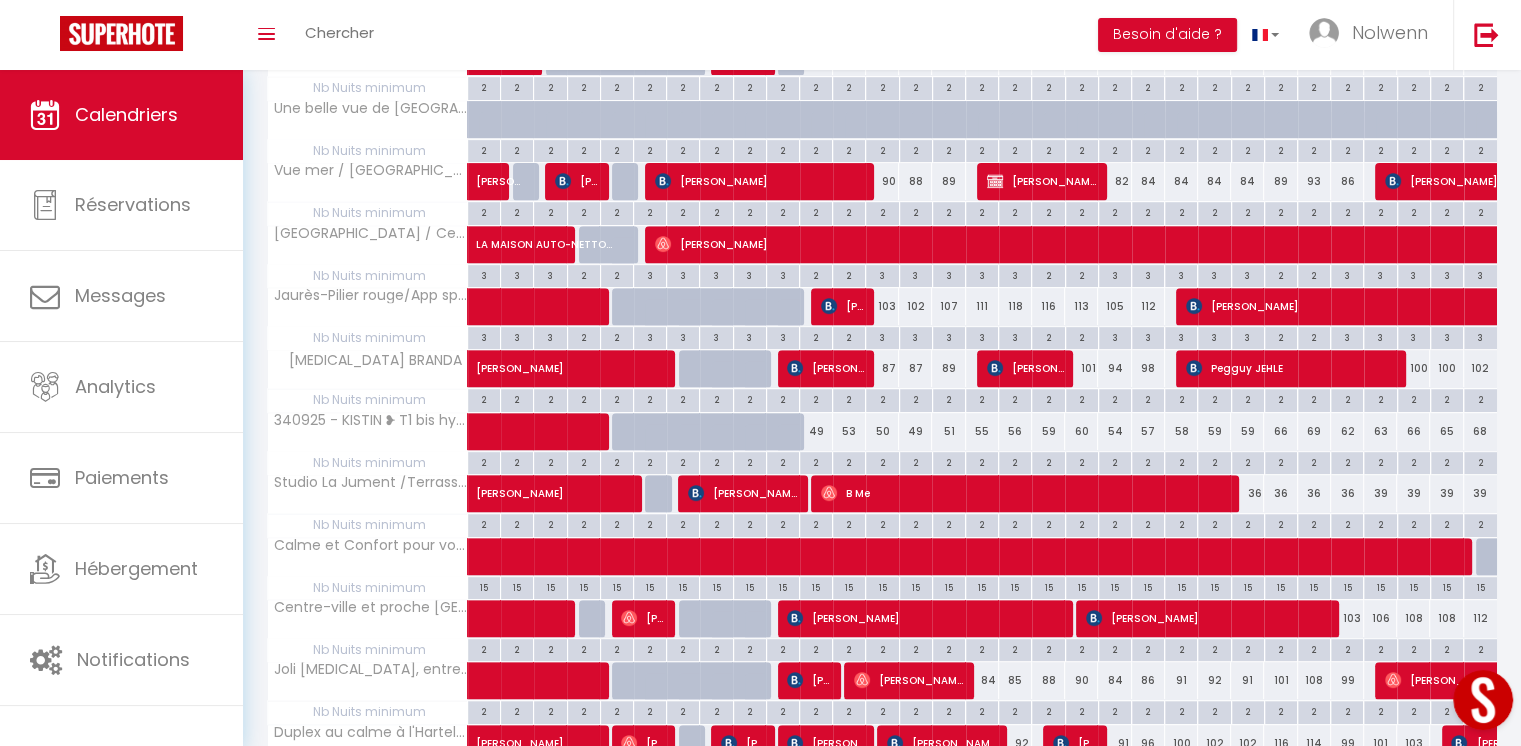 scroll, scrollTop: 761, scrollLeft: 0, axis: vertical 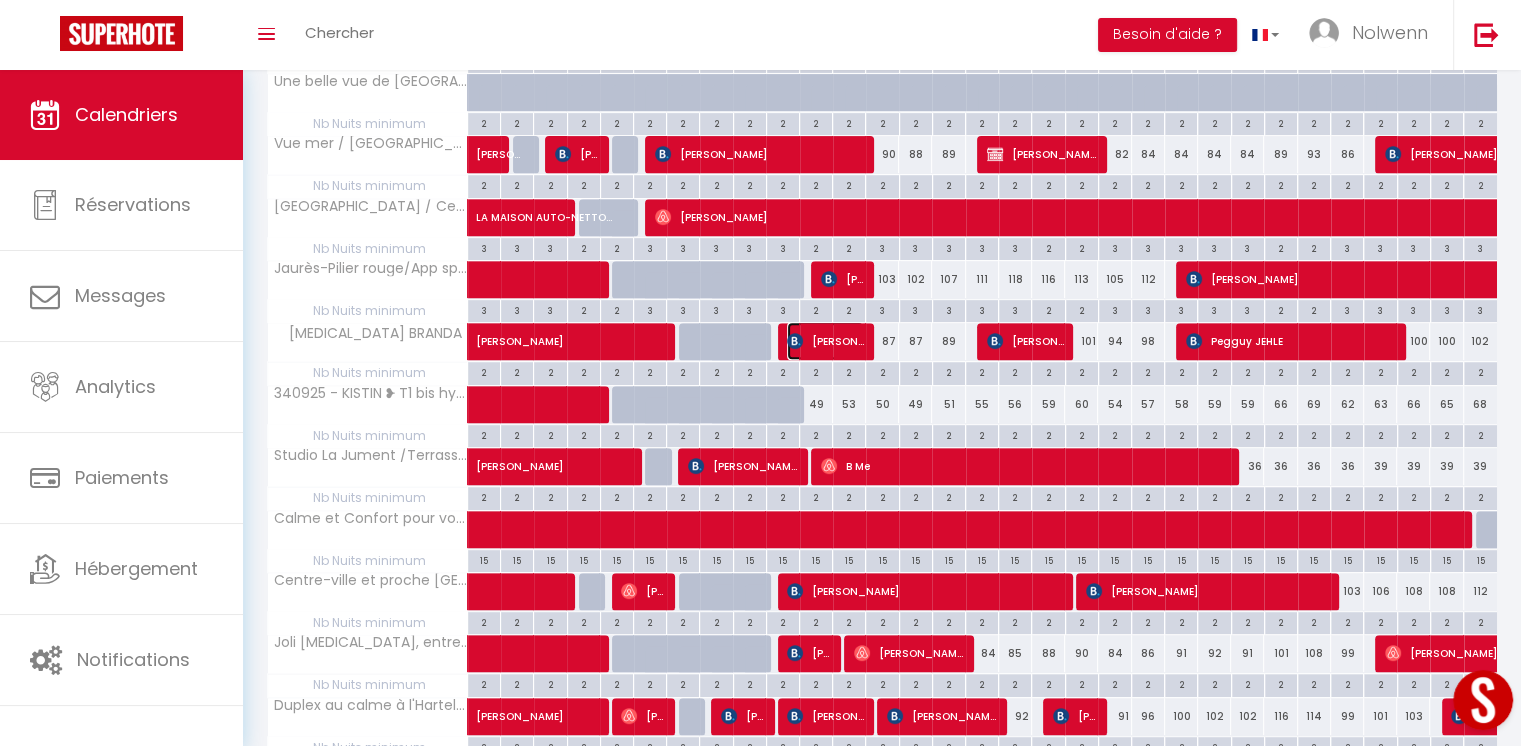 click on "[PERSON_NAME]" at bounding box center [825, 341] 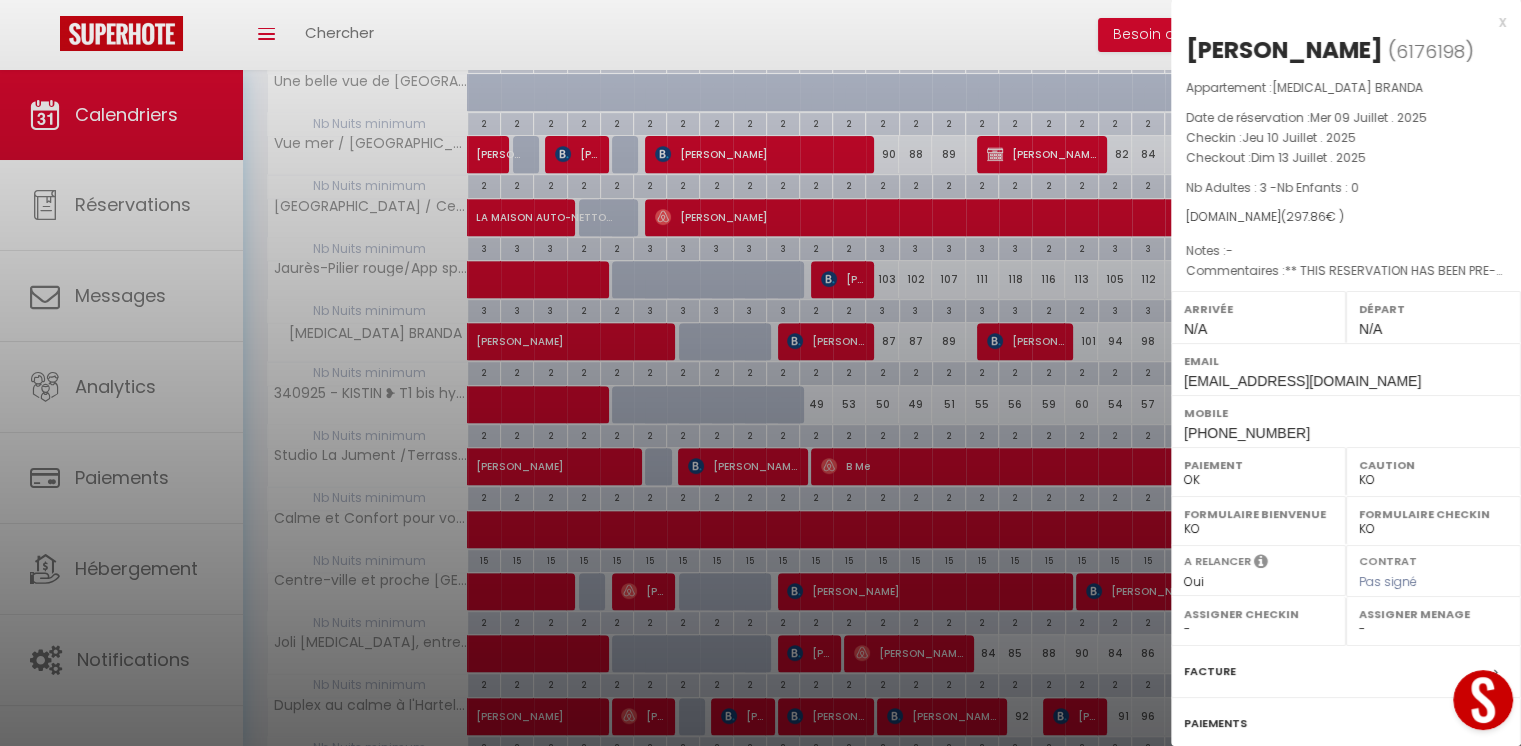 click on "x" at bounding box center [1338, 22] 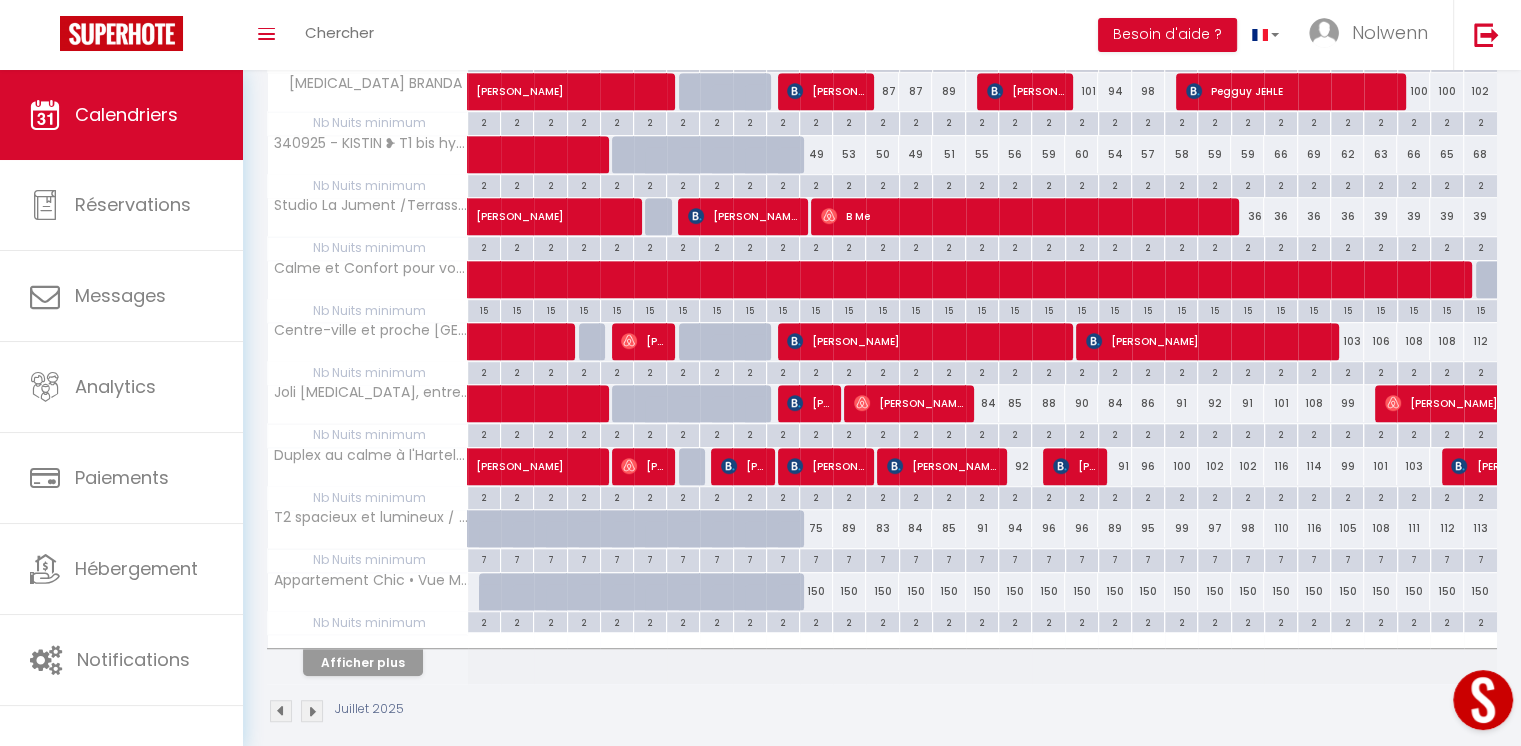 scroll, scrollTop: 1041, scrollLeft: 0, axis: vertical 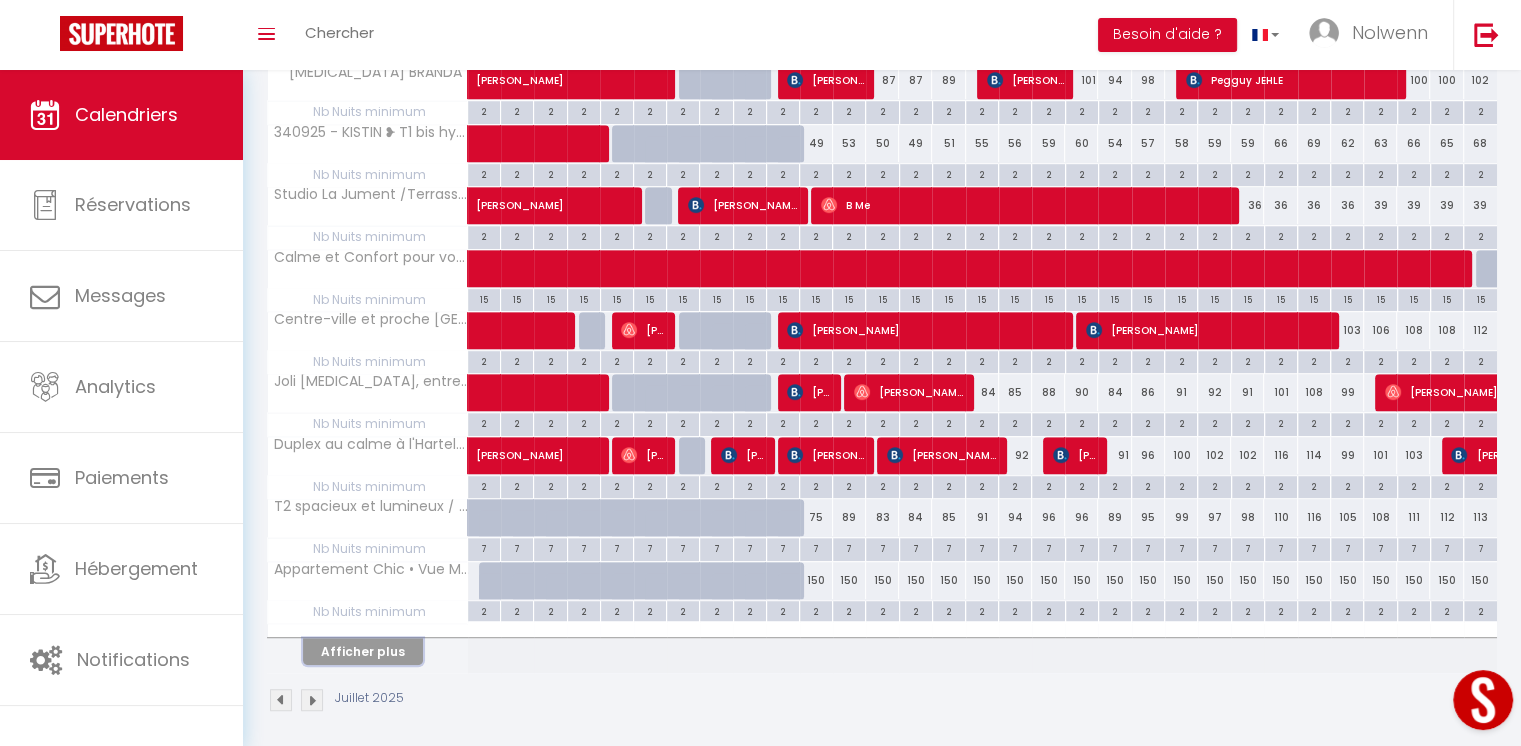 click on "Afficher plus" at bounding box center (363, 651) 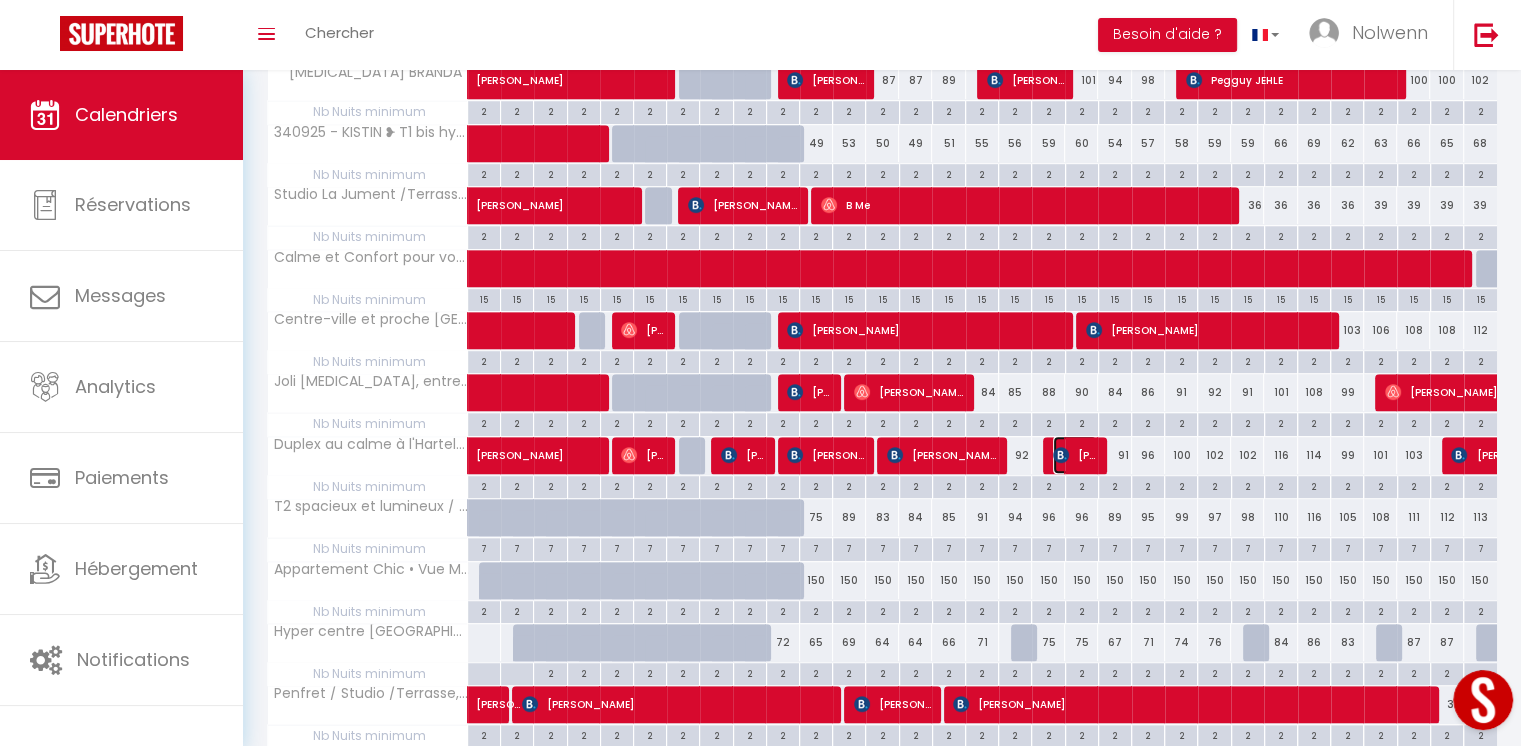 click on "[PERSON_NAME]" at bounding box center (1075, 455) 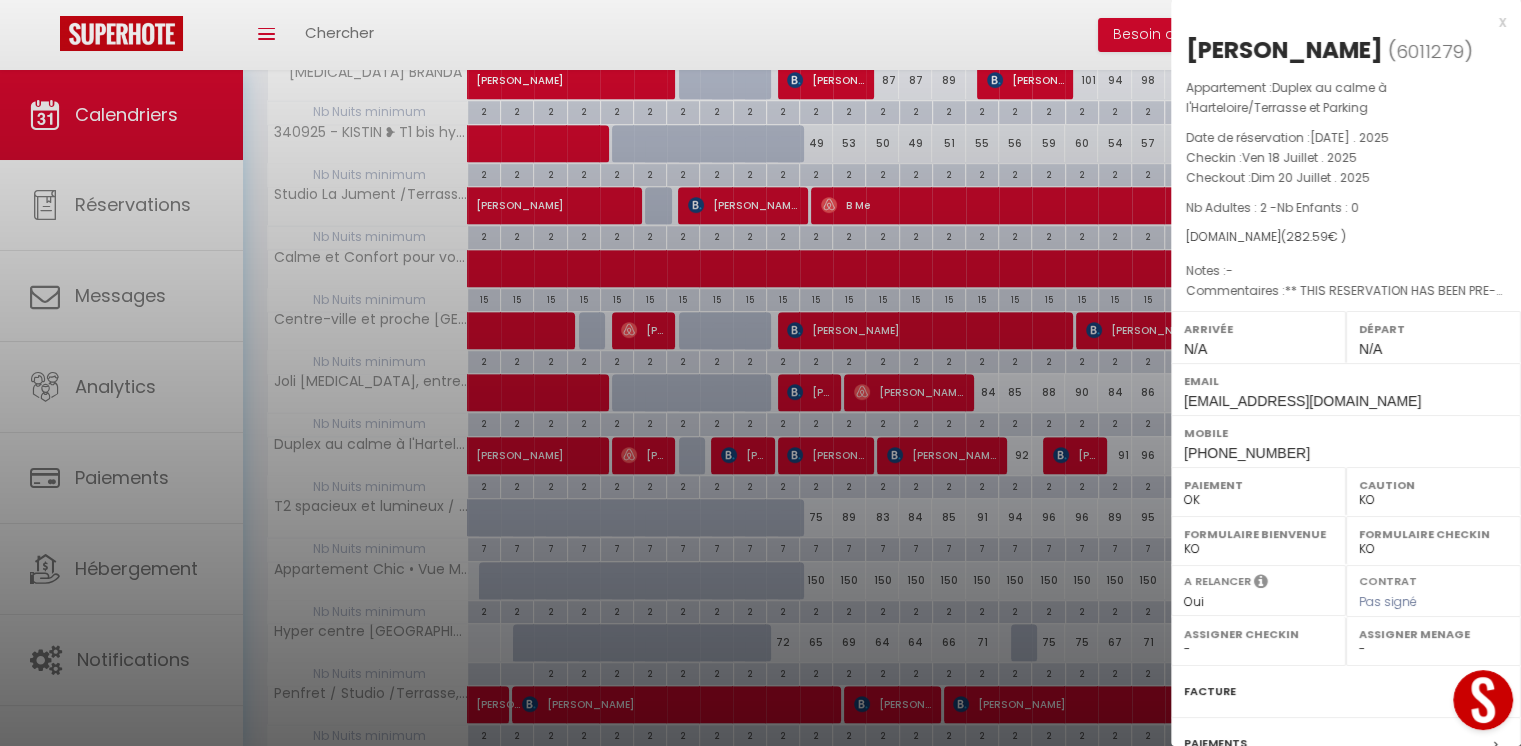 click on "x" at bounding box center [1338, 22] 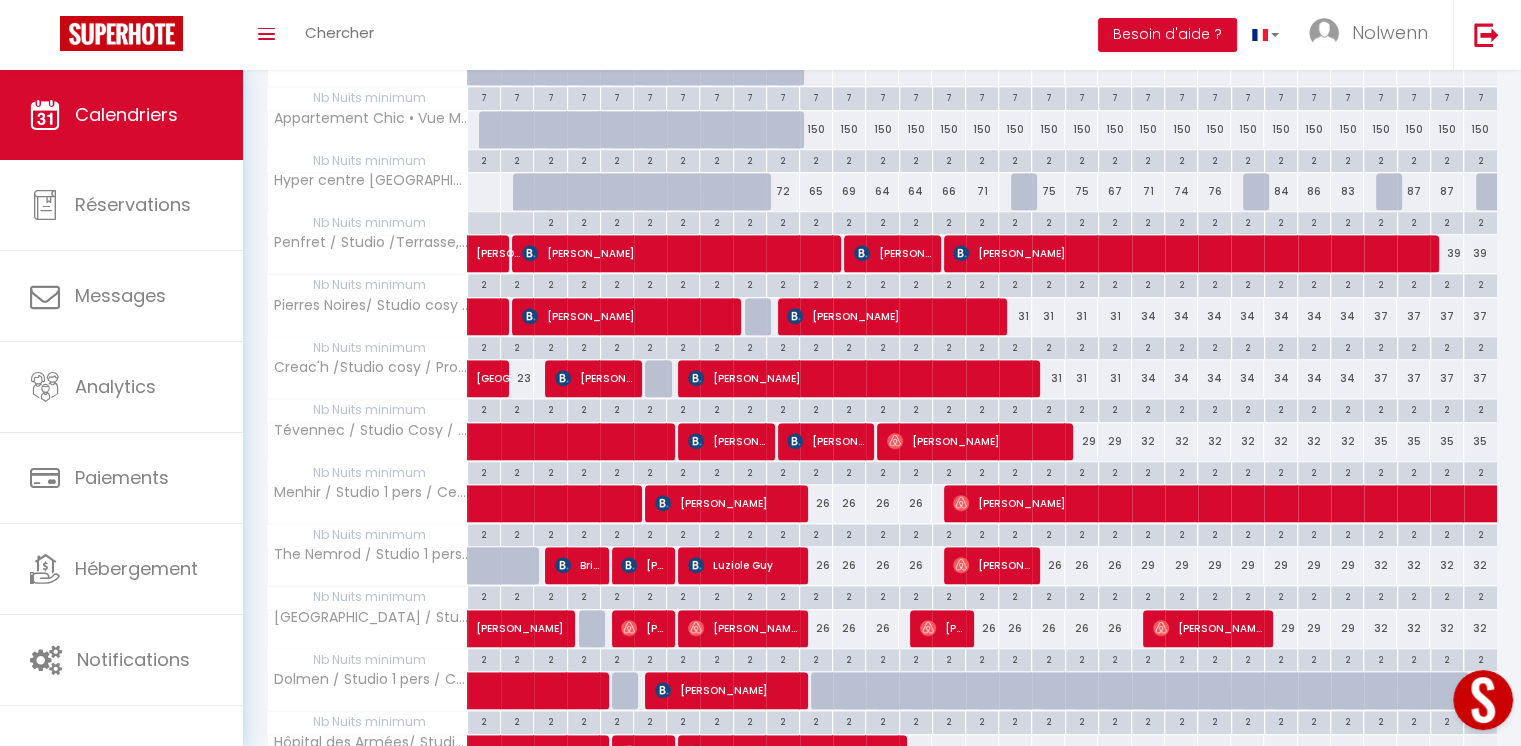scroll, scrollTop: 1661, scrollLeft: 0, axis: vertical 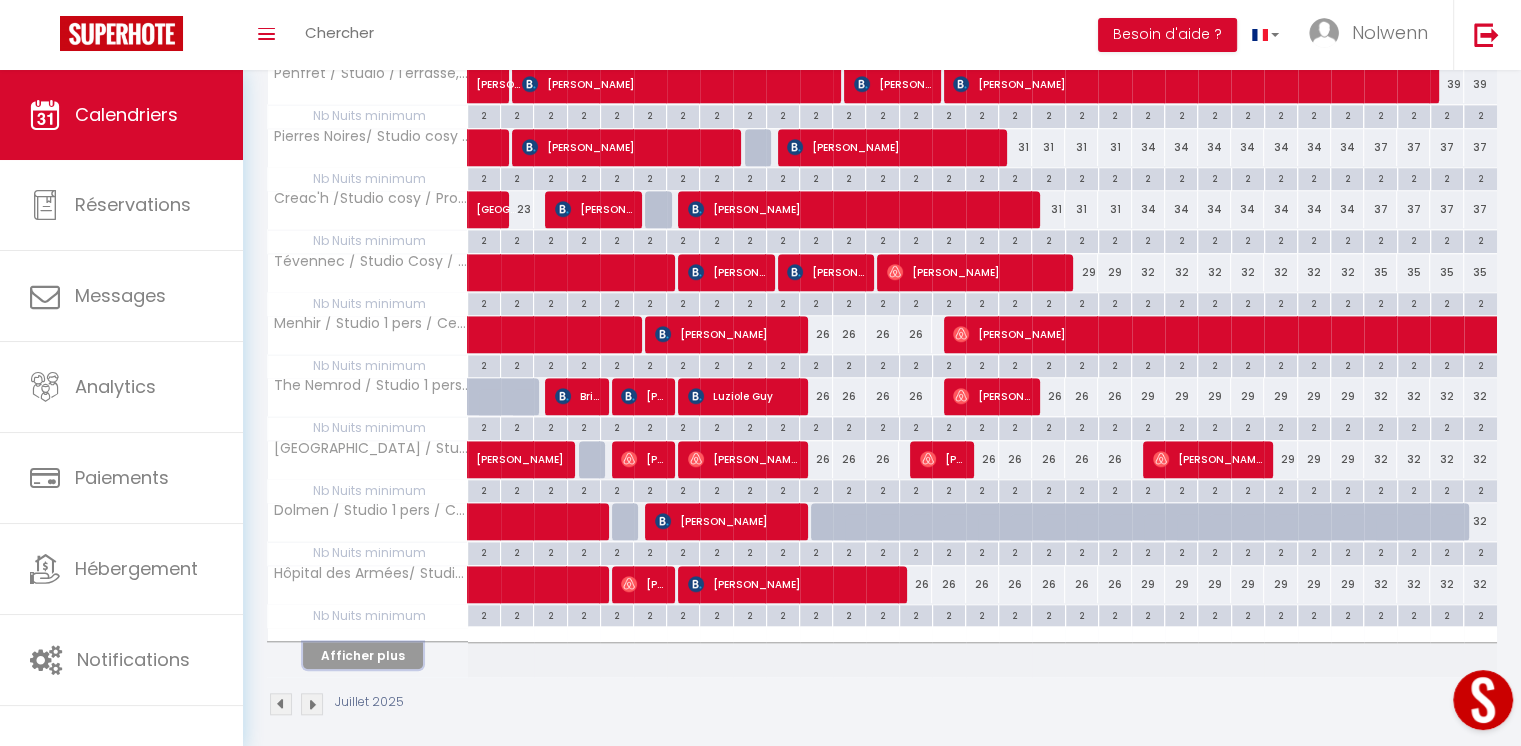 click on "Afficher plus" at bounding box center (363, 655) 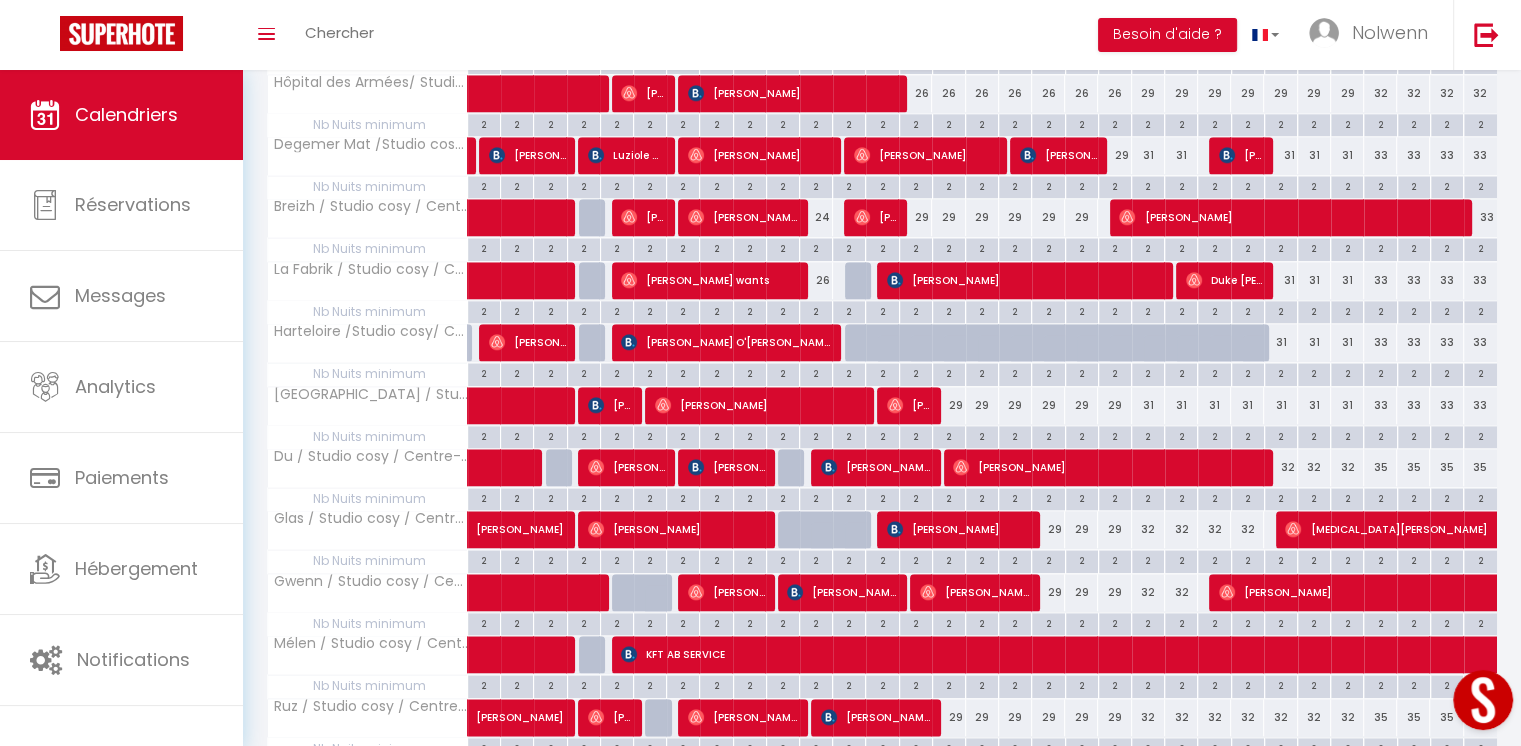 scroll, scrollTop: 2281, scrollLeft: 0, axis: vertical 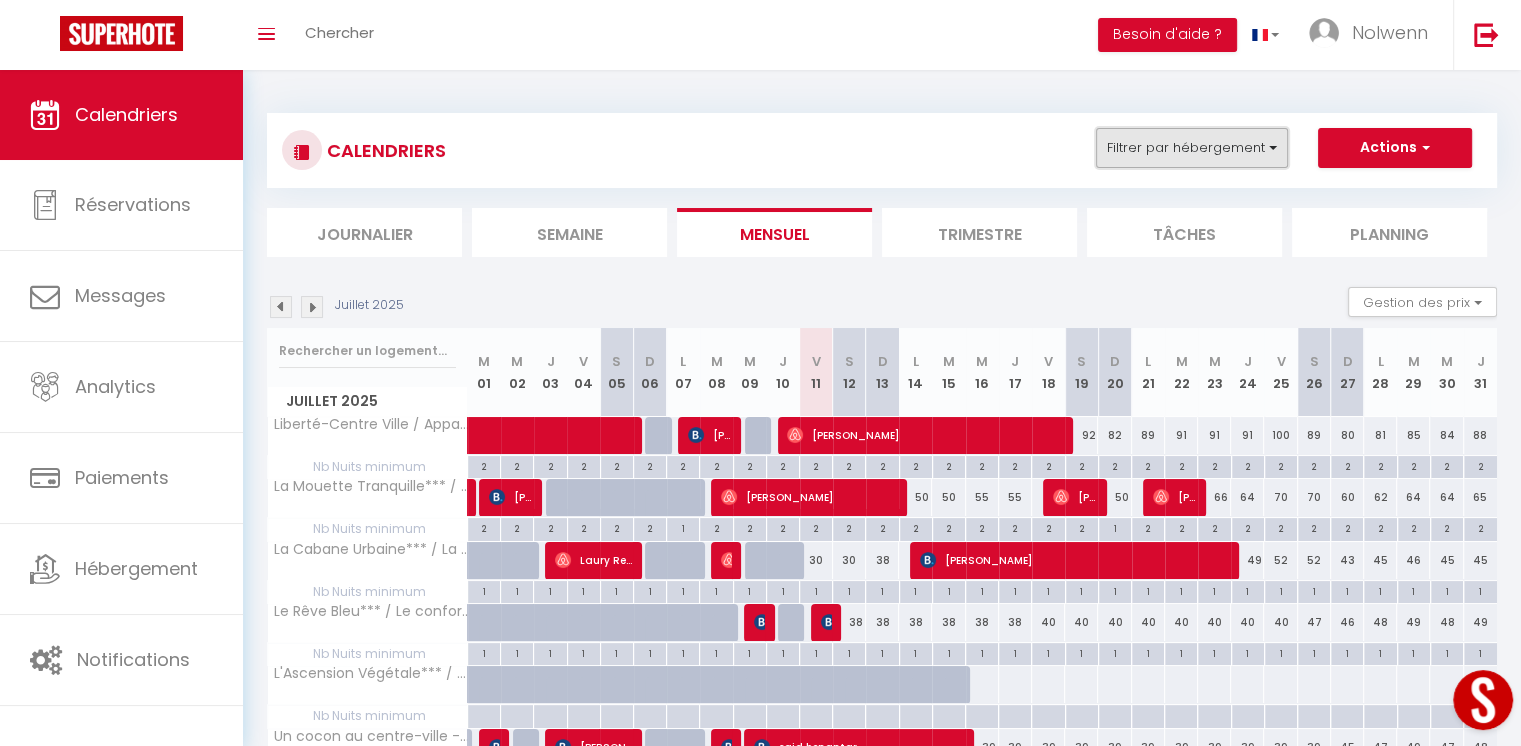 click on "Filtrer par hébergement" at bounding box center [1192, 148] 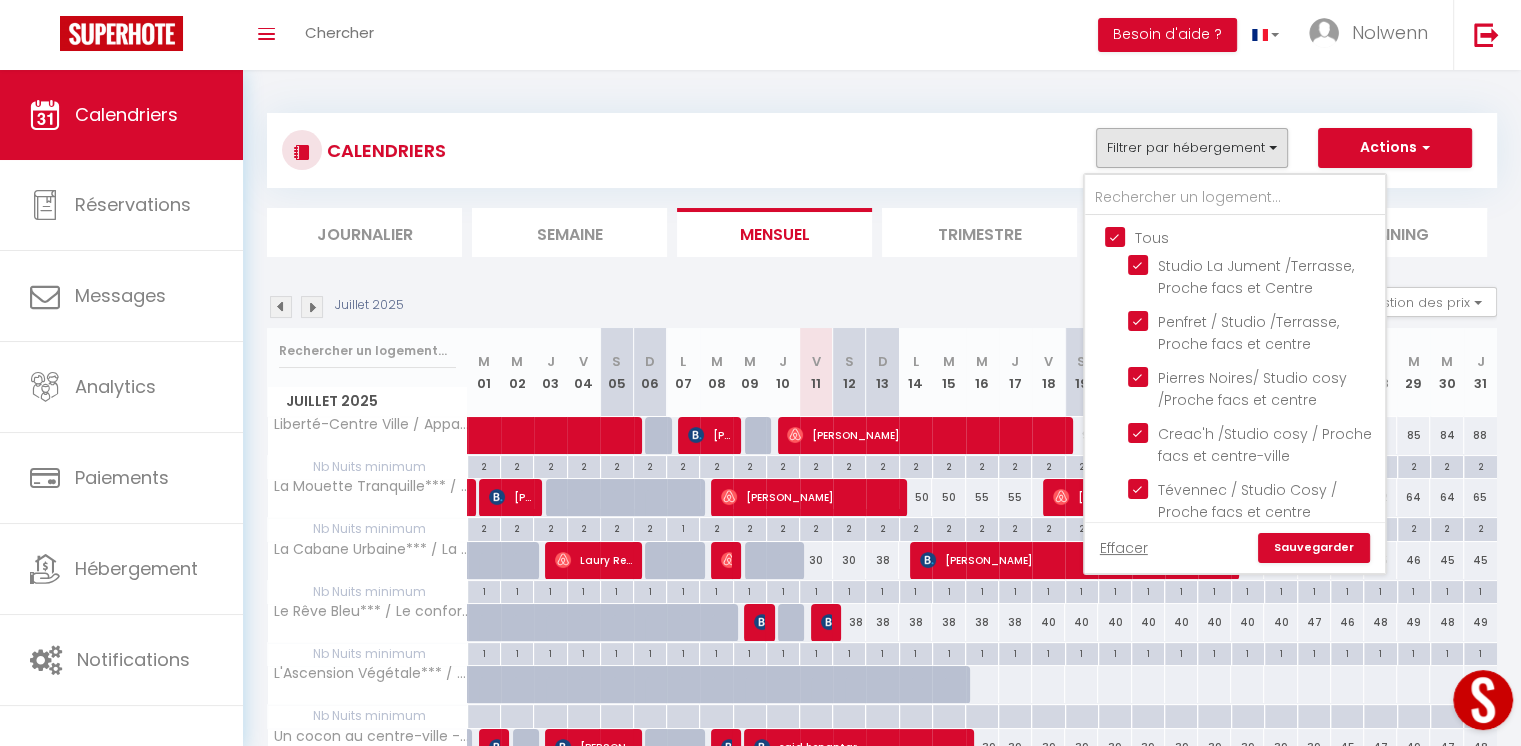 click on "Tous" at bounding box center [1255, 236] 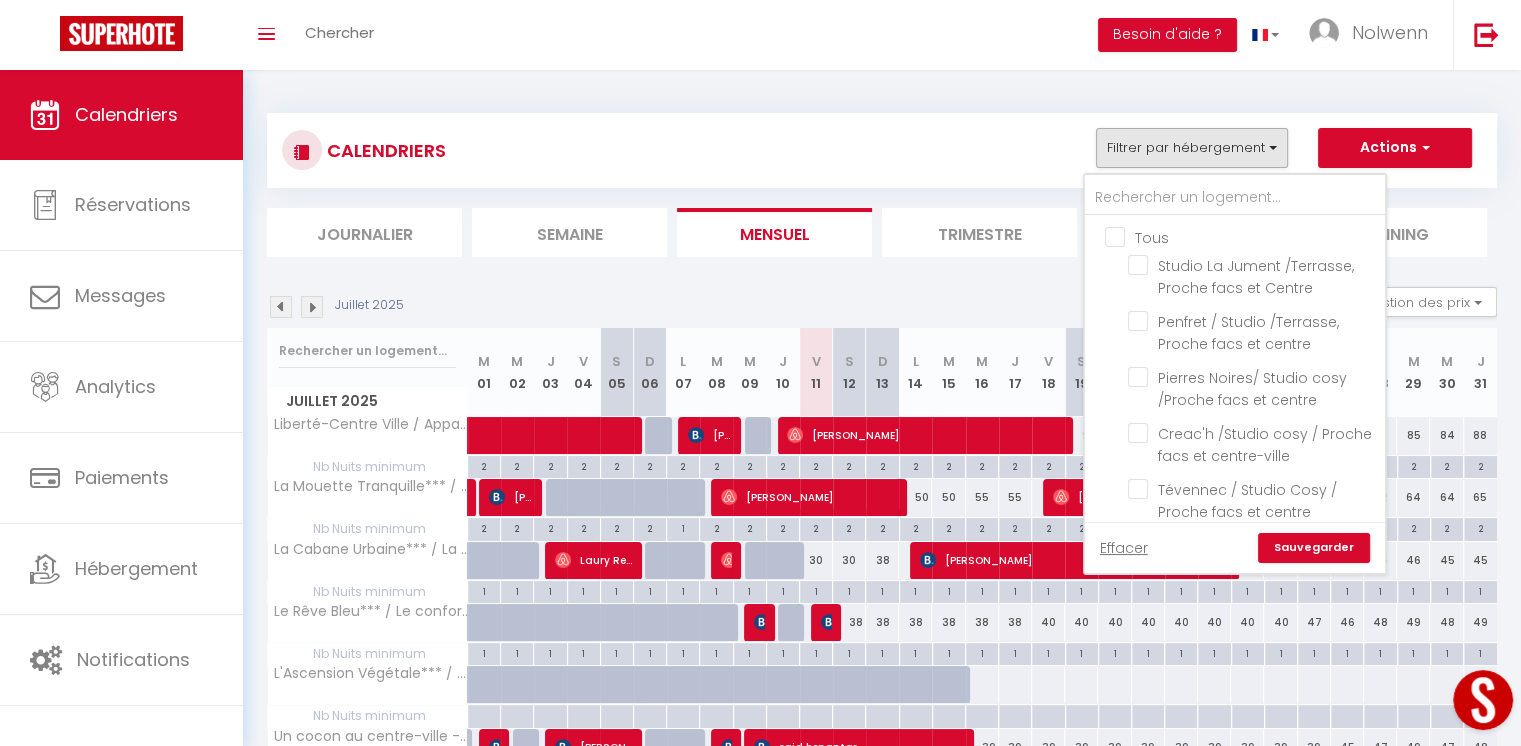checkbox on "false" 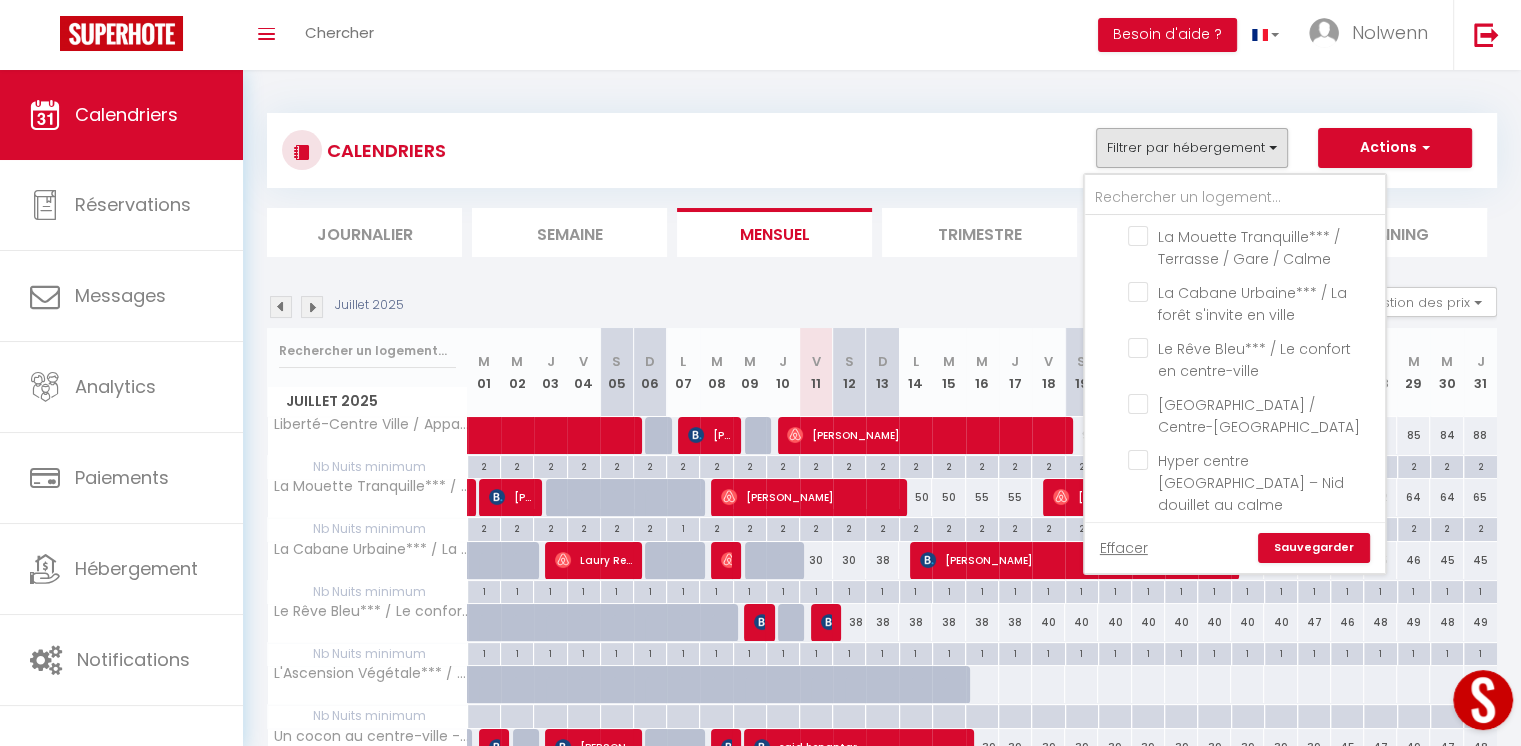 scroll, scrollTop: 1985, scrollLeft: 0, axis: vertical 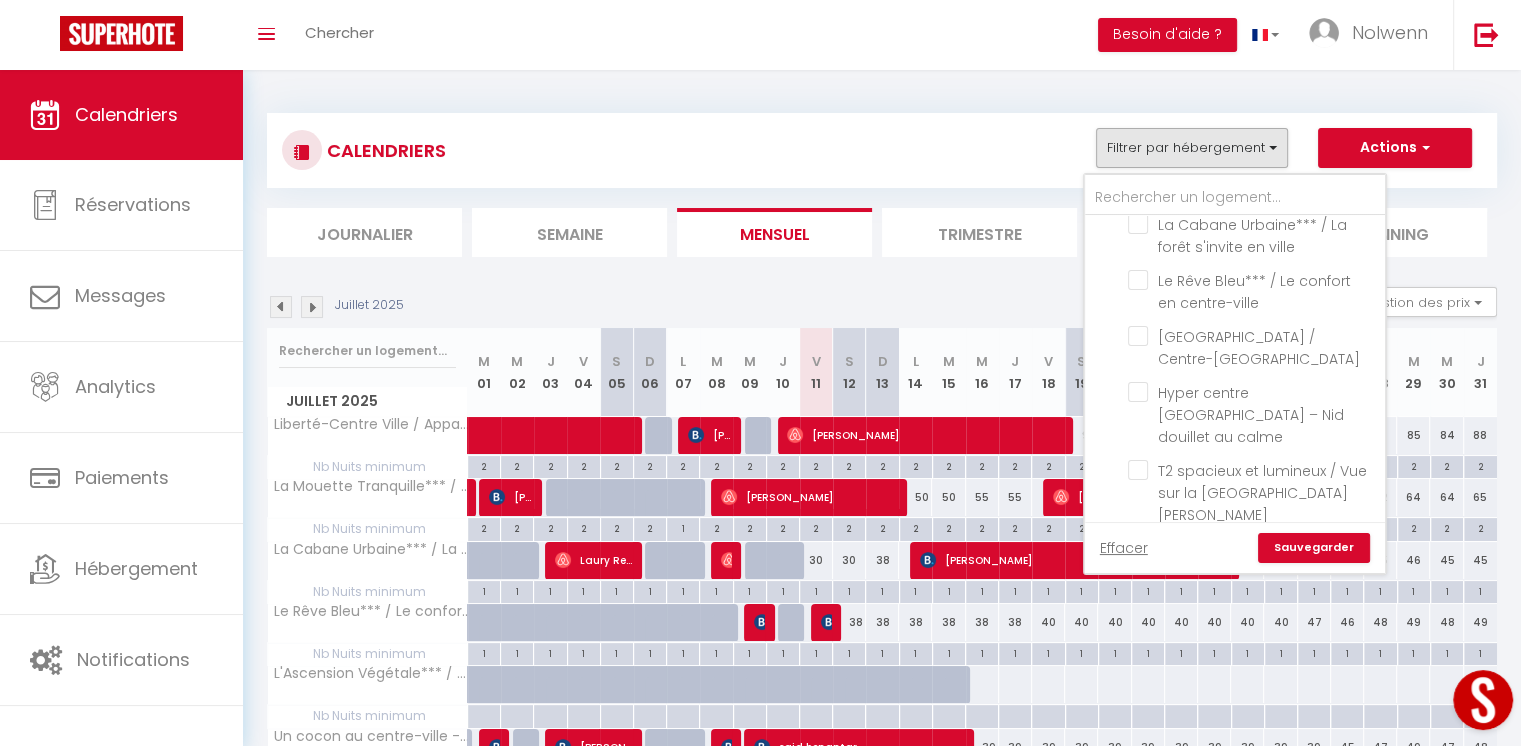 click on "Un cocon au centre-ville - L'Ascension Végétale" at bounding box center (1253, 682) 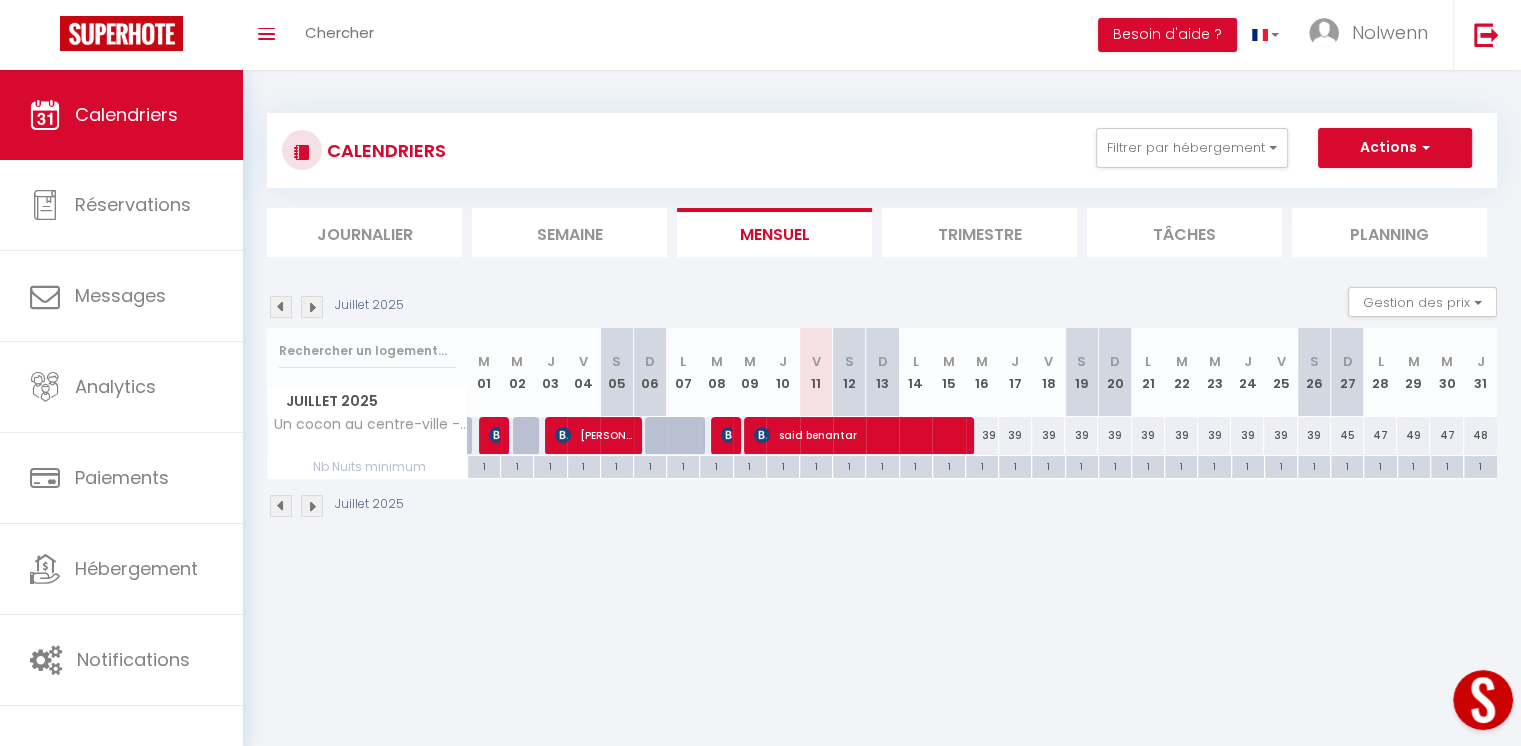 click at bounding box center [281, 307] 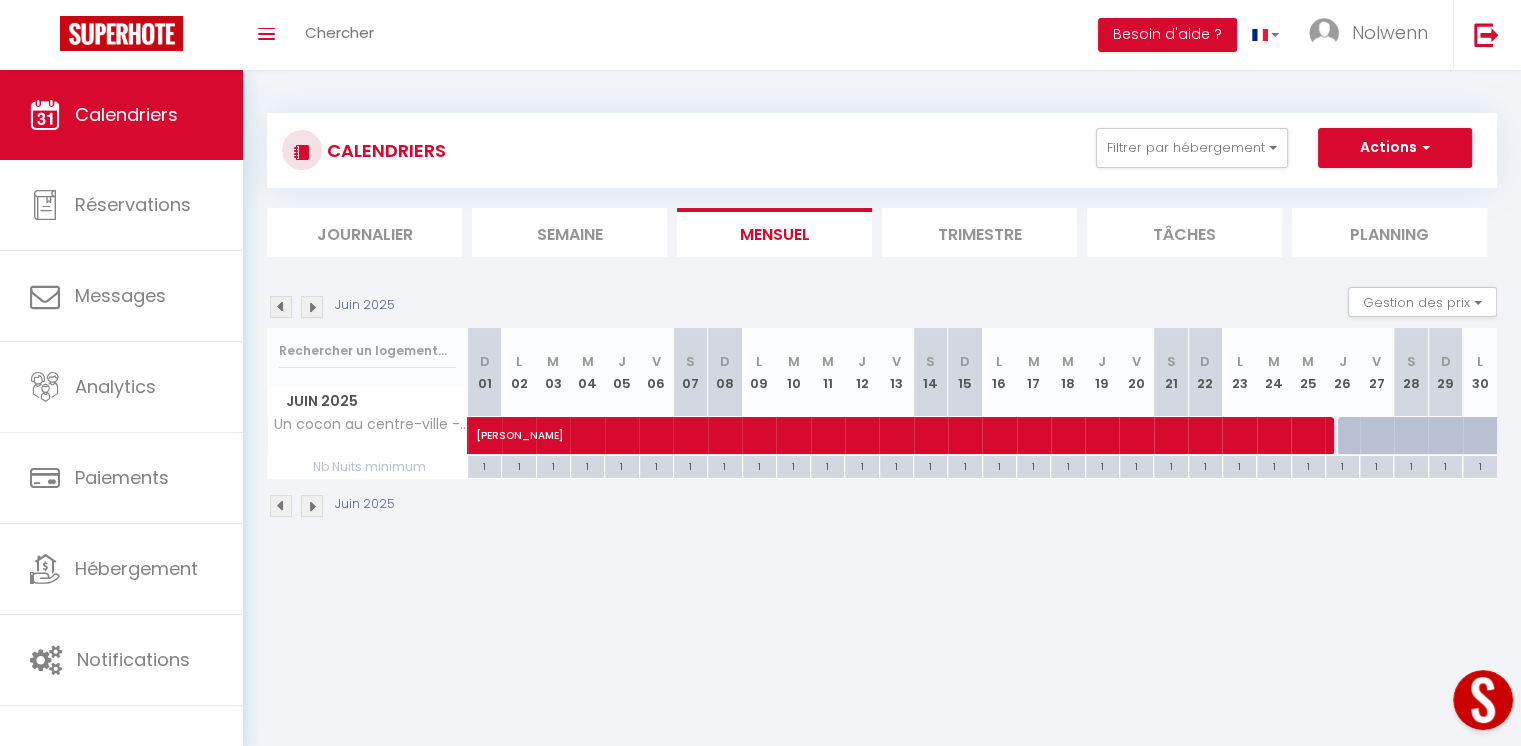 click at bounding box center (281, 307) 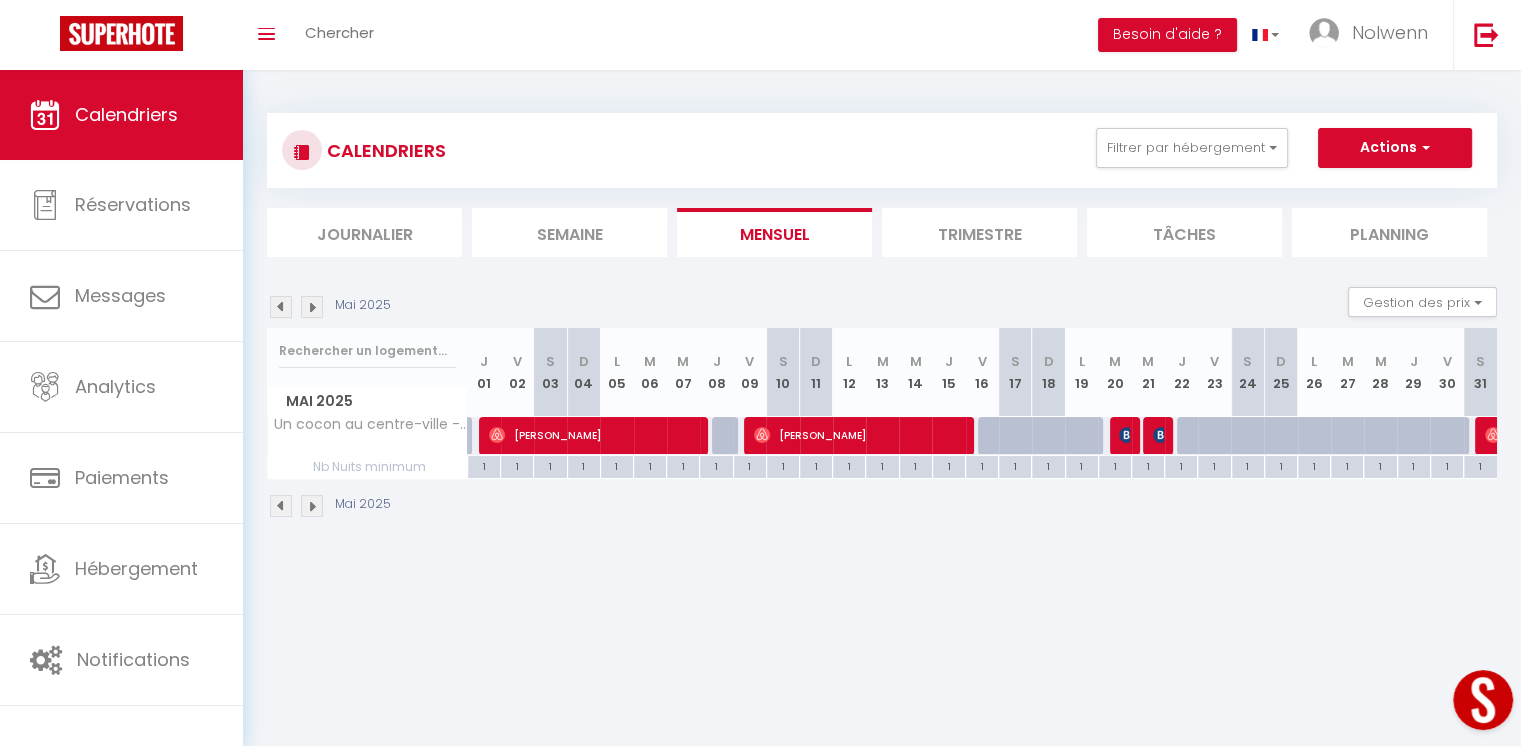 click at bounding box center [312, 307] 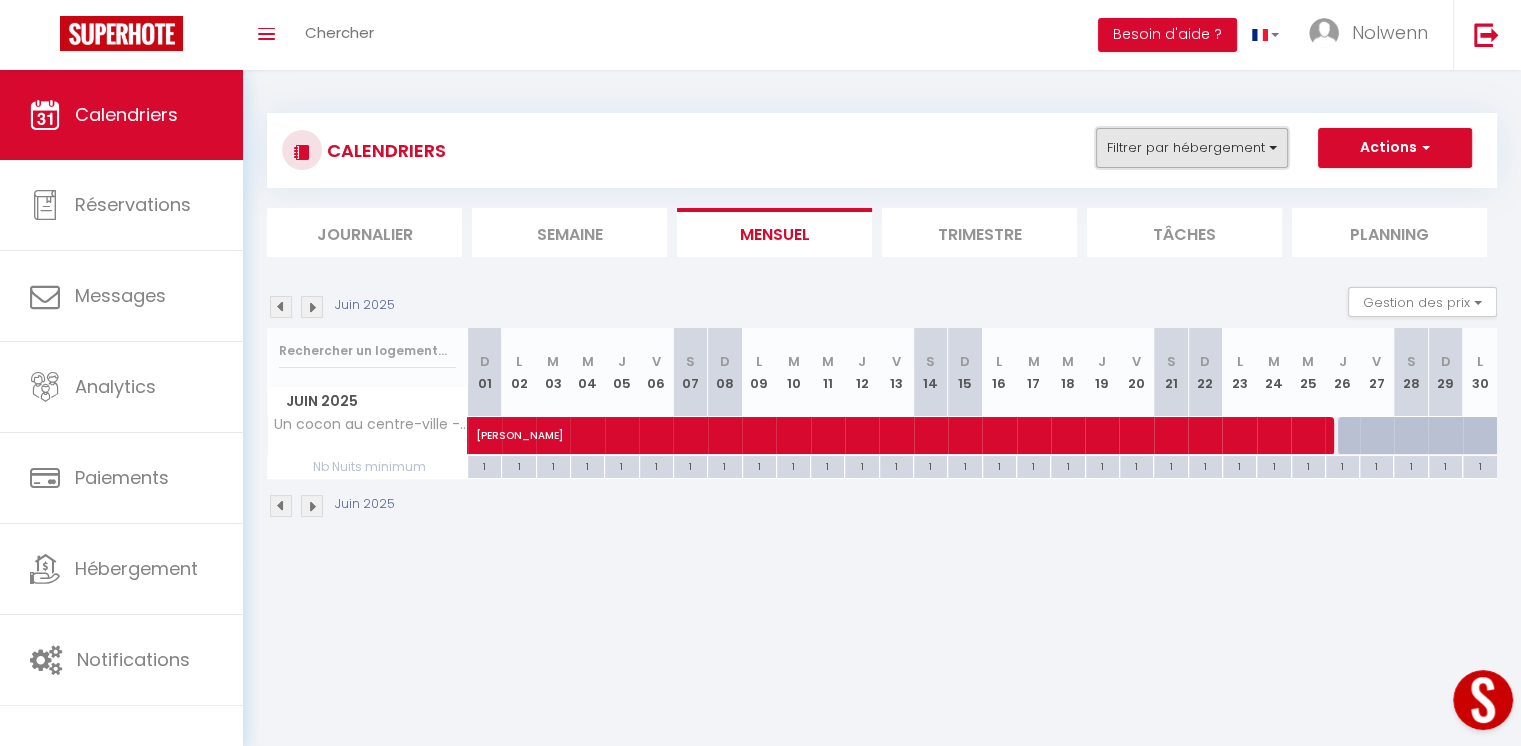 click on "Filtrer par hébergement" at bounding box center [1192, 148] 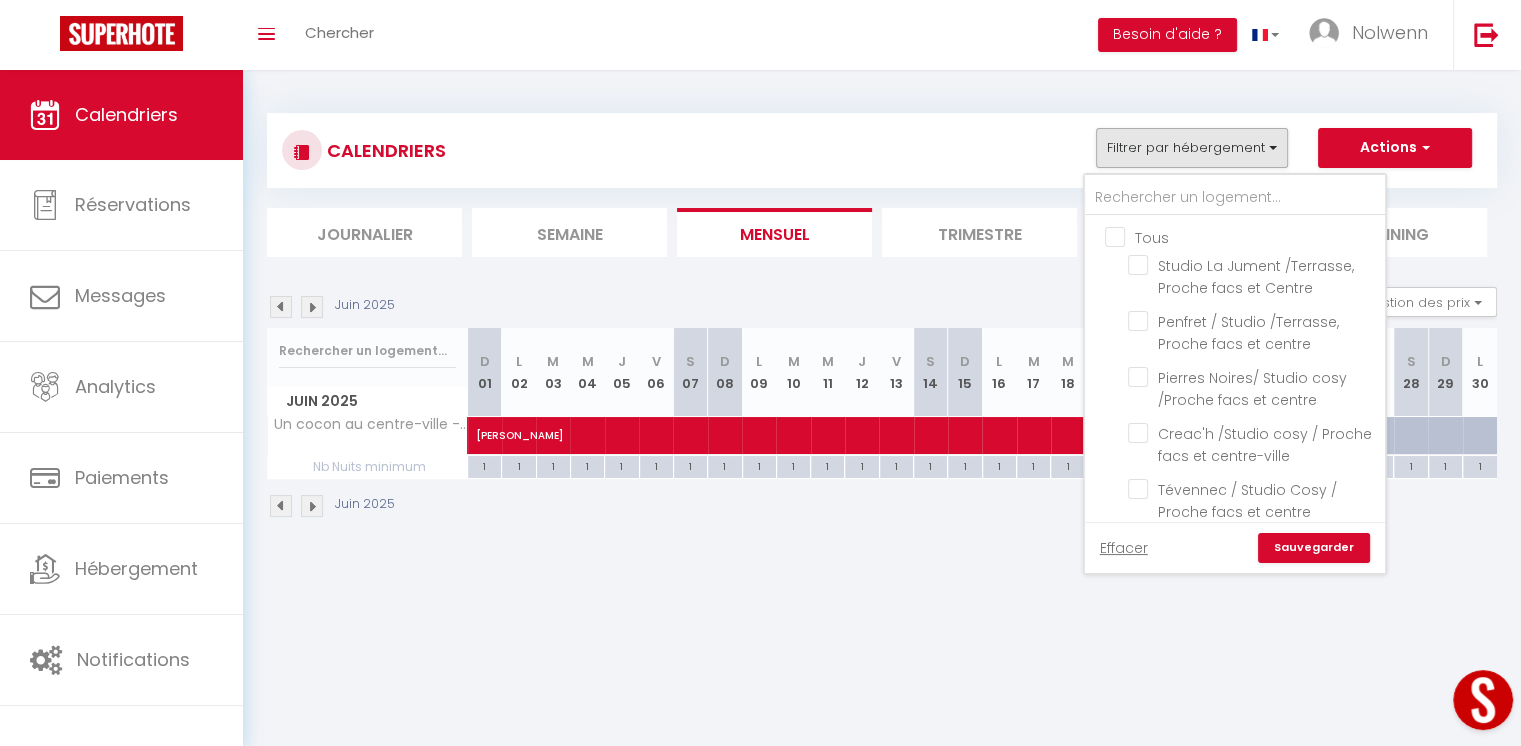 click on "Tous" at bounding box center [1255, 236] 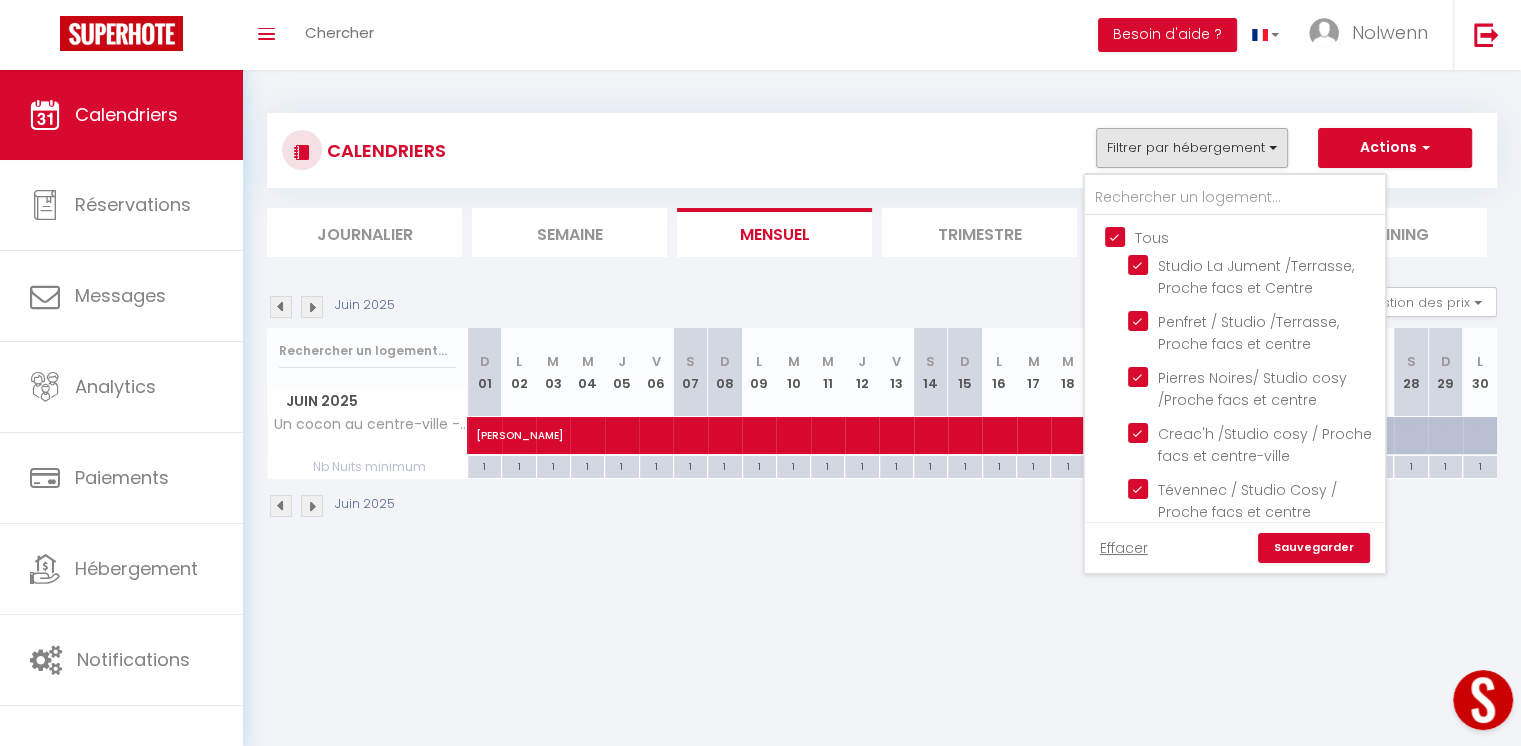 checkbox on "true" 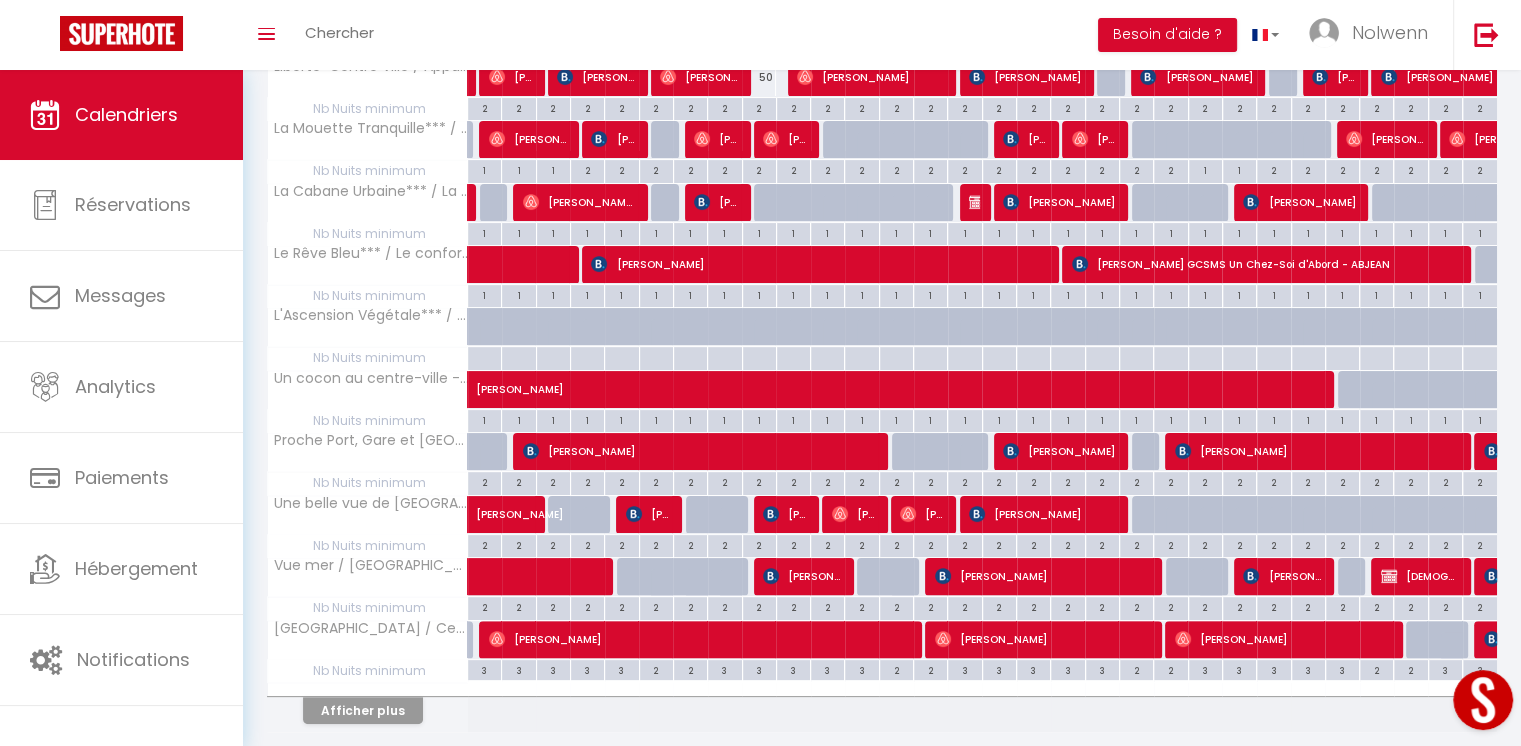 scroll, scrollTop: 351, scrollLeft: 0, axis: vertical 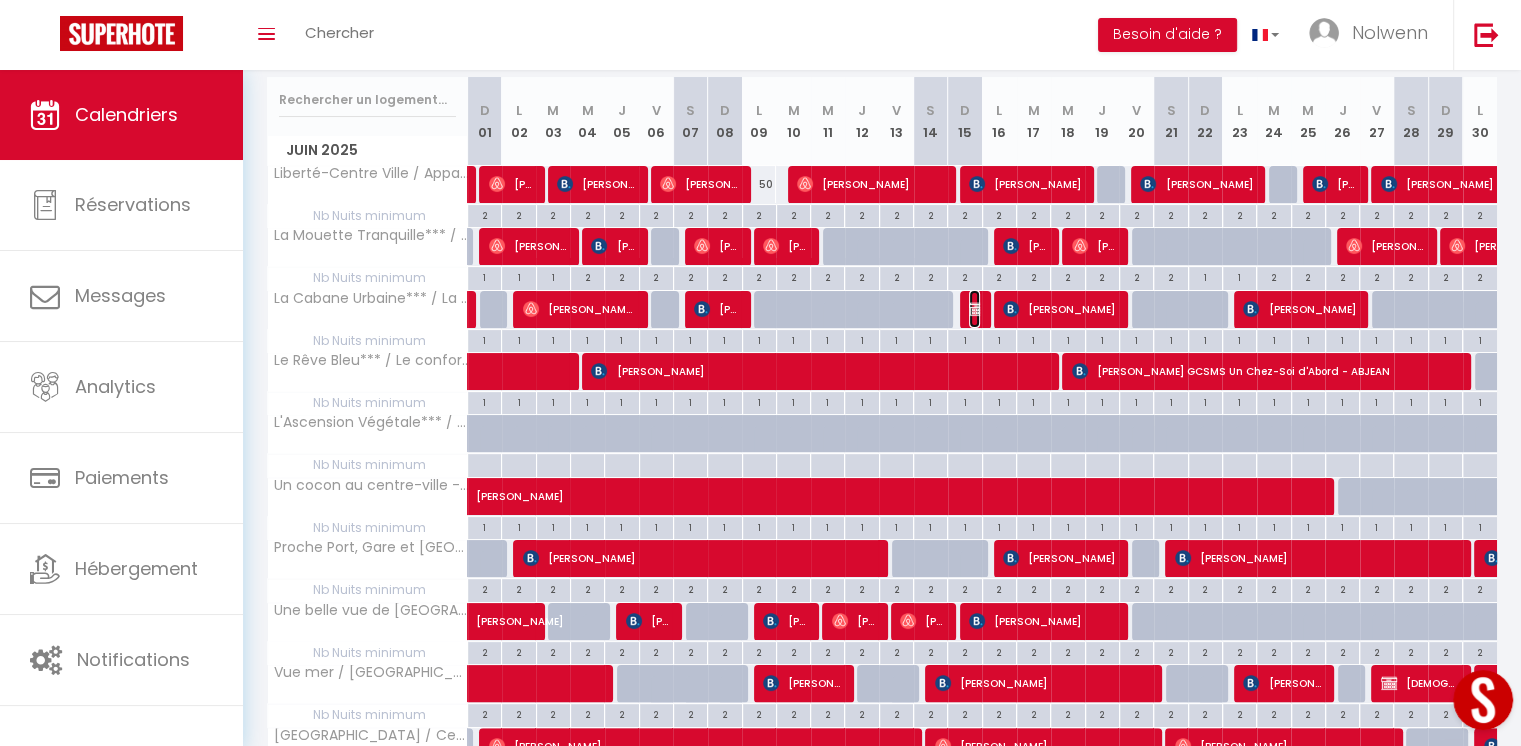 click on "Antoine Aulnette" at bounding box center (974, 309) 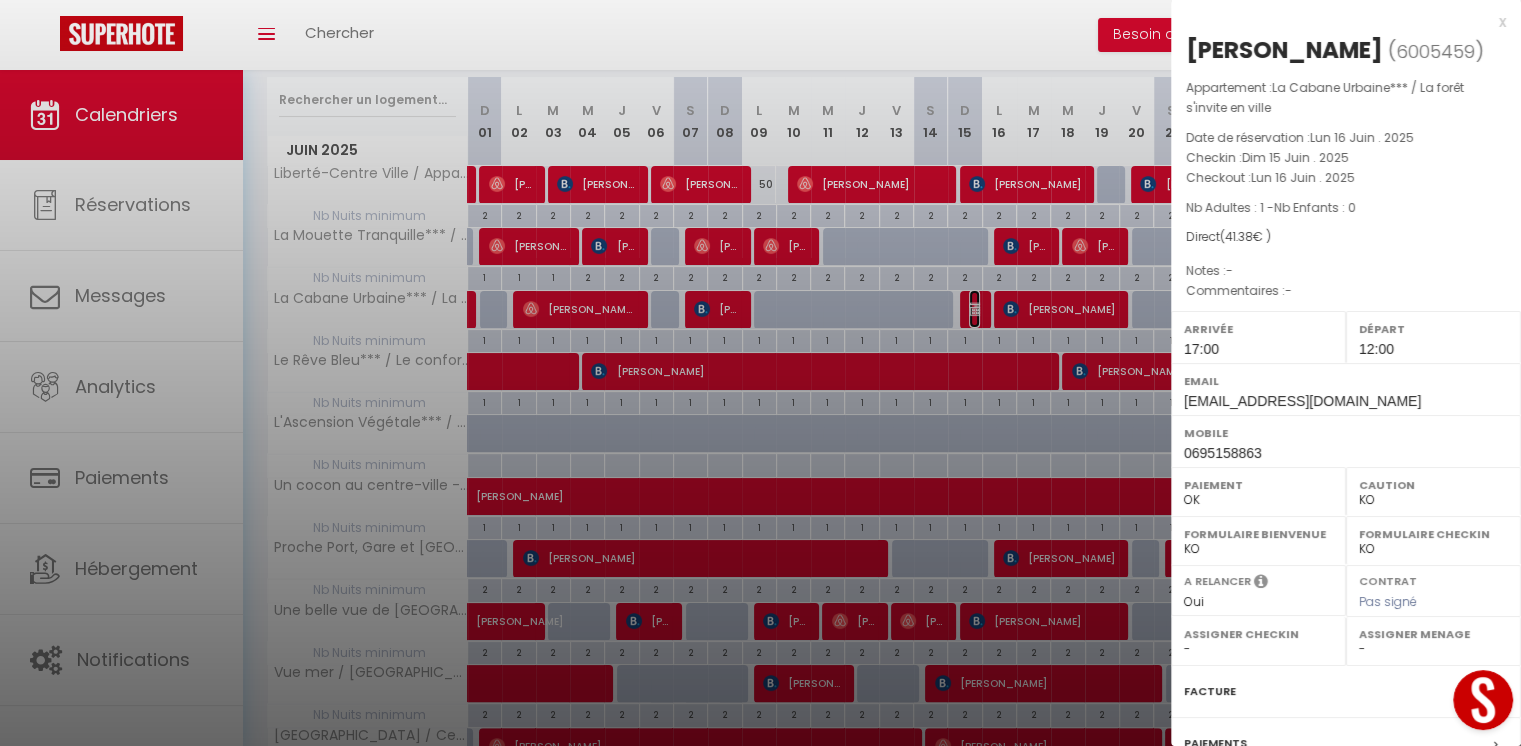 scroll, scrollTop: 203, scrollLeft: 0, axis: vertical 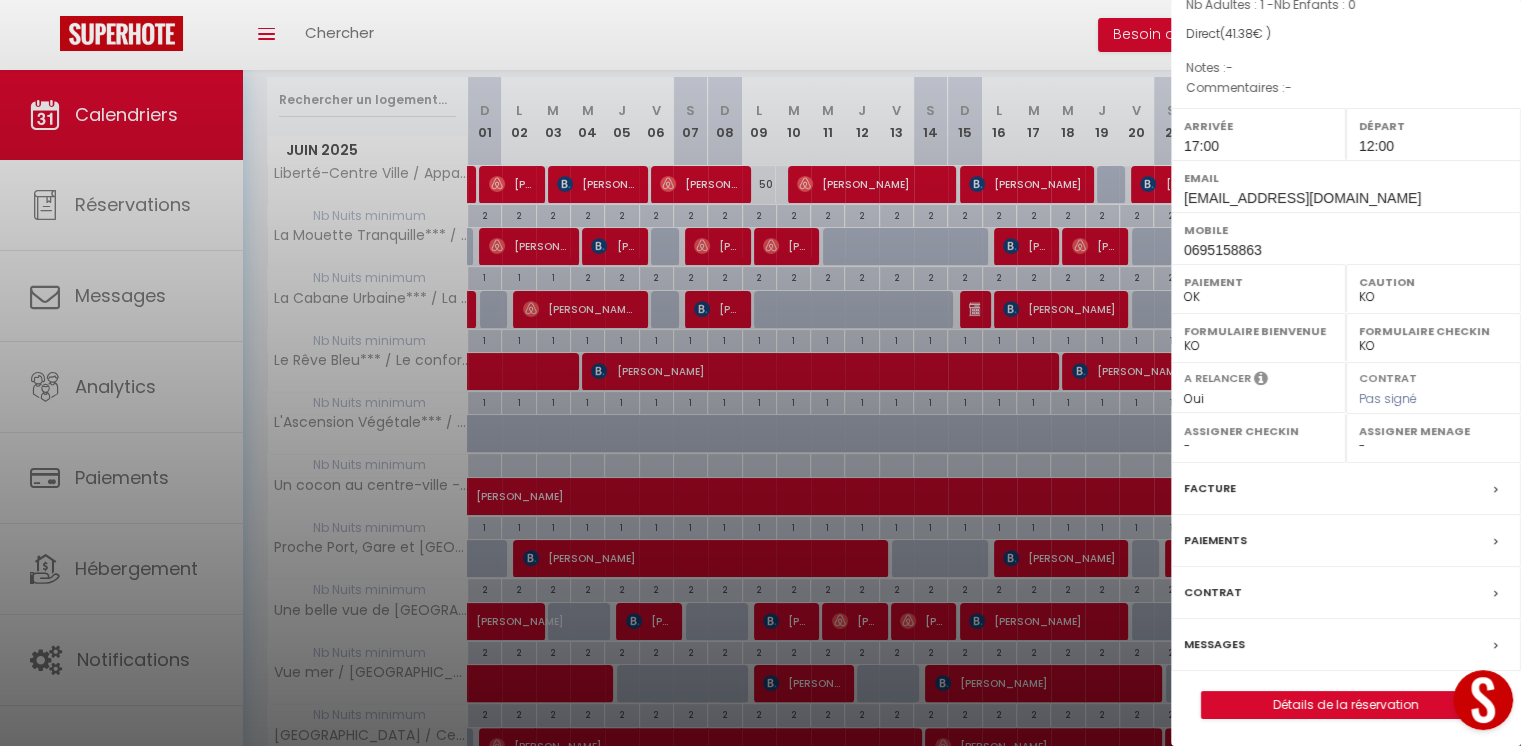 click on "Contrat" at bounding box center [1213, 592] 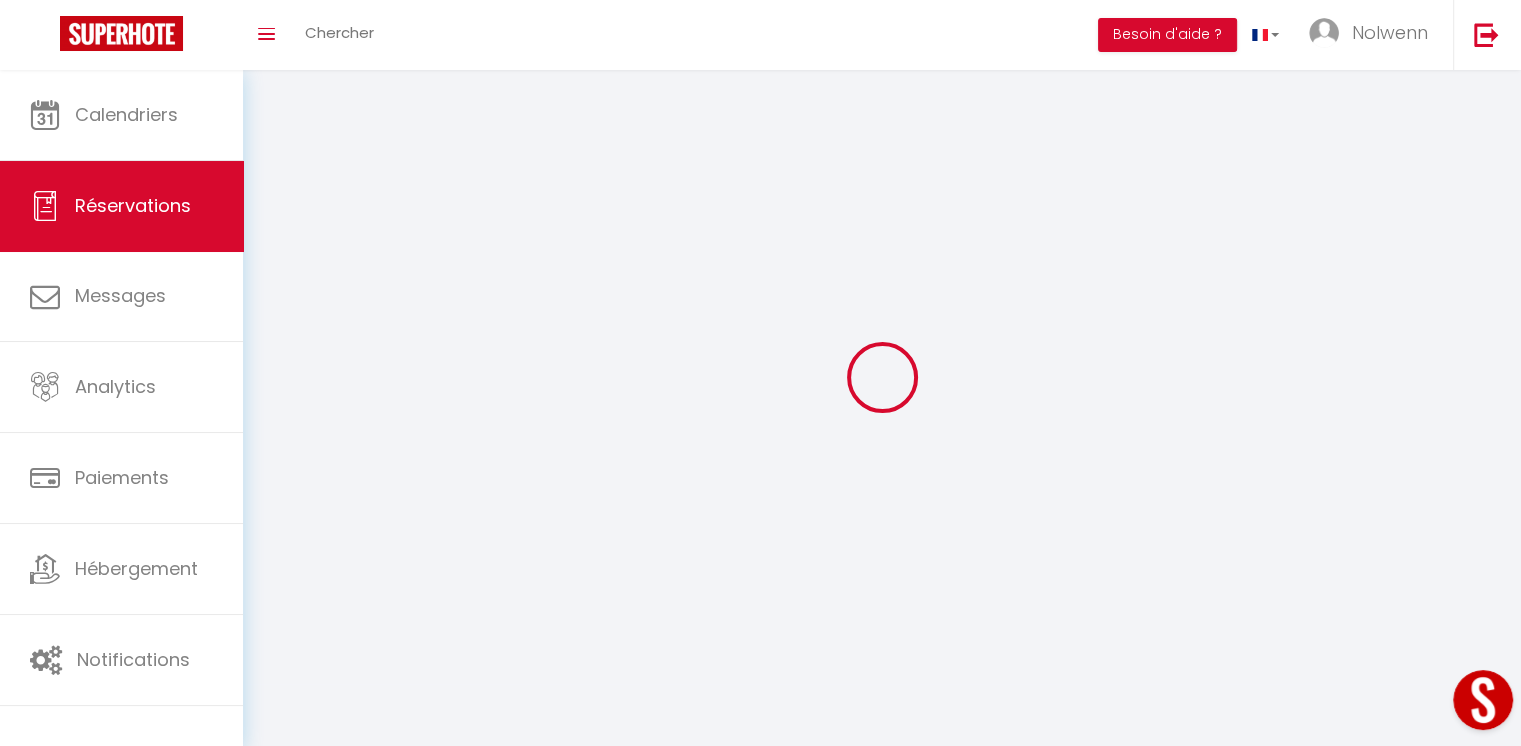 select 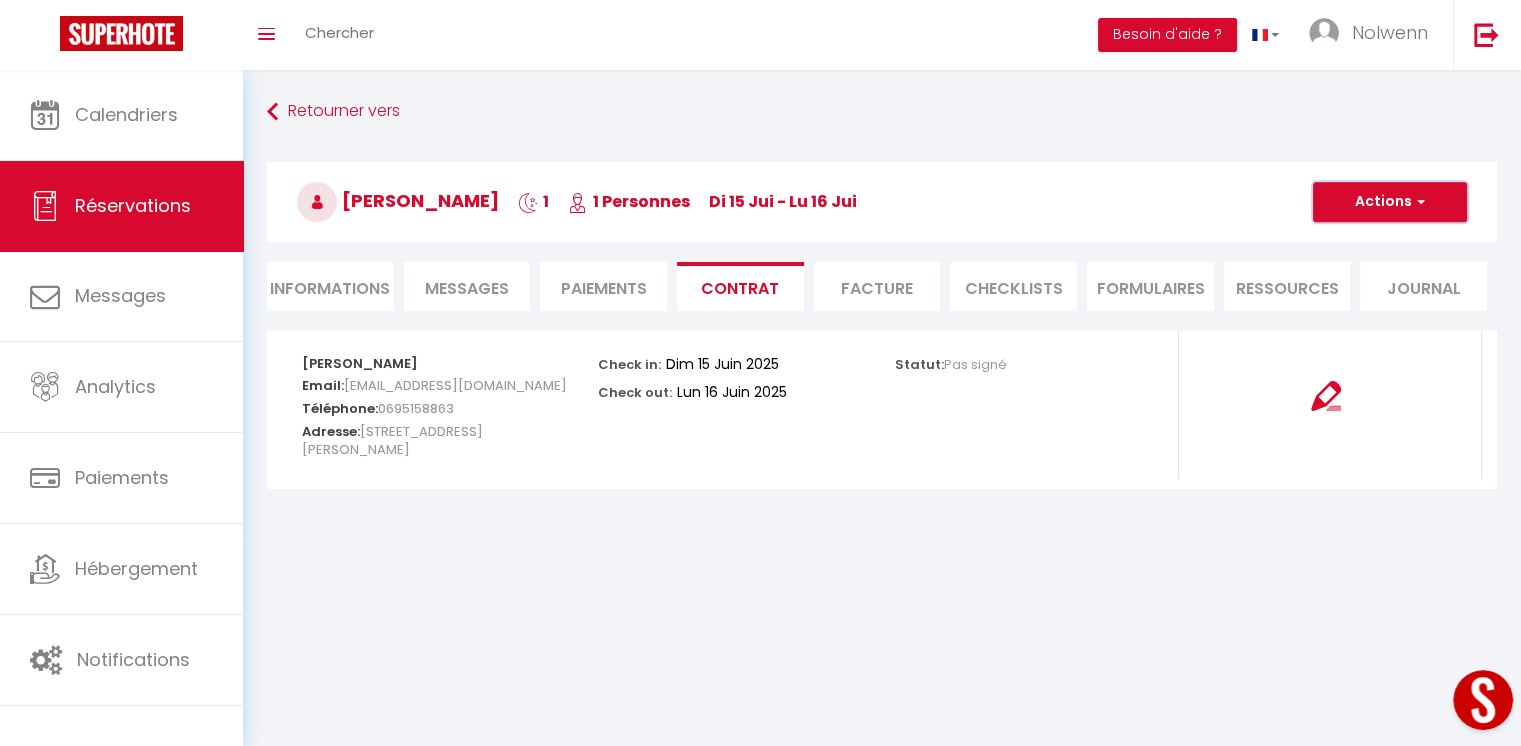 click on "Actions" at bounding box center [1390, 202] 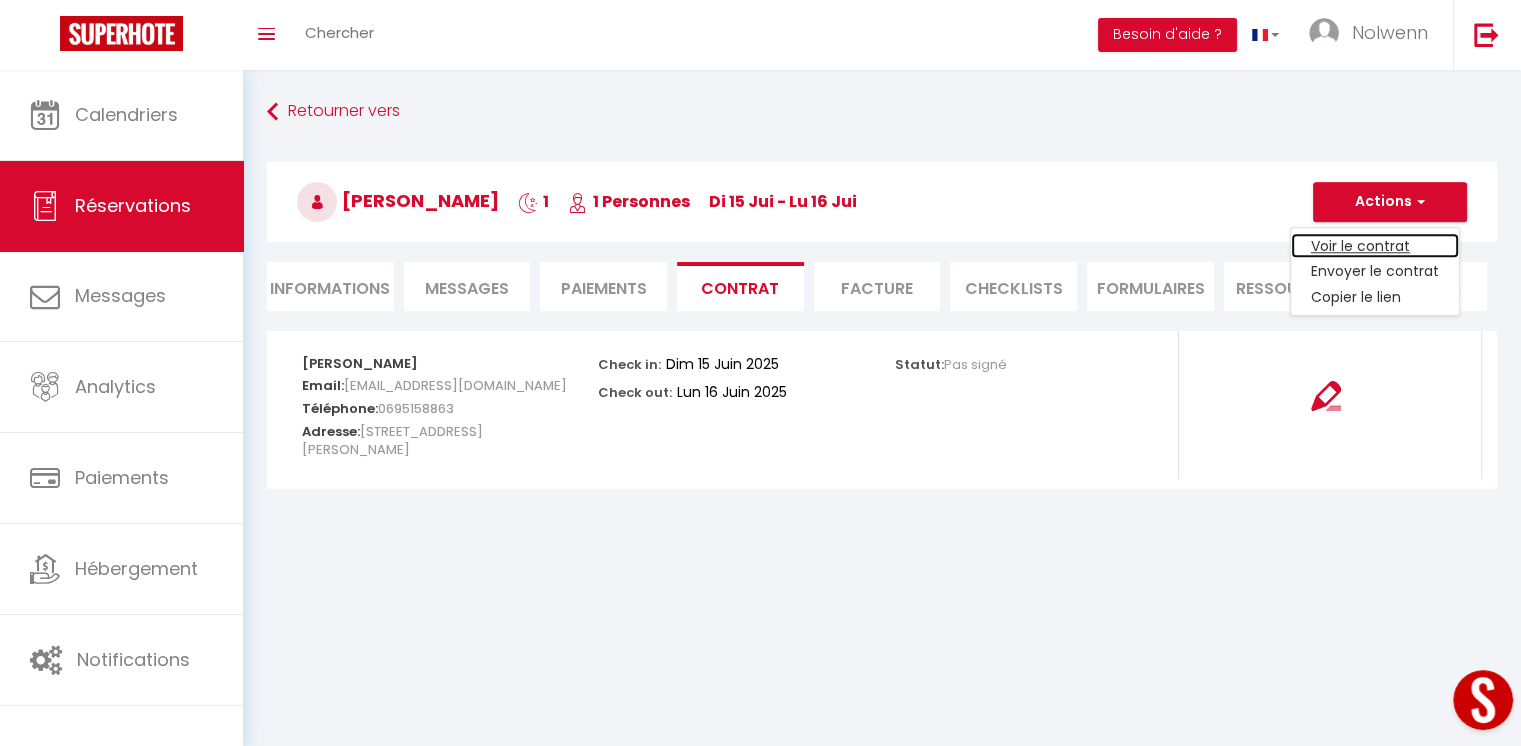 click on "Voir le contrat" at bounding box center (1375, 246) 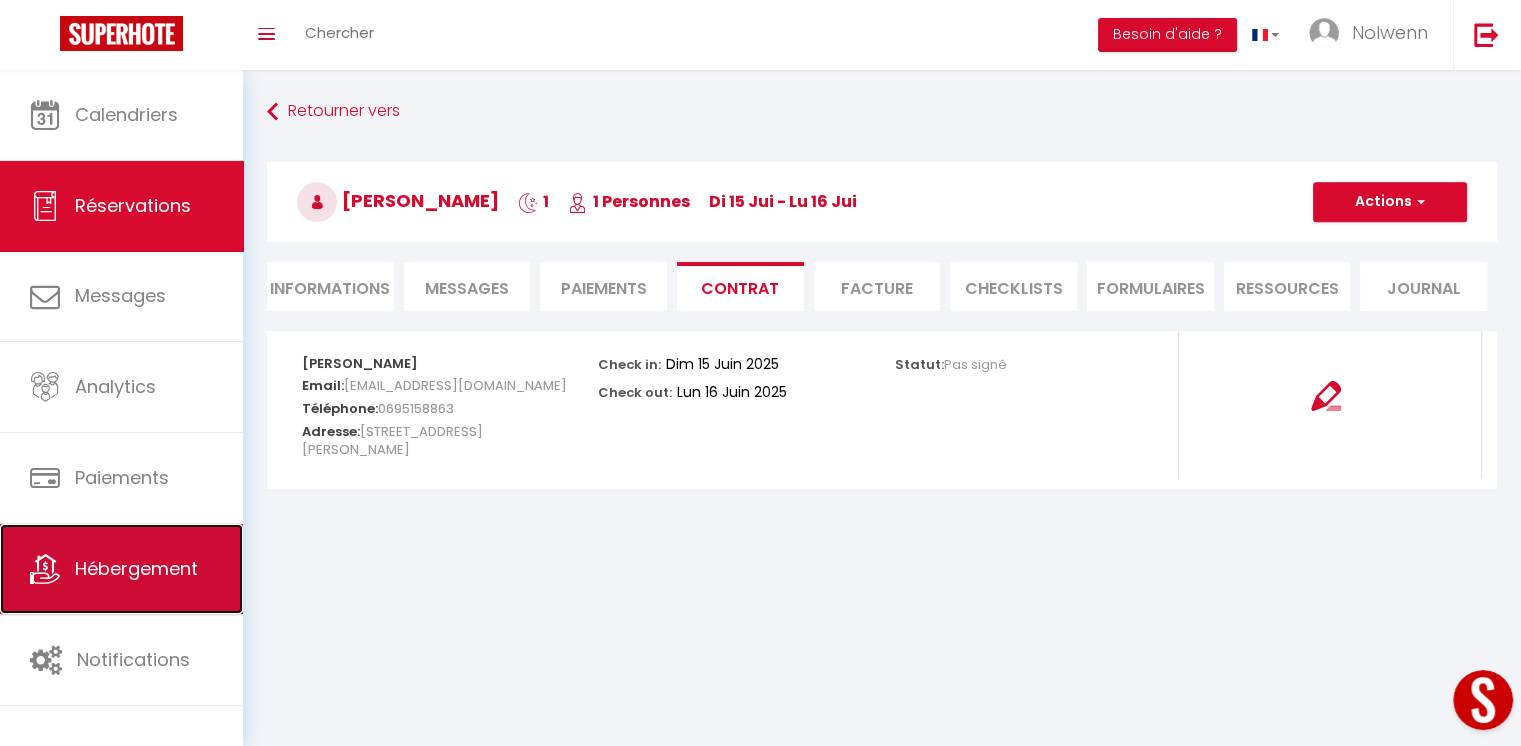 click on "Hébergement" at bounding box center [121, 569] 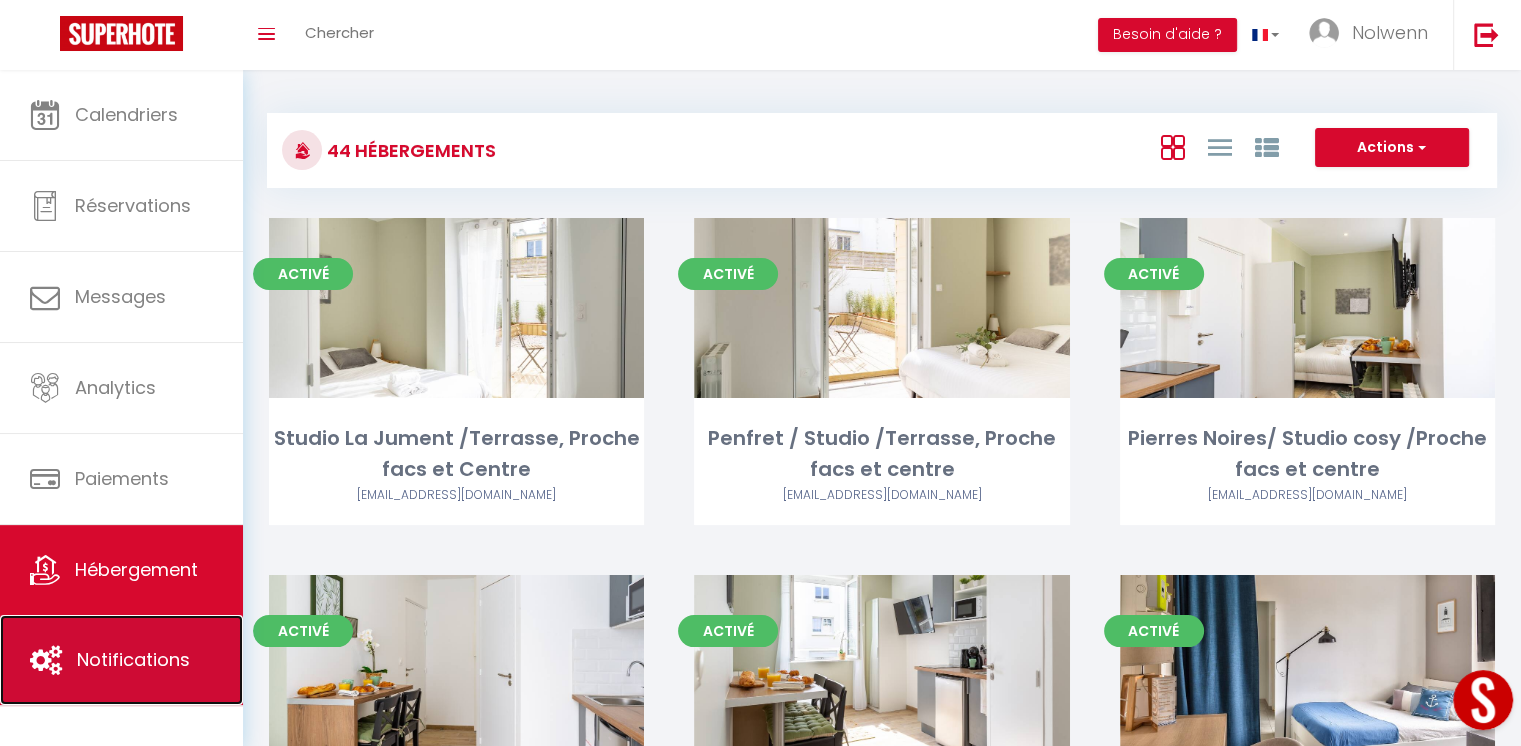 click on "Notifications" at bounding box center (121, 660) 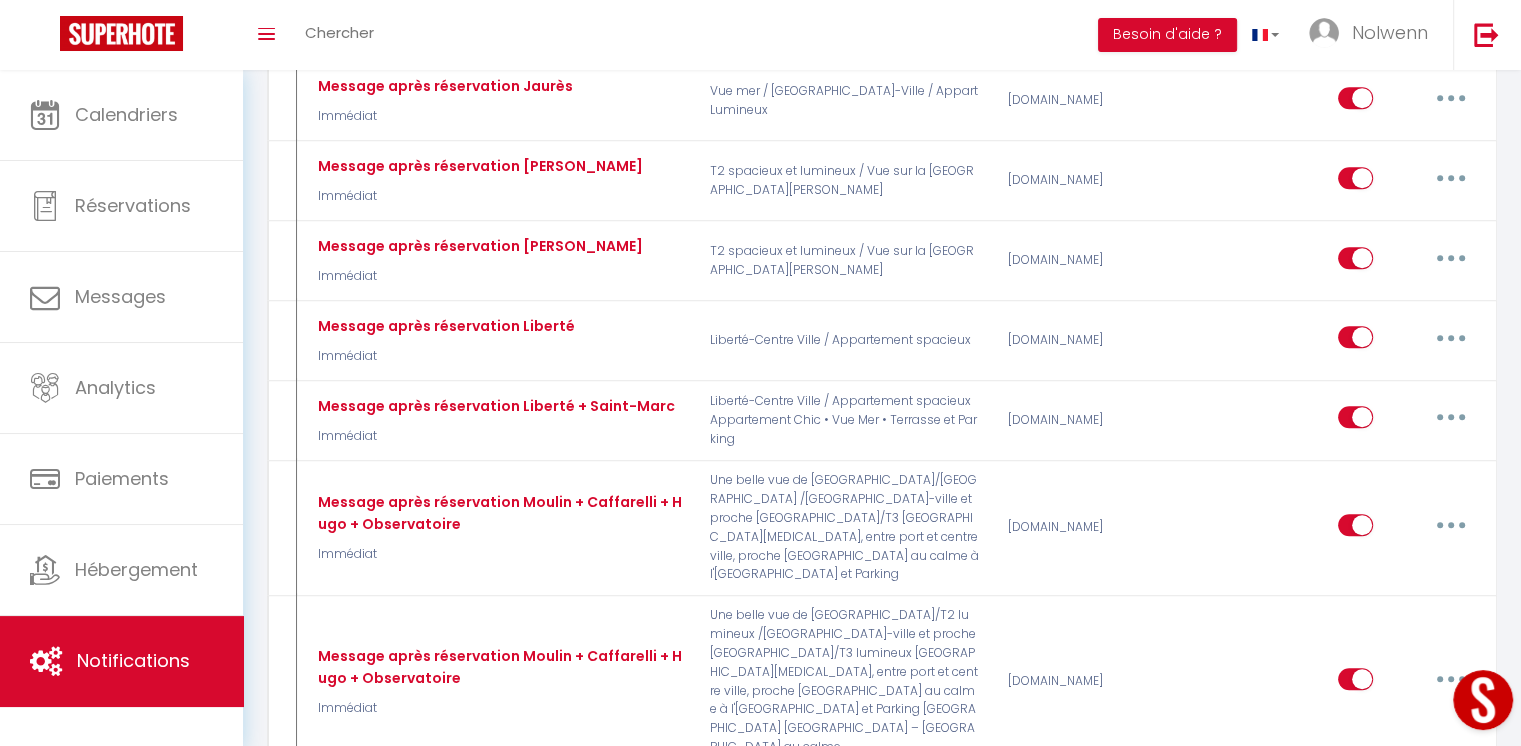 scroll, scrollTop: 1370, scrollLeft: 0, axis: vertical 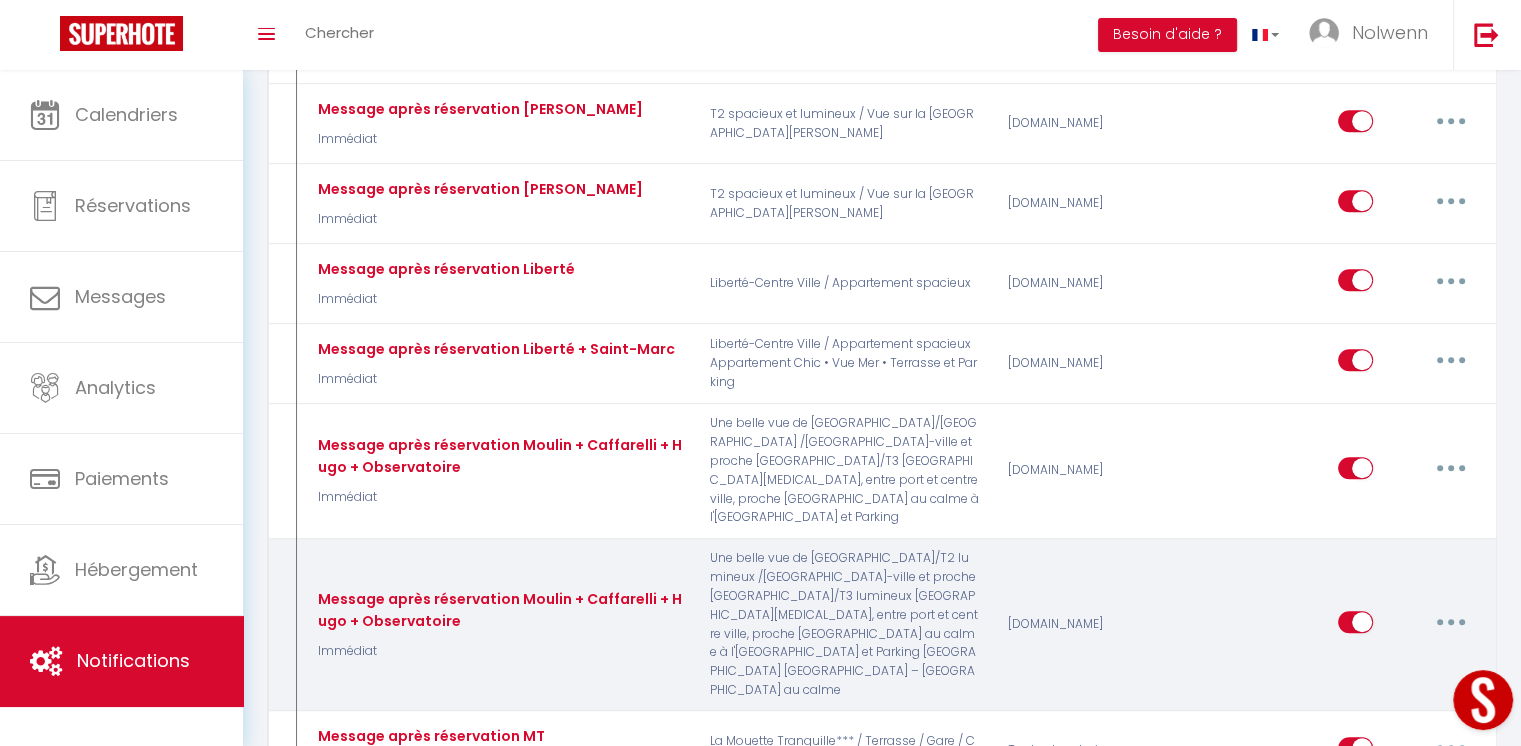click at bounding box center [1451, 622] 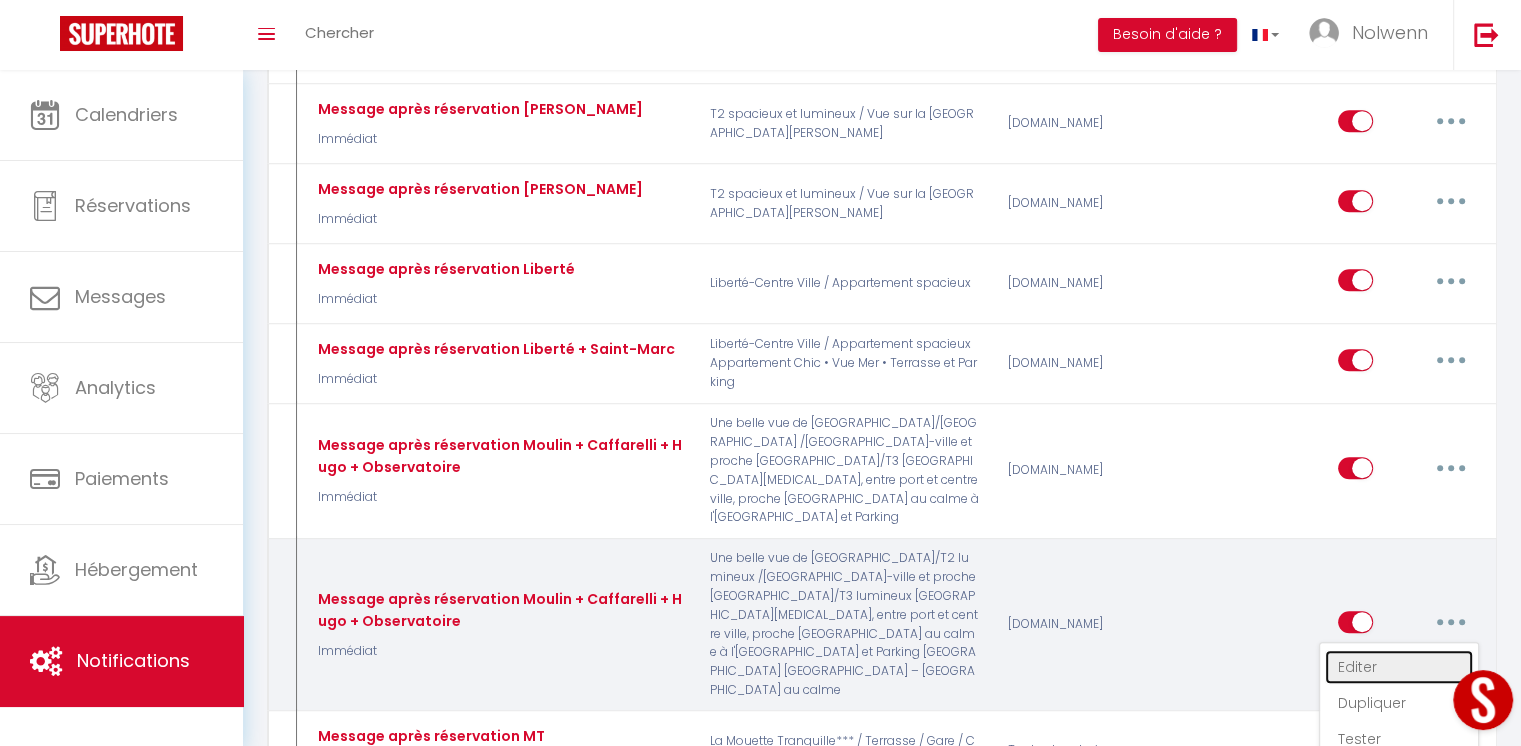 click on "Editer" at bounding box center (1399, 667) 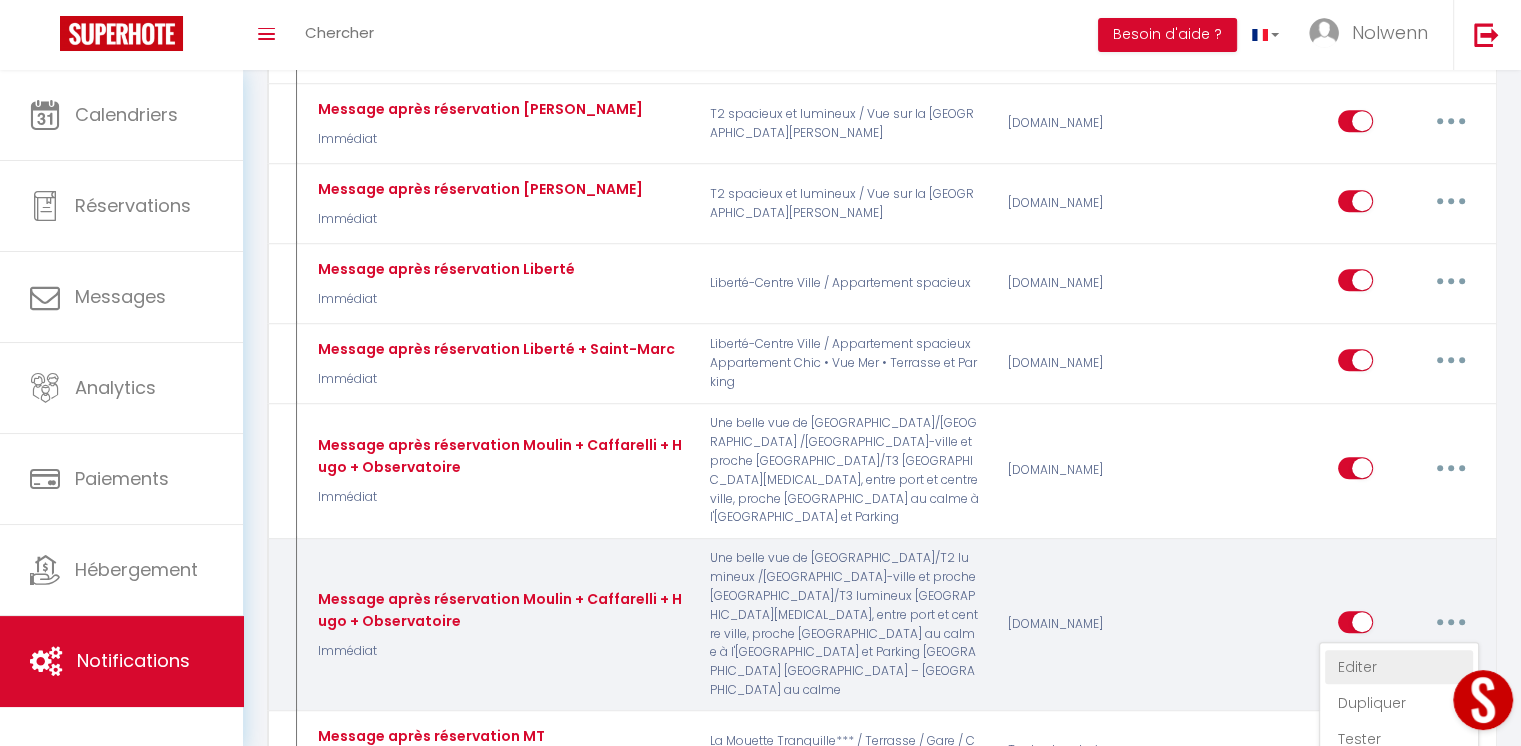 type on "Message après réservation Moulin + Caffarelli + Hugo + Observatoire" 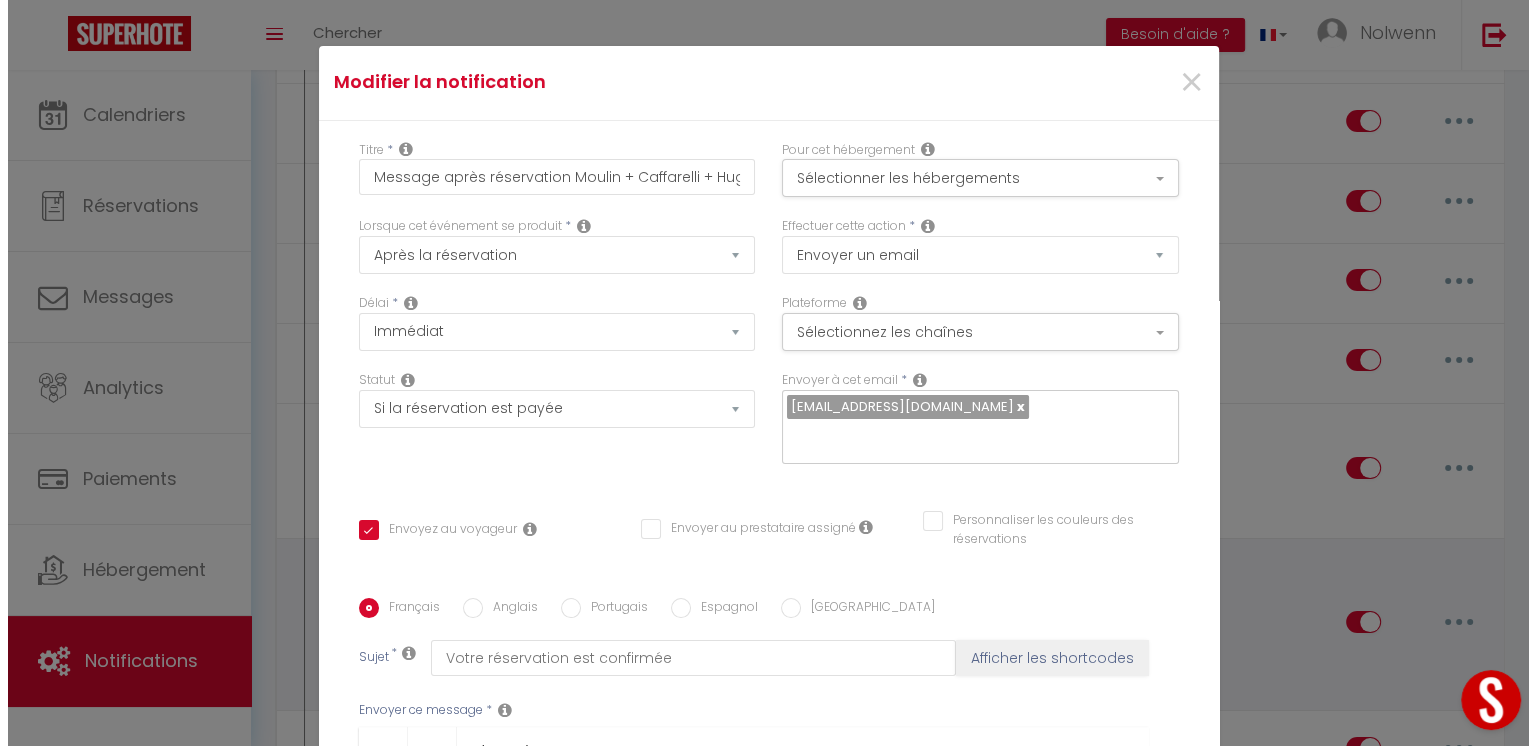 scroll, scrollTop: 1352, scrollLeft: 0, axis: vertical 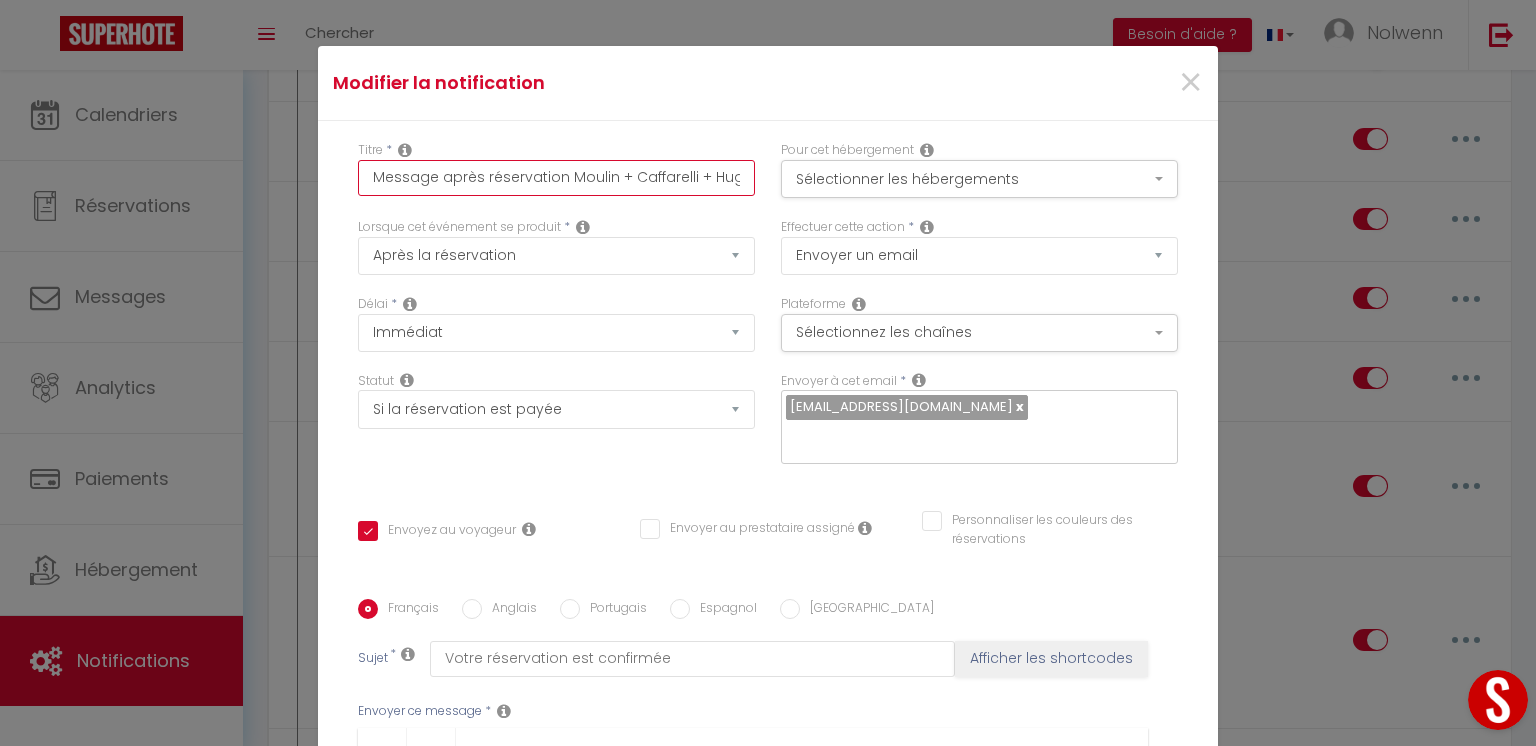 click on "Message après réservation Moulin + Caffarelli + Hugo + Observatoire" at bounding box center (556, 178) 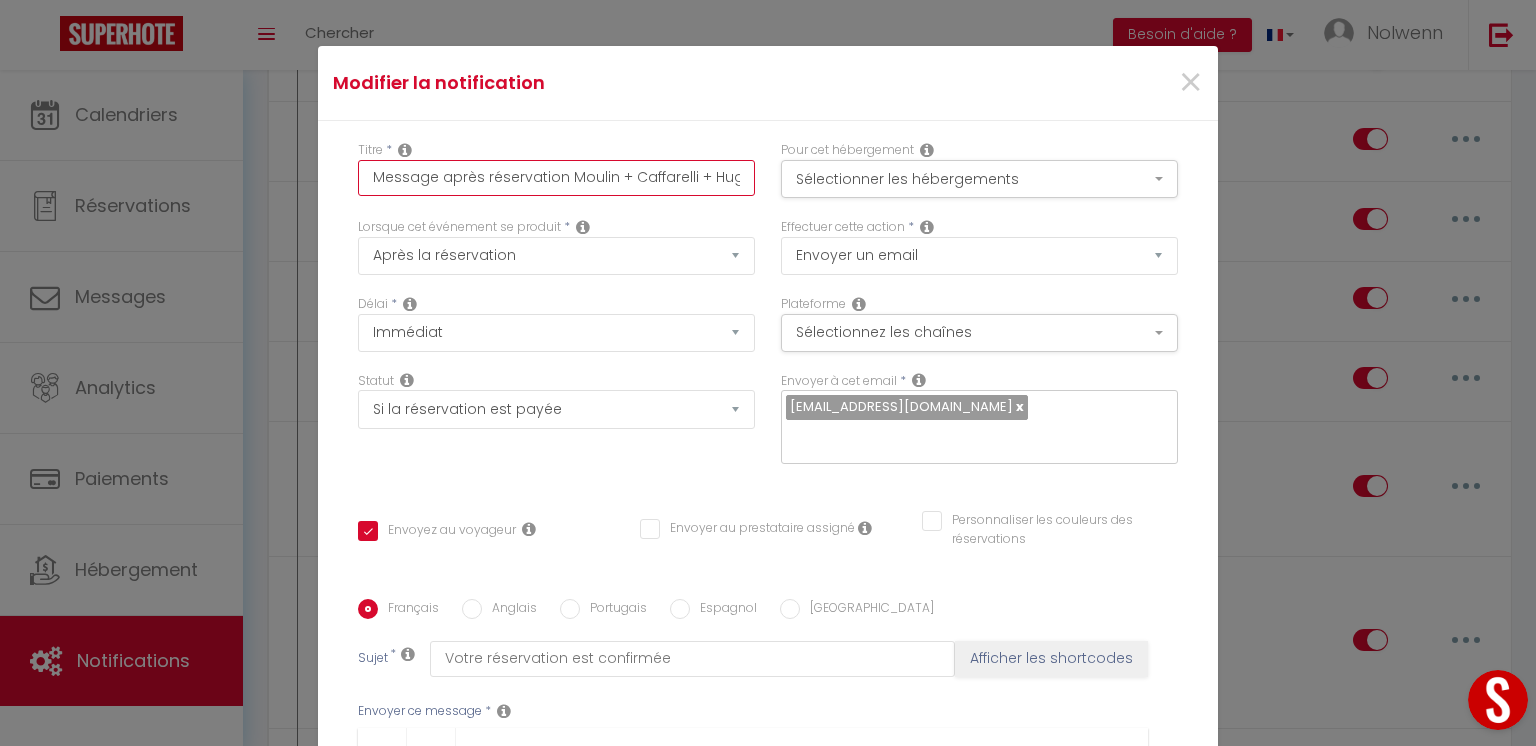 click on "Message après réservation Moulin + Caffarelli + Hugo + Observatoire" at bounding box center (556, 178) 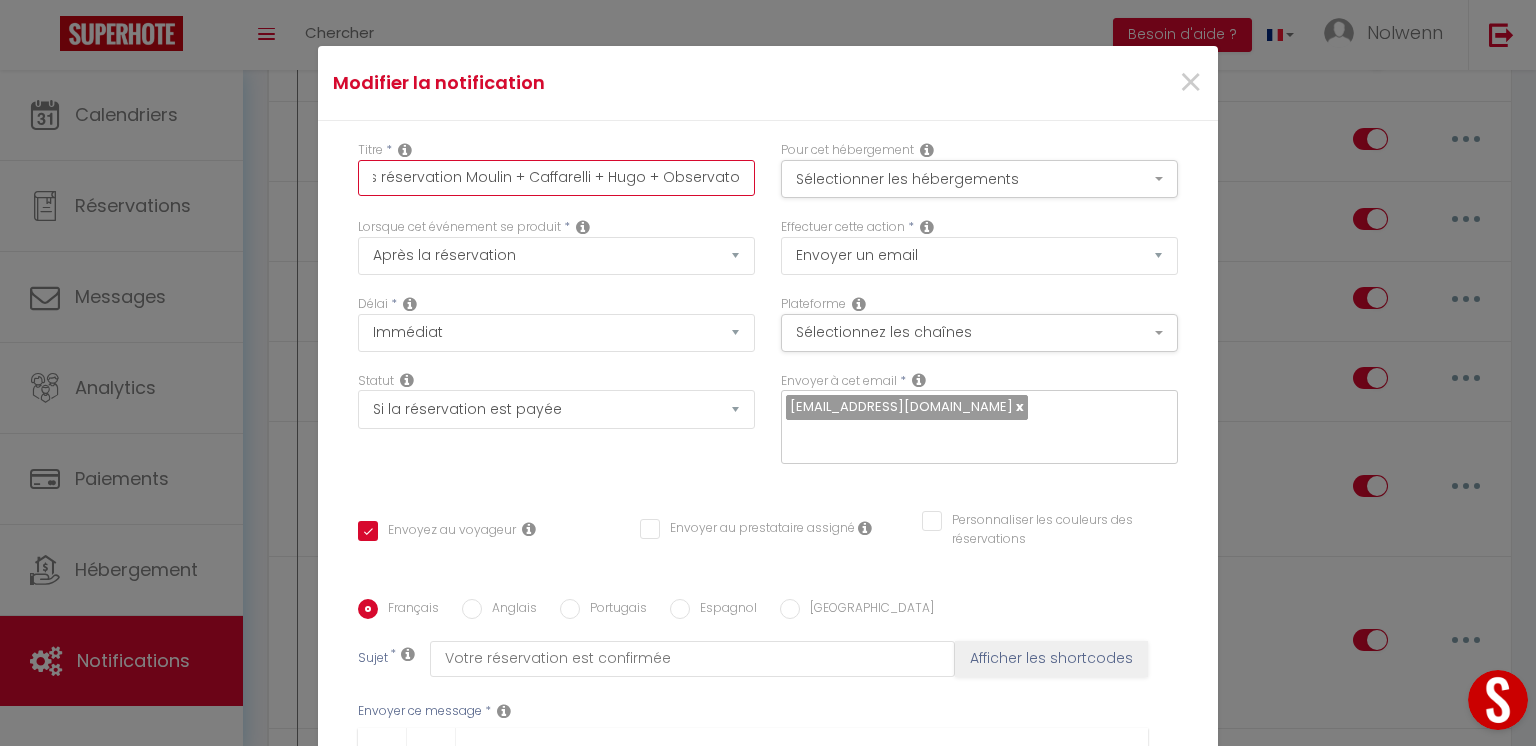 scroll, scrollTop: 0, scrollLeft: 115, axis: horizontal 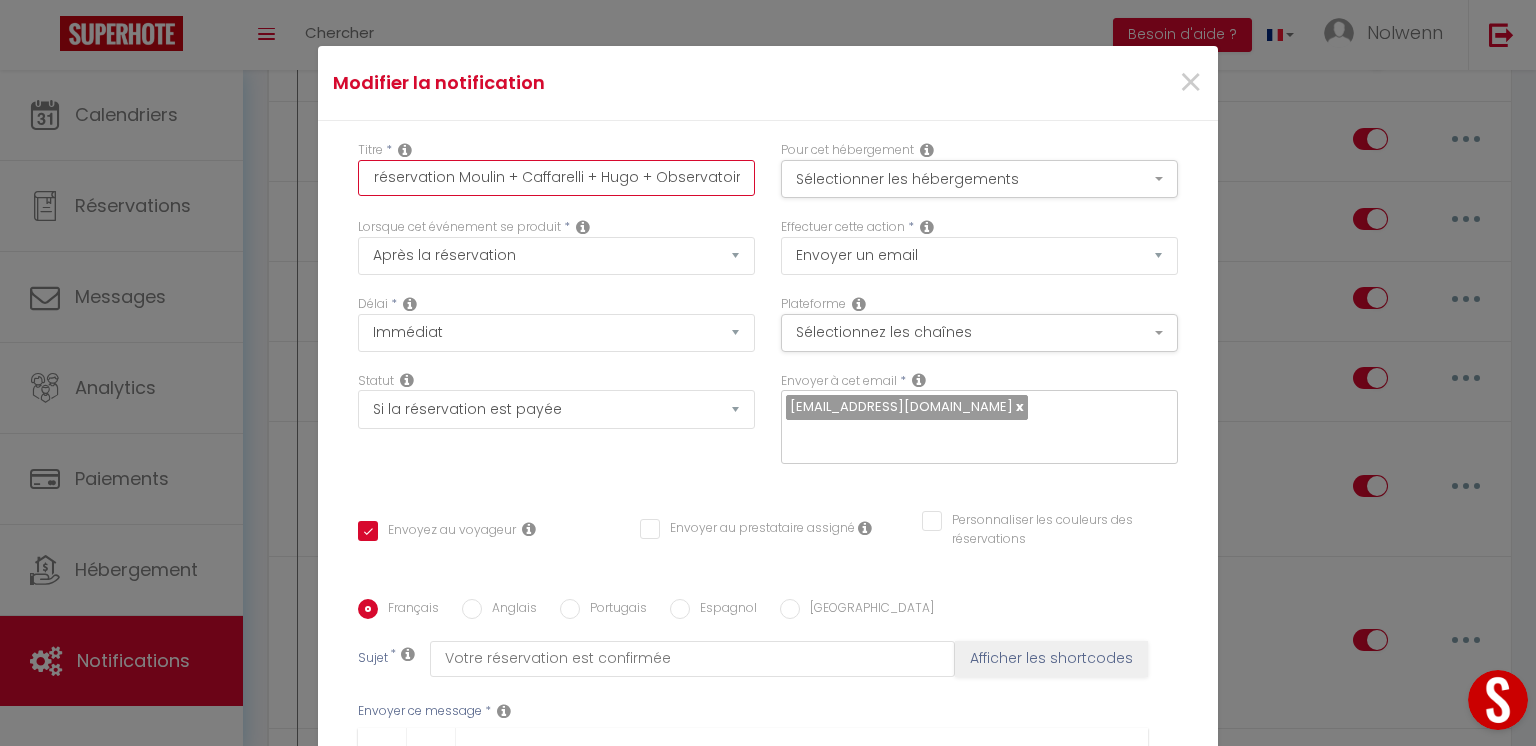 type on "Message après réservation Moulin + Caffarelli + Hugo + Observatoire" 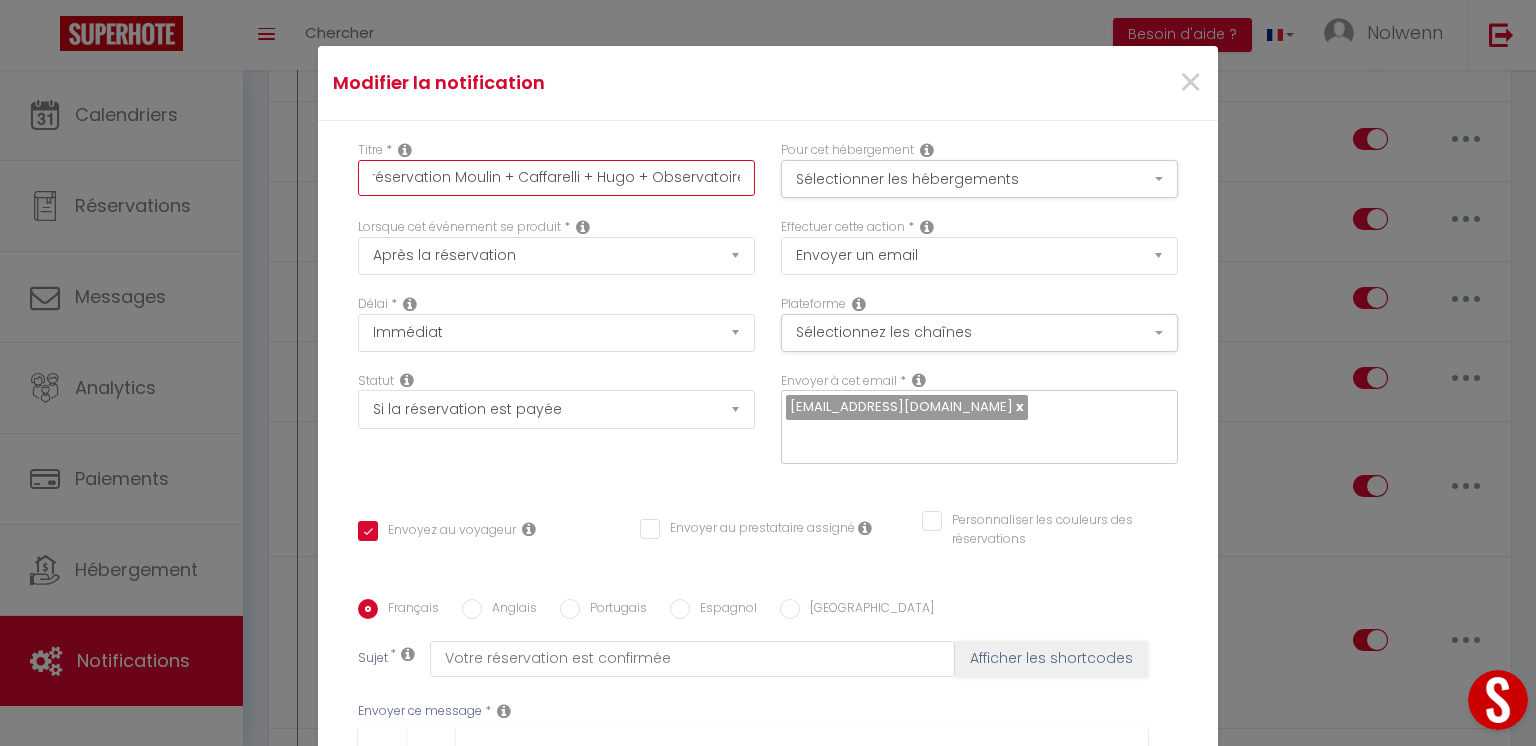 type on "Message après réservation Moulin + Caffarelli + Hugo + Observatoire +" 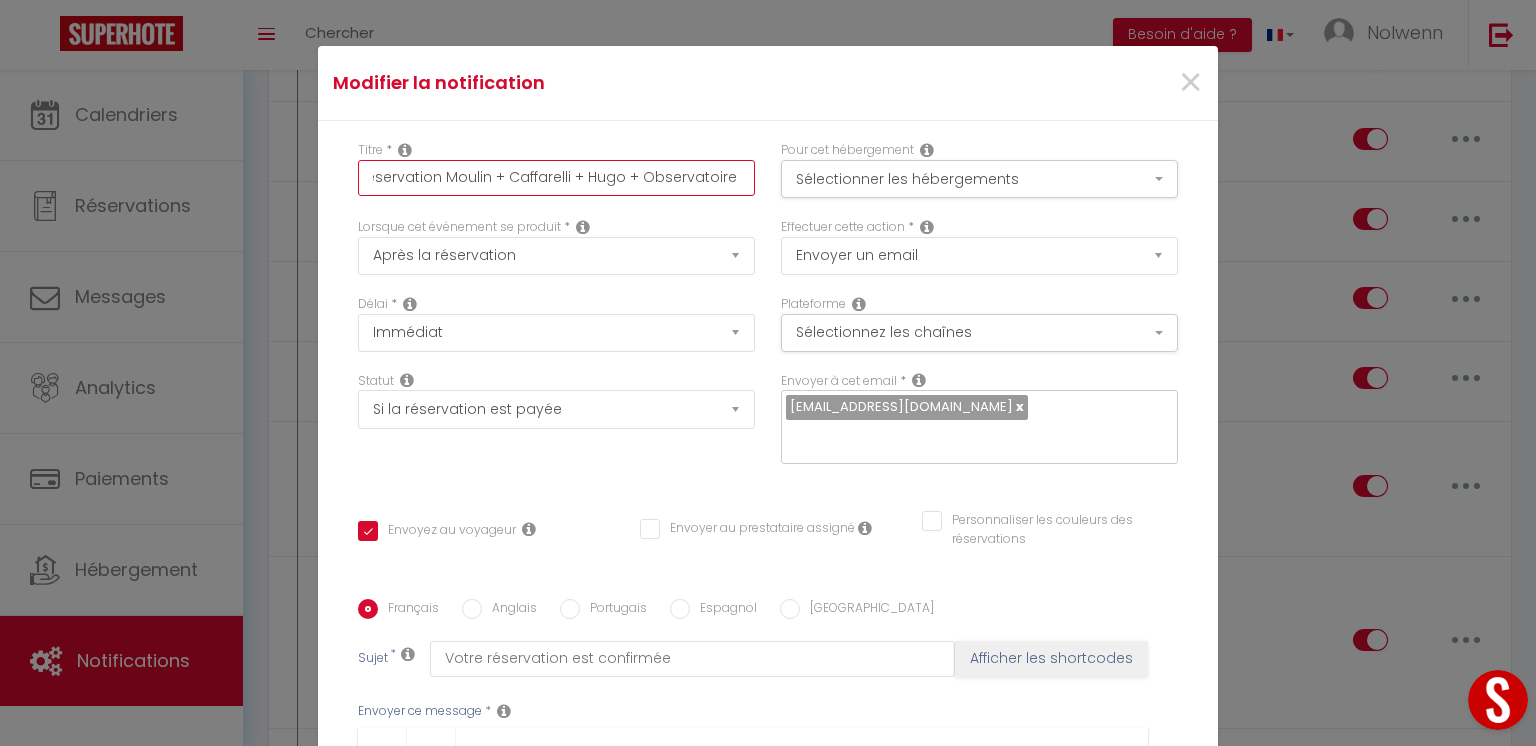 type on "Message après réservation Moulin + Caffarelli + Hugo + Observatoire +" 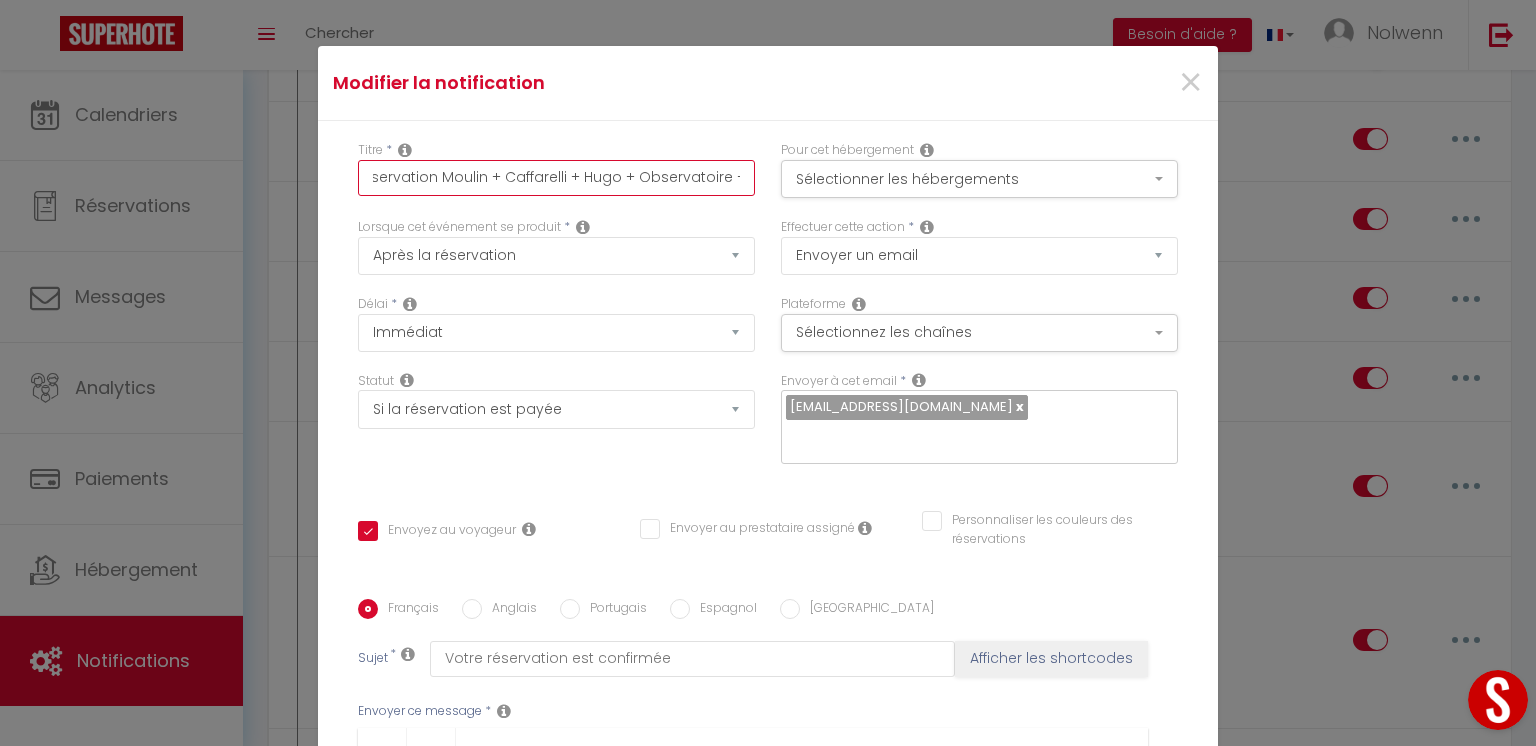type on "Message après réservation Moulin + Caffarelli + Hugo + Observatoire + G" 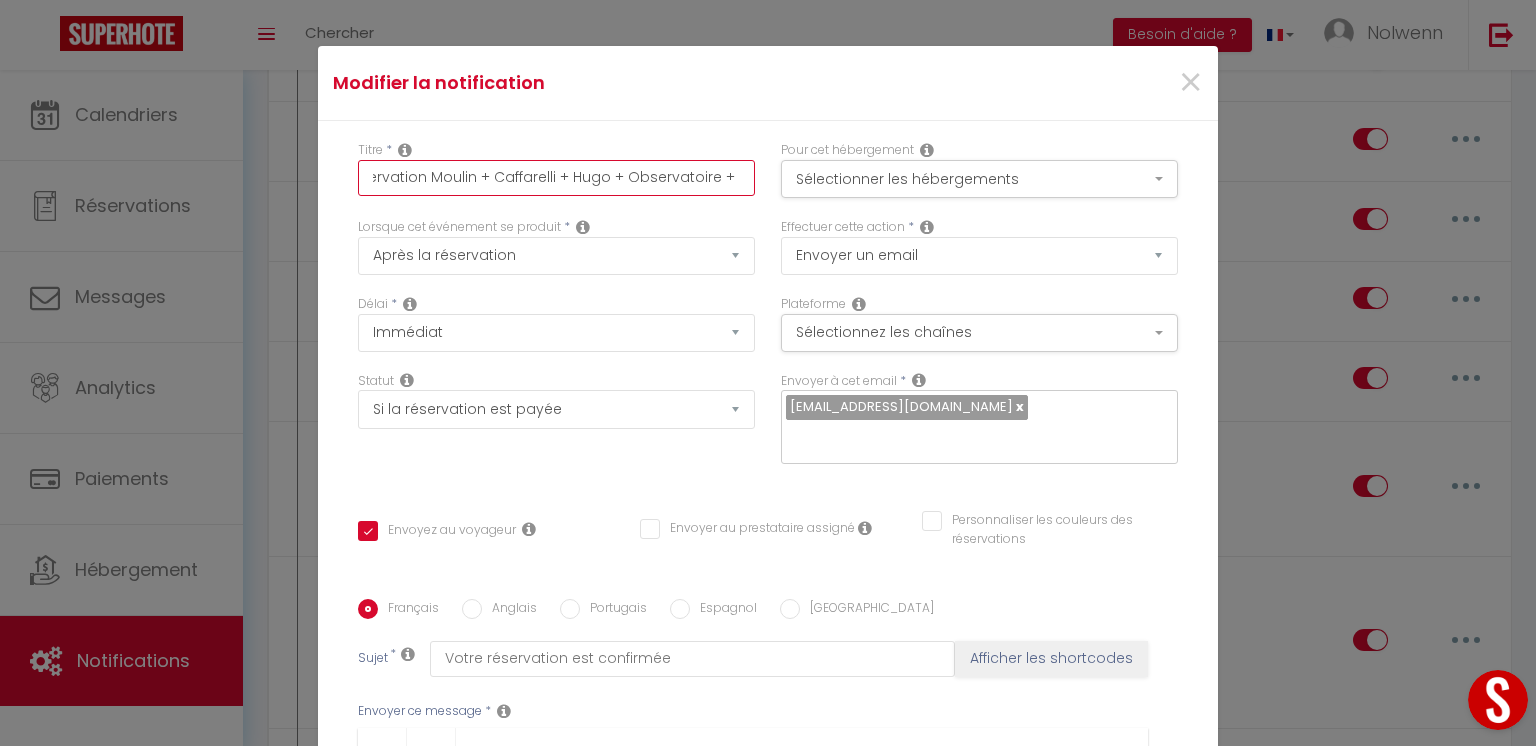 type on "Message après réservation Moulin + Caffarelli + Hugo + Observatoire + GR" 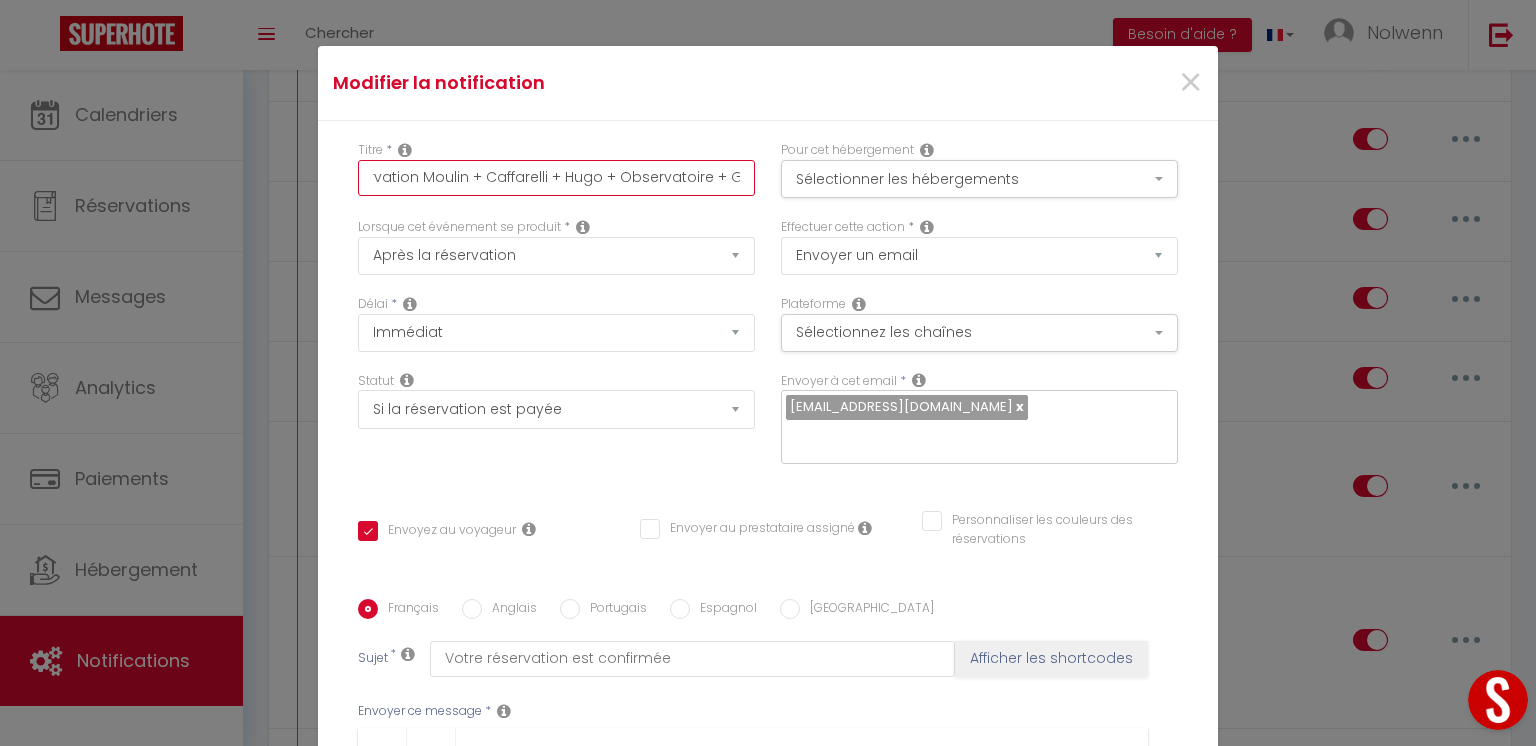 type on "Message après réservation Moulin + Caffarelli + Hugo + Observatoire + GRA" 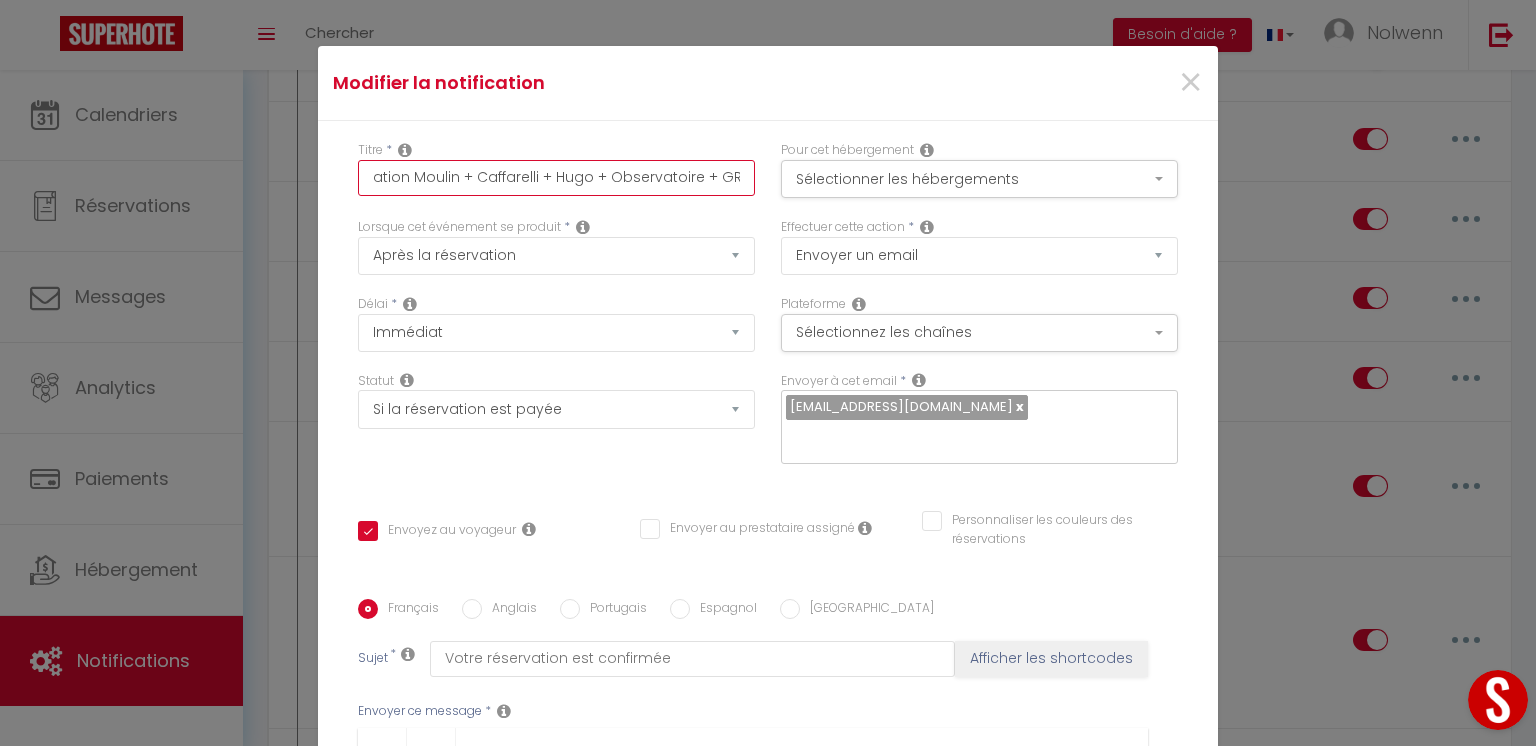 type on "Message après réservation Moulin + Caffarelli + Hugo + Observatoire + GRAV" 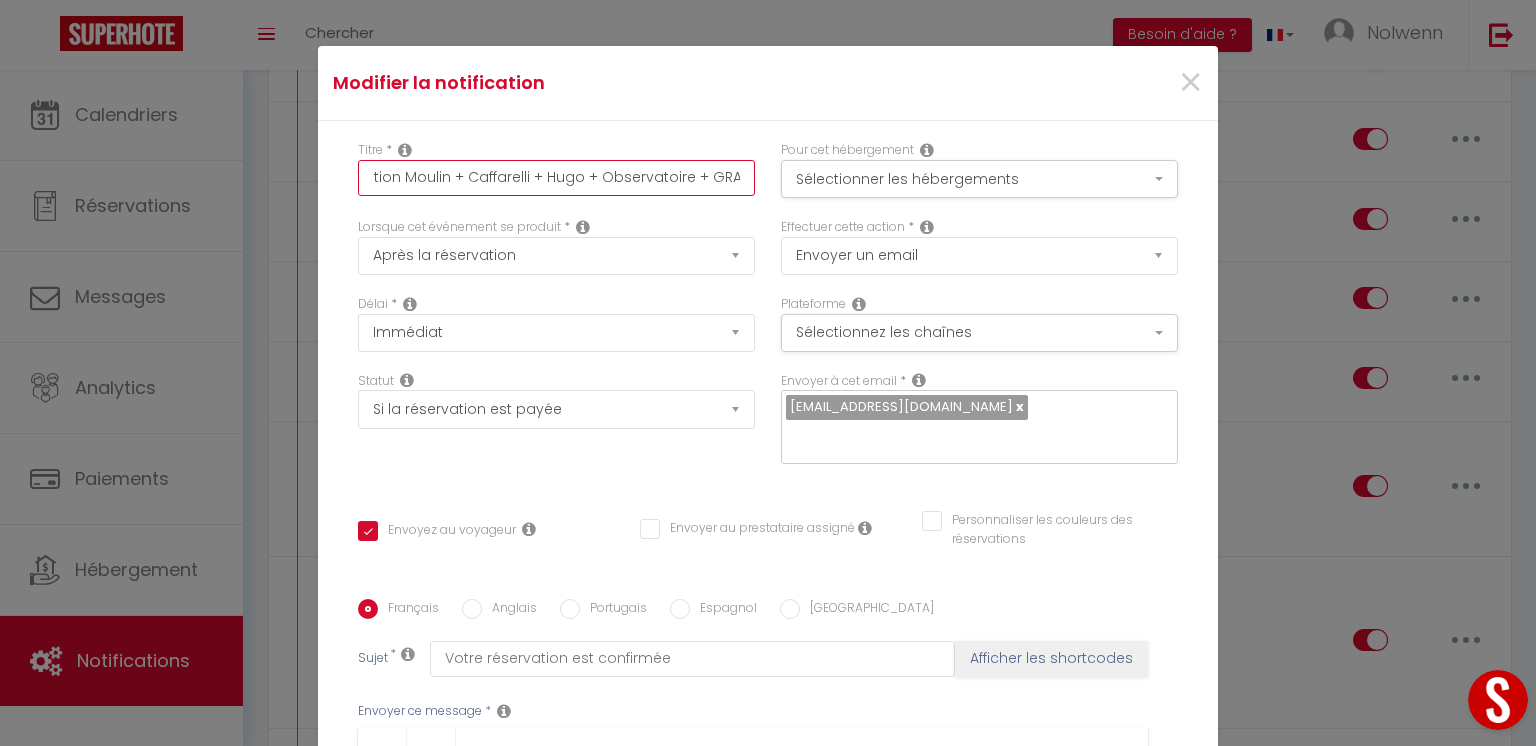 type on "Message après réservation Moulin + Caffarelli + Hugo + Observatoire + GRAVE" 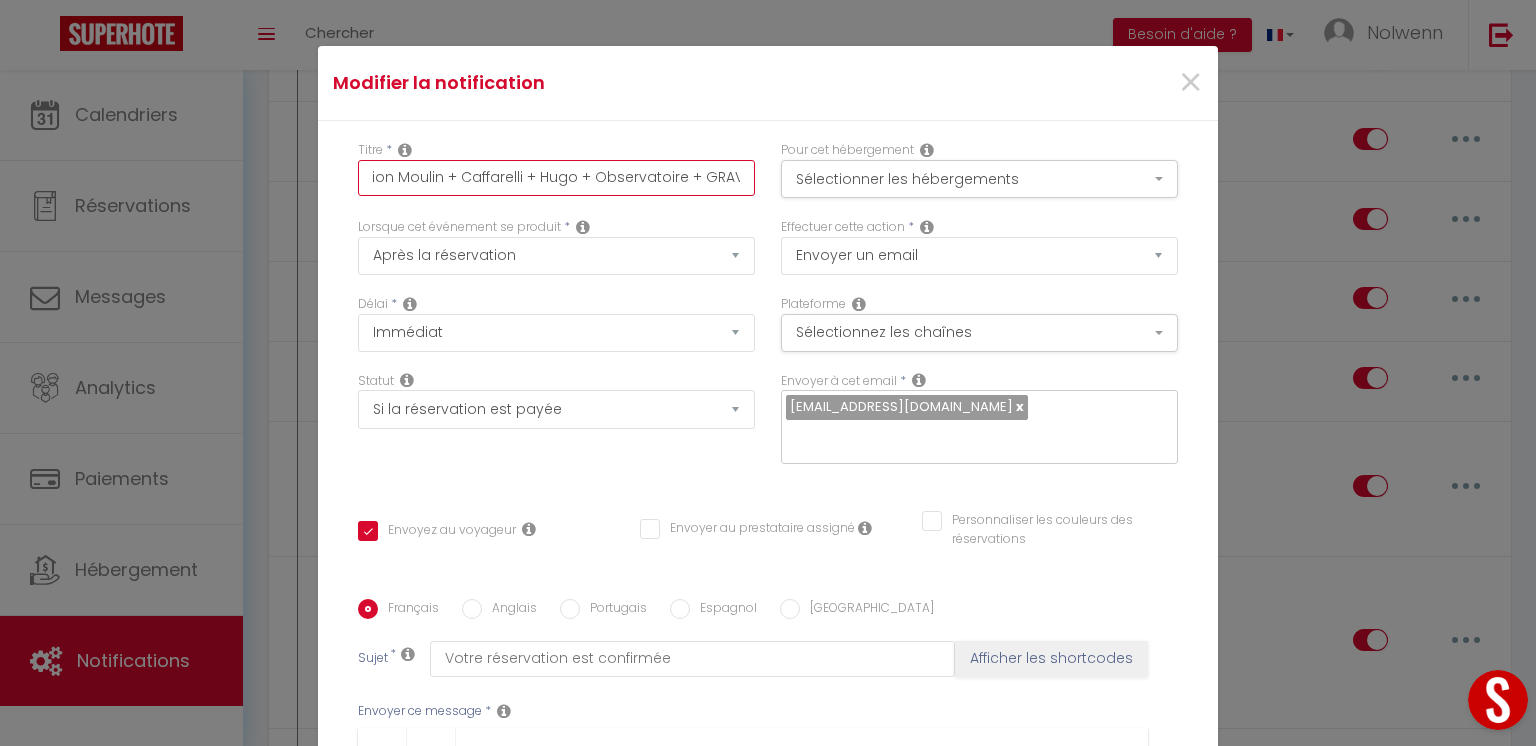 type on "Message après réservation Moulin + Caffarelli + Hugo + Observatoire + GRAVER" 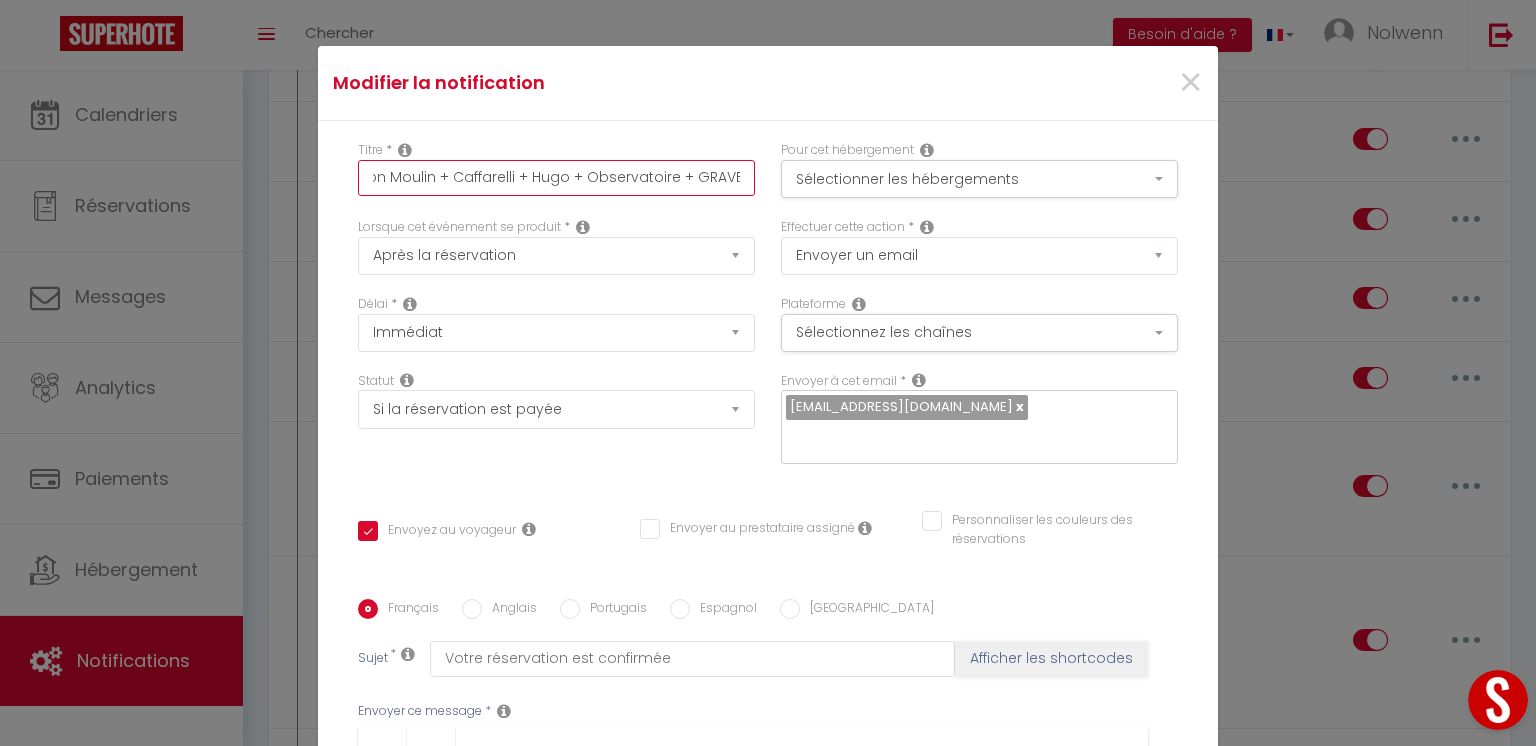 type on "Message après réservation Moulin + Caffarelli + Hugo + Observatoire + GRAVERA" 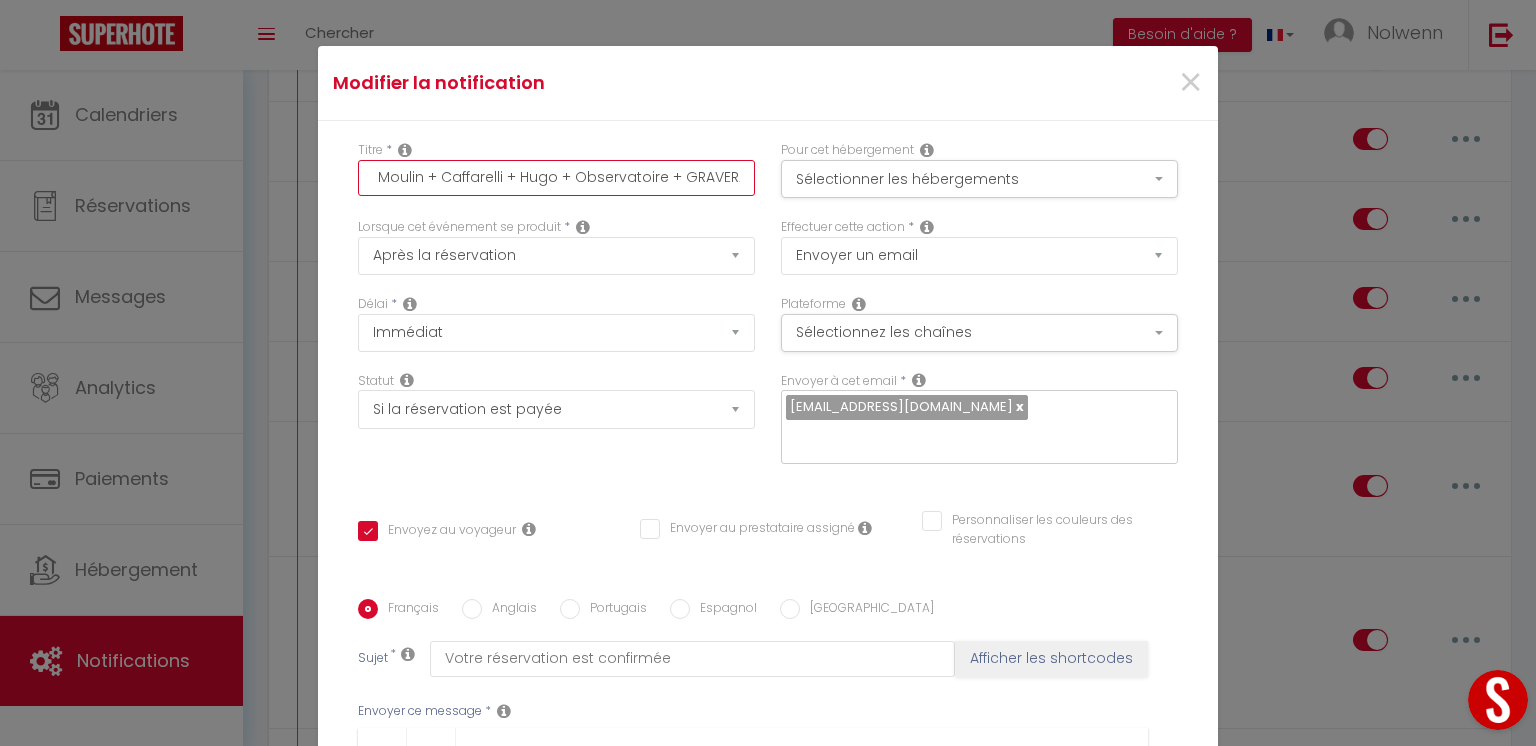 type on "Message après réservation Moulin + Caffarelli + Hugo + Observatoire + GRAVERAN" 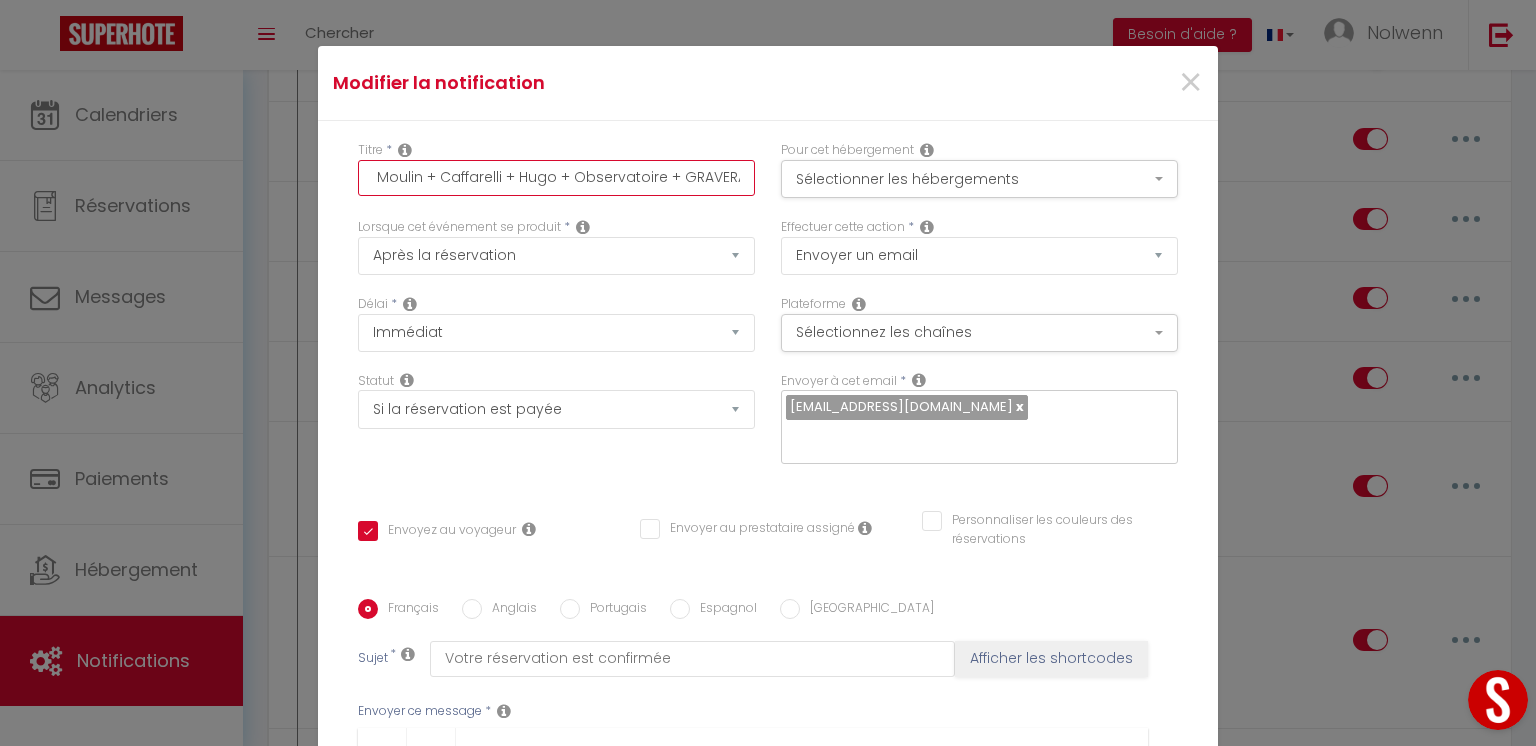 checkbox on "true" 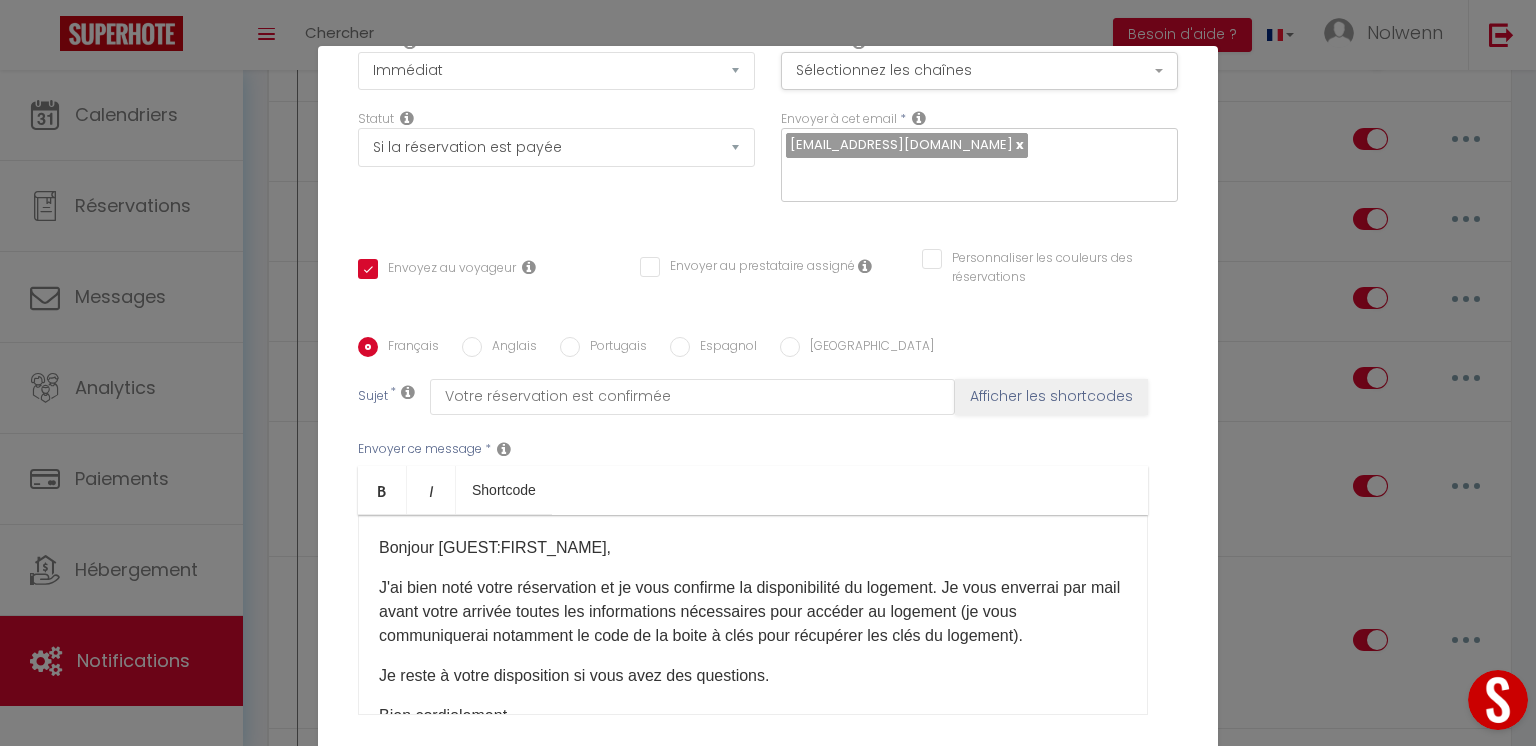 scroll, scrollTop: 346, scrollLeft: 0, axis: vertical 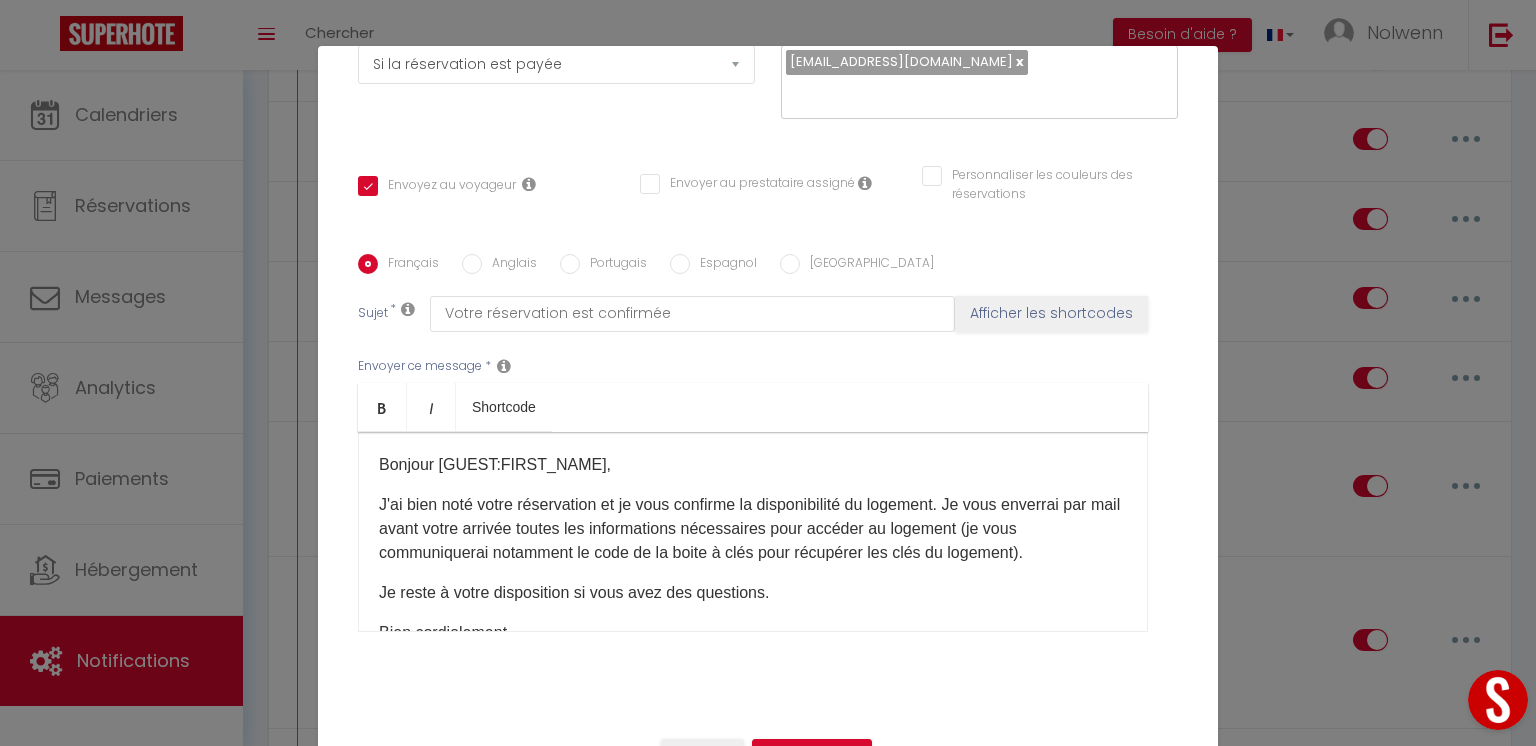 type 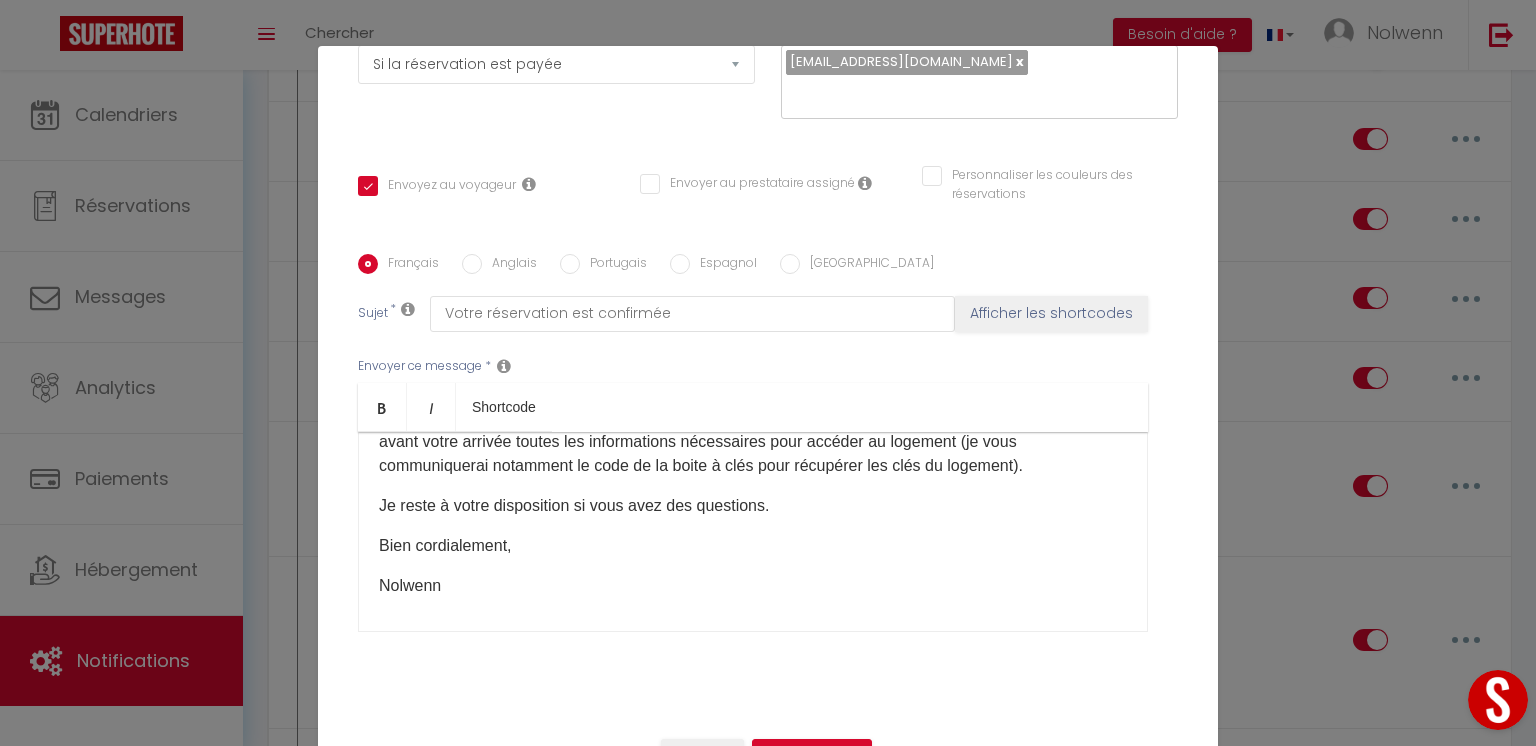 scroll, scrollTop: 93, scrollLeft: 0, axis: vertical 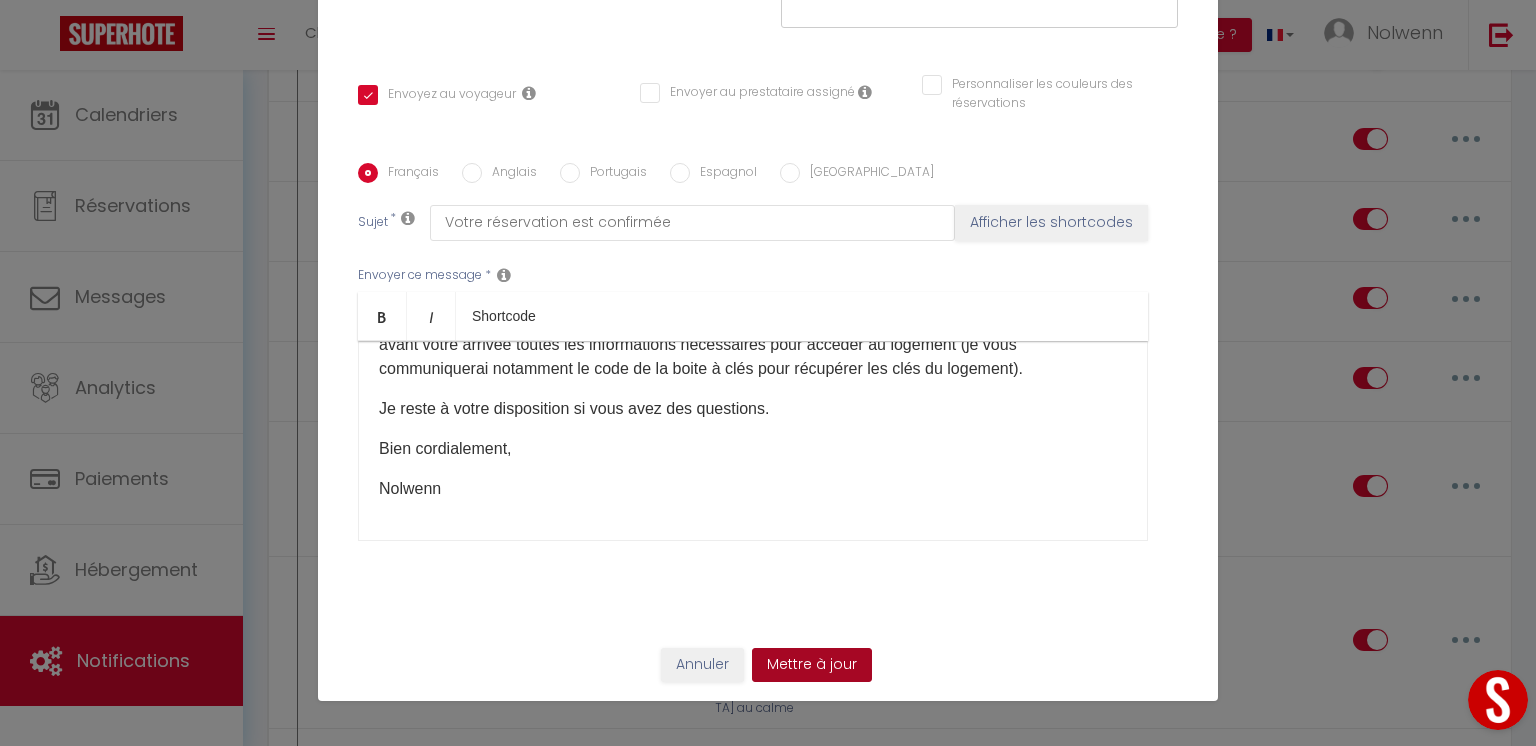 click on "Mettre à jour" at bounding box center [812, 665] 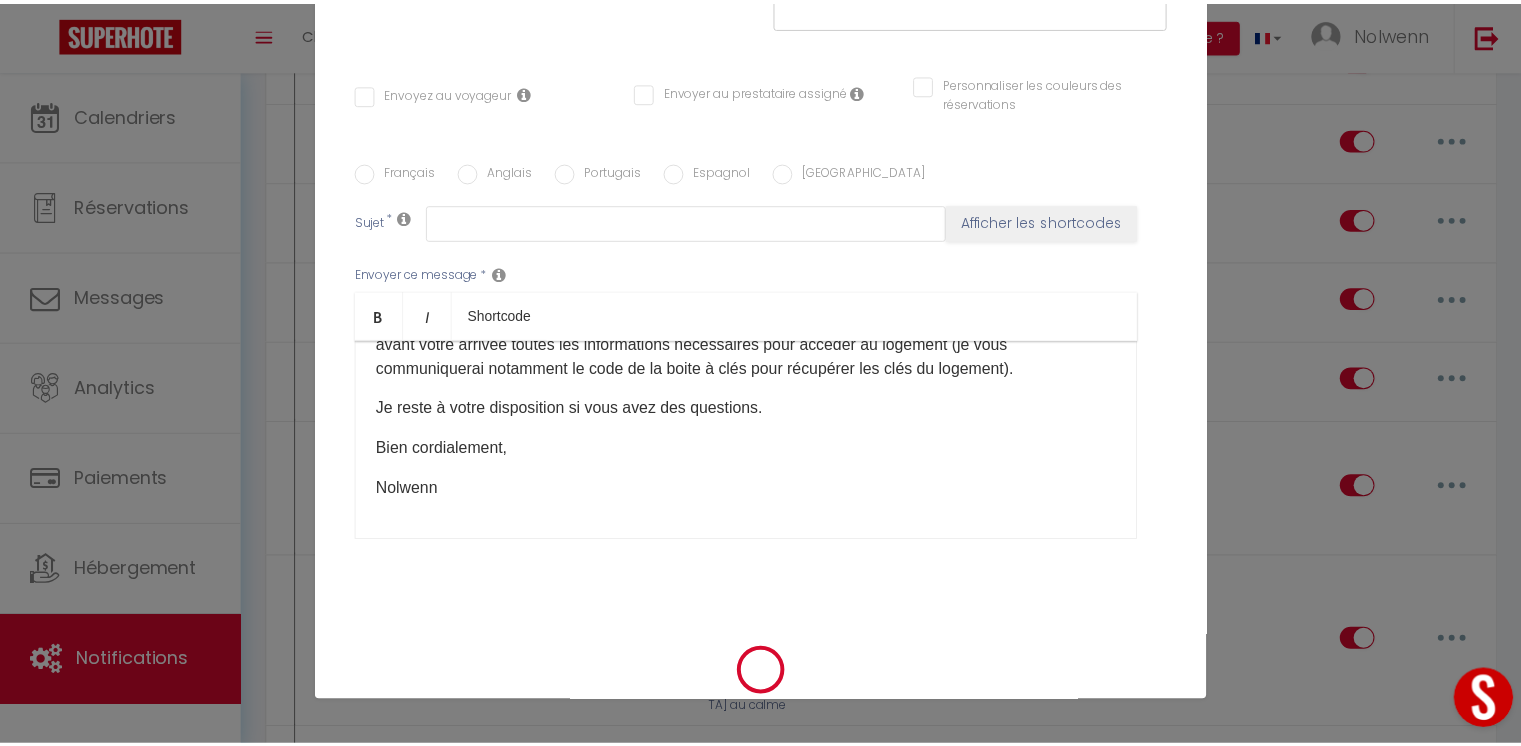 scroll, scrollTop: 1370, scrollLeft: 0, axis: vertical 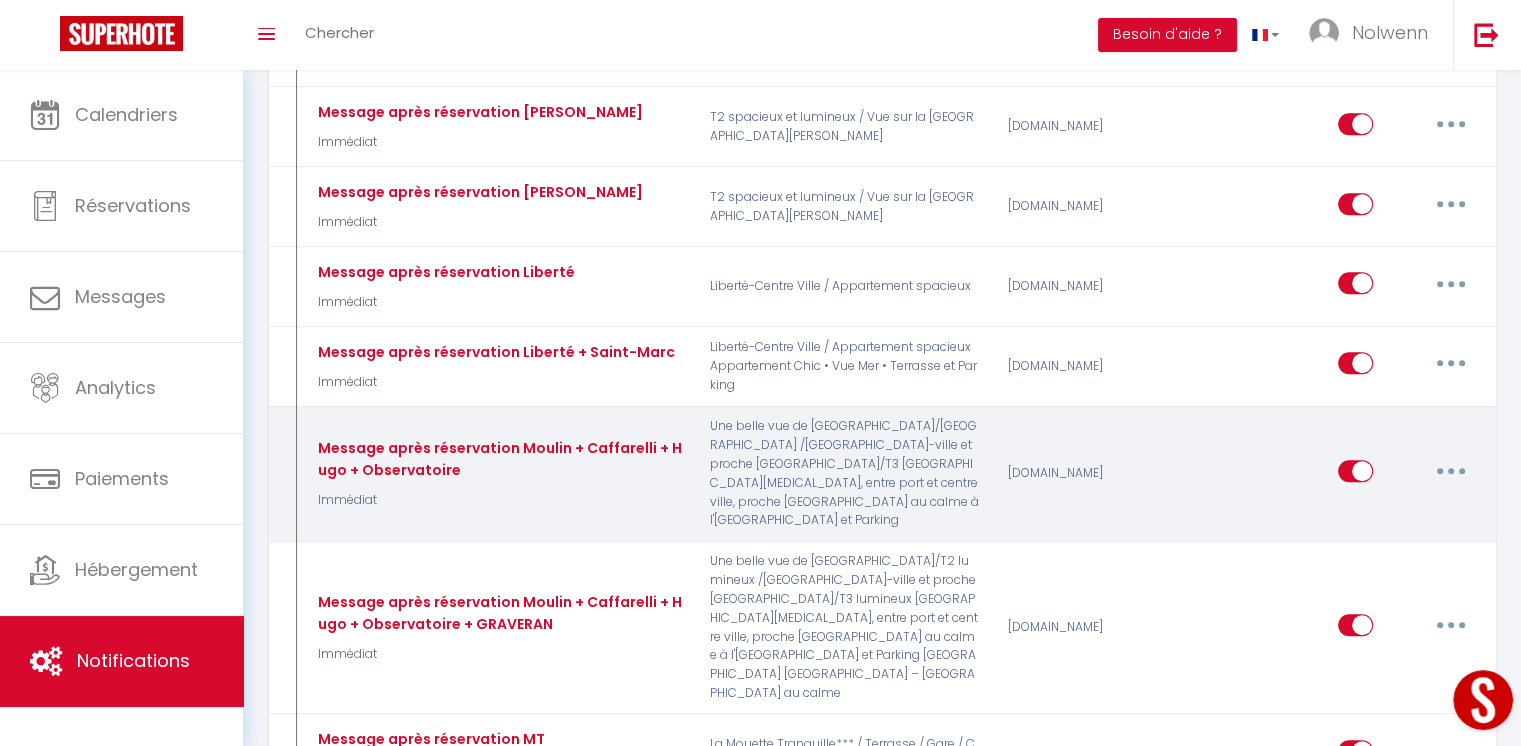 click at bounding box center [1451, 471] 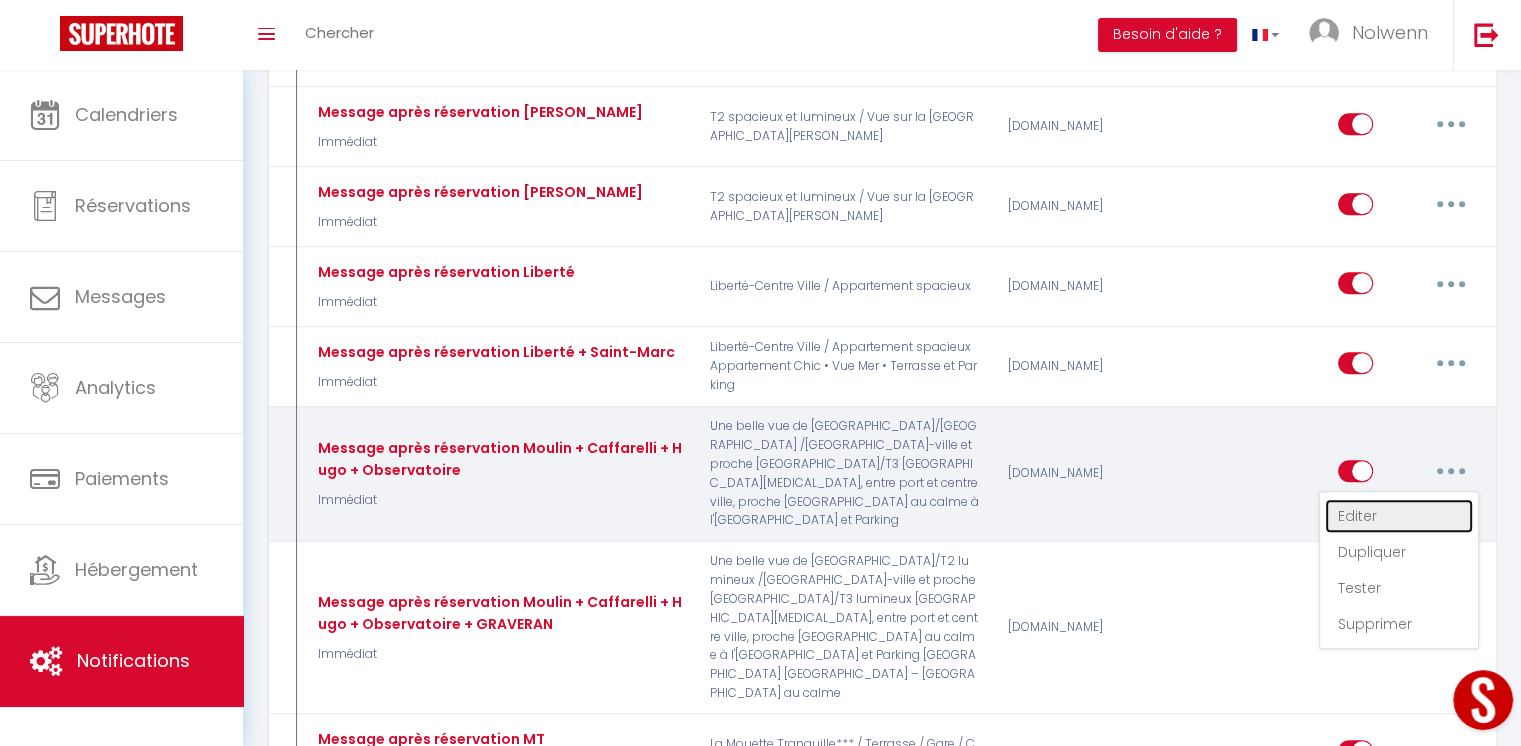 click on "Editer" at bounding box center [1399, 516] 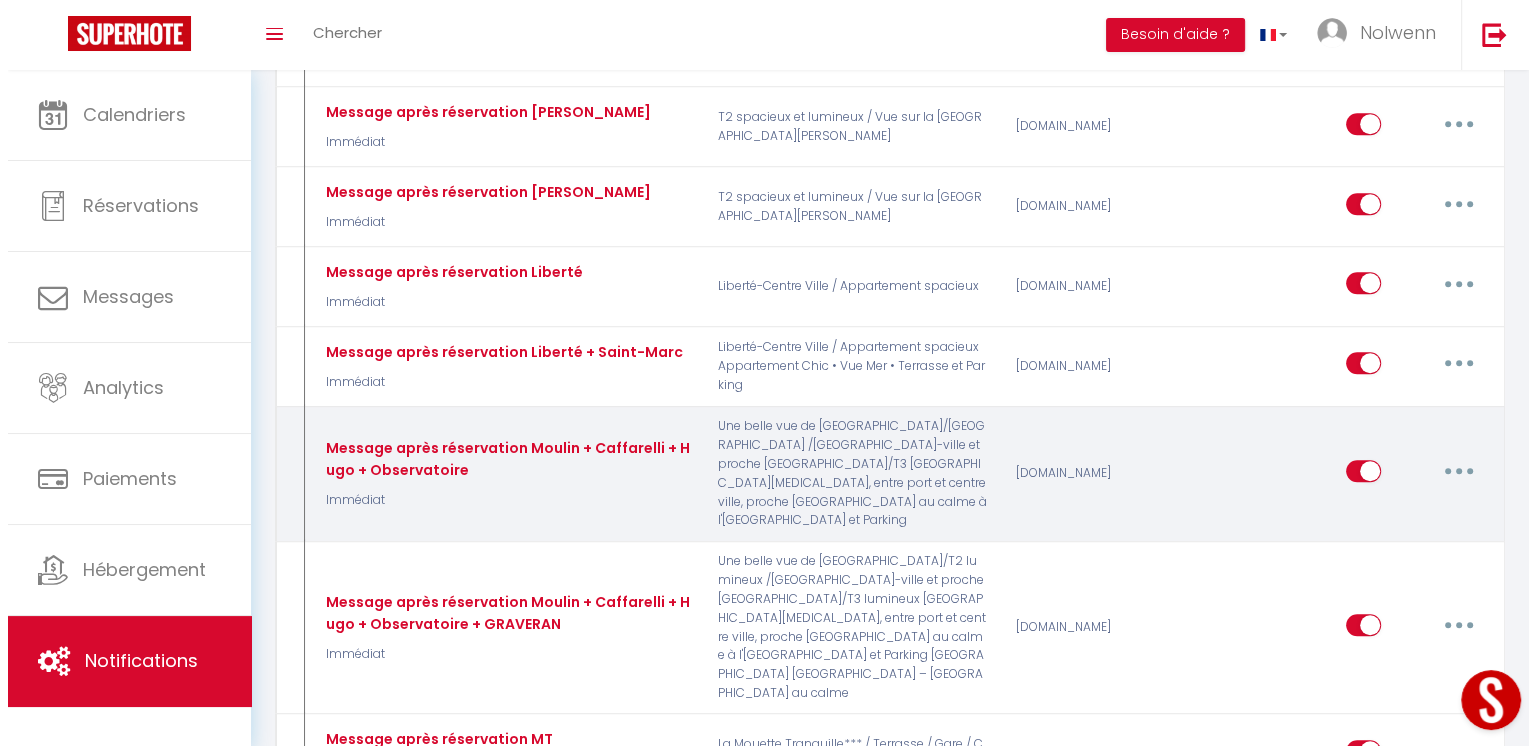 scroll, scrollTop: 1349, scrollLeft: 0, axis: vertical 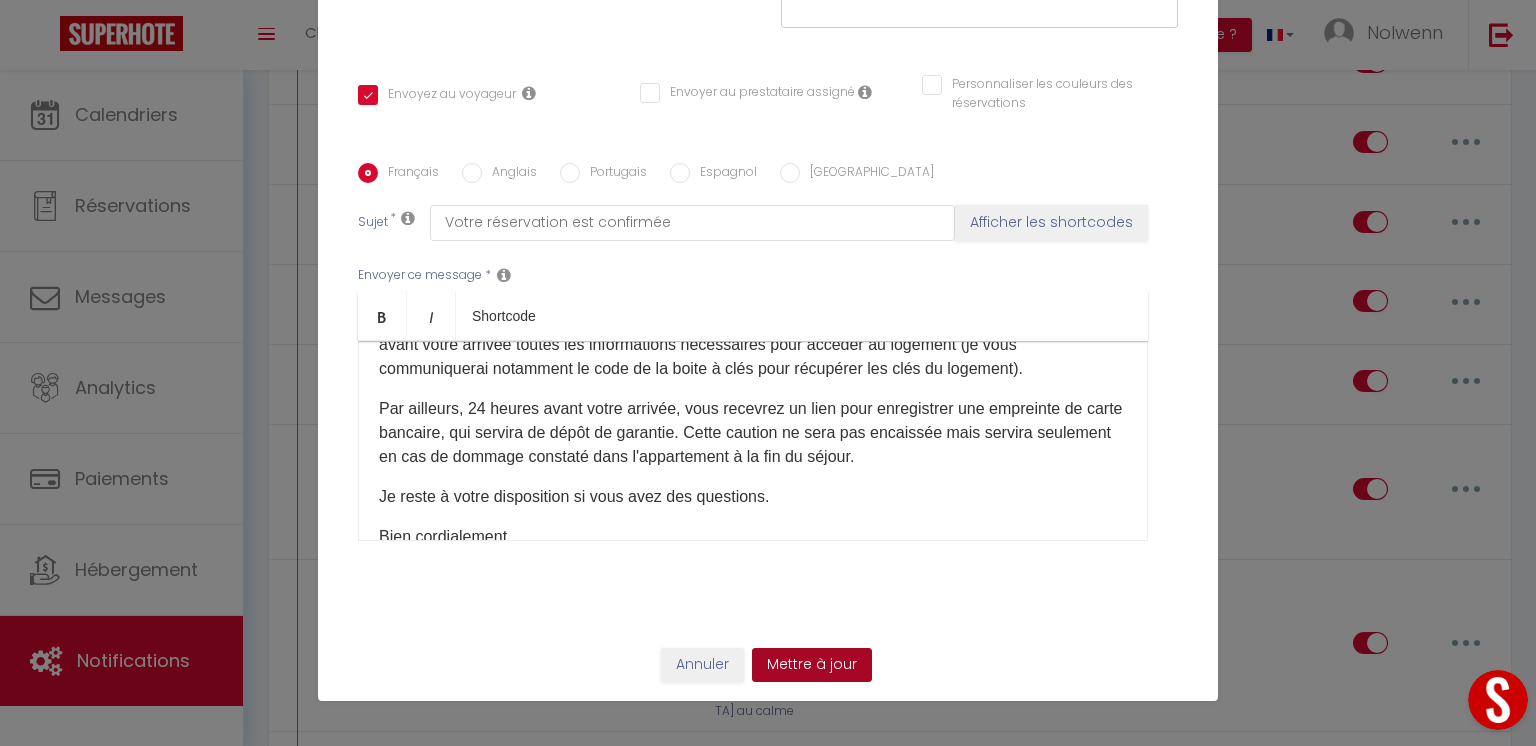 click on "Mettre à jour" at bounding box center (812, 665) 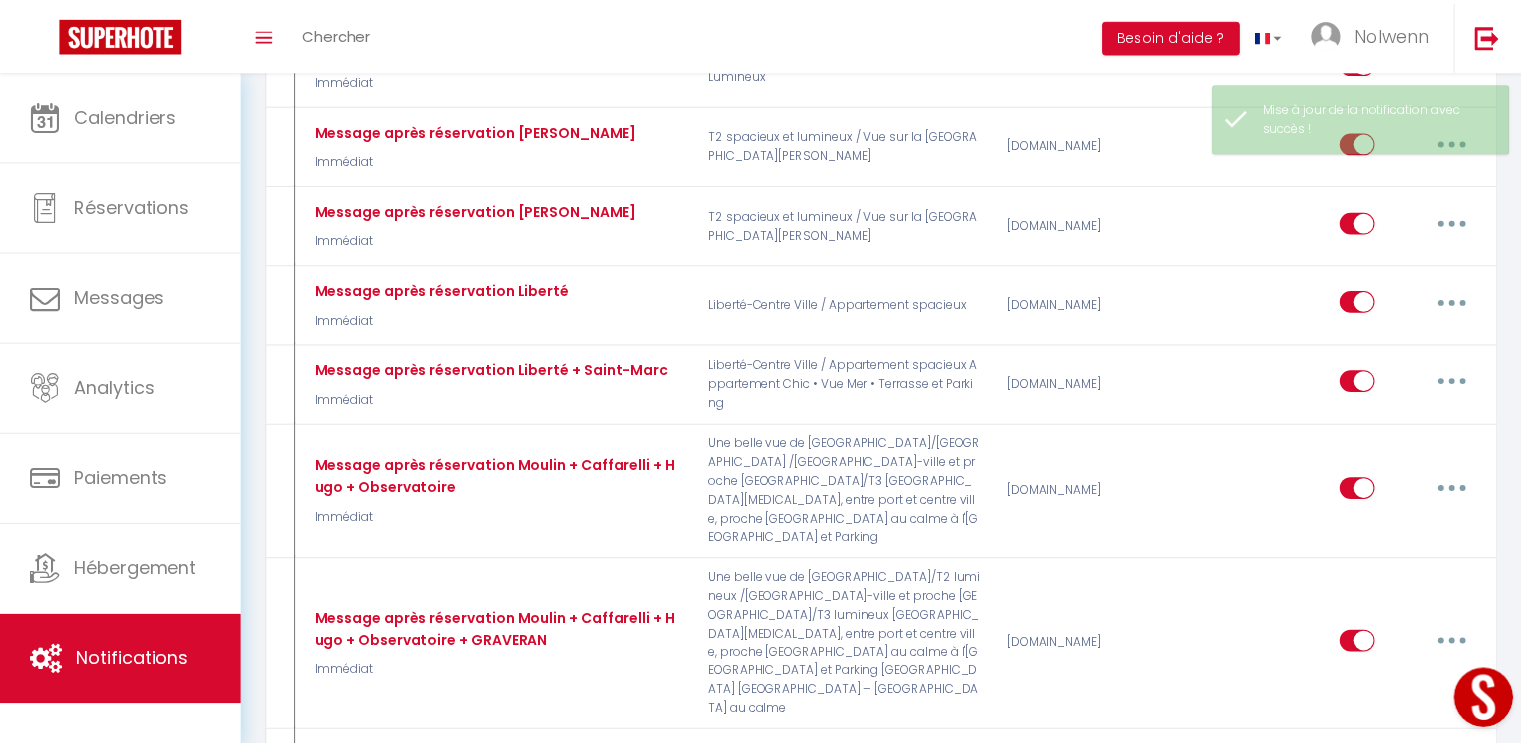 scroll, scrollTop: 1367, scrollLeft: 0, axis: vertical 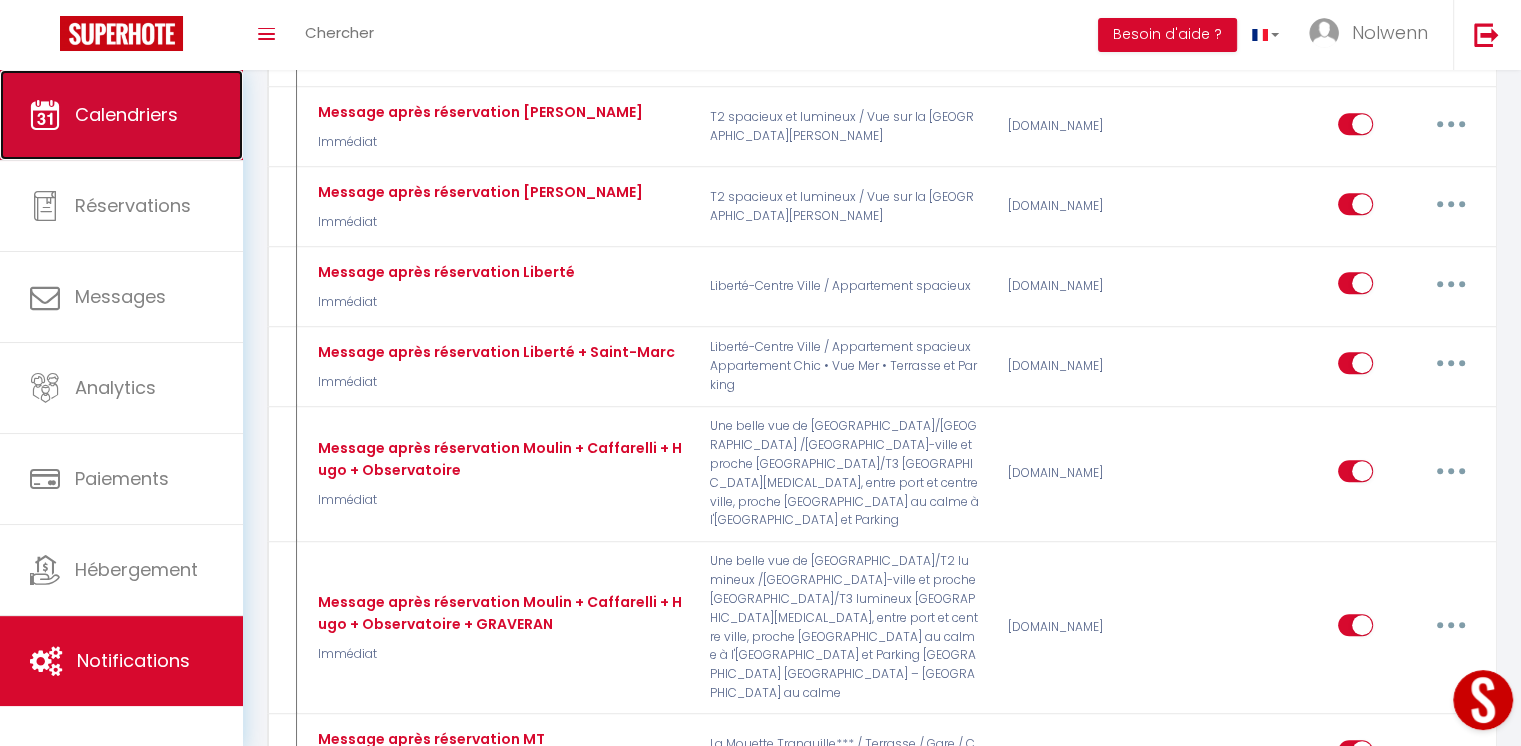 click on "Calendriers" at bounding box center (126, 114) 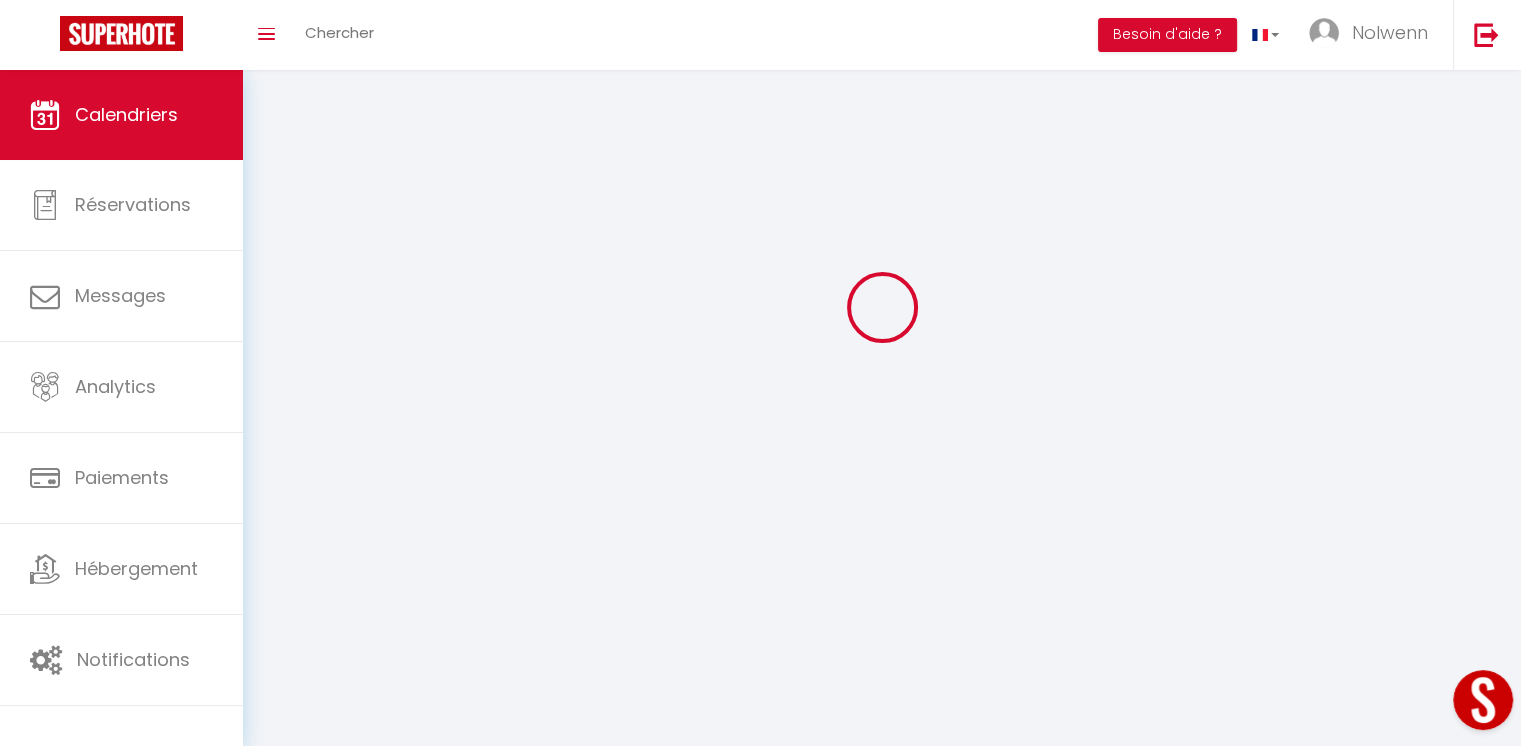 scroll, scrollTop: 0, scrollLeft: 0, axis: both 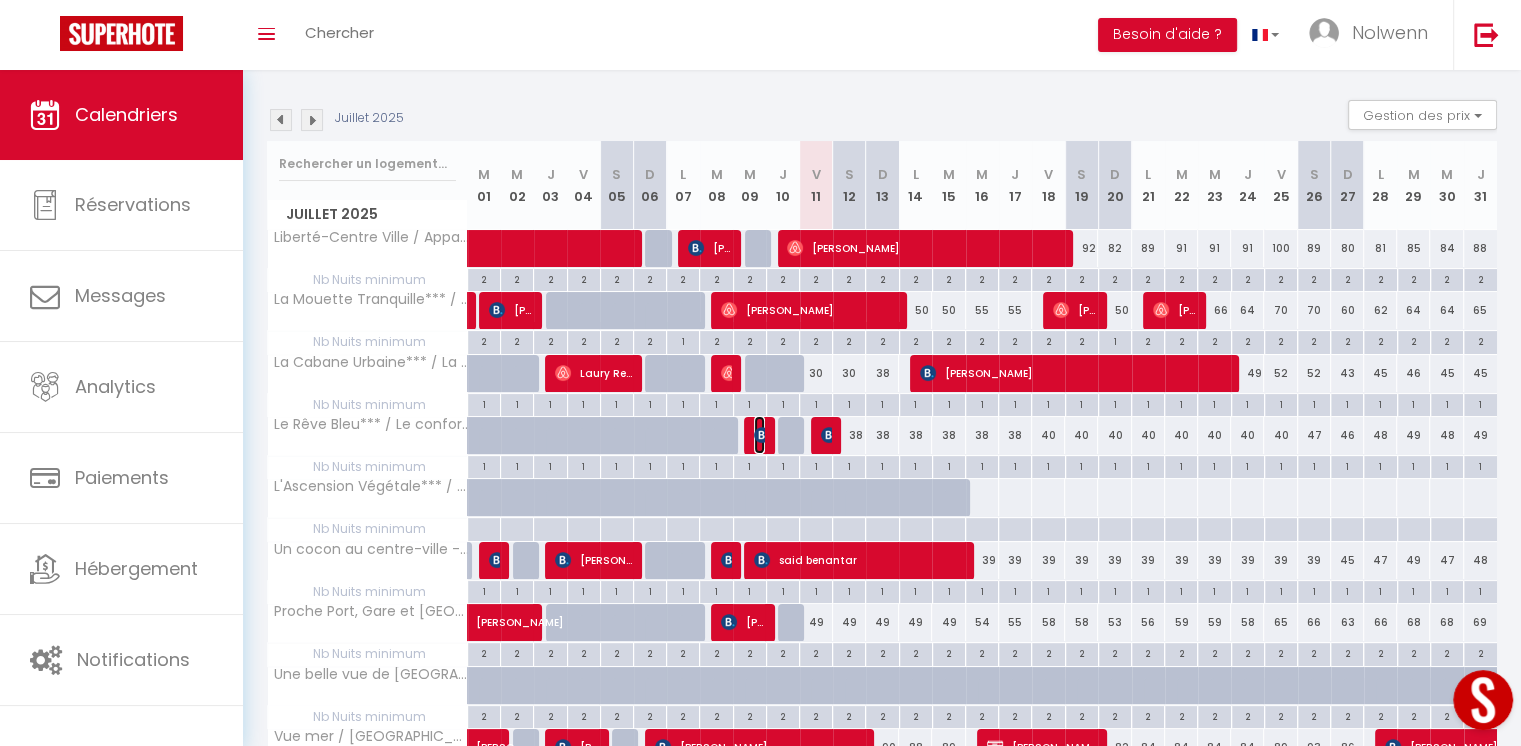 click at bounding box center (762, 435) 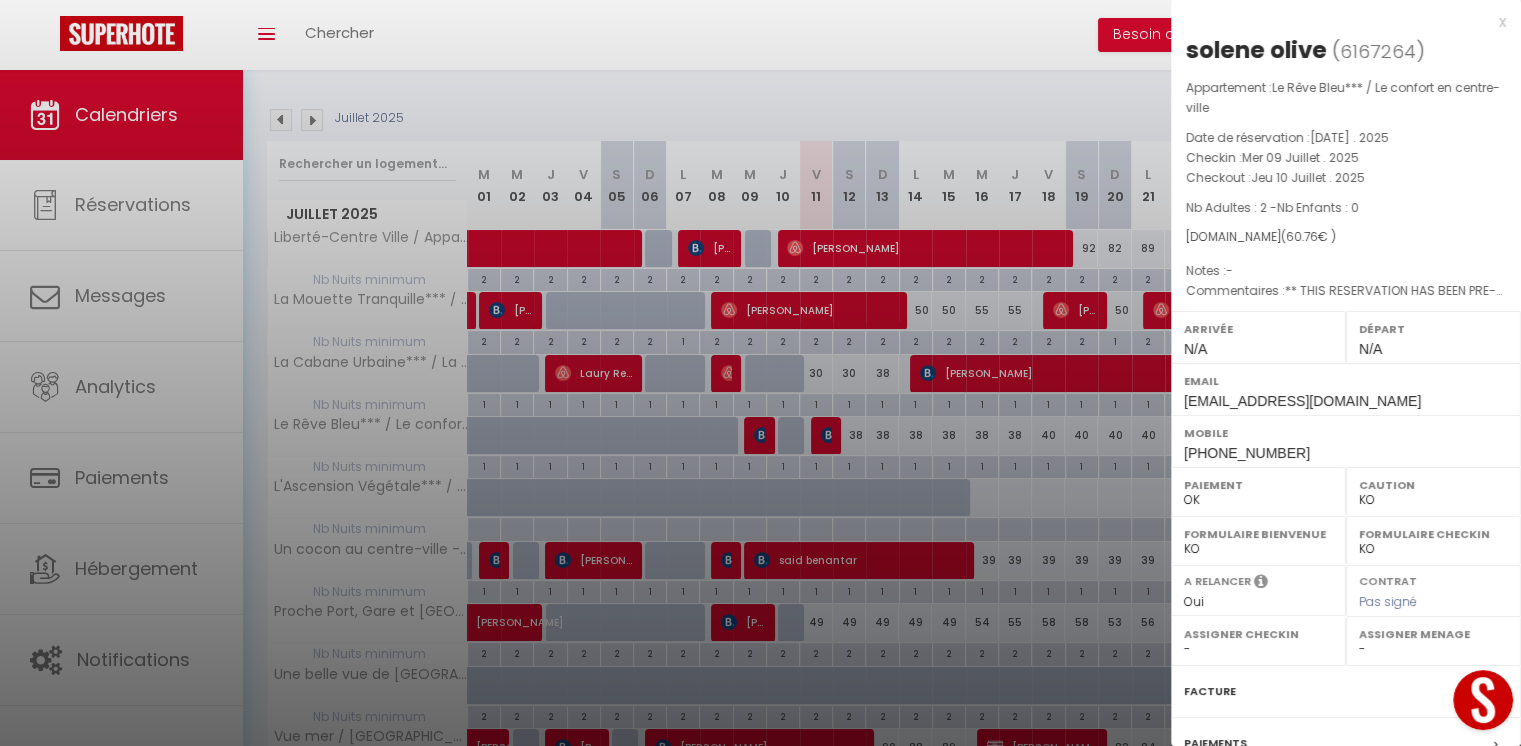 click at bounding box center [760, 373] 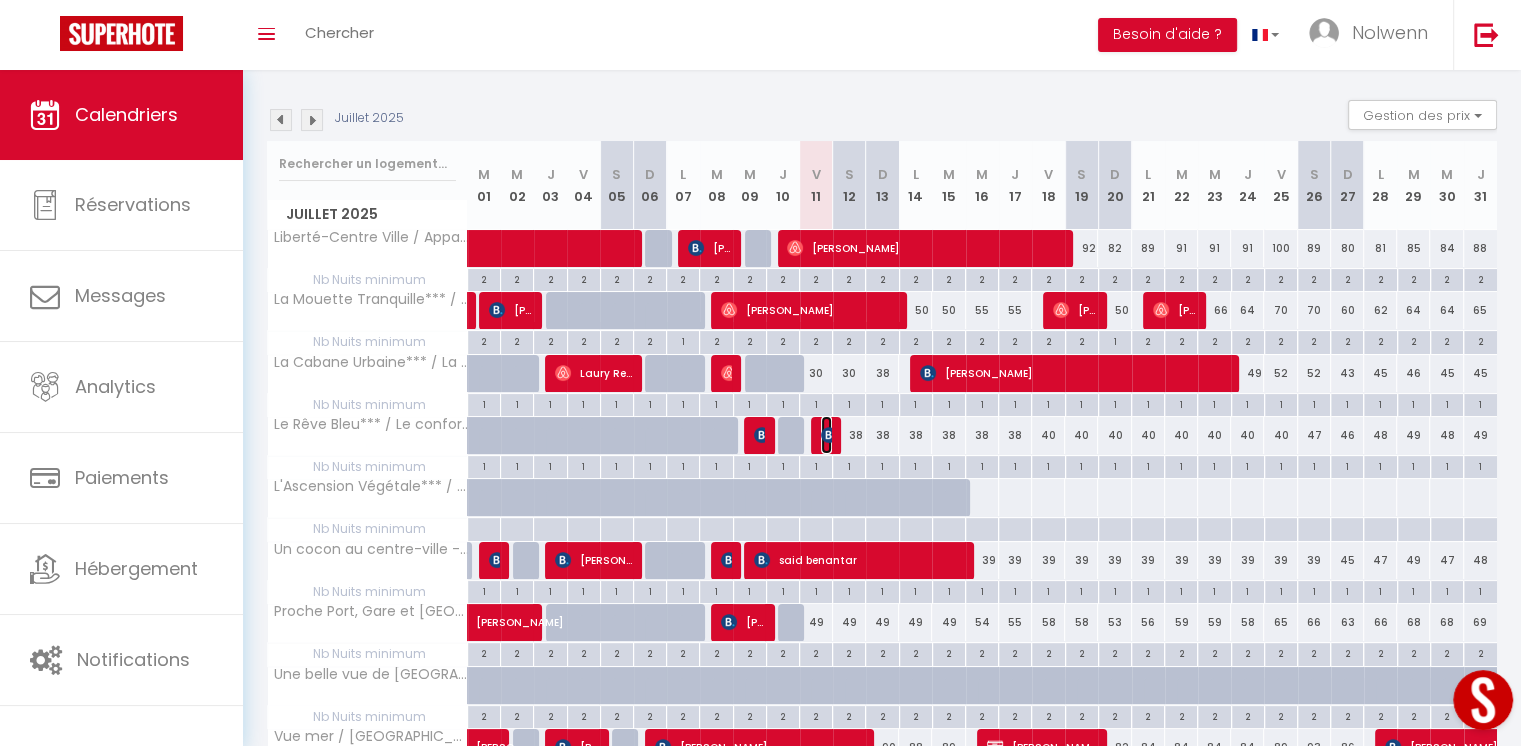click at bounding box center (829, 435) 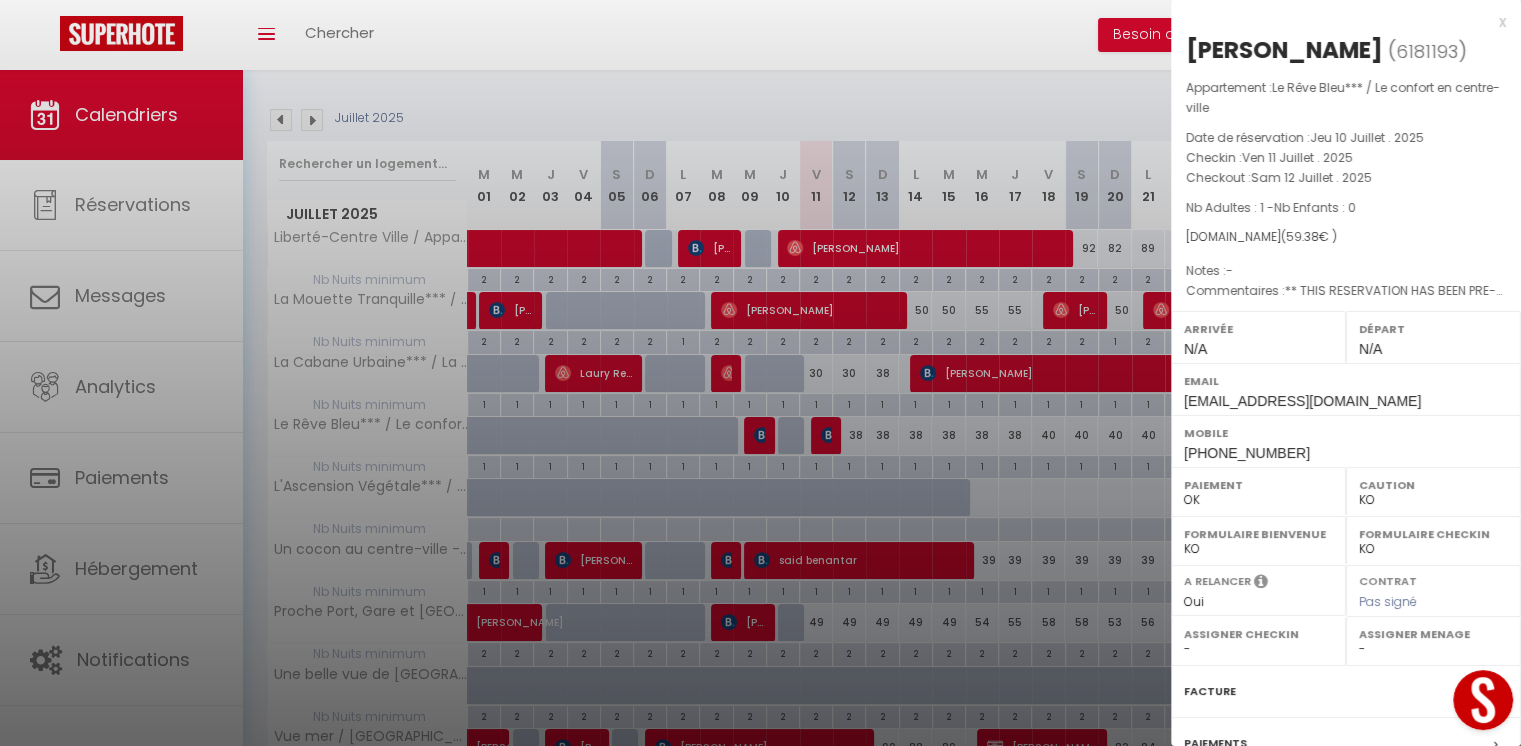 click at bounding box center [760, 373] 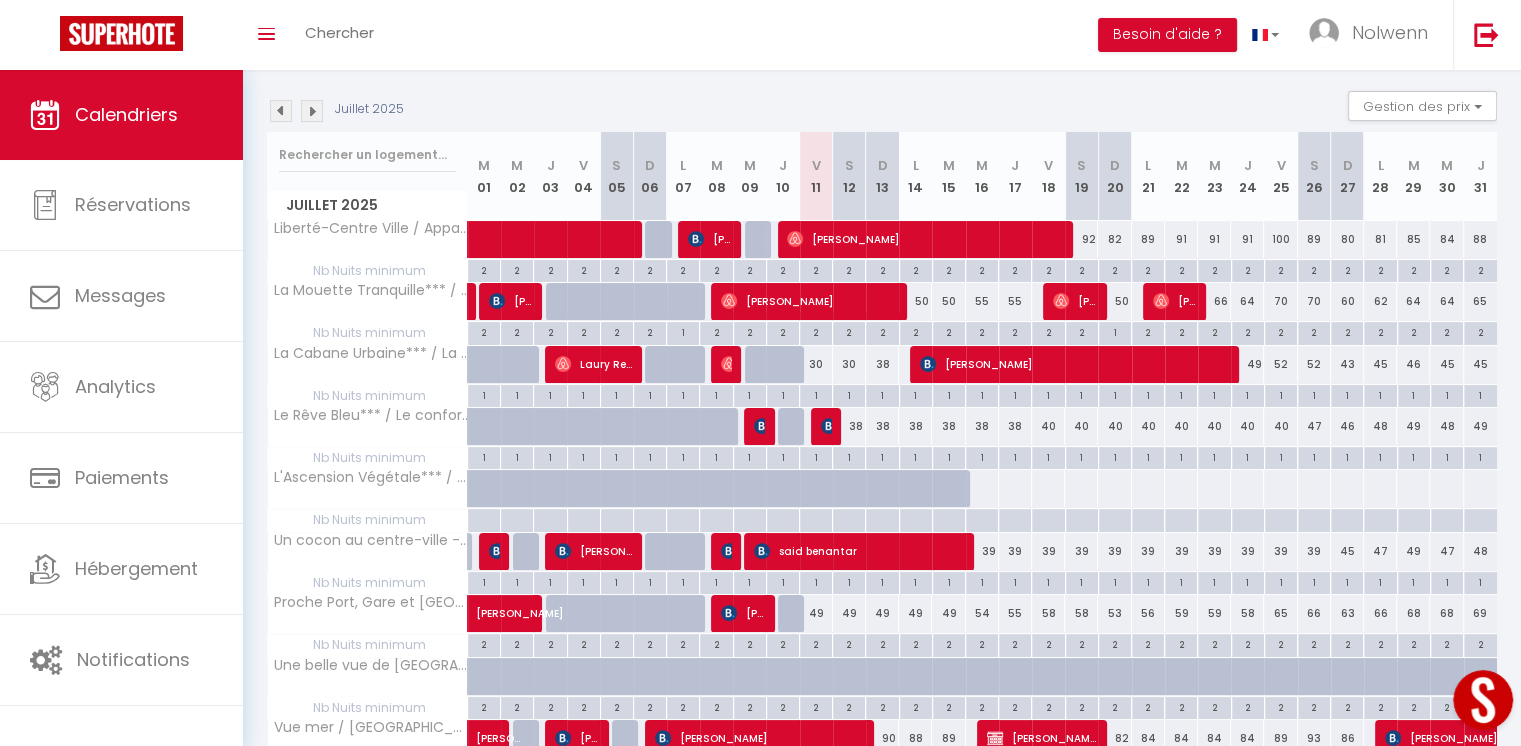 scroll, scrollTop: 186, scrollLeft: 0, axis: vertical 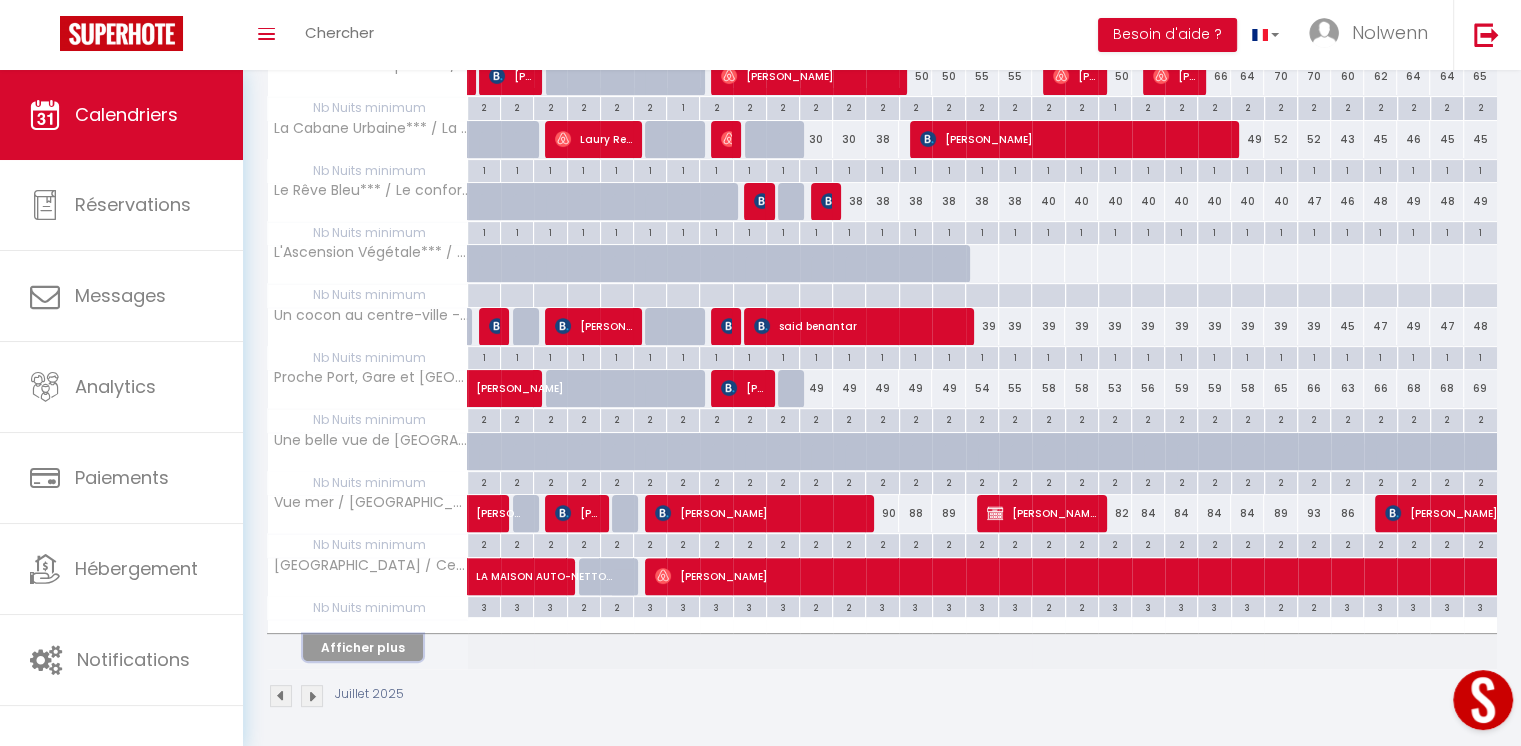 click on "Afficher plus" at bounding box center (363, 647) 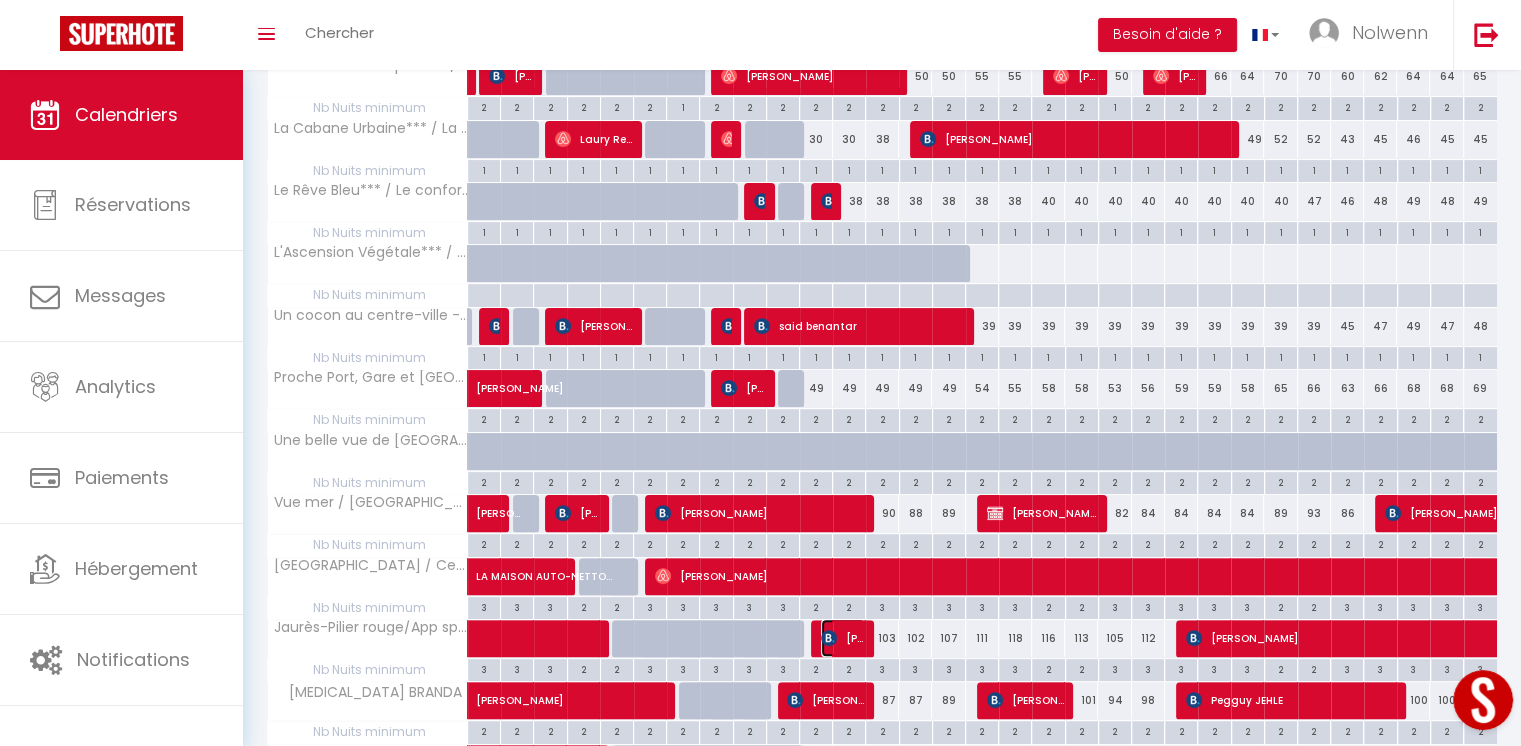 click at bounding box center (829, 638) 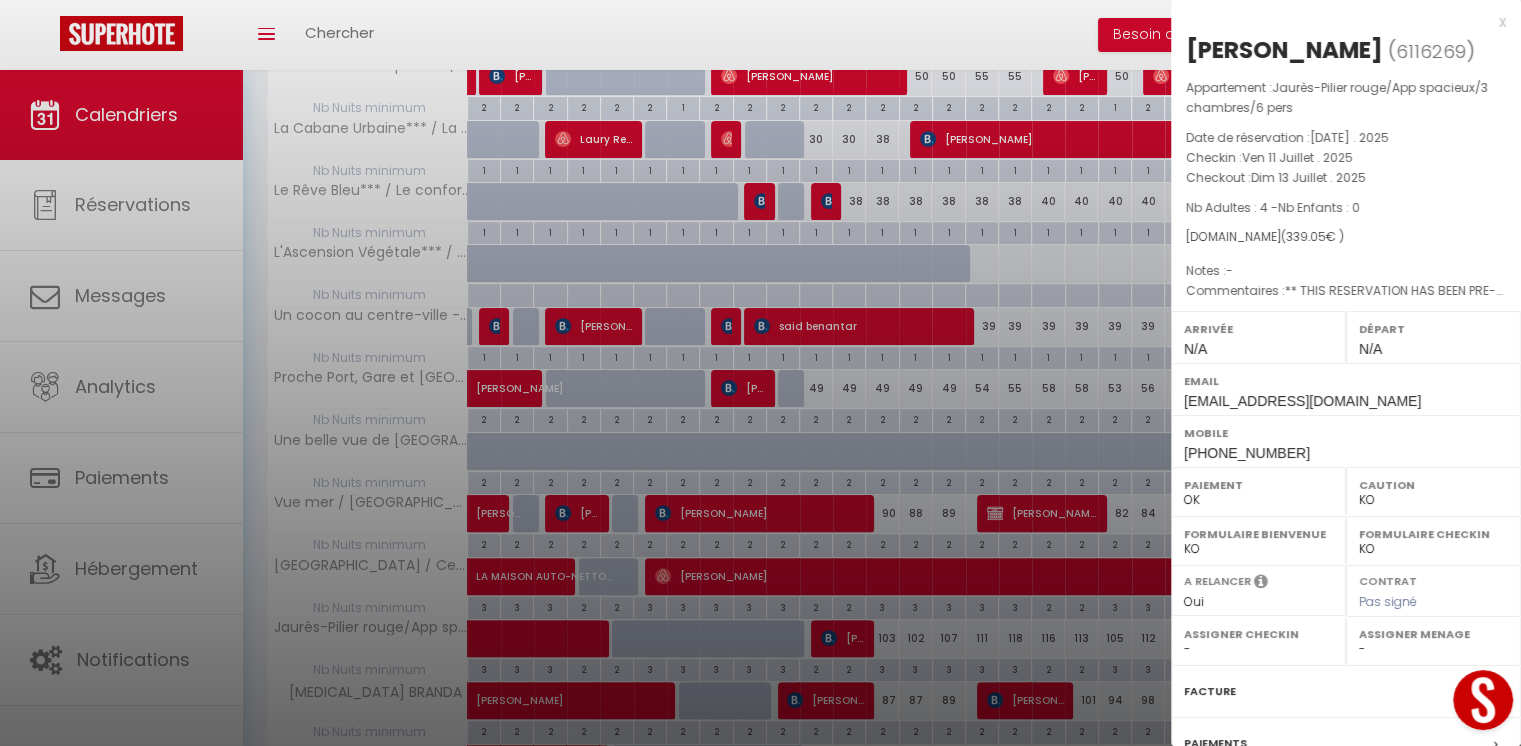 click on "x" at bounding box center (1338, 22) 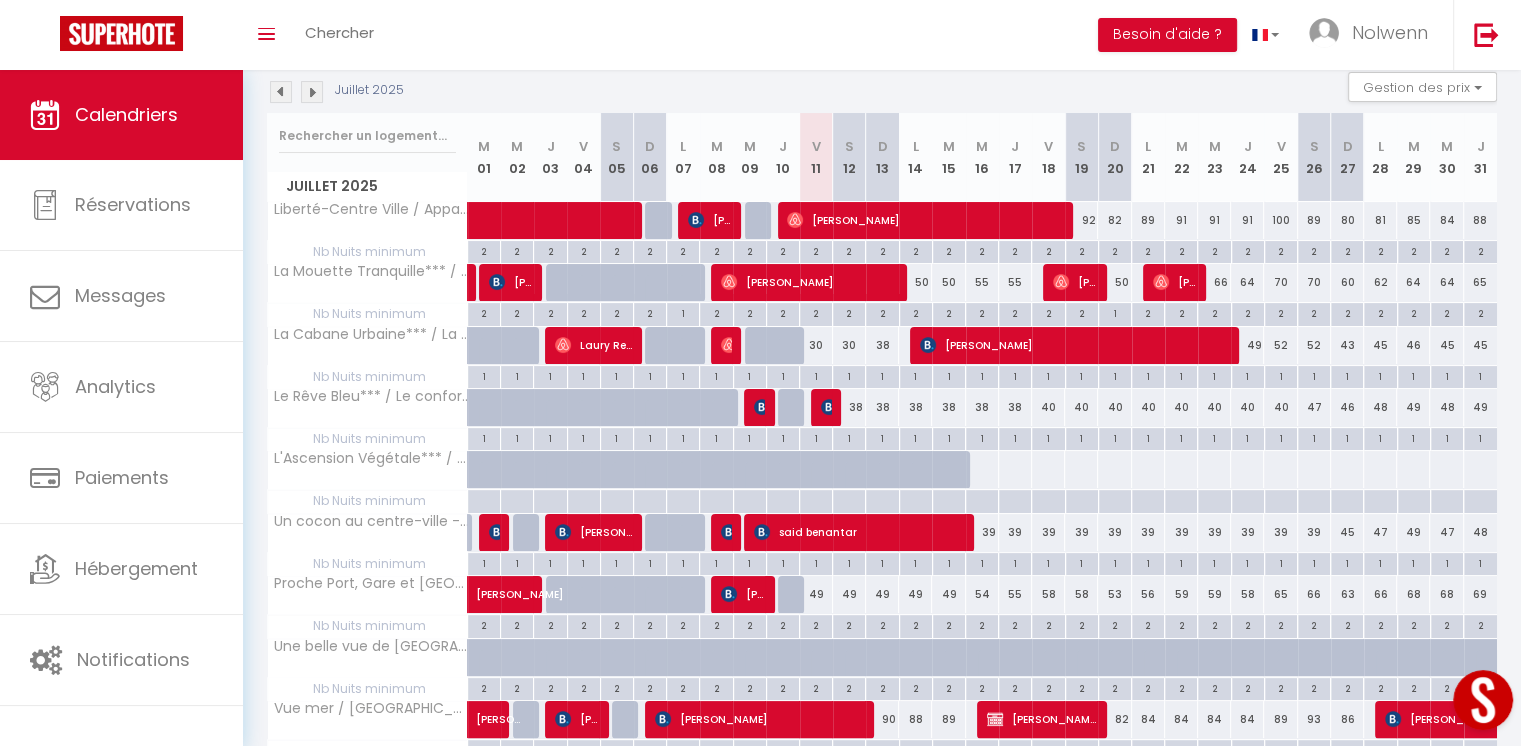 scroll, scrollTop: 203, scrollLeft: 0, axis: vertical 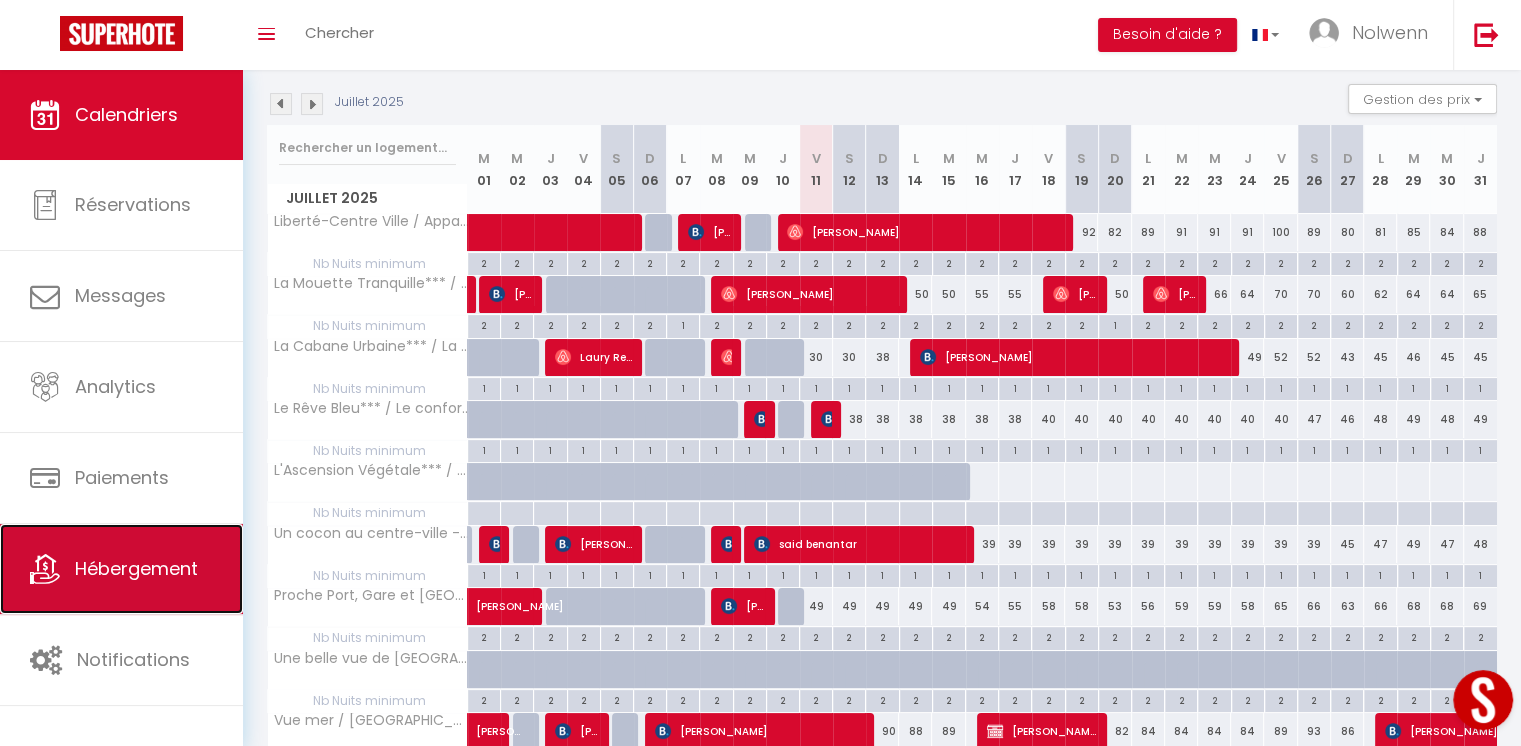 click on "Hébergement" at bounding box center (136, 568) 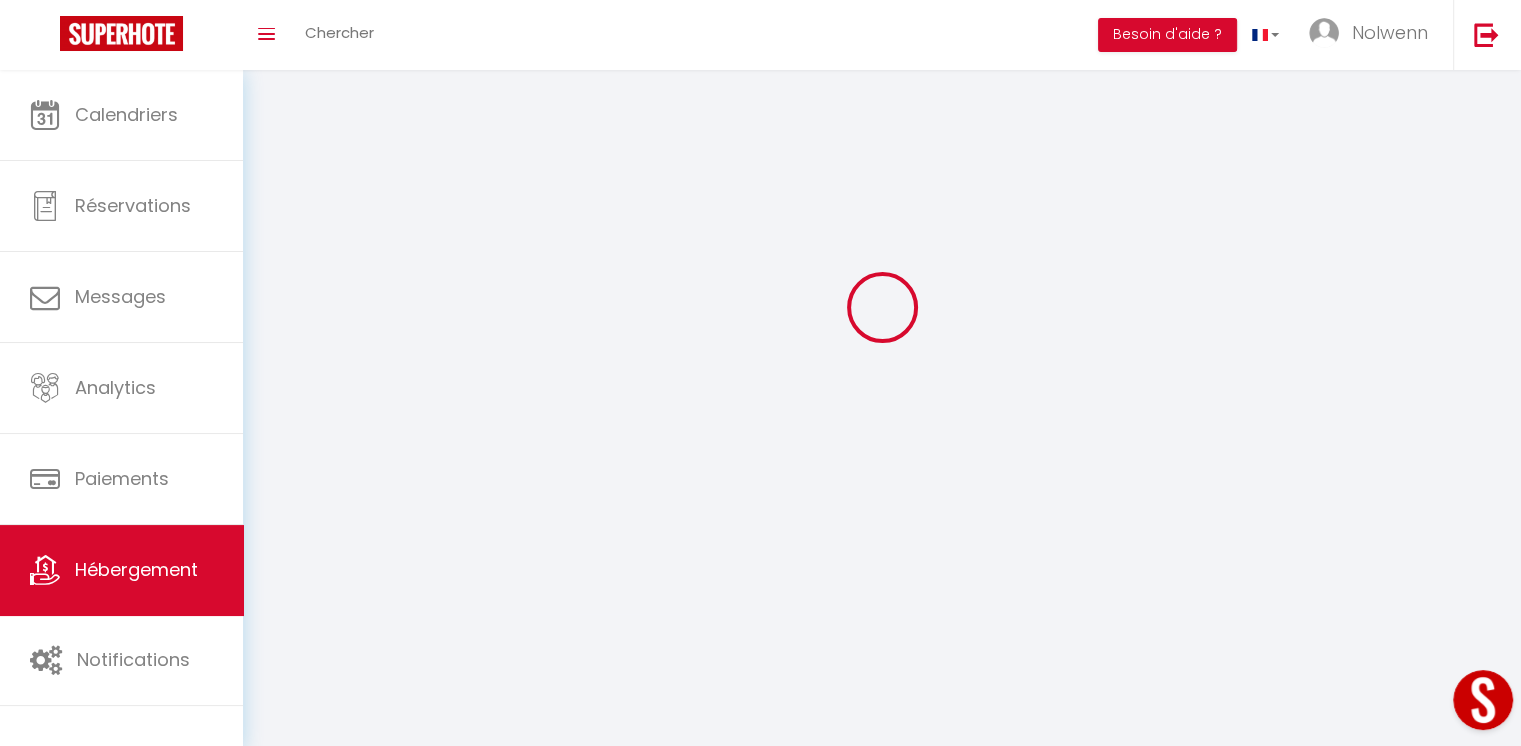 scroll, scrollTop: 0, scrollLeft: 0, axis: both 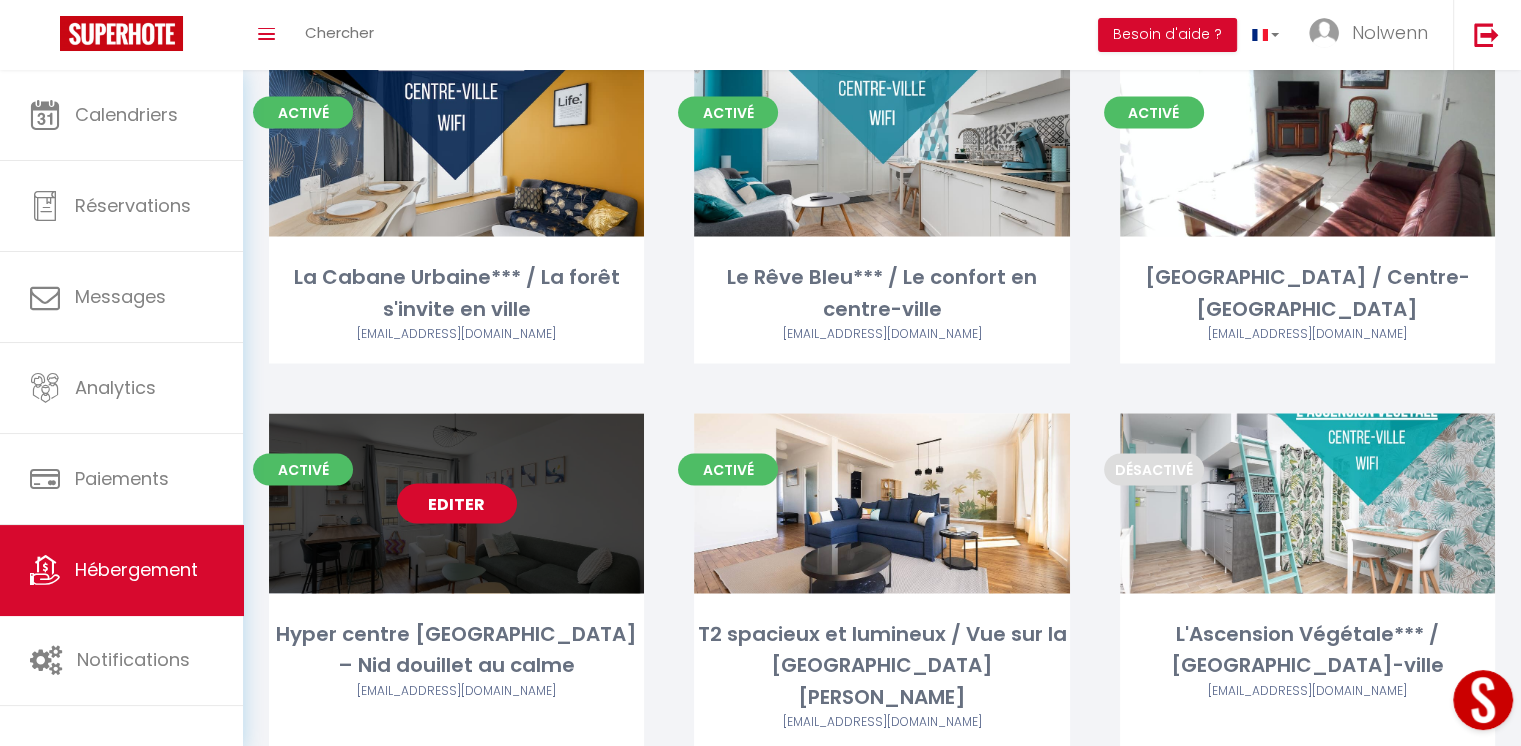 click on "Editer" at bounding box center (457, 503) 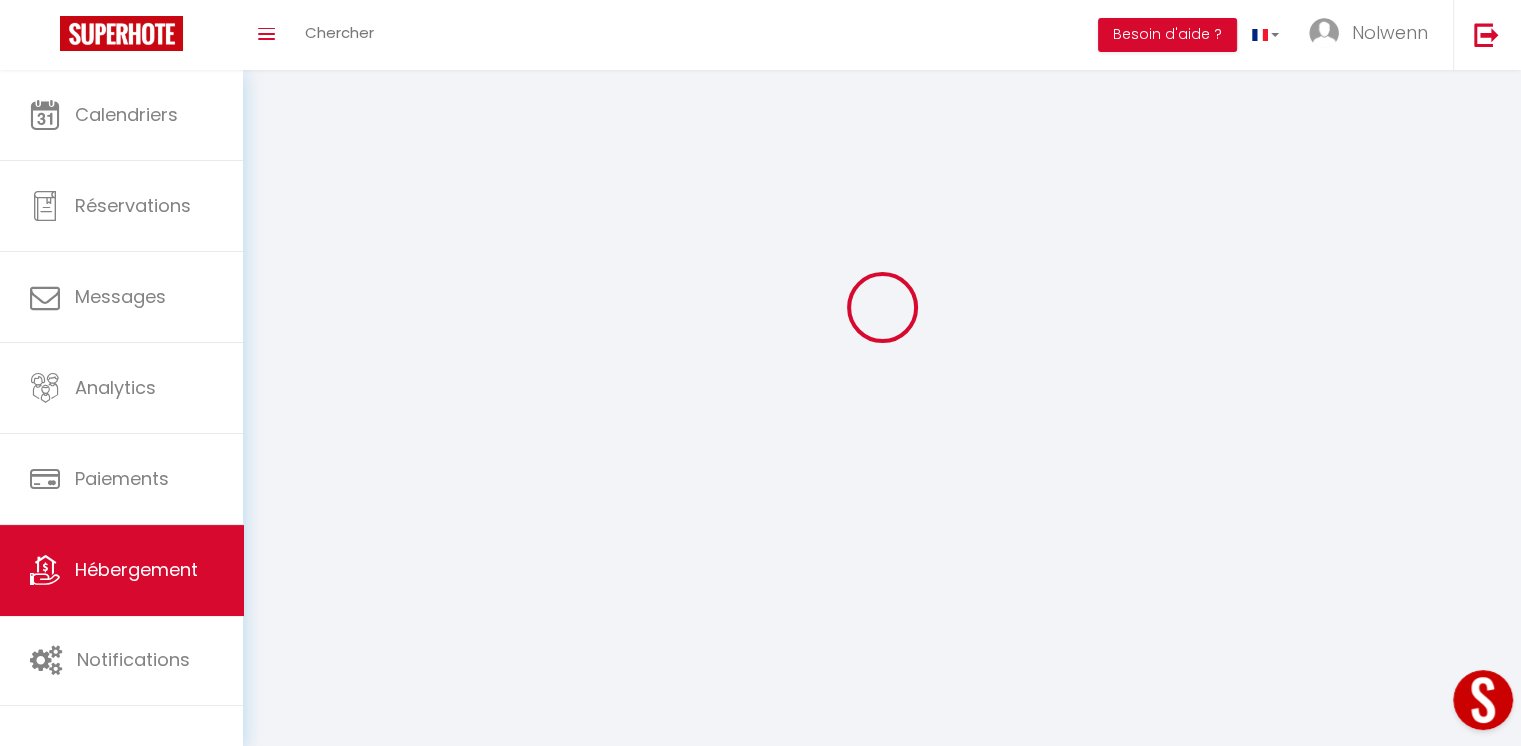 scroll, scrollTop: 0, scrollLeft: 0, axis: both 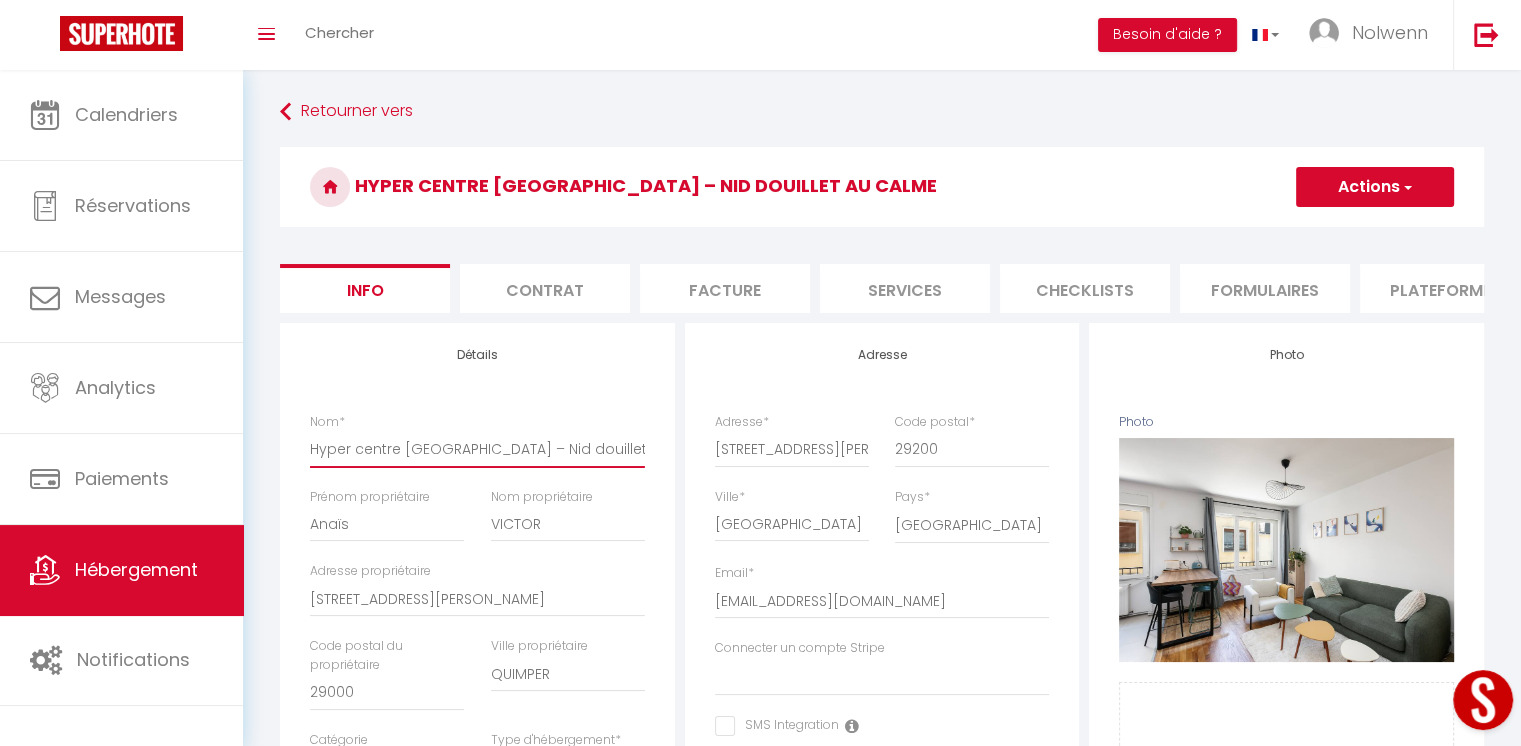 click on "Hyper centre [GEOGRAPHIC_DATA] – Nid douillet au calme" at bounding box center [477, 449] 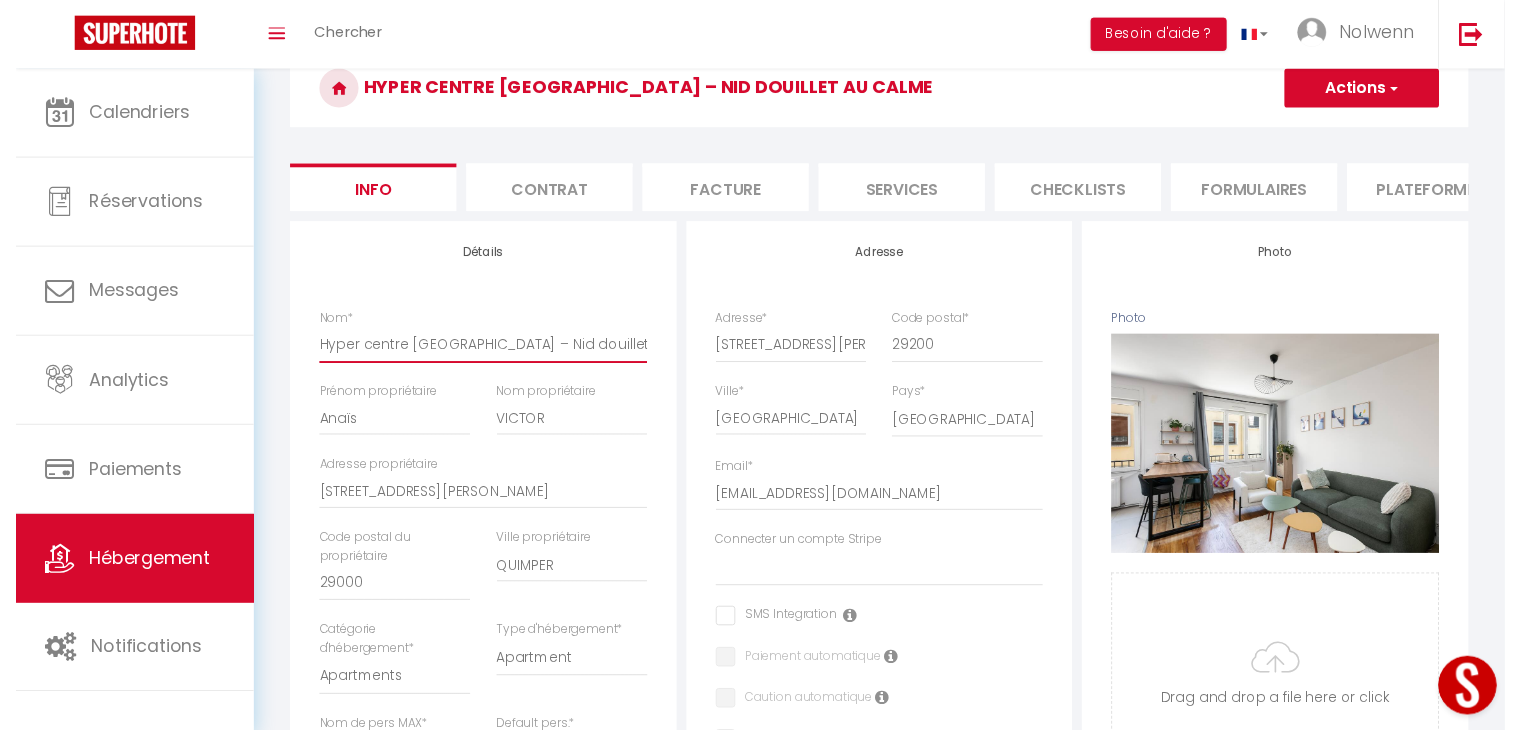 scroll, scrollTop: 0, scrollLeft: 0, axis: both 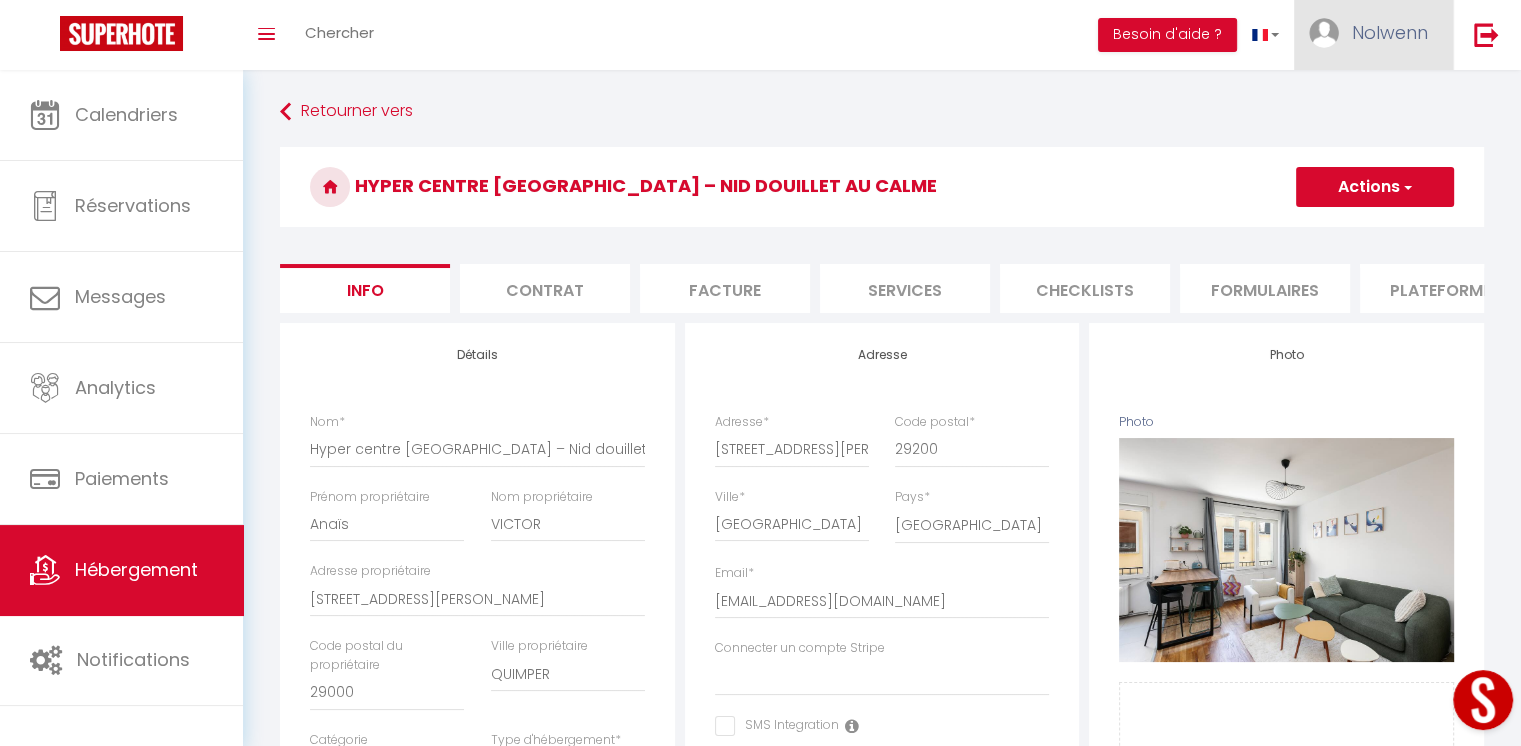 click on "Nolwenn" at bounding box center [1373, 35] 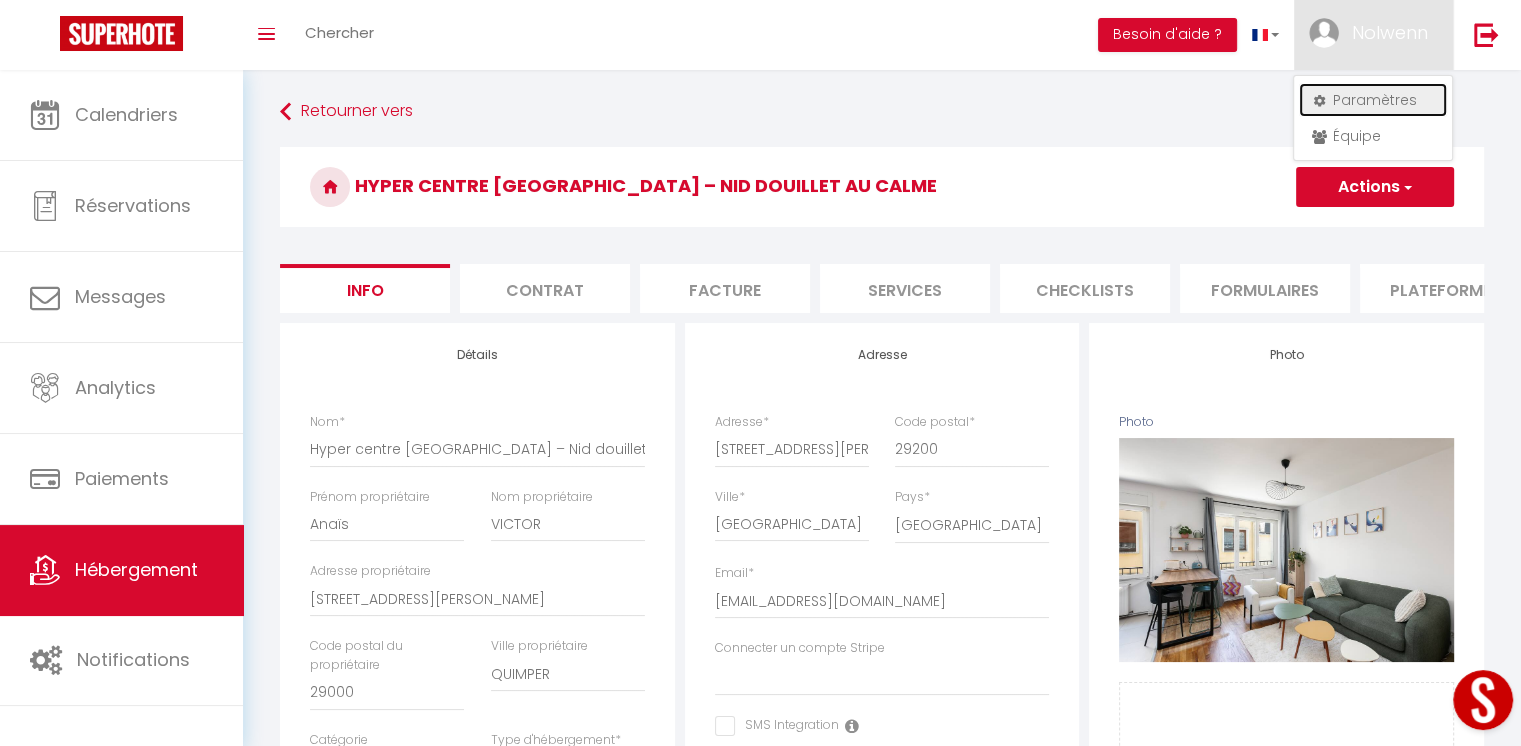 click on "Paramètres" at bounding box center (1373, 100) 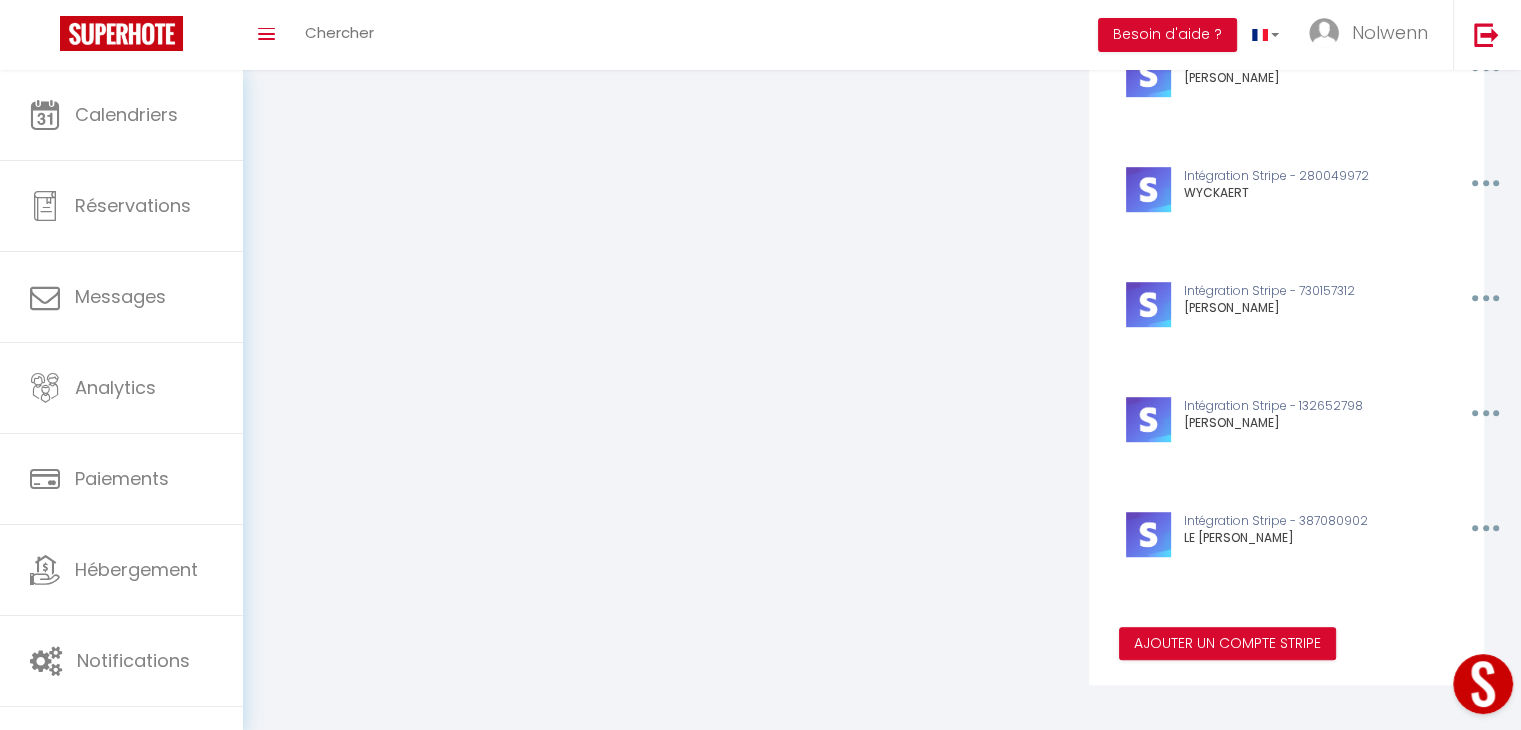 scroll, scrollTop: 1247, scrollLeft: 0, axis: vertical 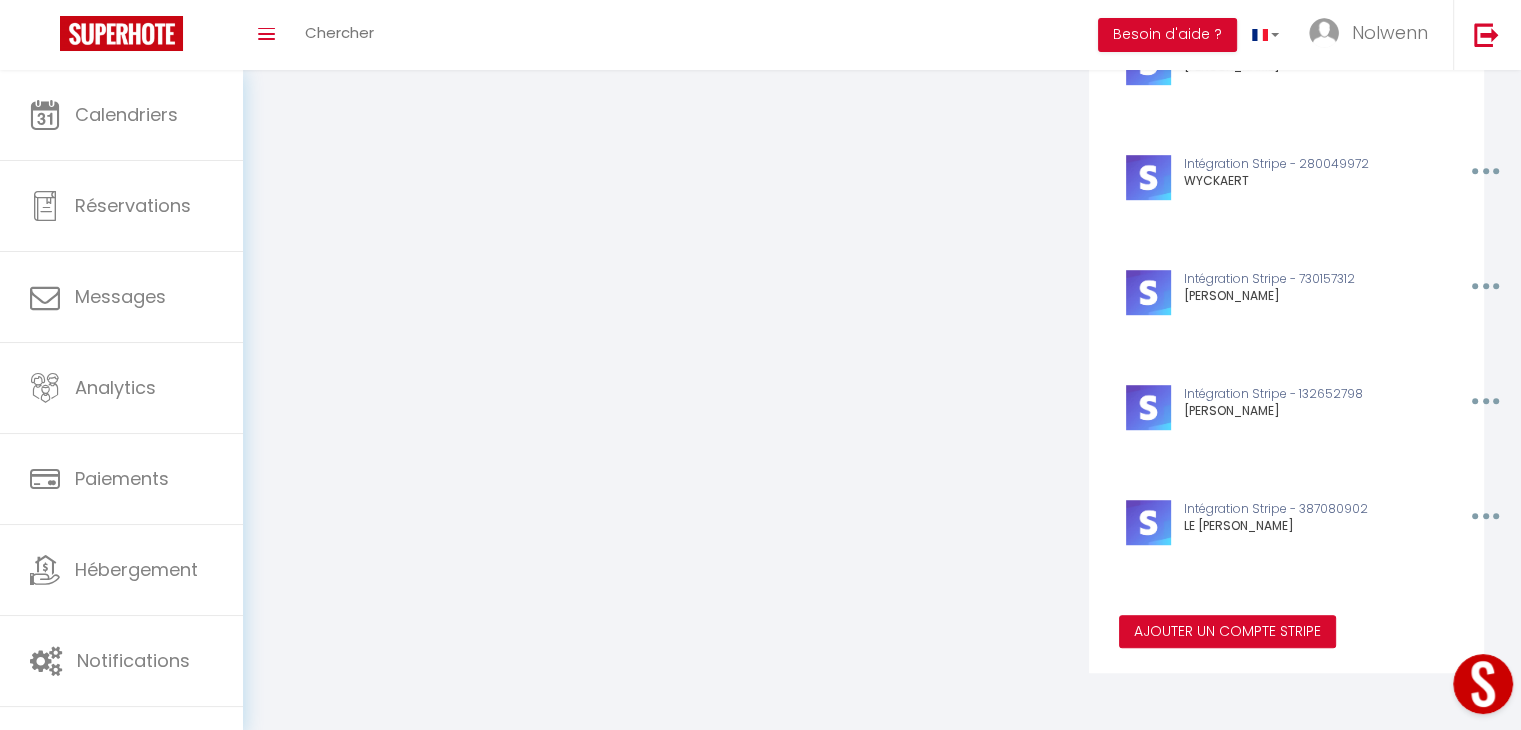 click on "Ajouter un compte Stripe" at bounding box center (1227, 632) 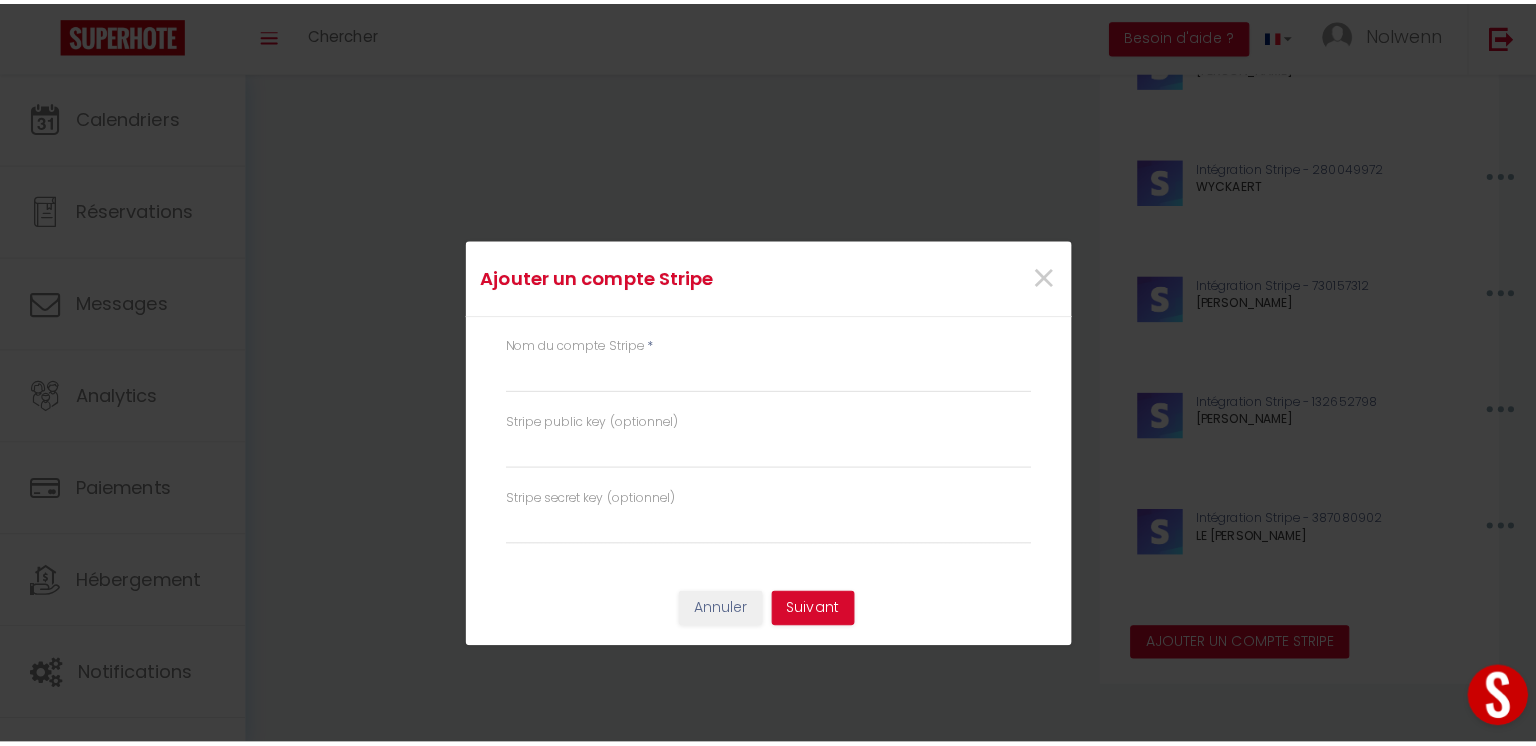 scroll, scrollTop: 1232, scrollLeft: 0, axis: vertical 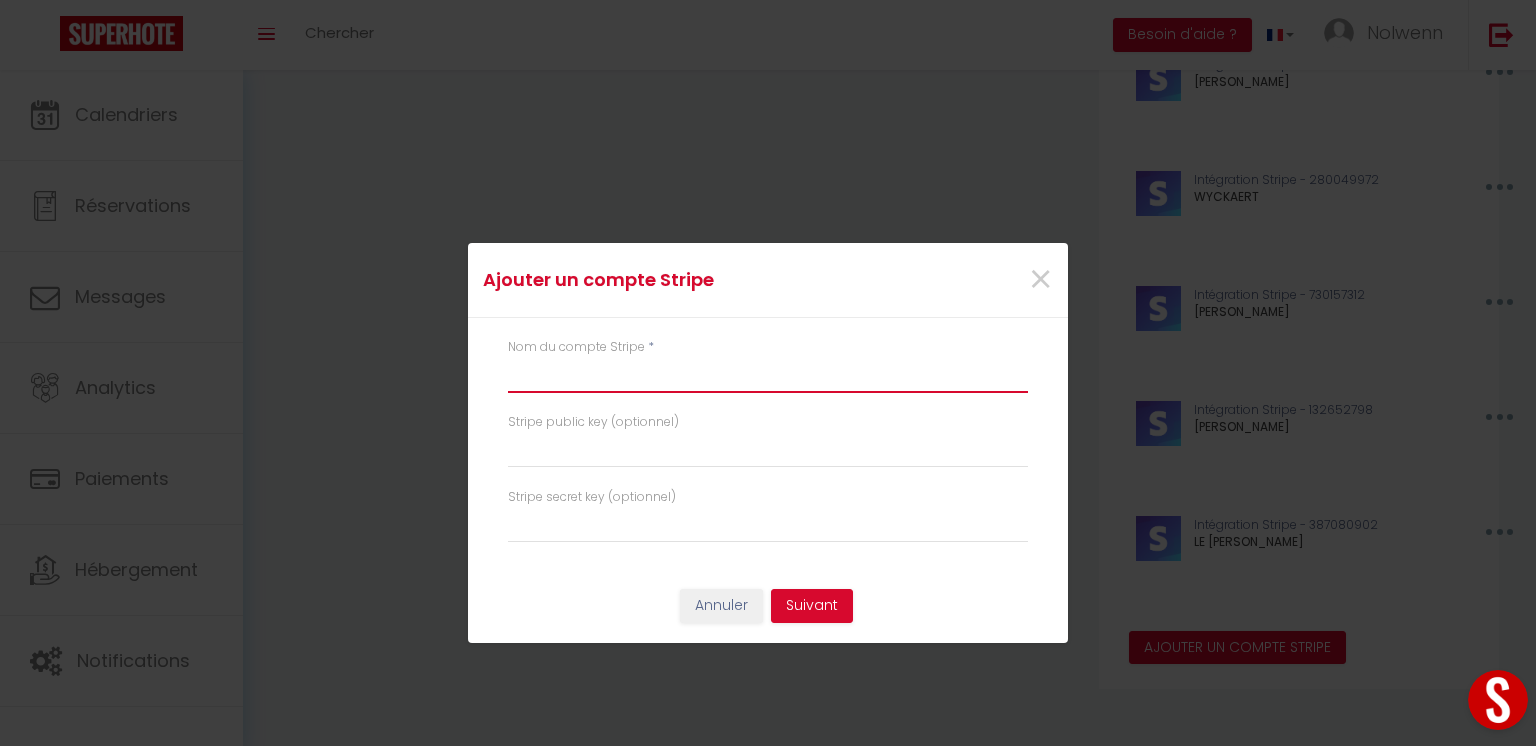 click at bounding box center [768, 375] 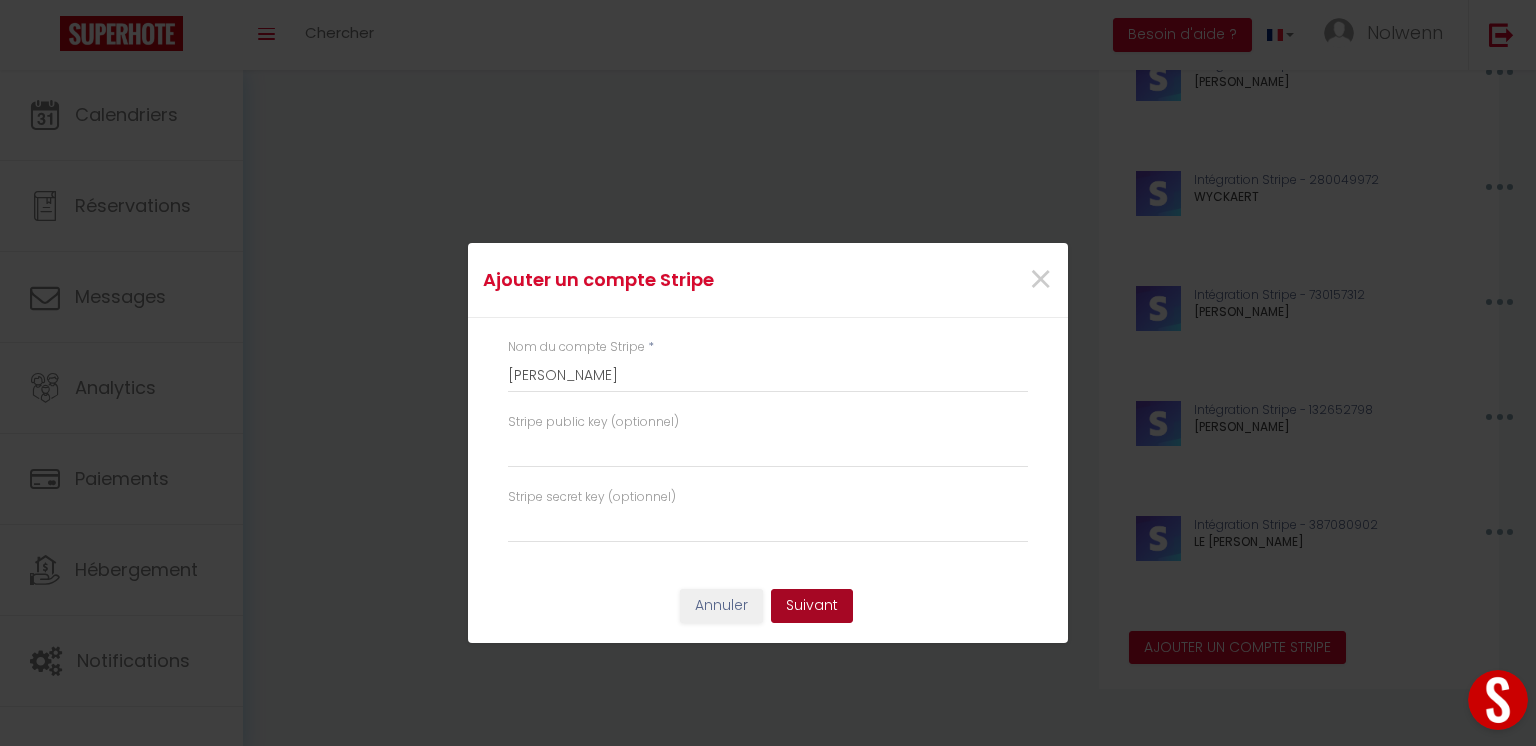 click on "Suivant" at bounding box center (812, 606) 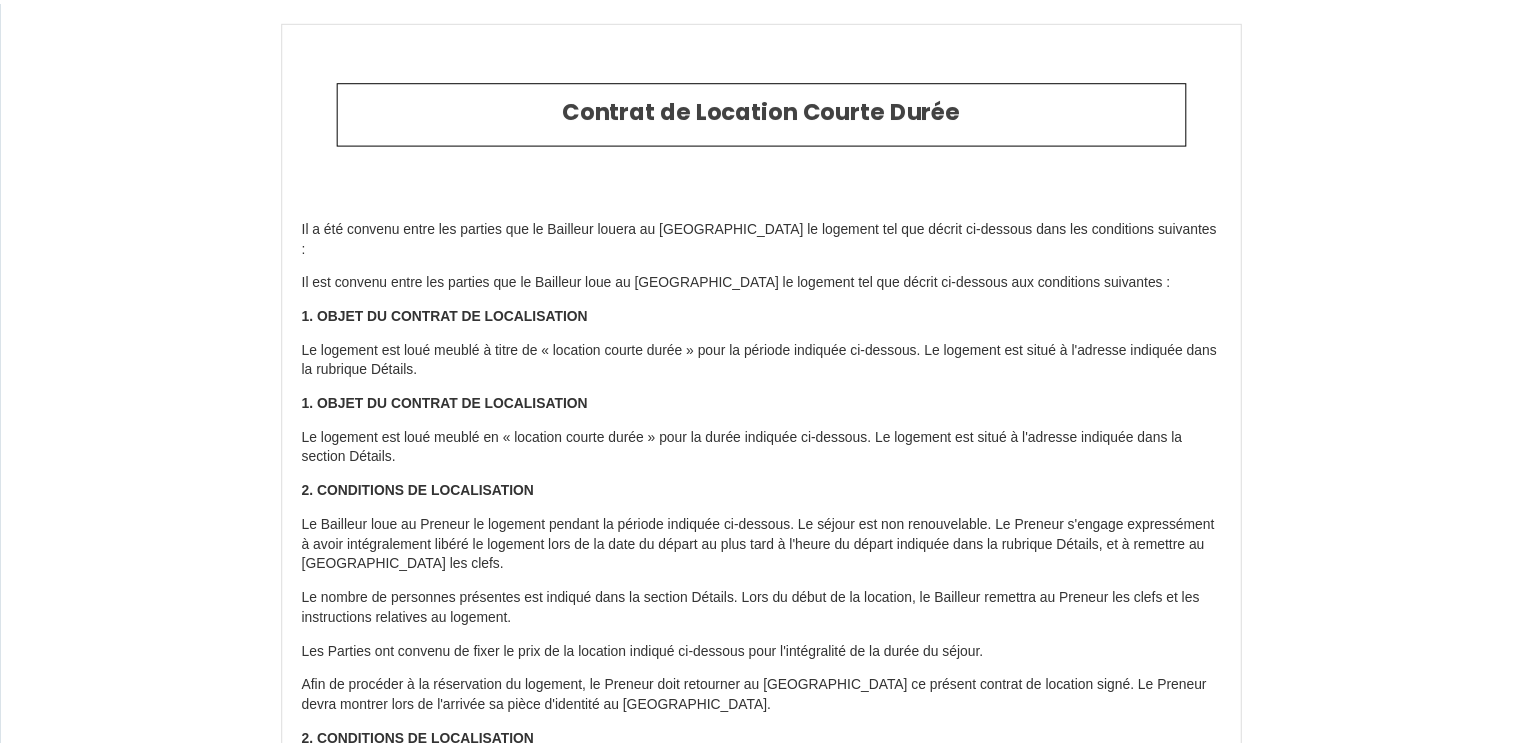 scroll, scrollTop: 3904, scrollLeft: 0, axis: vertical 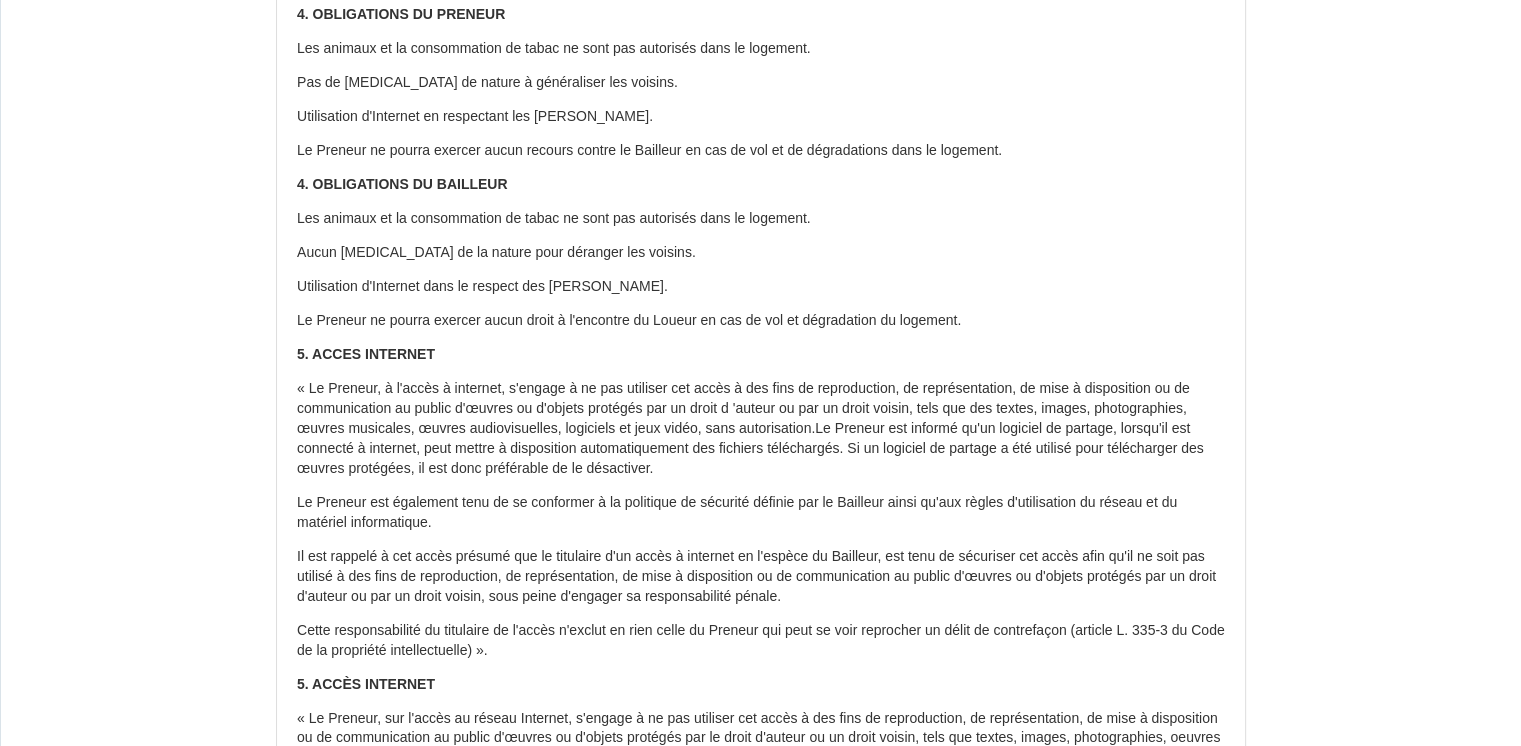 type on "+33 6 95 15 88 63" 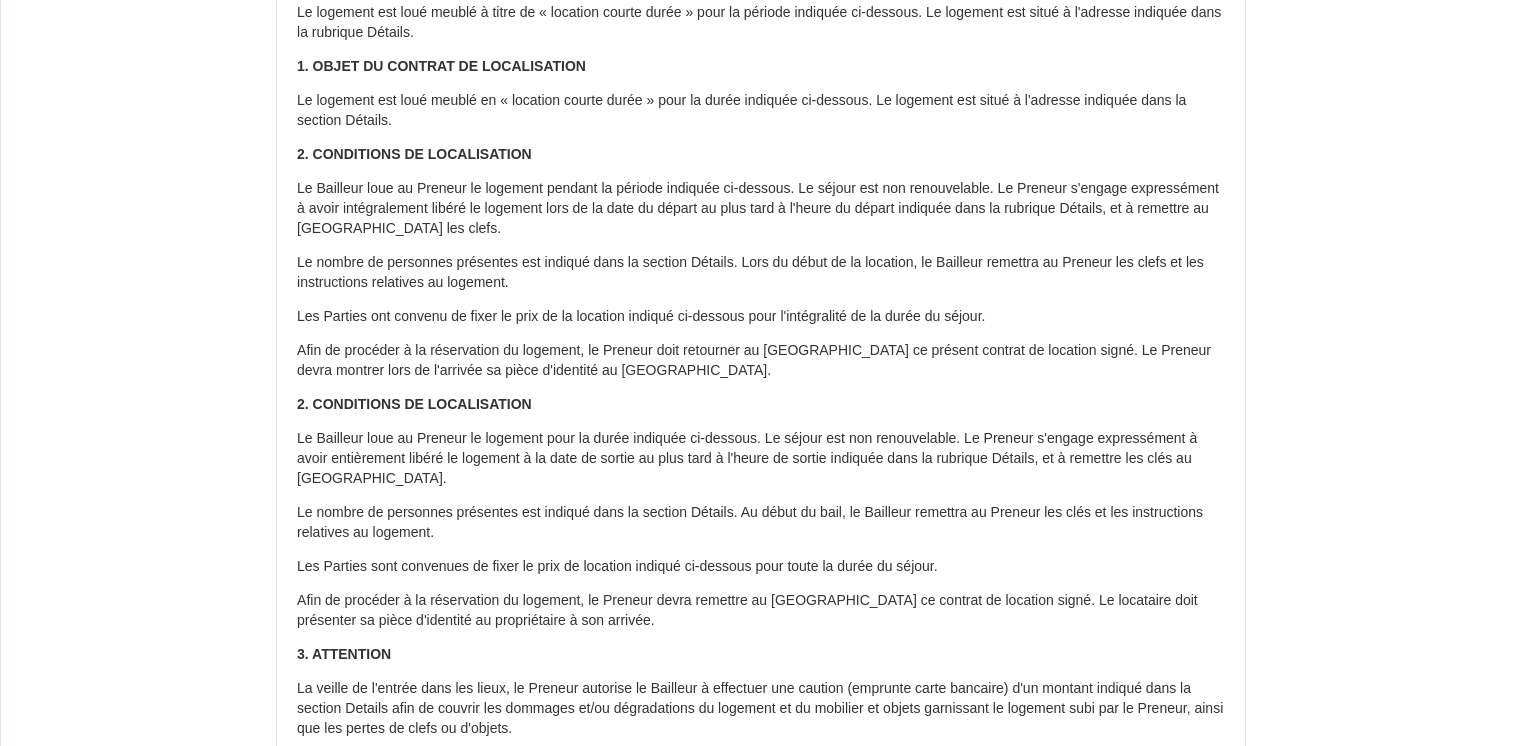 scroll, scrollTop: 0, scrollLeft: 0, axis: both 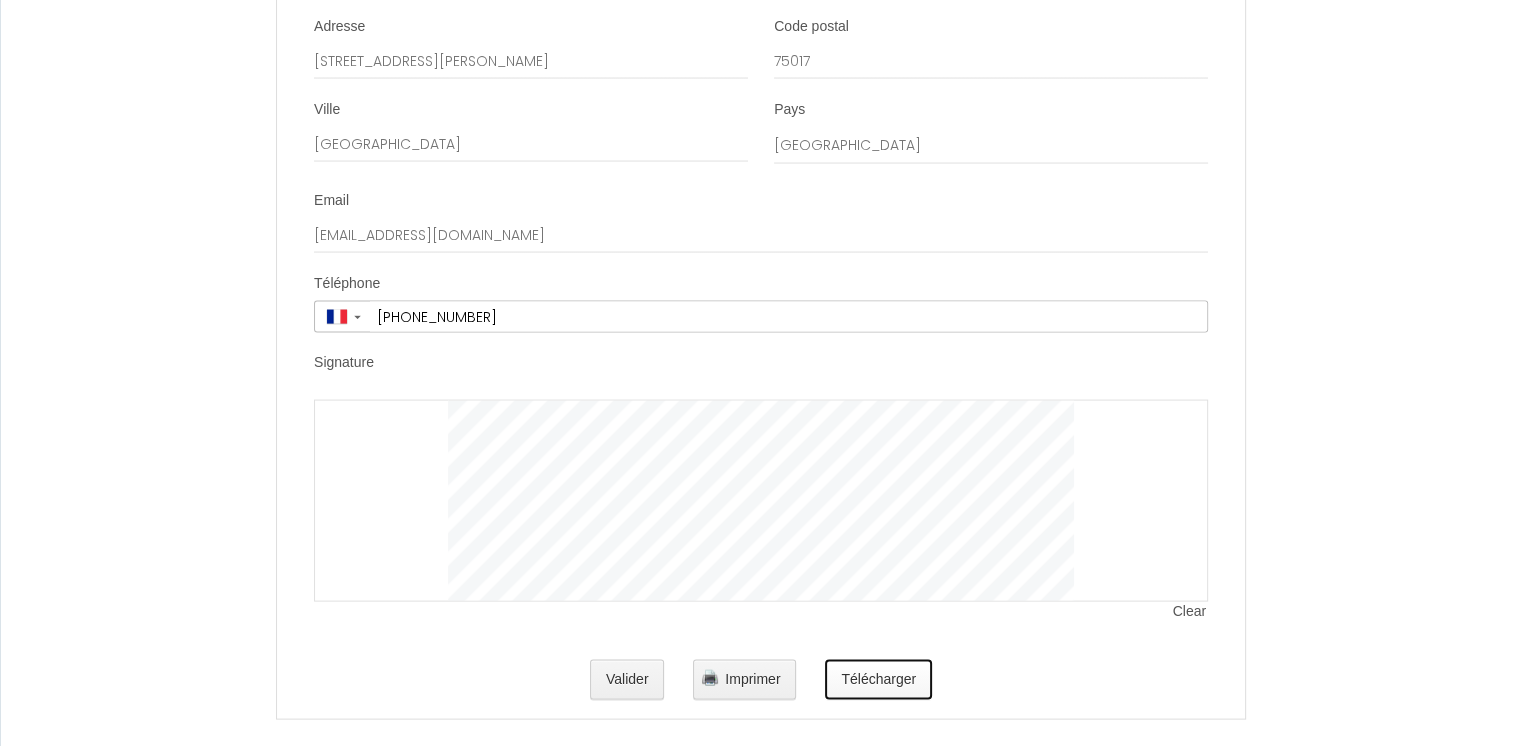 click on "Télécharger" at bounding box center [878, 680] 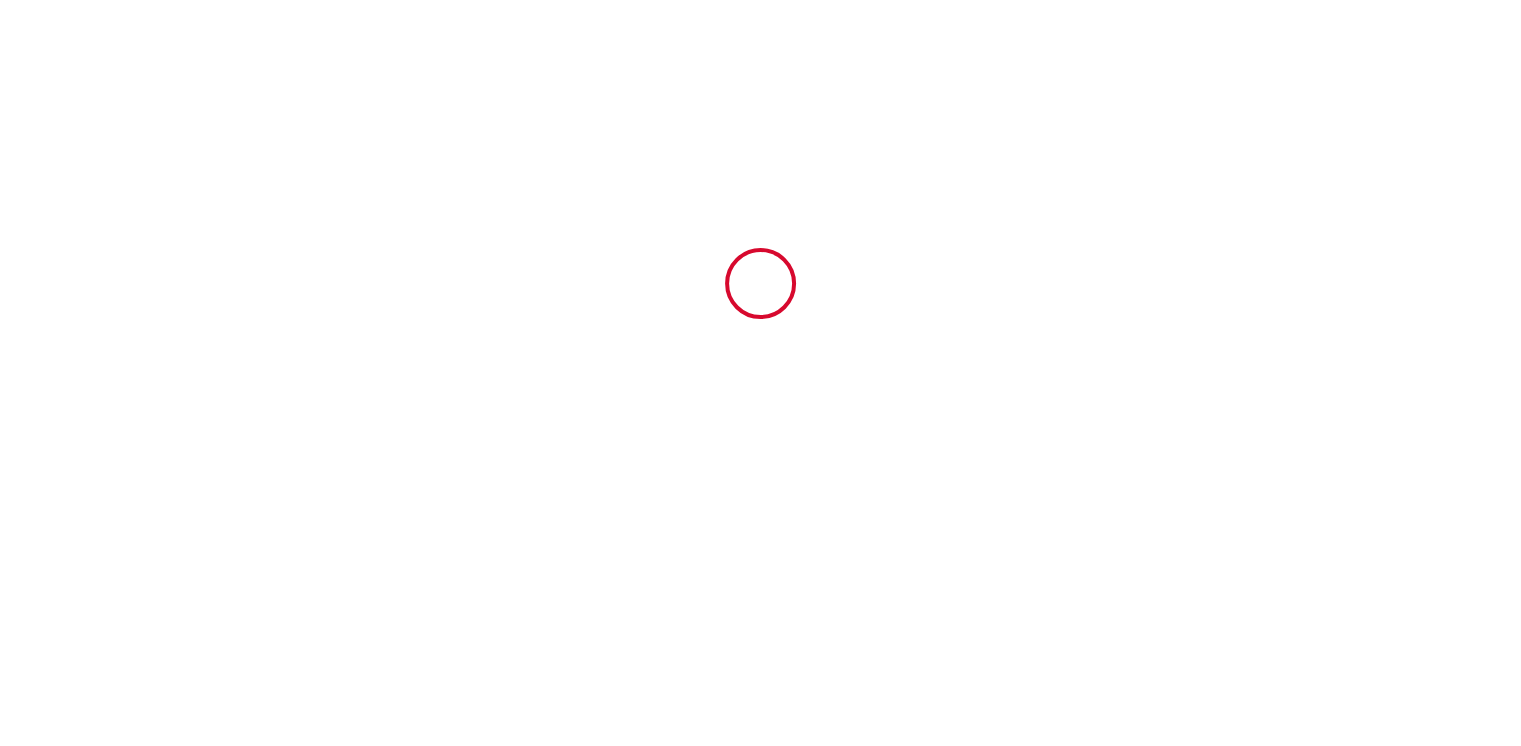scroll, scrollTop: 0, scrollLeft: 0, axis: both 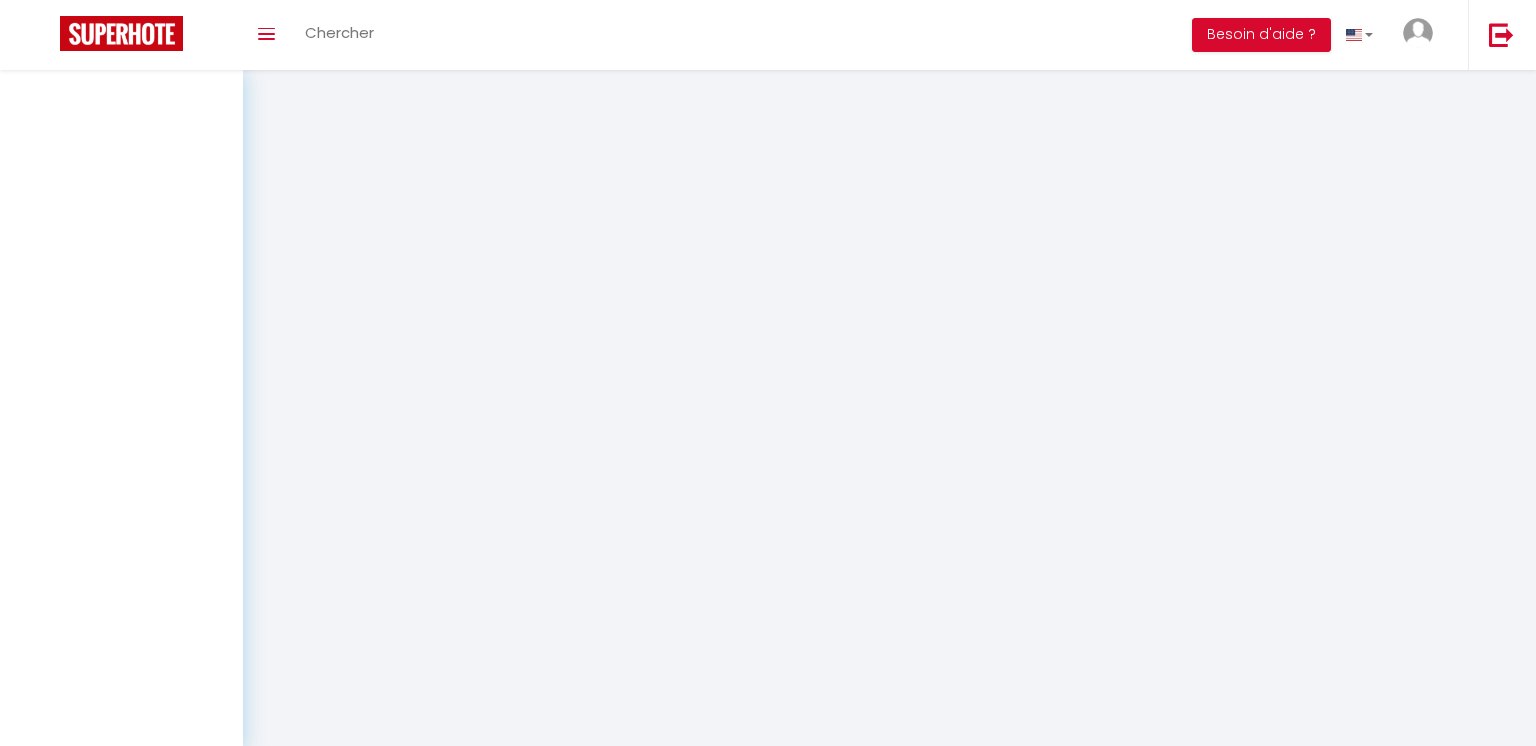 select 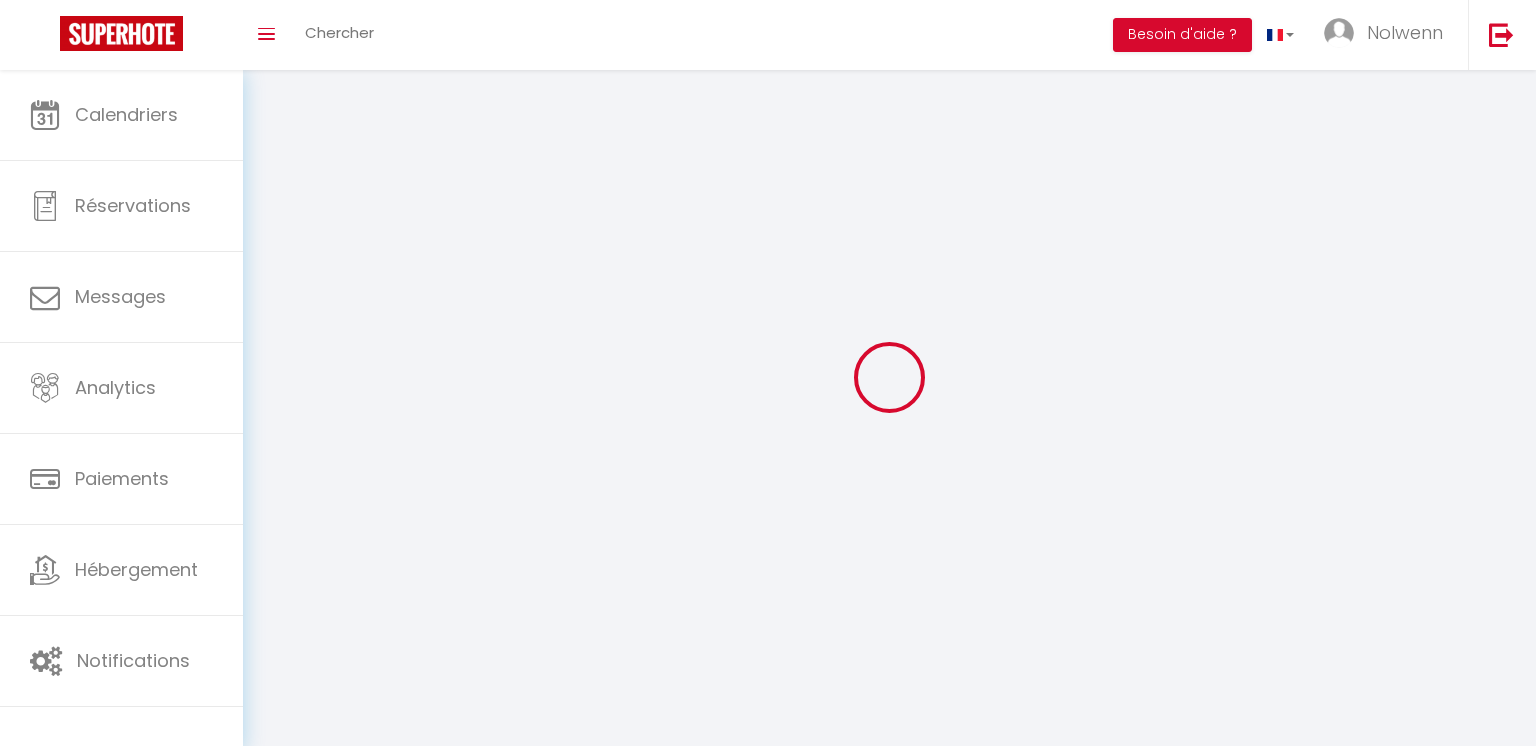 type on "Nolwenn" 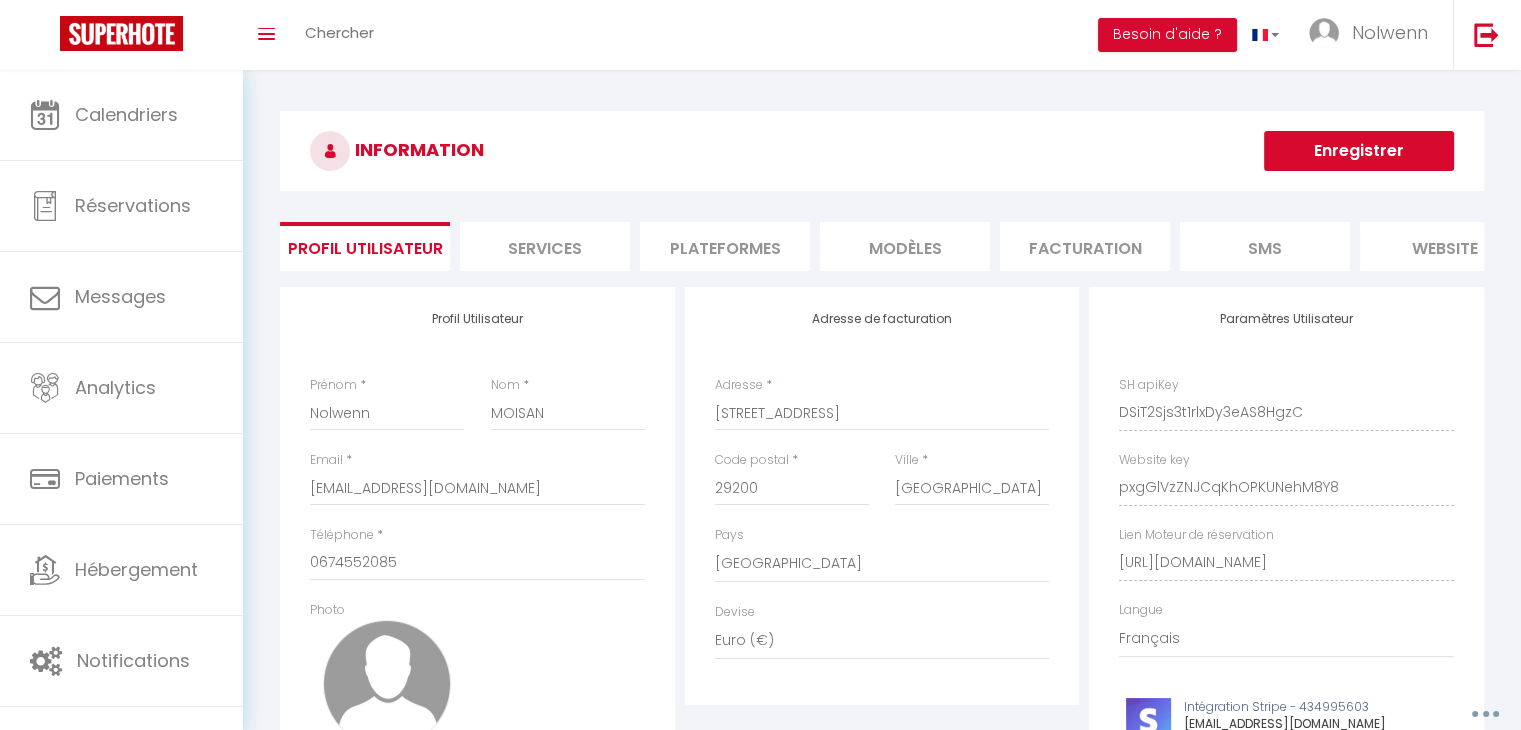 scroll, scrollTop: 957, scrollLeft: 0, axis: vertical 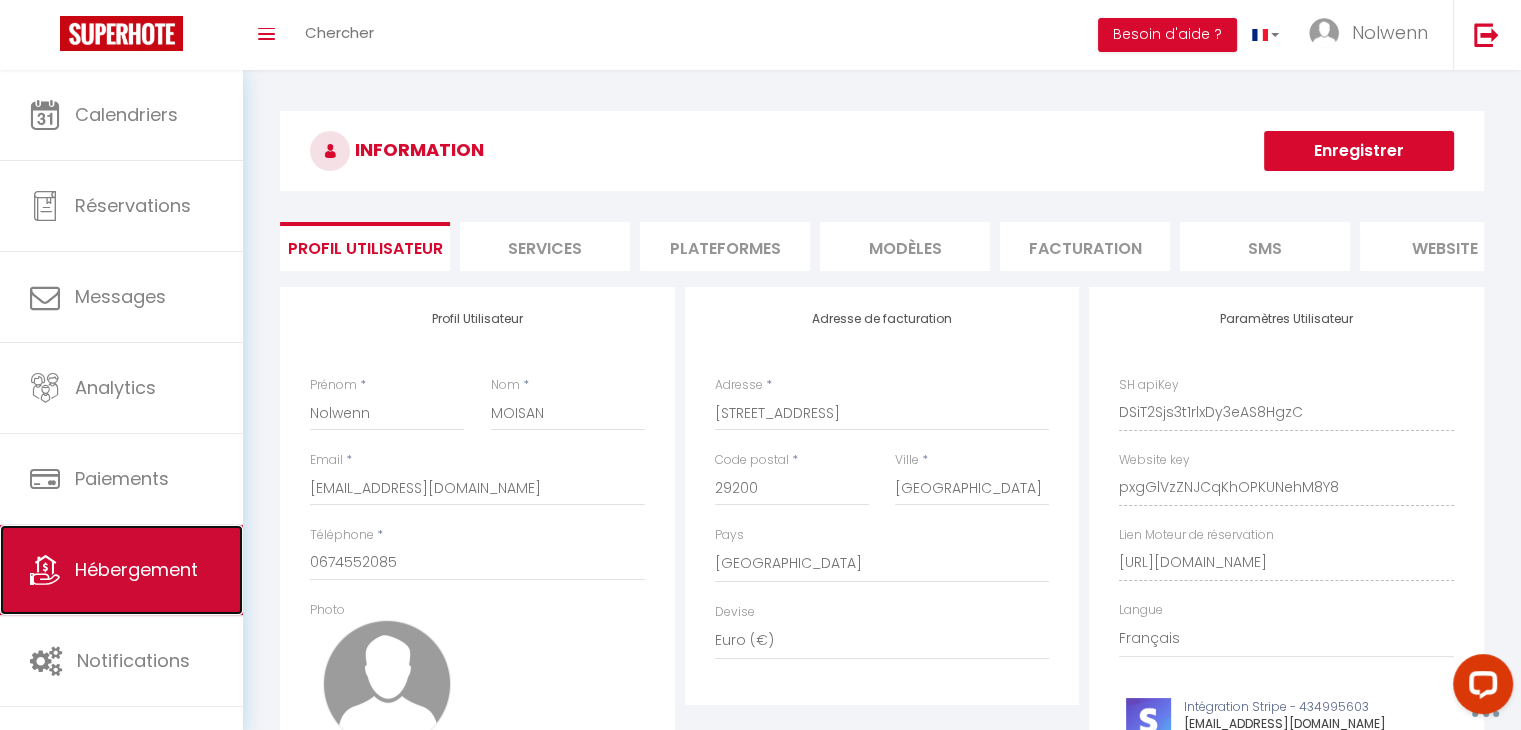 click on "Hébergement" at bounding box center (136, 569) 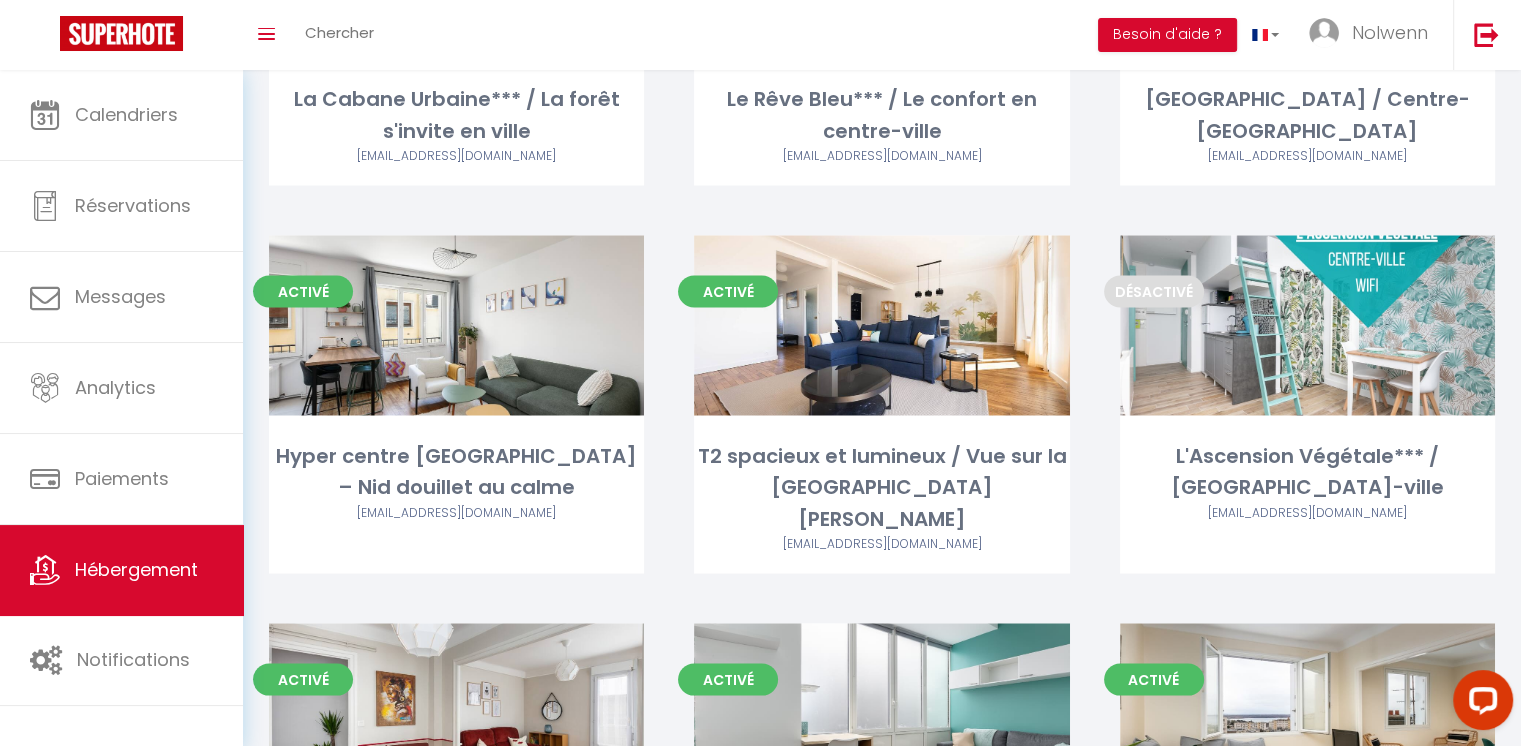 scroll, scrollTop: 3893, scrollLeft: 0, axis: vertical 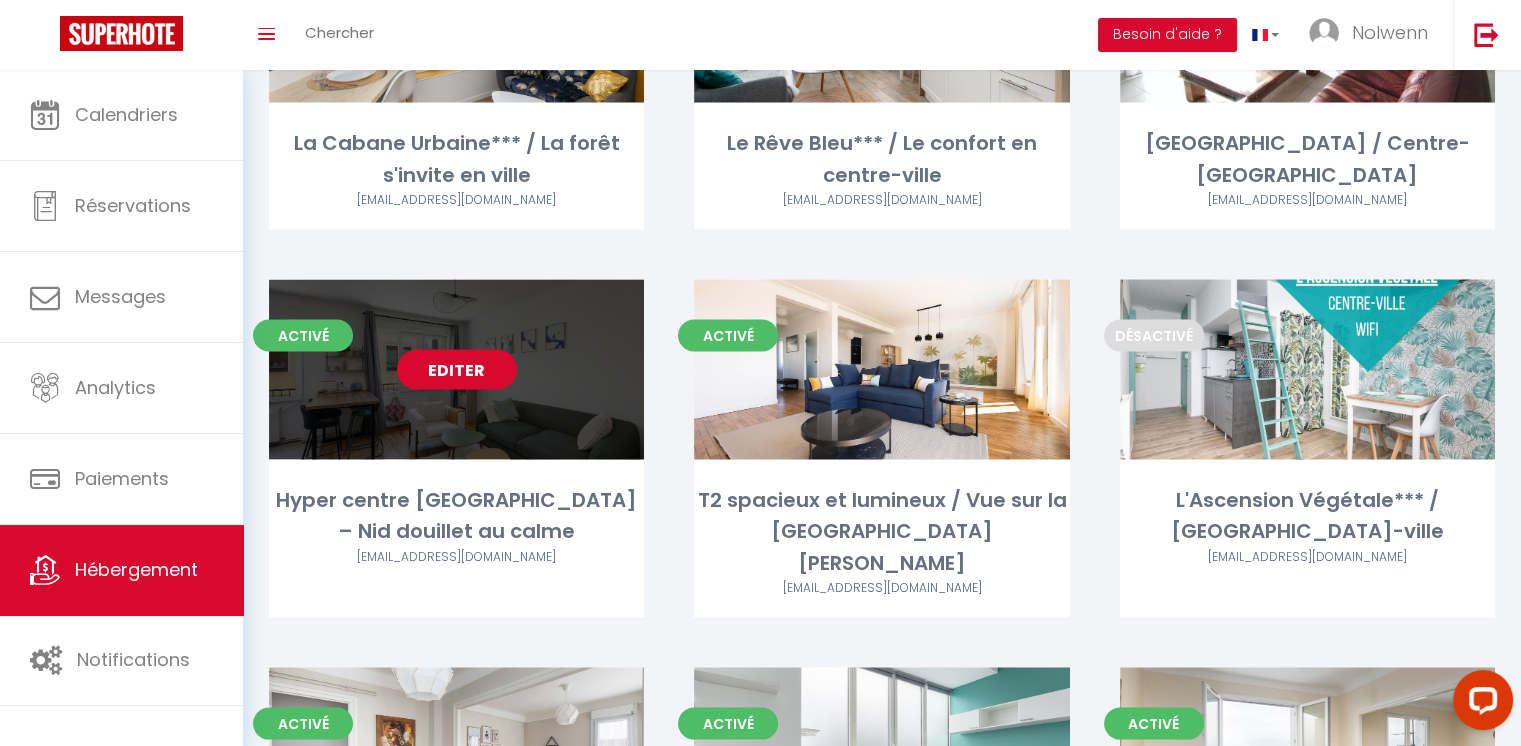 click on "Editer" at bounding box center [457, 370] 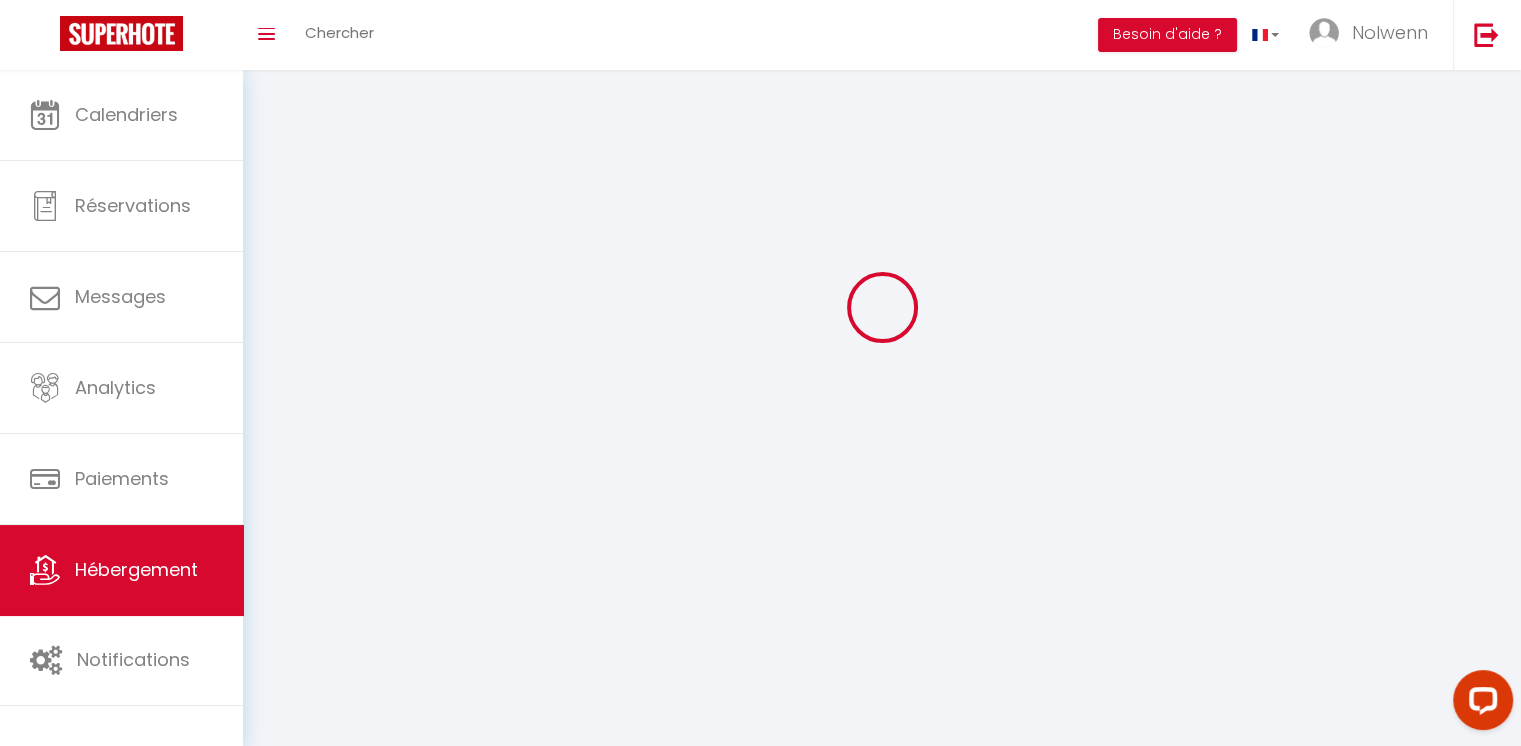 select 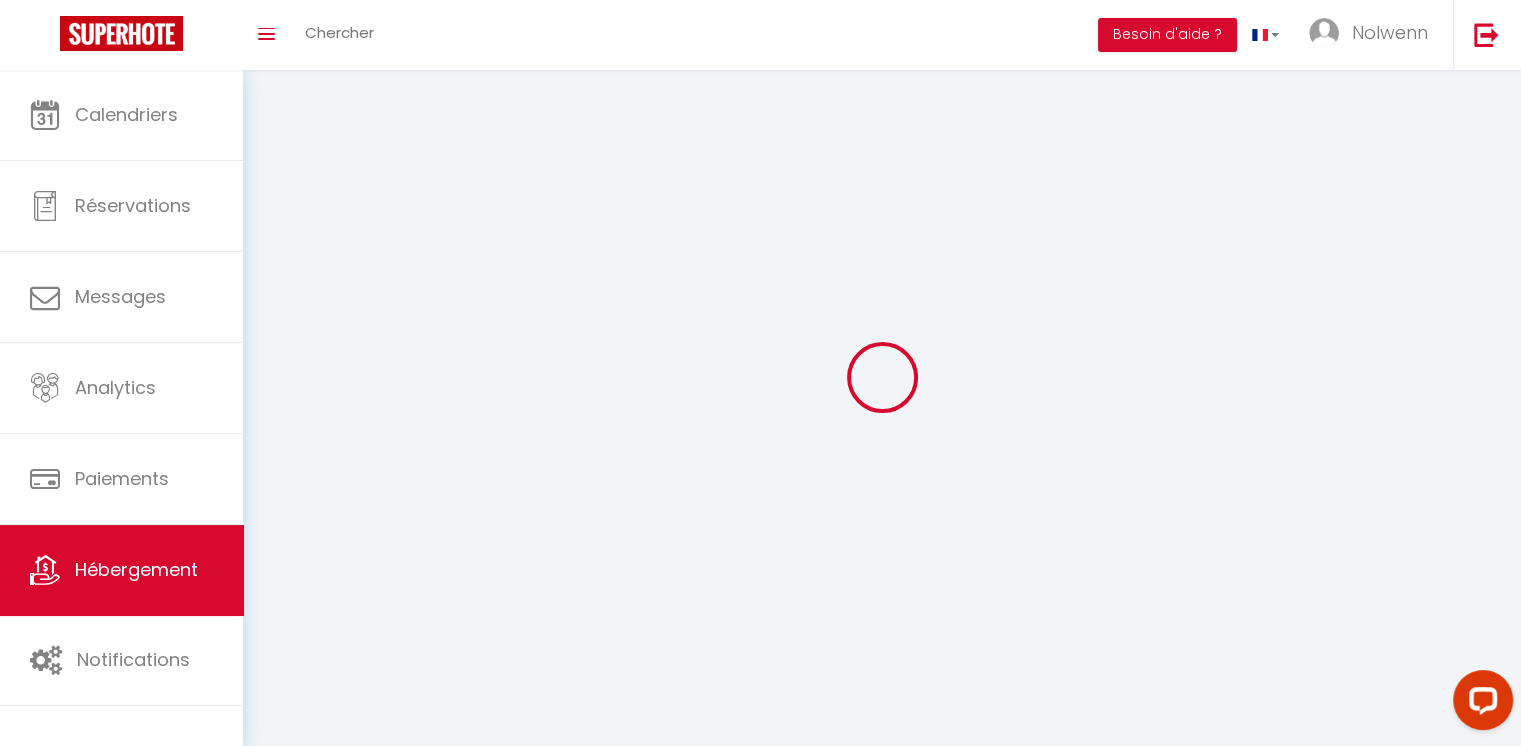 select 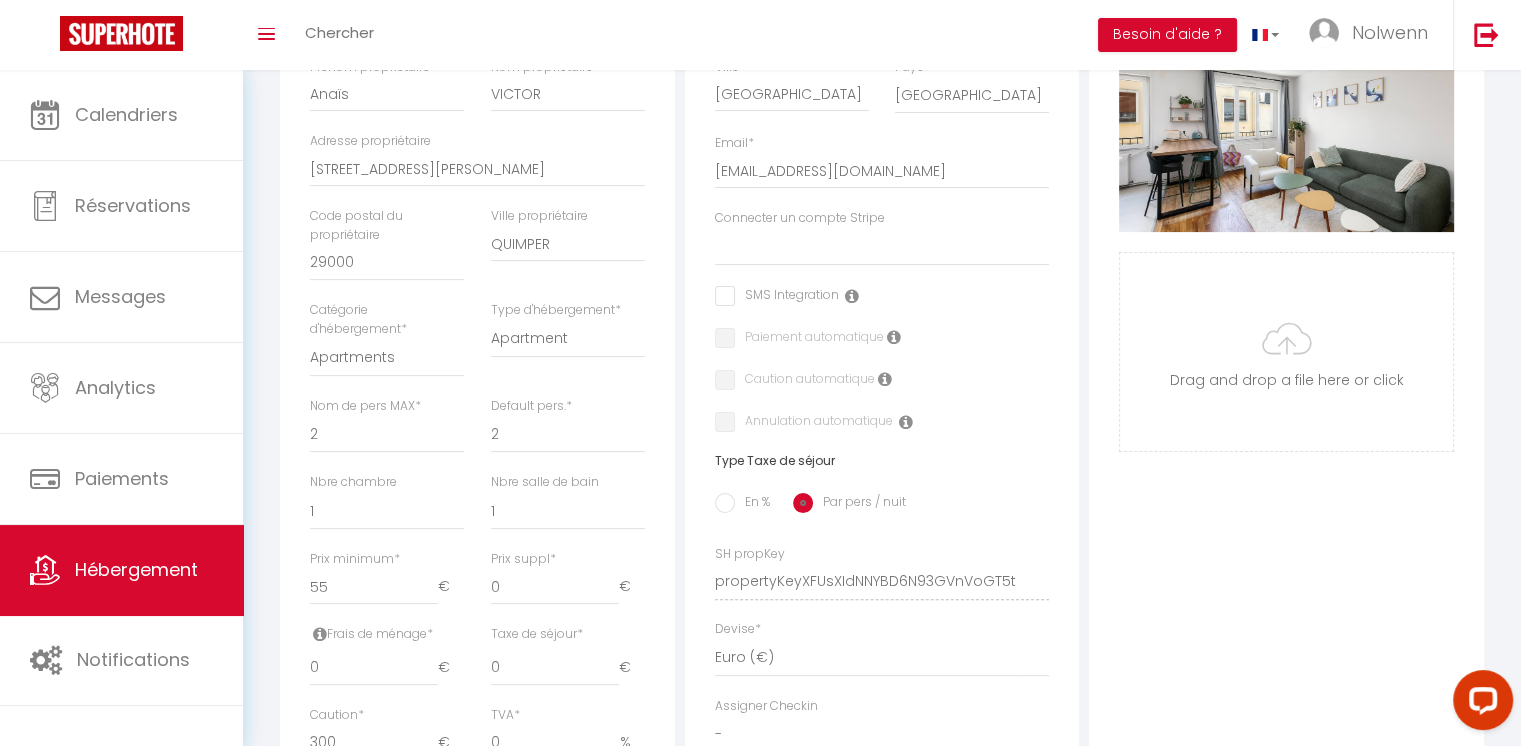 scroll, scrollTop: 426, scrollLeft: 0, axis: vertical 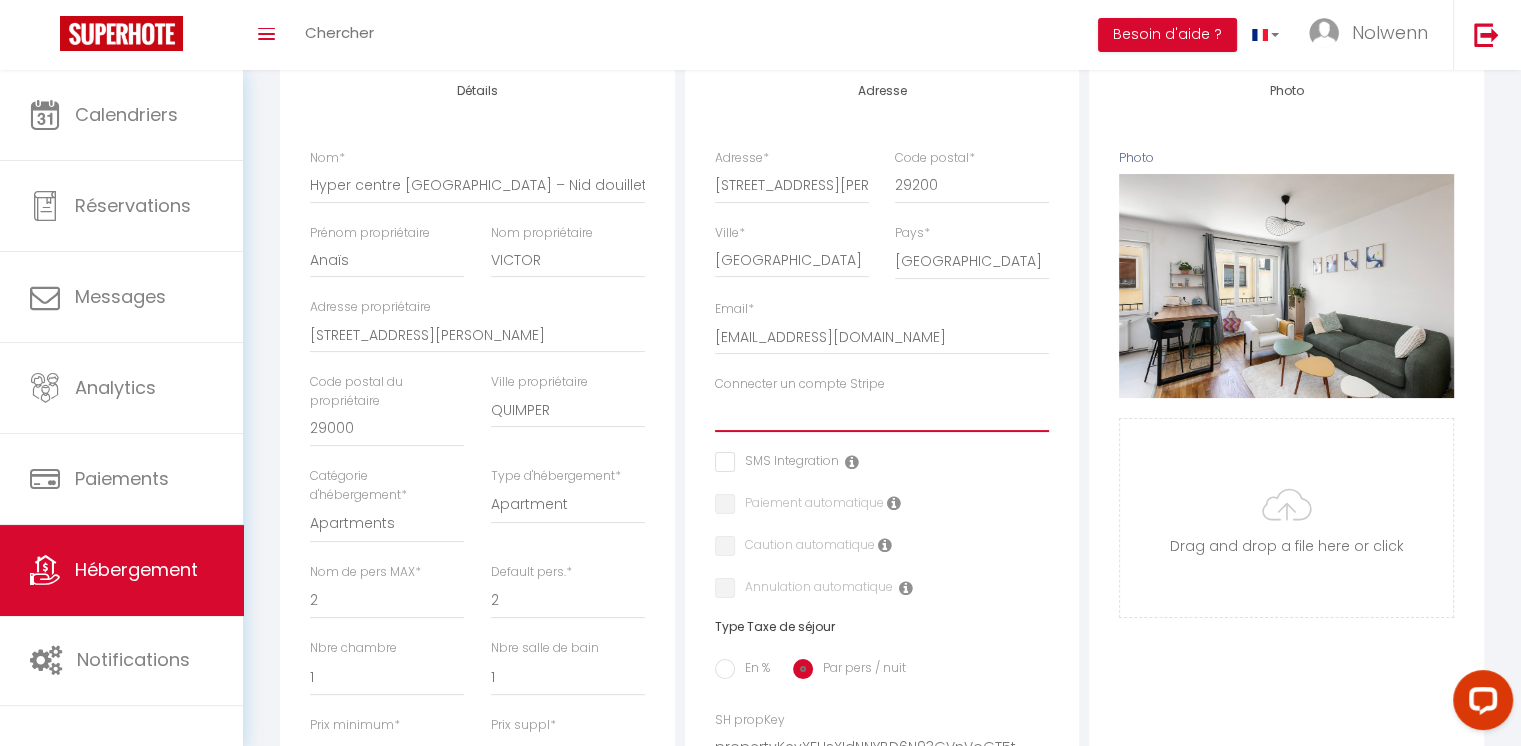 click on "nmconciergerie@gmail.com
MESNAGE Sylvain
MOISAN Nolwenn
Aurélie HENAFF
MORVAN André
ROLLAND Nicolas
WYCKAERT
GWENN GELEBART
GILLES Emeline
LE GOFFE Sébastien
ANAIS VICTOR" at bounding box center (882, 413) 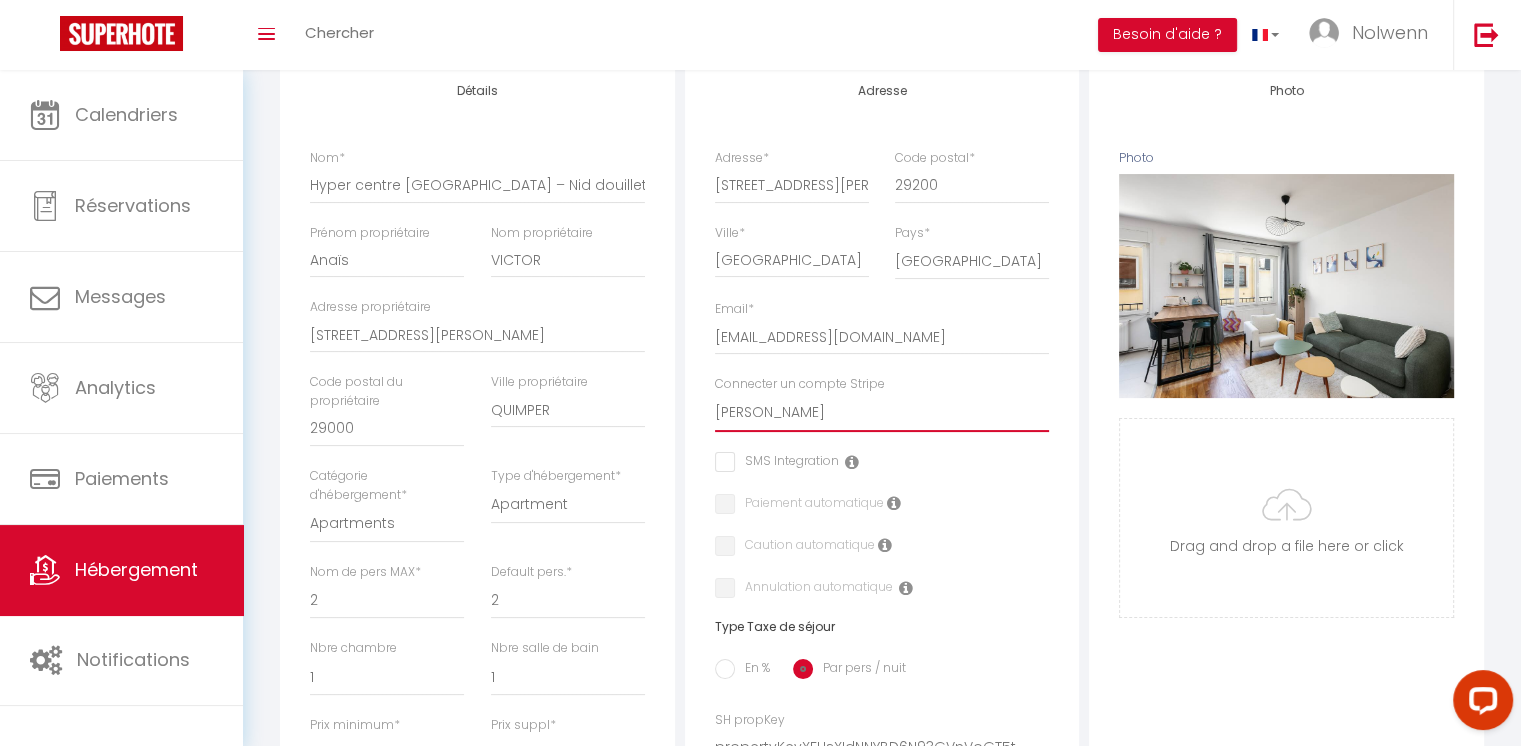 click on "nmconciergerie@gmail.com
MESNAGE Sylvain
MOISAN Nolwenn
Aurélie HENAFF
MORVAN André
ROLLAND Nicolas
WYCKAERT
GWENN GELEBART
GILLES Emeline
LE GOFFE Sébastien
ANAIS VICTOR" at bounding box center [882, 413] 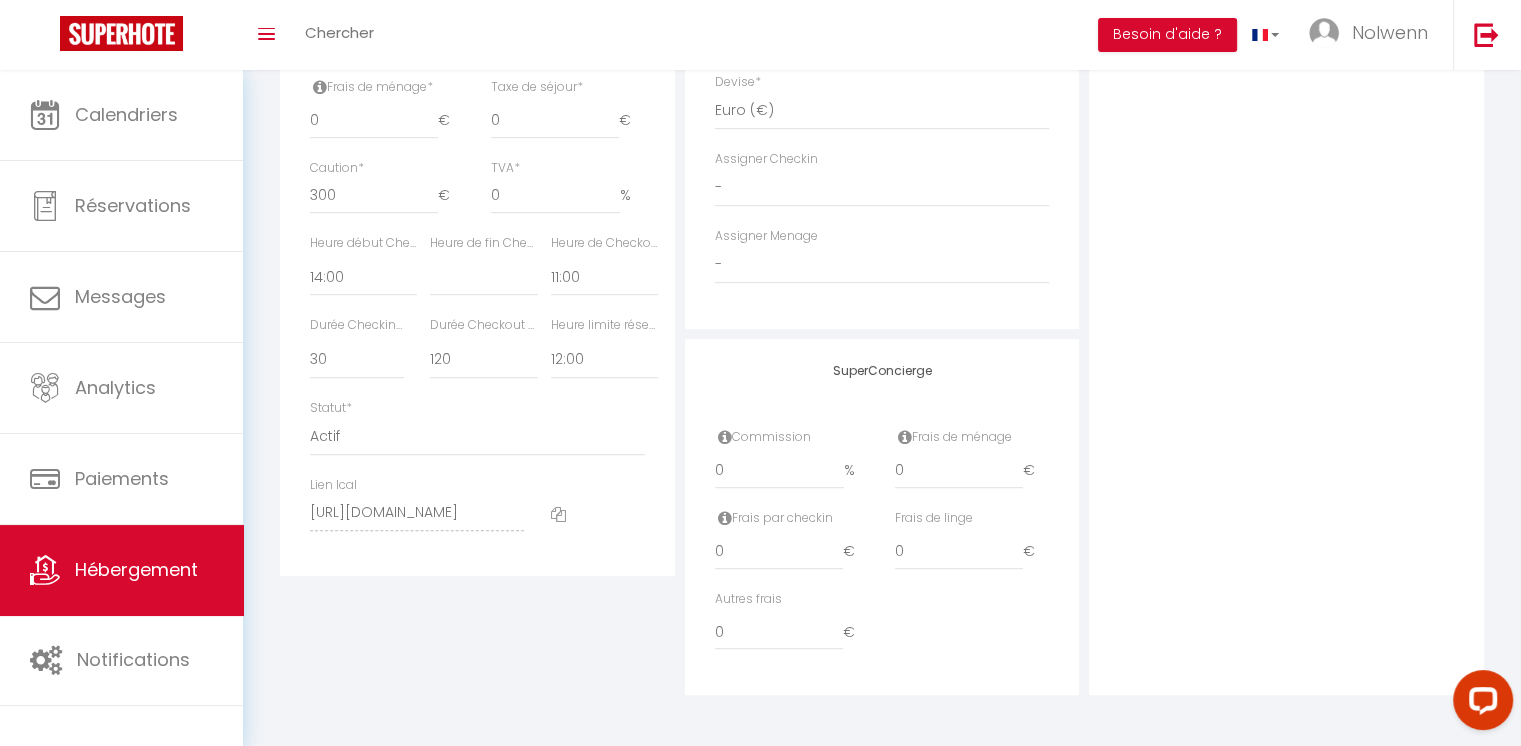 select 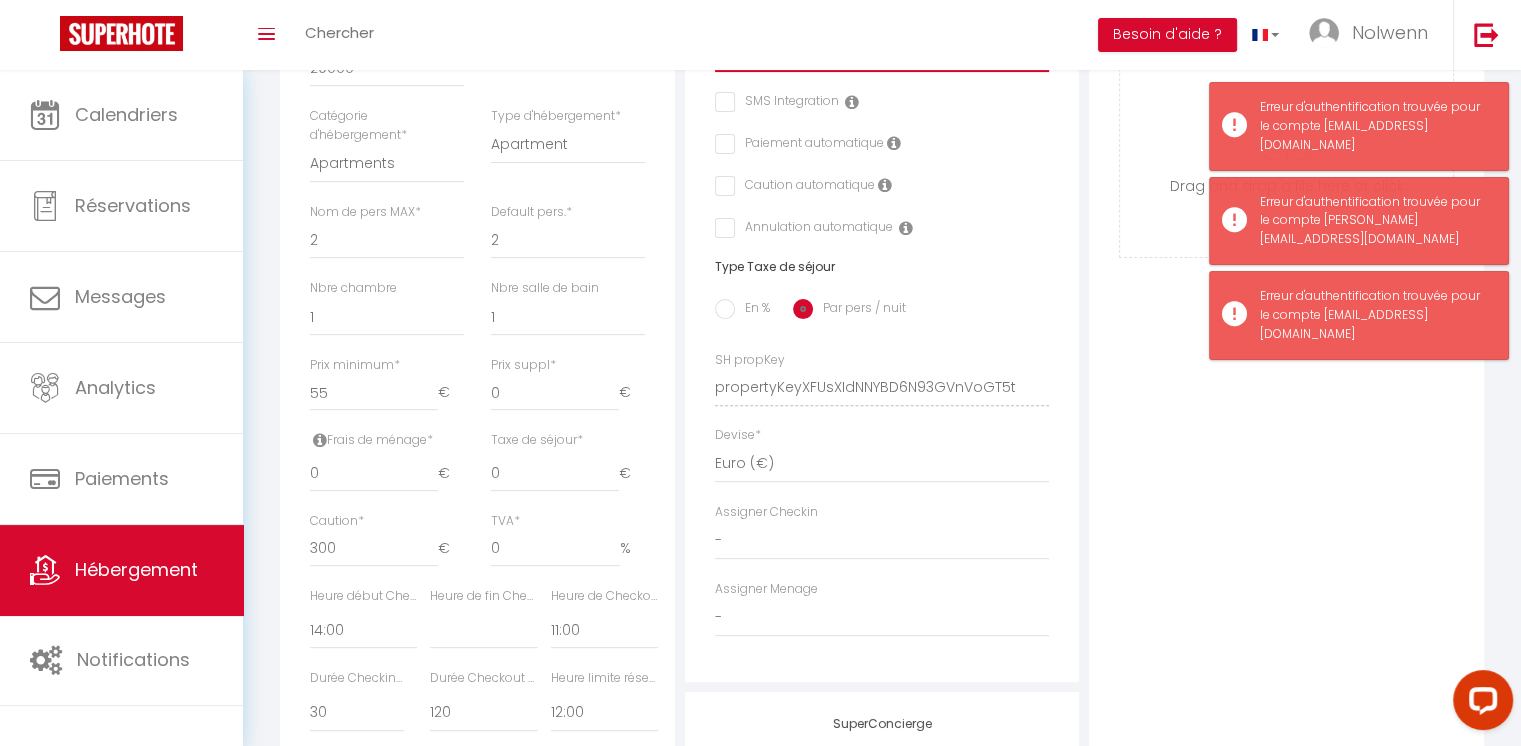 scroll, scrollTop: 0, scrollLeft: 0, axis: both 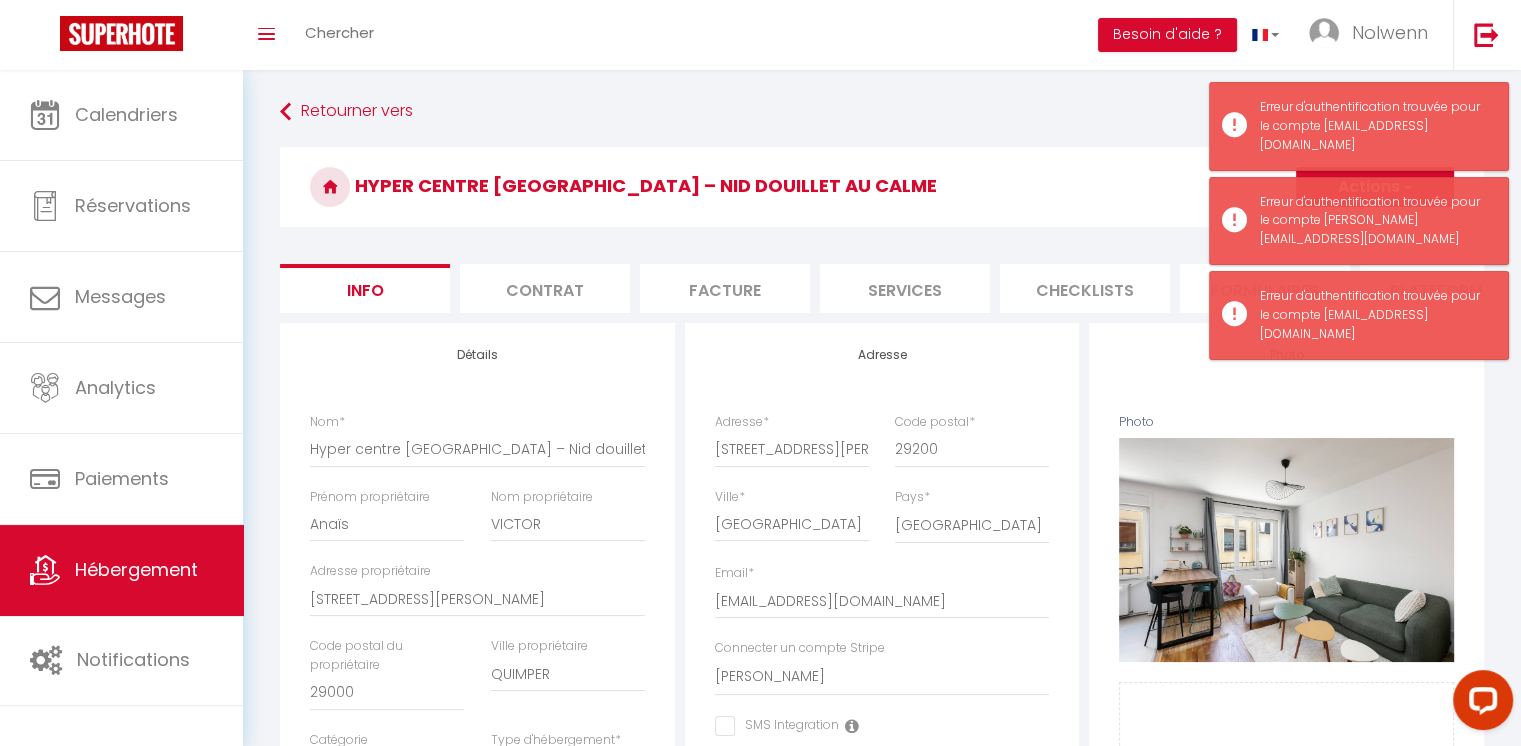 click on "Hyper centre [GEOGRAPHIC_DATA] – Nid douillet au calme" at bounding box center (882, 187) 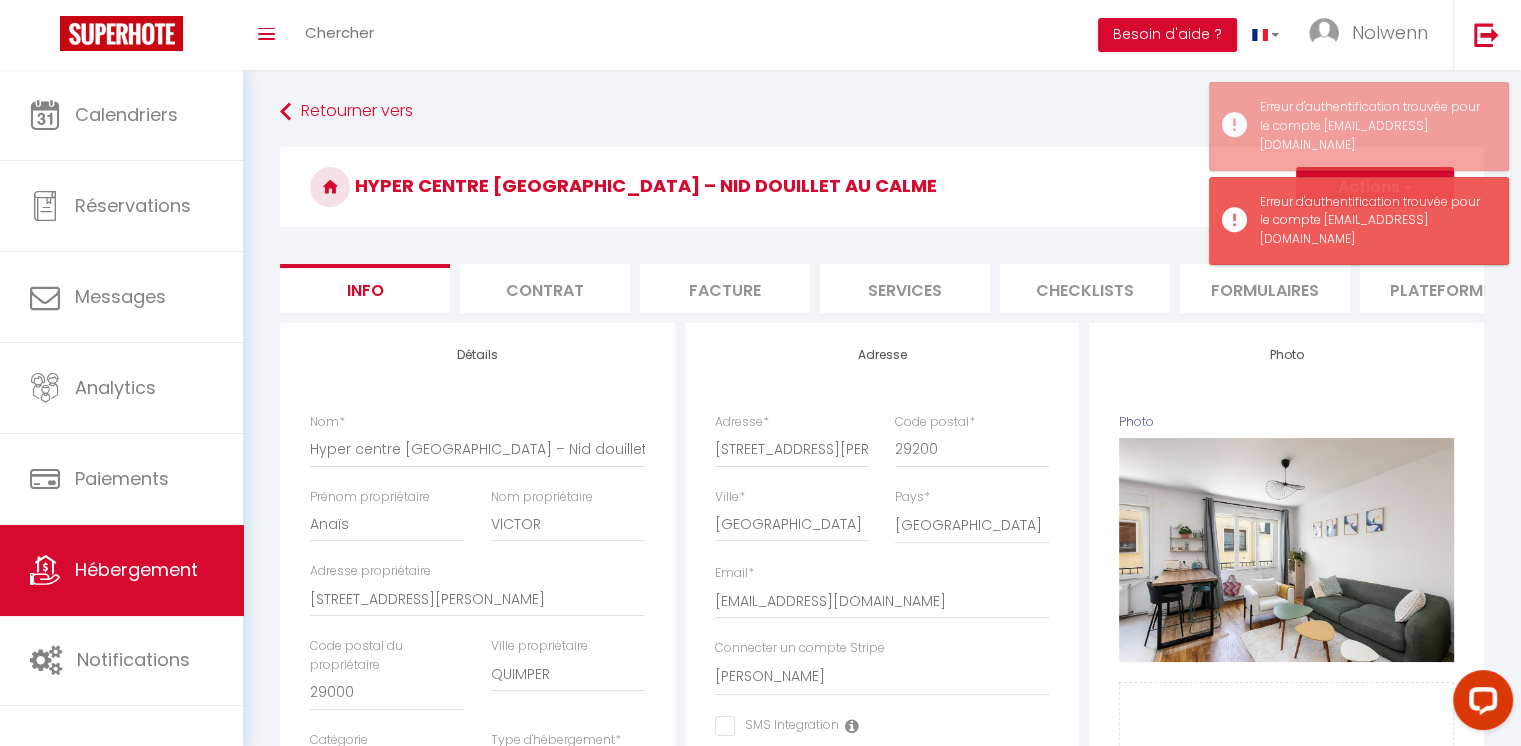 click on "Hyper centre [GEOGRAPHIC_DATA] – Nid douillet au calme" at bounding box center [882, 187] 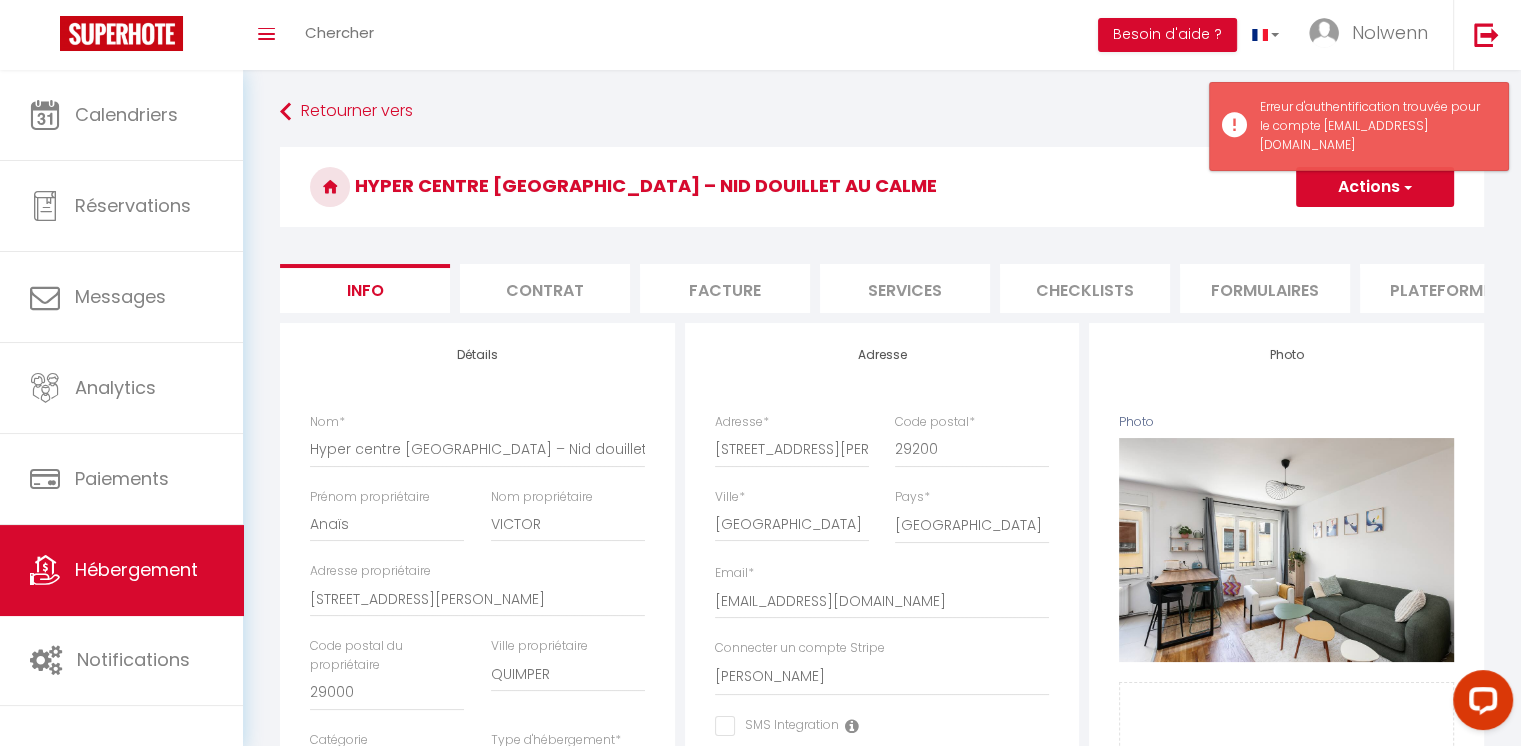 click on "Actions" at bounding box center (1375, 187) 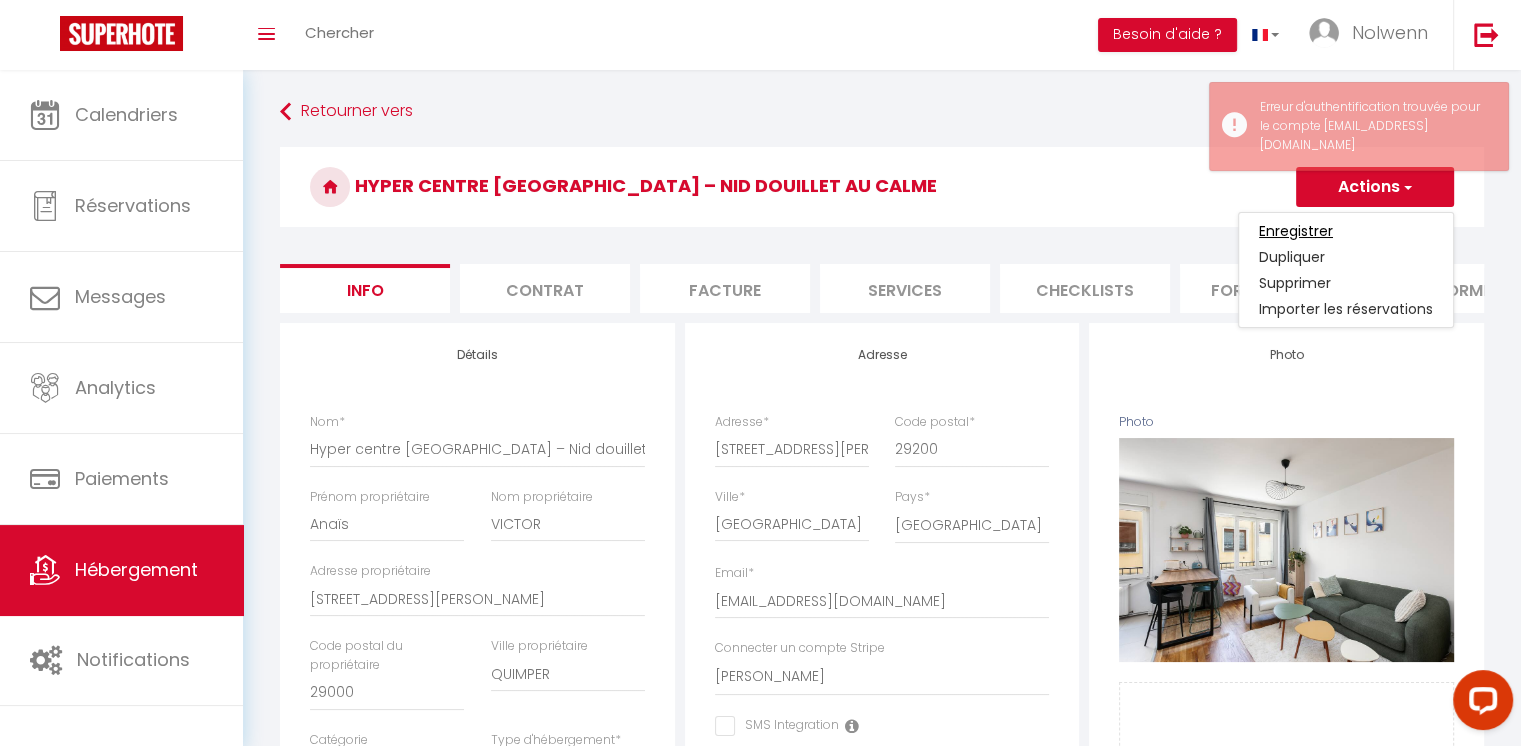 click on "Enregistrer" at bounding box center (1296, 231) 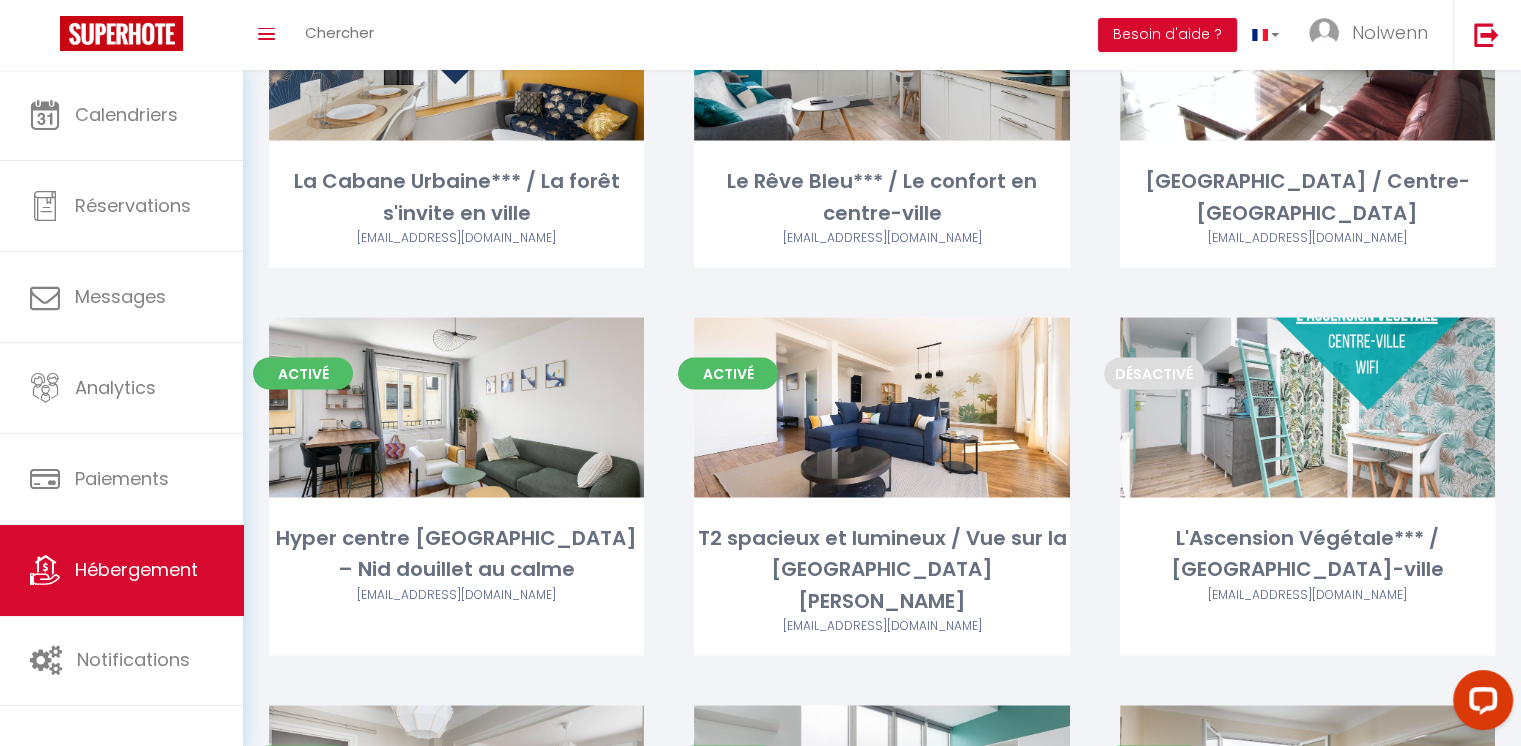 scroll, scrollTop: 3848, scrollLeft: 0, axis: vertical 